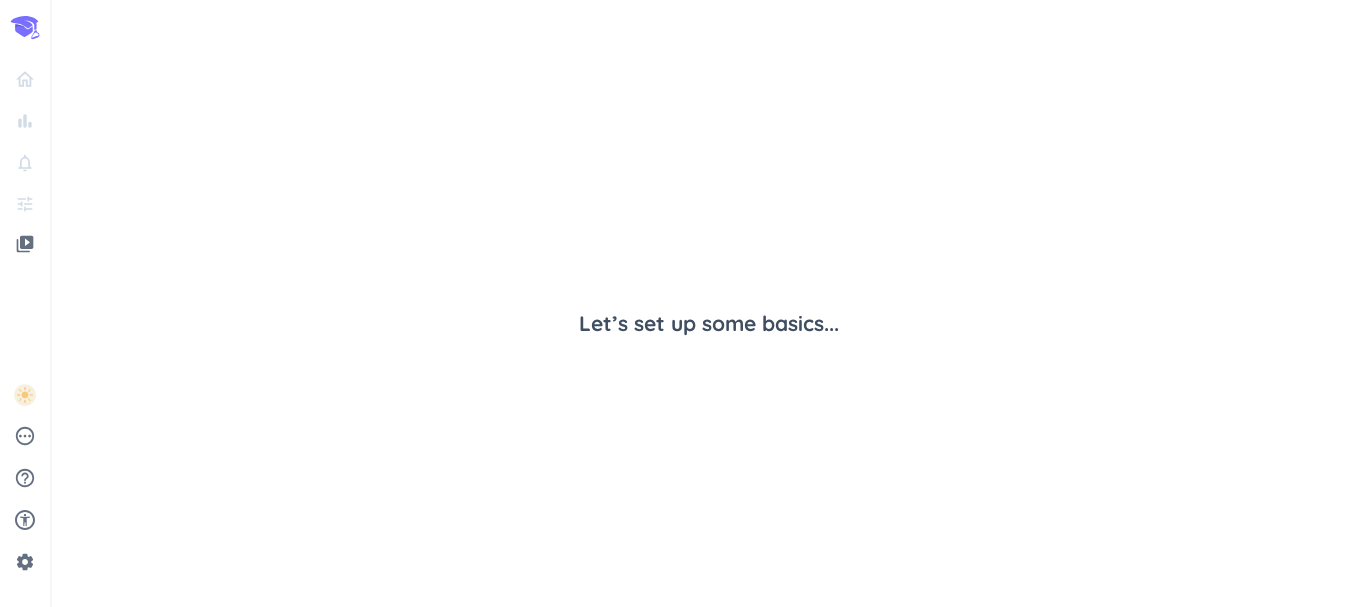 scroll, scrollTop: 0, scrollLeft: 0, axis: both 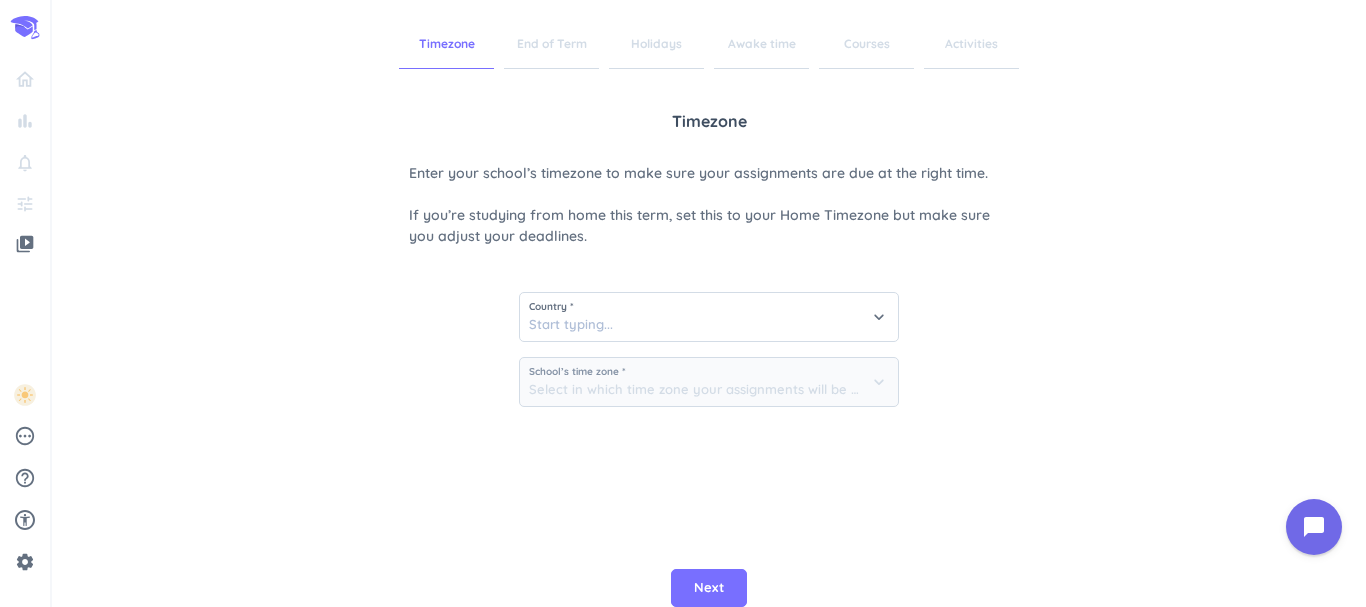 click on "Timezone Enter your school’s timezone to make sure your assignments are due at the right time.
If you’re studying from home this term, set this to your Home Timezone but make sure you adjust your deadlines. Country * keyboard_arrow_down School’s time zone * keyboard_arrow_down" at bounding box center [709, 344] 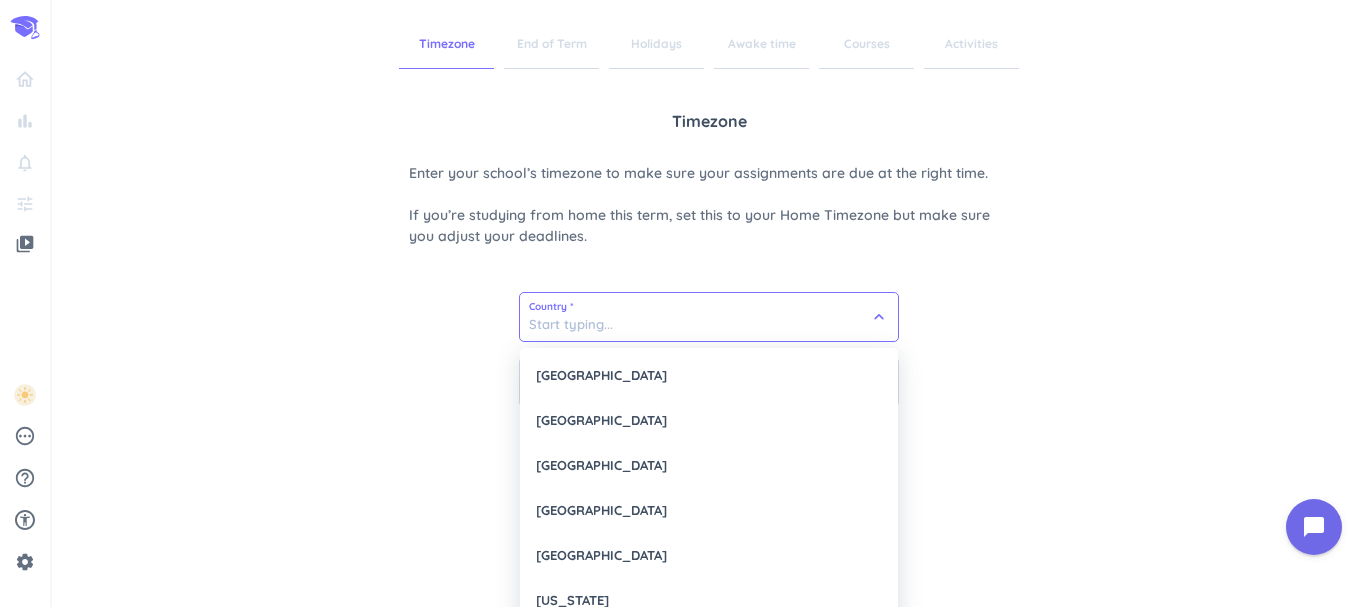 click at bounding box center [709, 317] 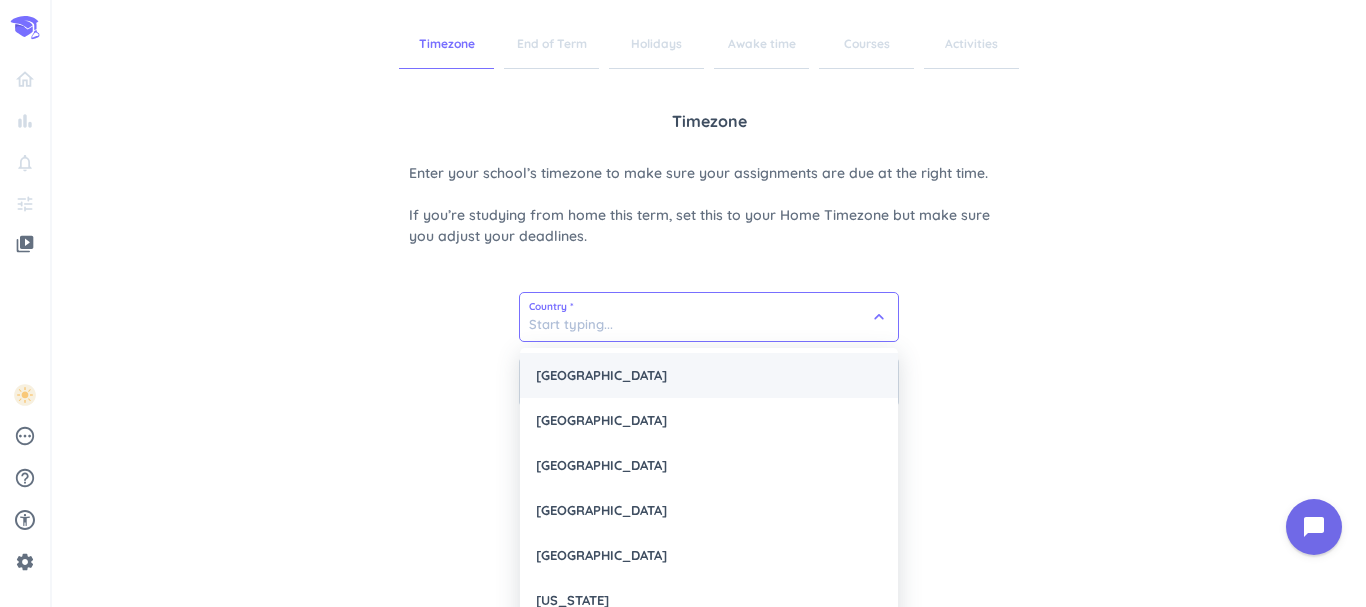 click on "United States" at bounding box center (709, 375) 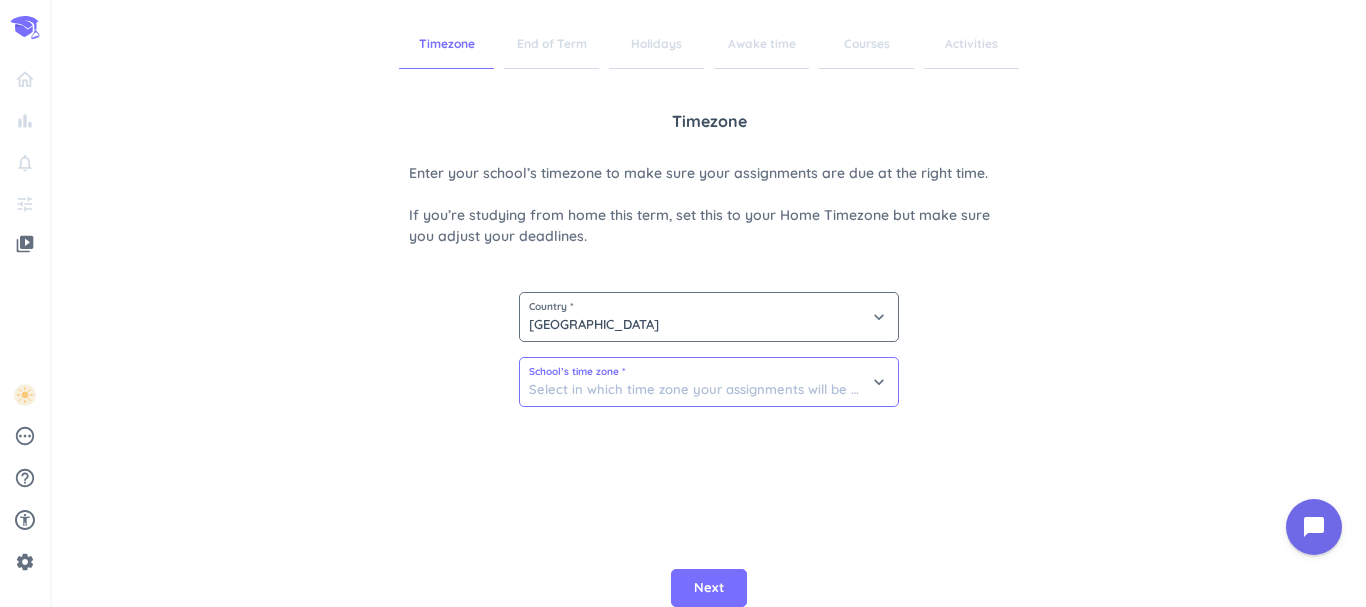 click at bounding box center [709, 382] 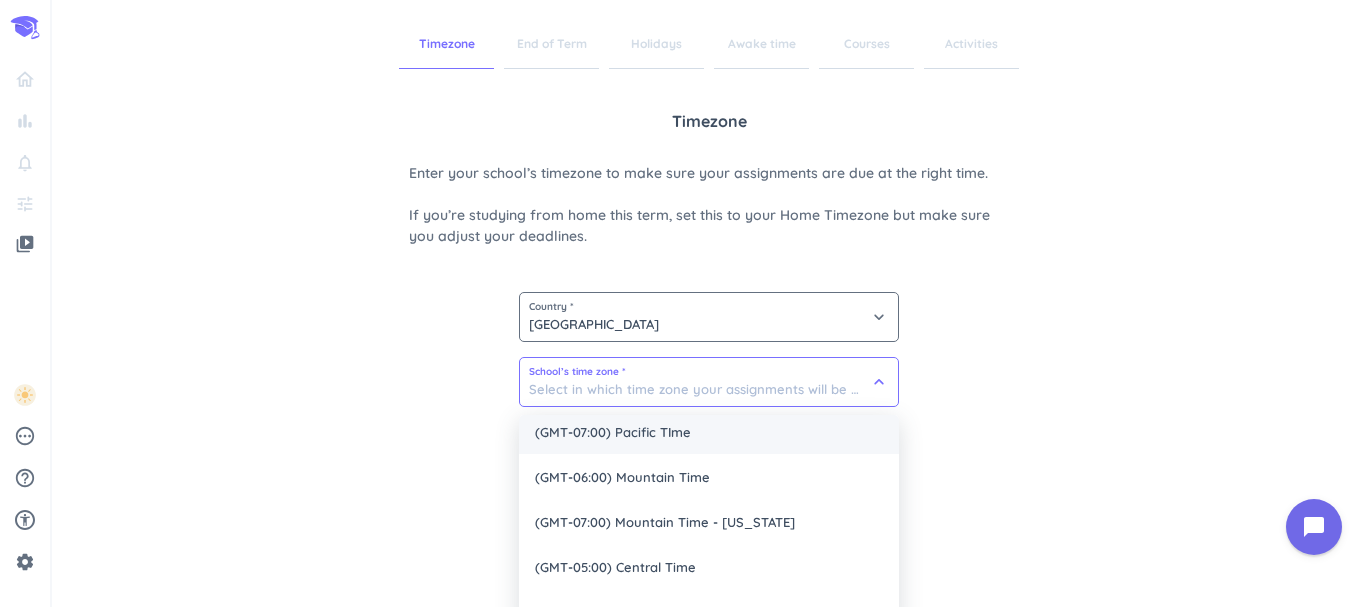scroll, scrollTop: 115, scrollLeft: 0, axis: vertical 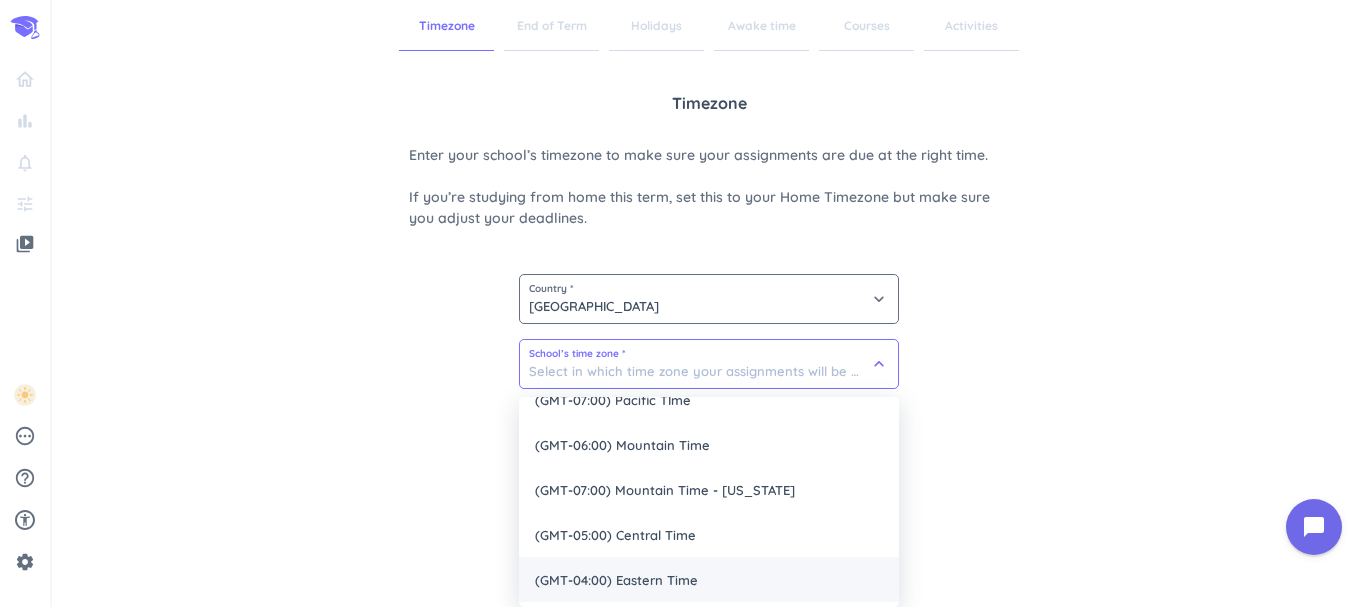 click on "(GMT-04:00) Eastern Time" at bounding box center [709, 579] 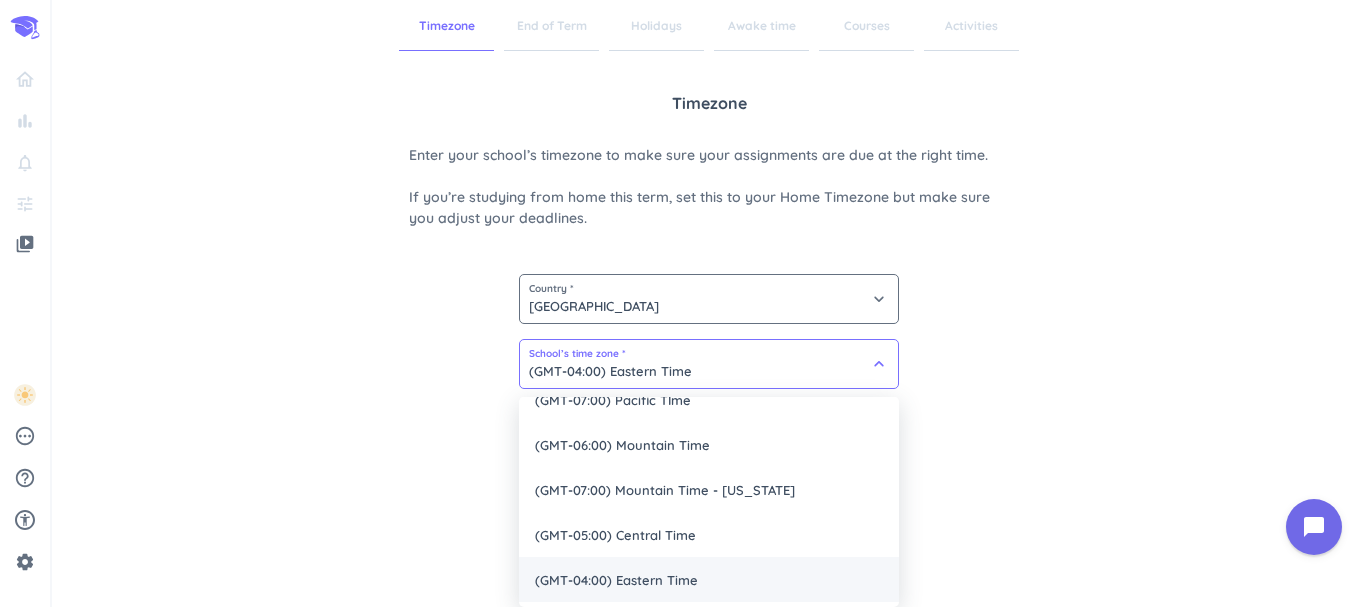 scroll, scrollTop: 0, scrollLeft: 0, axis: both 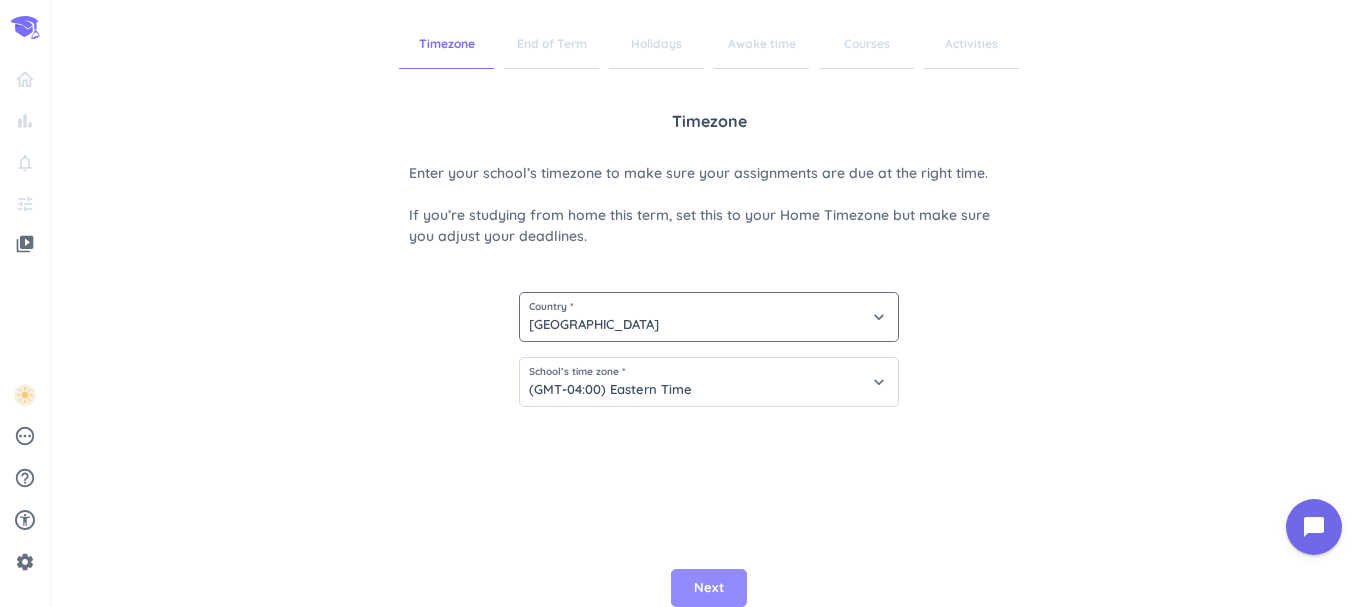 click on "Next" at bounding box center (709, 588) 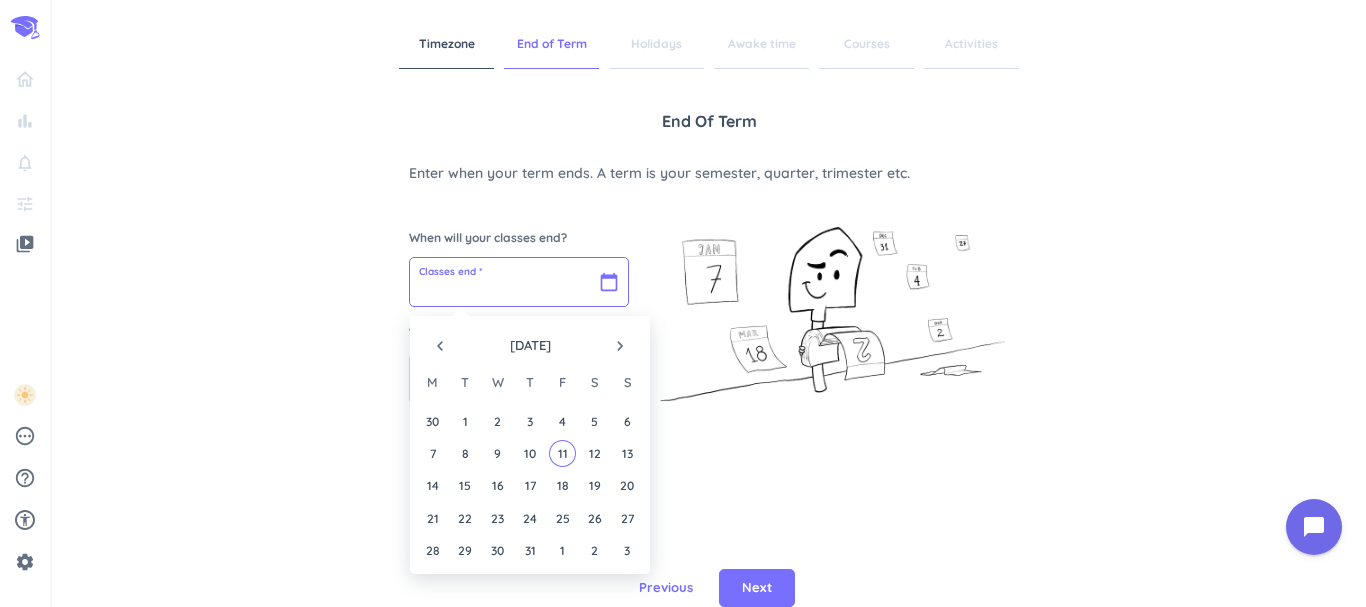 click at bounding box center (519, 282) 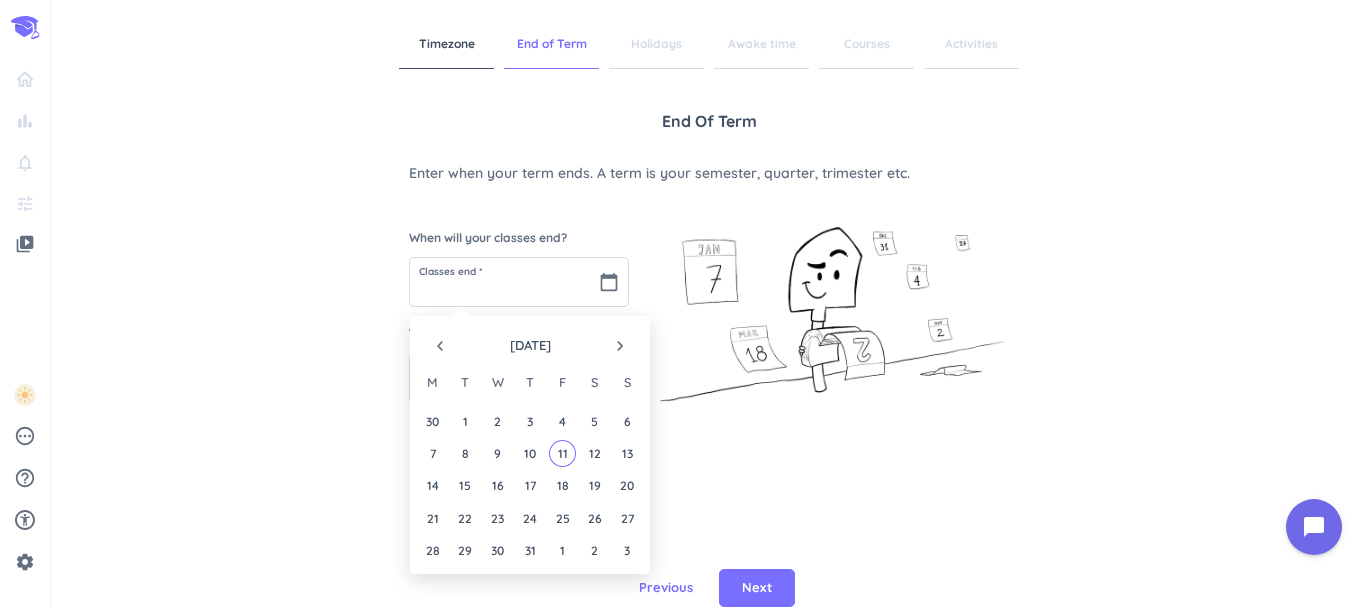 click on "navigate_next" at bounding box center (620, 346) 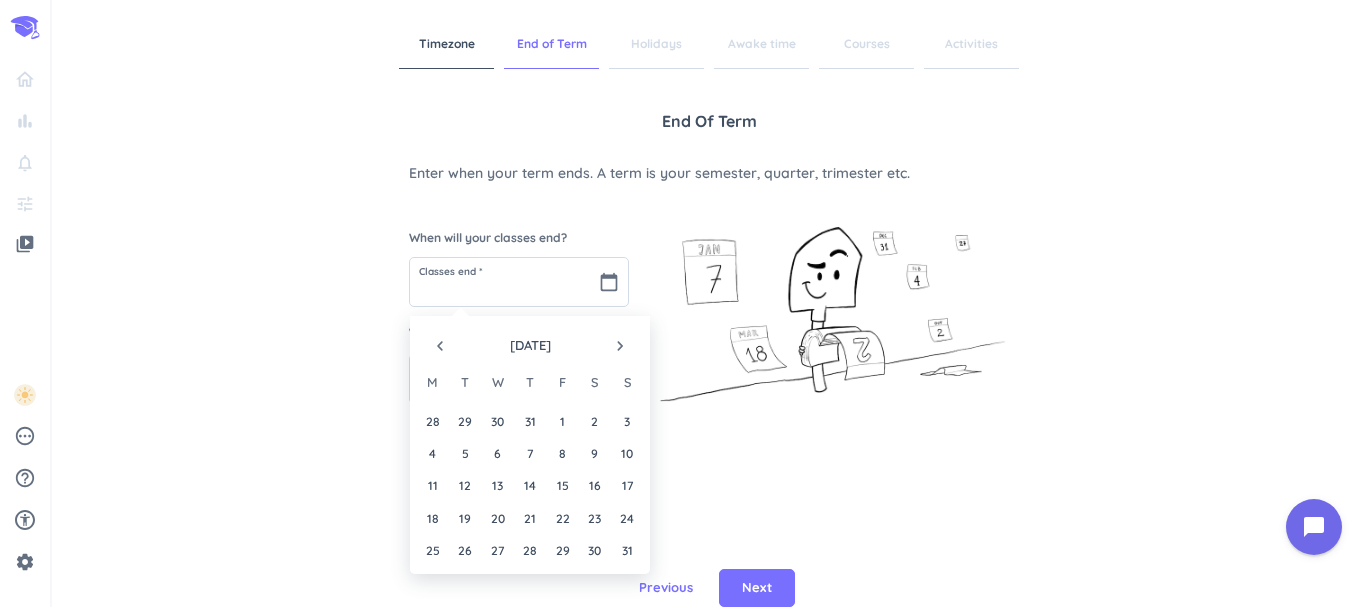 click on "navigate_next" at bounding box center [620, 346] 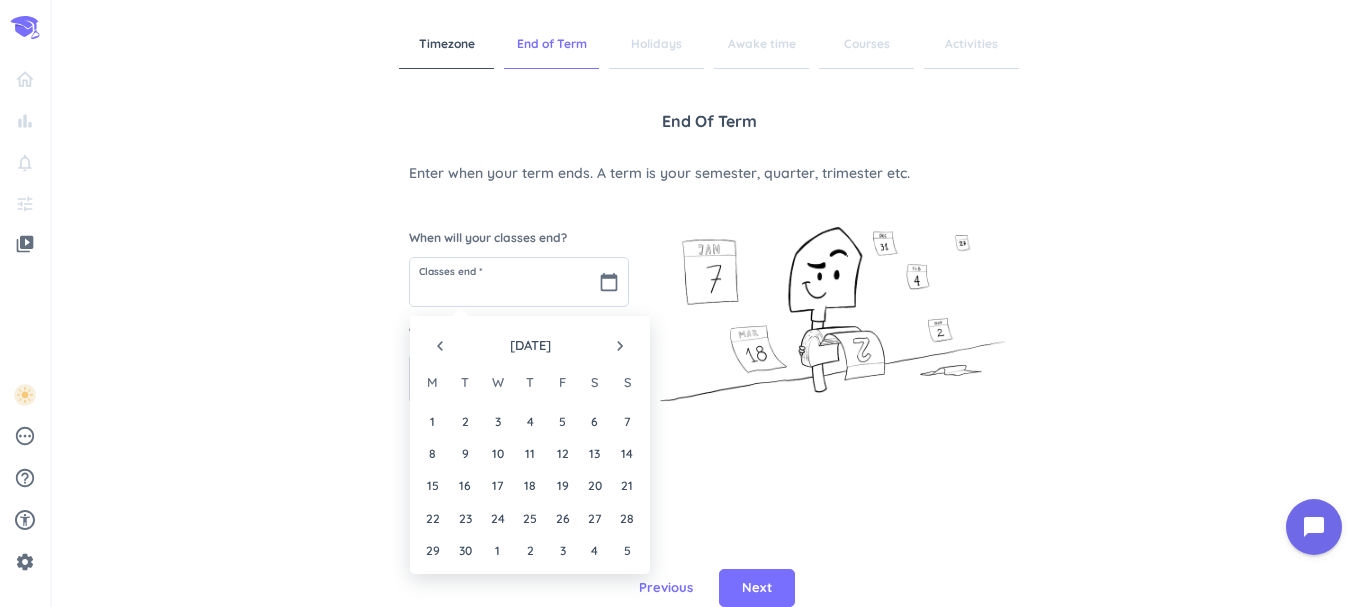 click on "navigate_next" at bounding box center [620, 346] 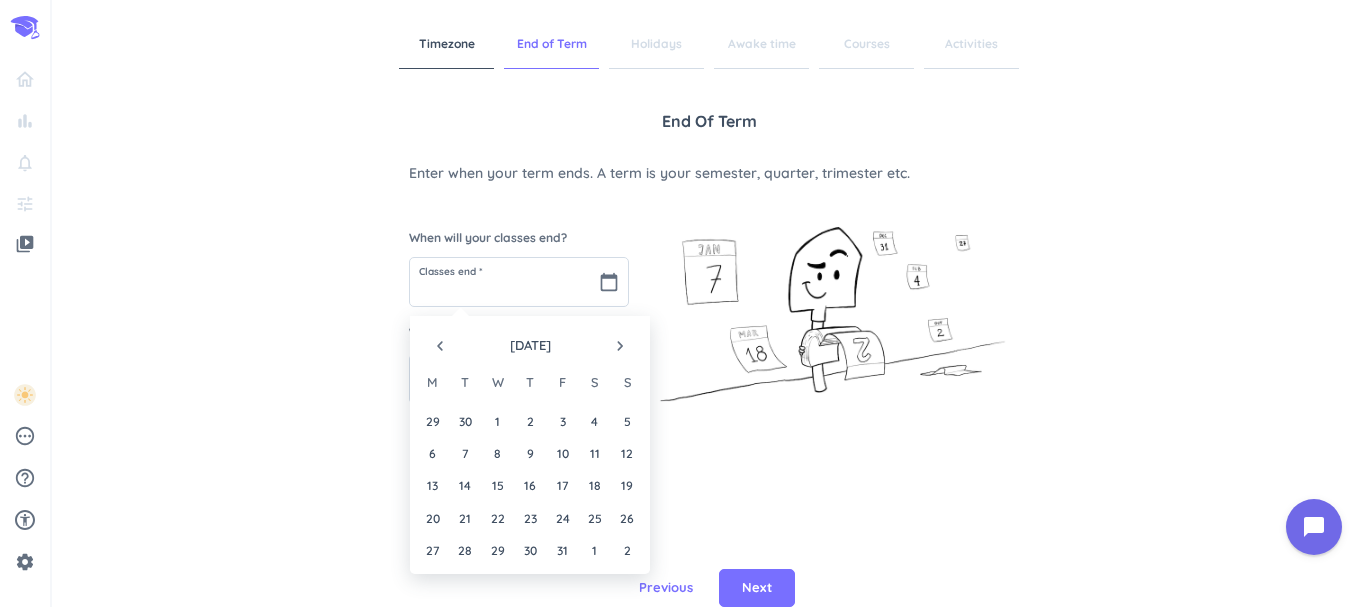 click on "navigate_next" at bounding box center (620, 346) 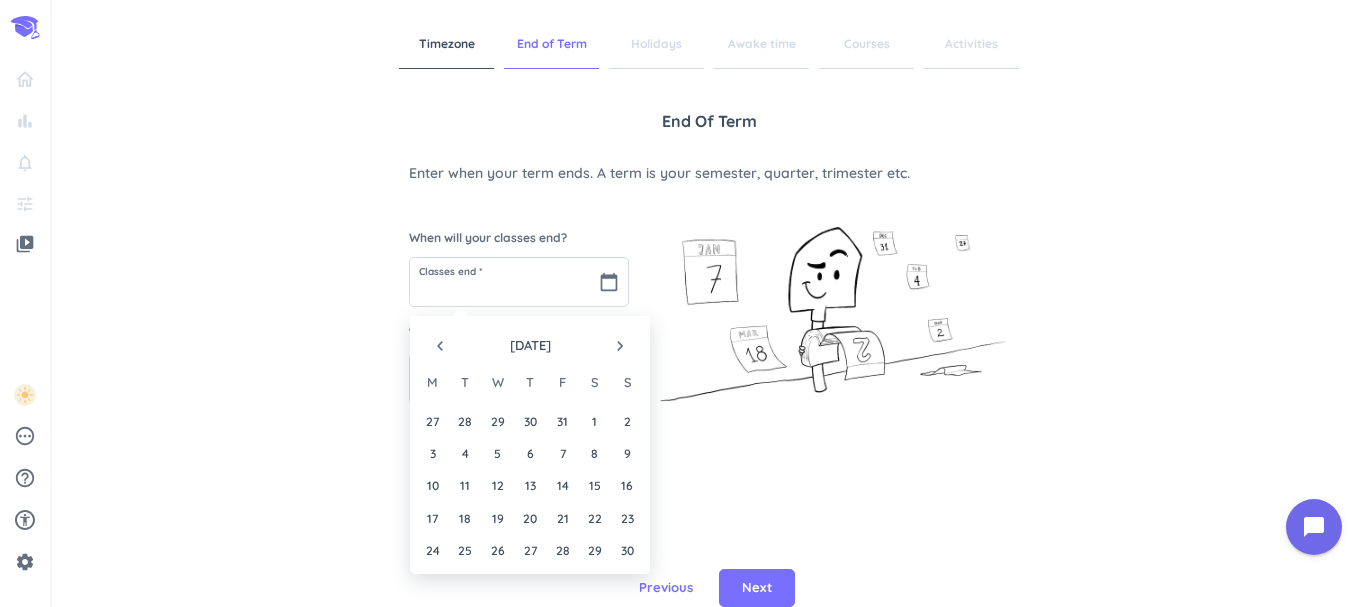 click on "navigate_next" at bounding box center [620, 346] 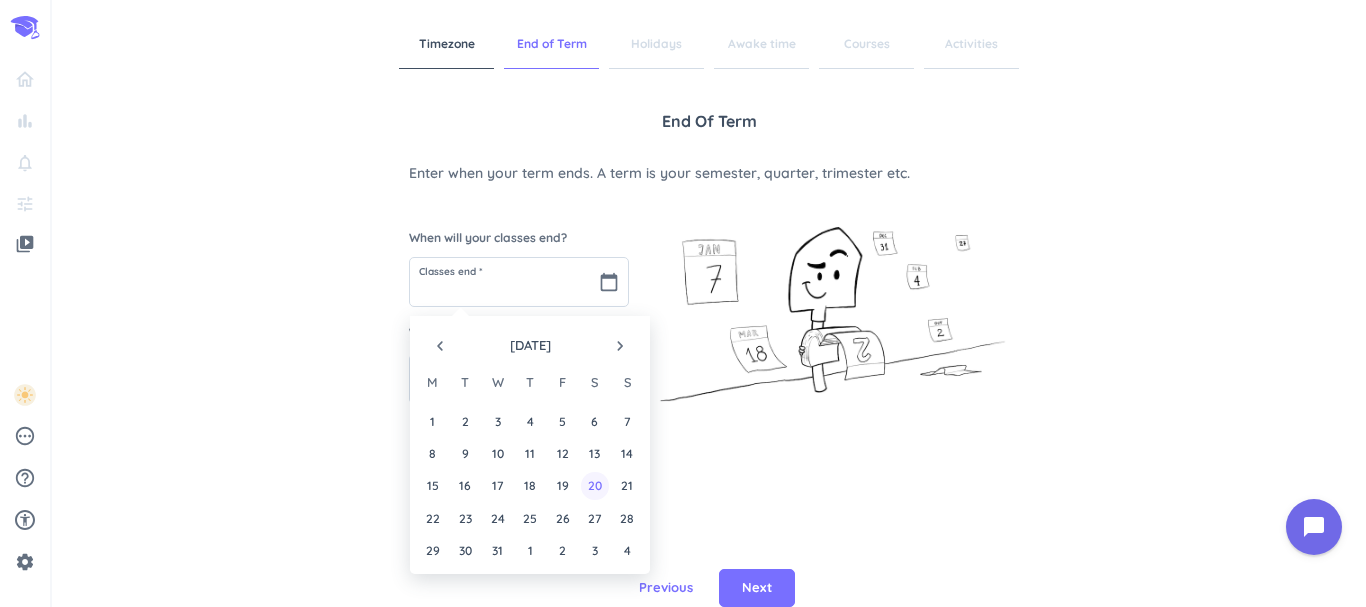click on "20" at bounding box center (594, 485) 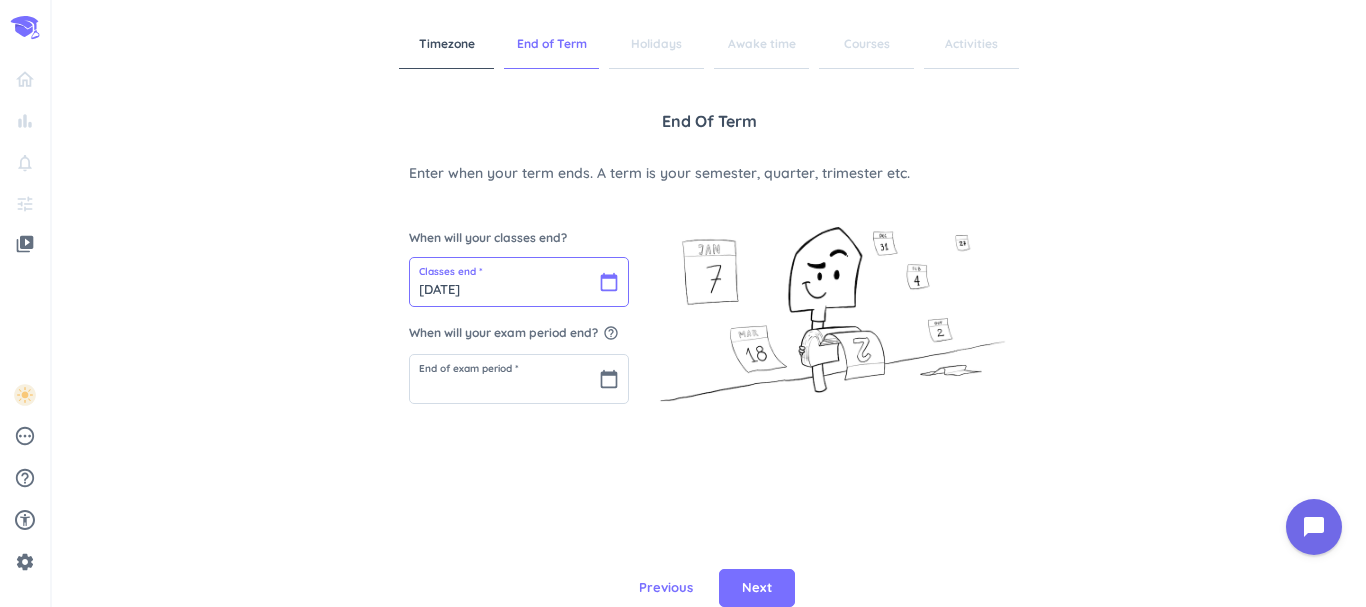 click on "Dec 20 2025" at bounding box center [519, 282] 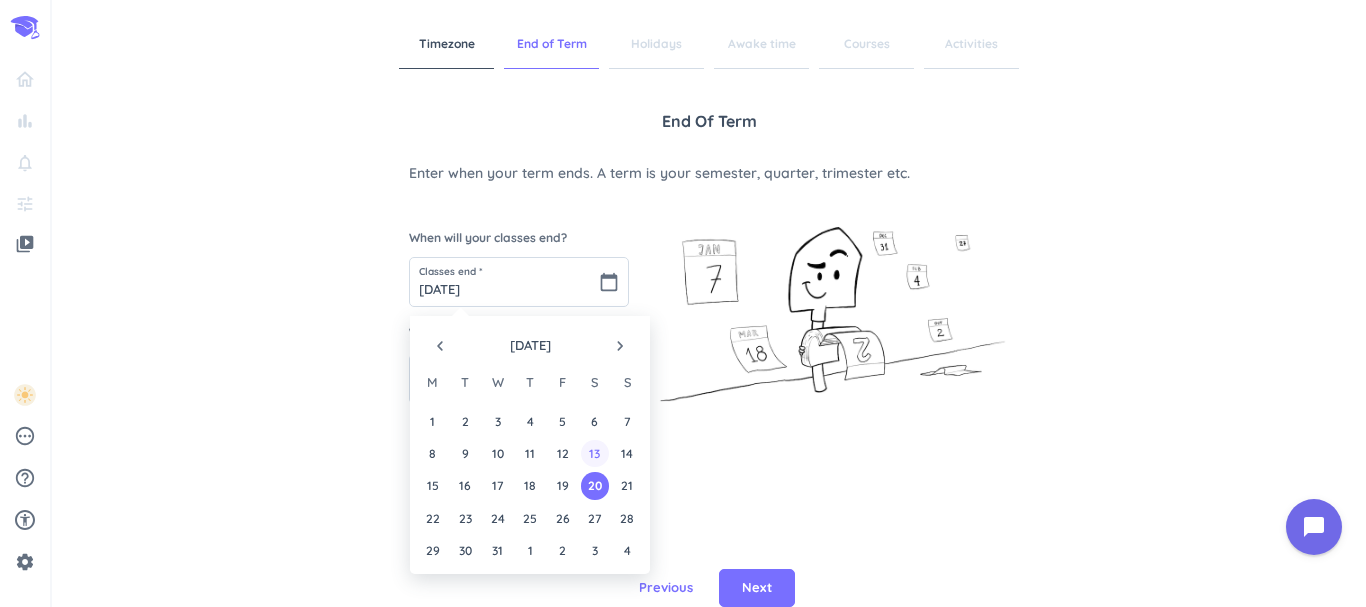 click on "13" at bounding box center (594, 453) 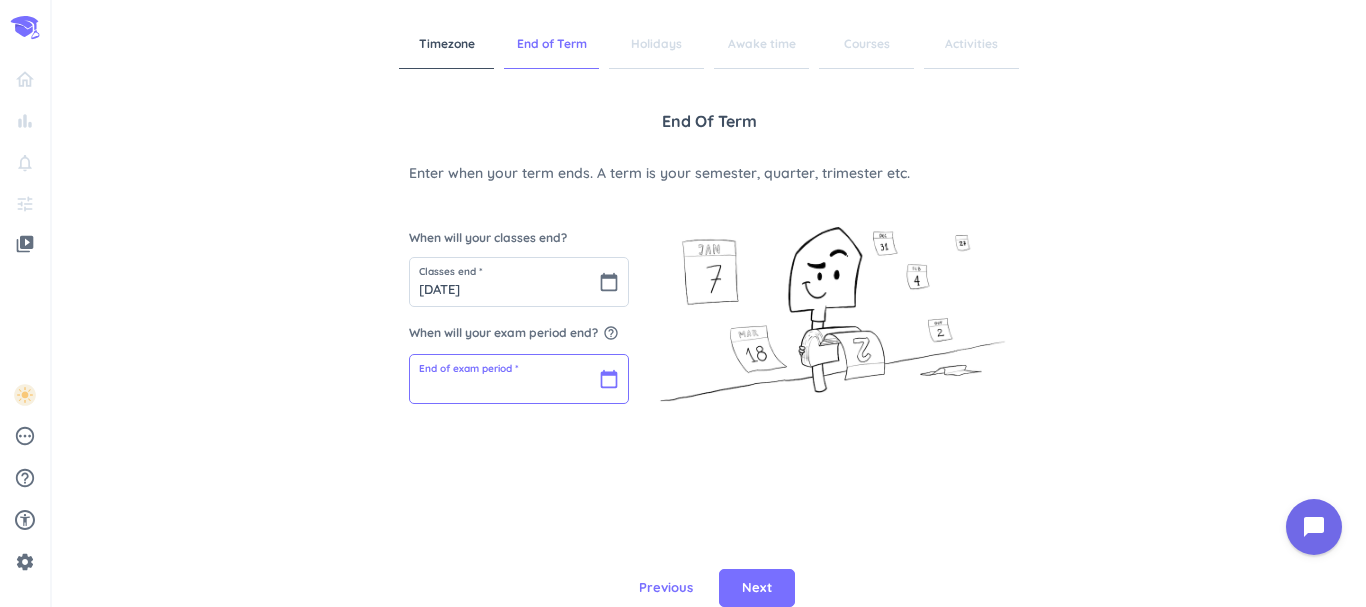 click at bounding box center (519, 379) 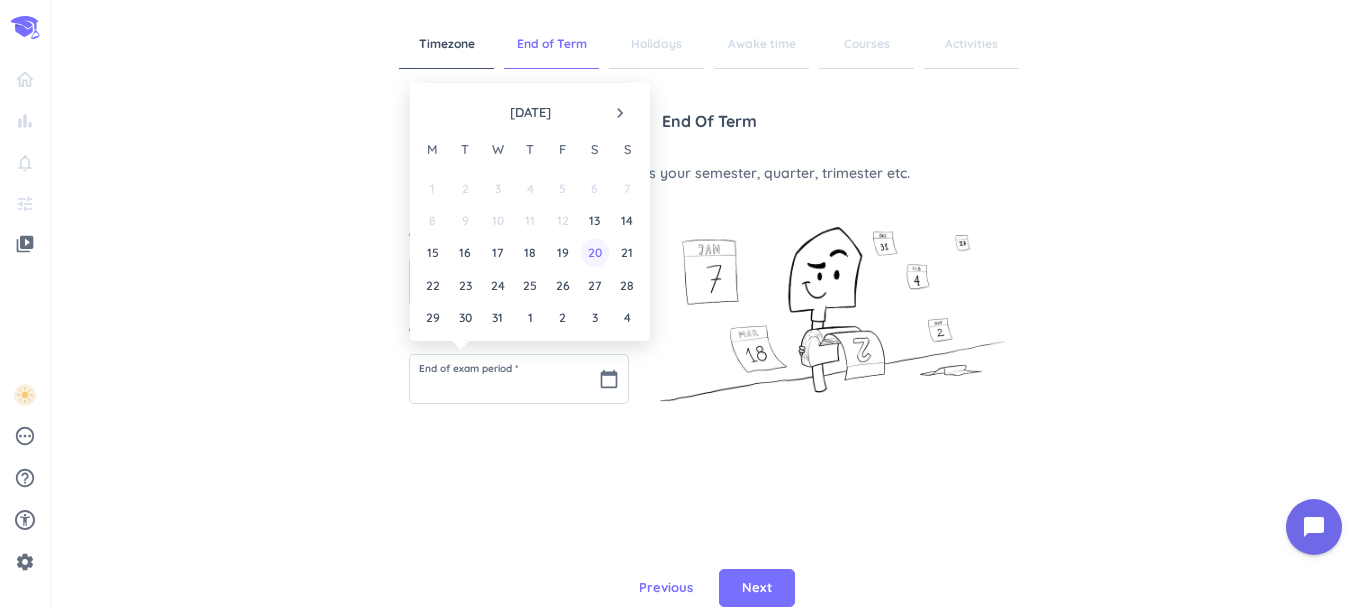 click on "20" at bounding box center (594, 252) 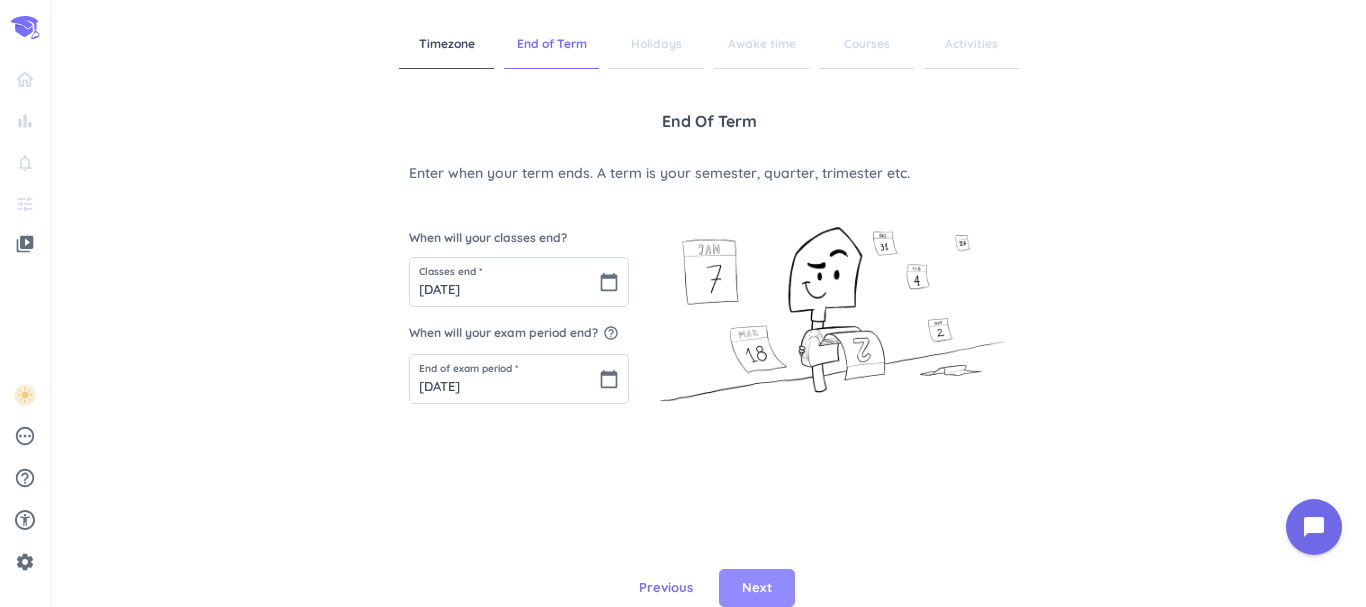 click on "Next" at bounding box center (757, 588) 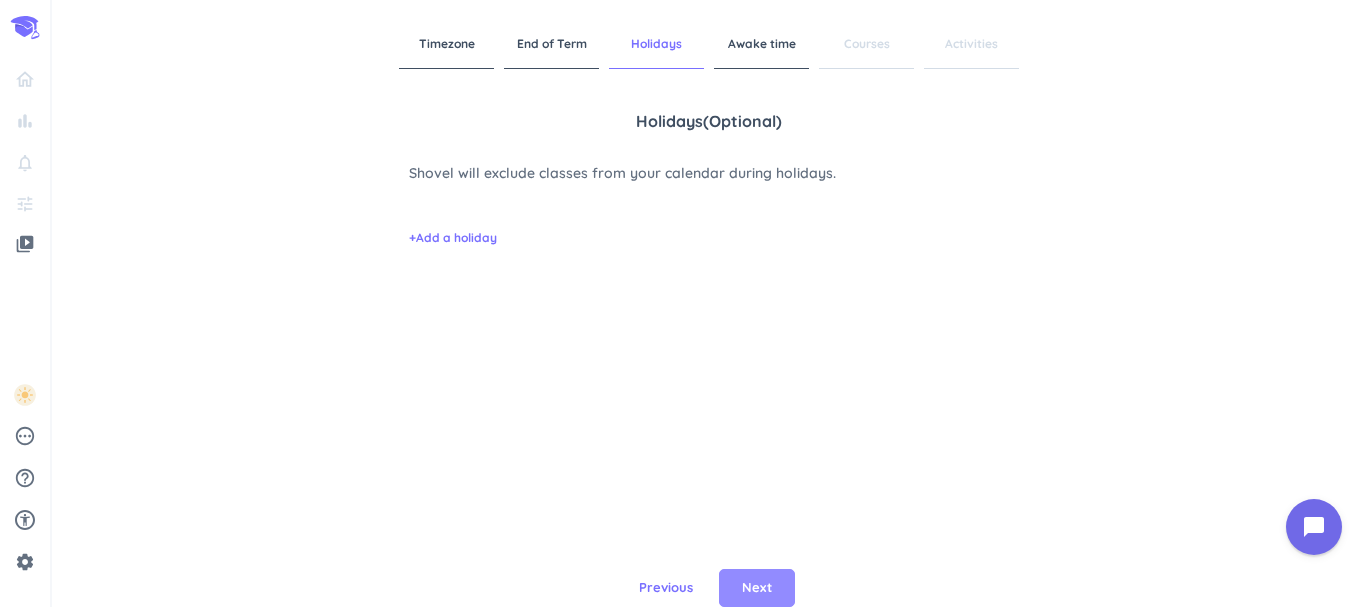 click on "Next" at bounding box center (757, 588) 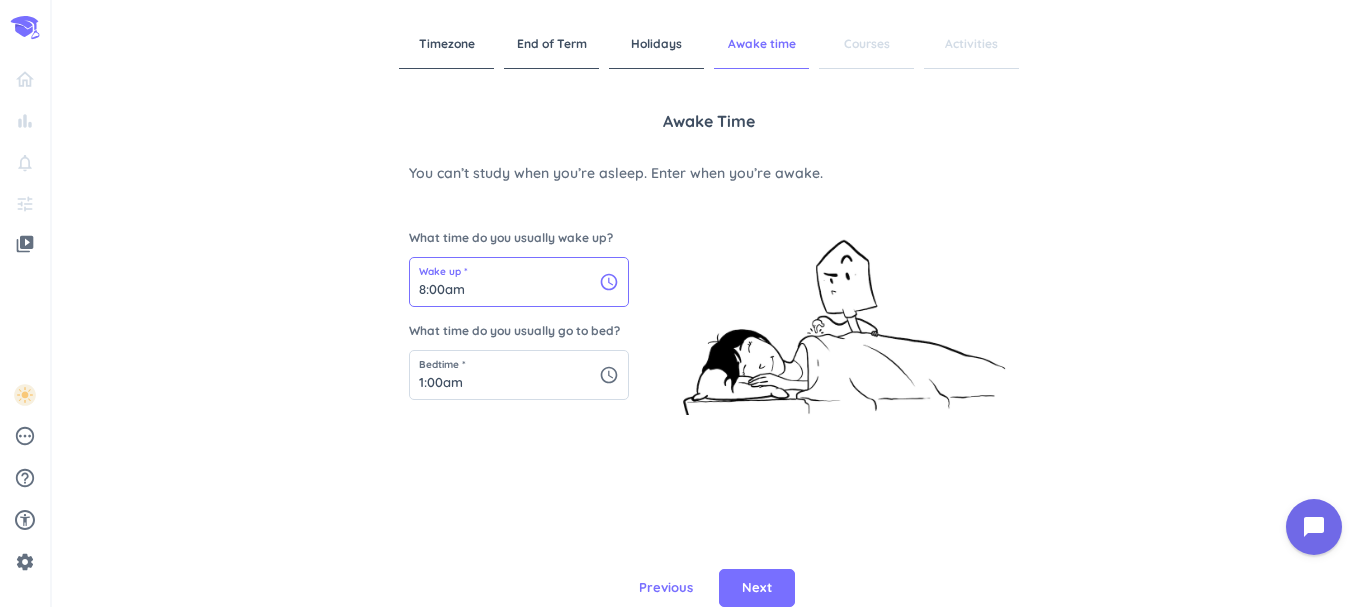 click on "8:00am" at bounding box center [519, 282] 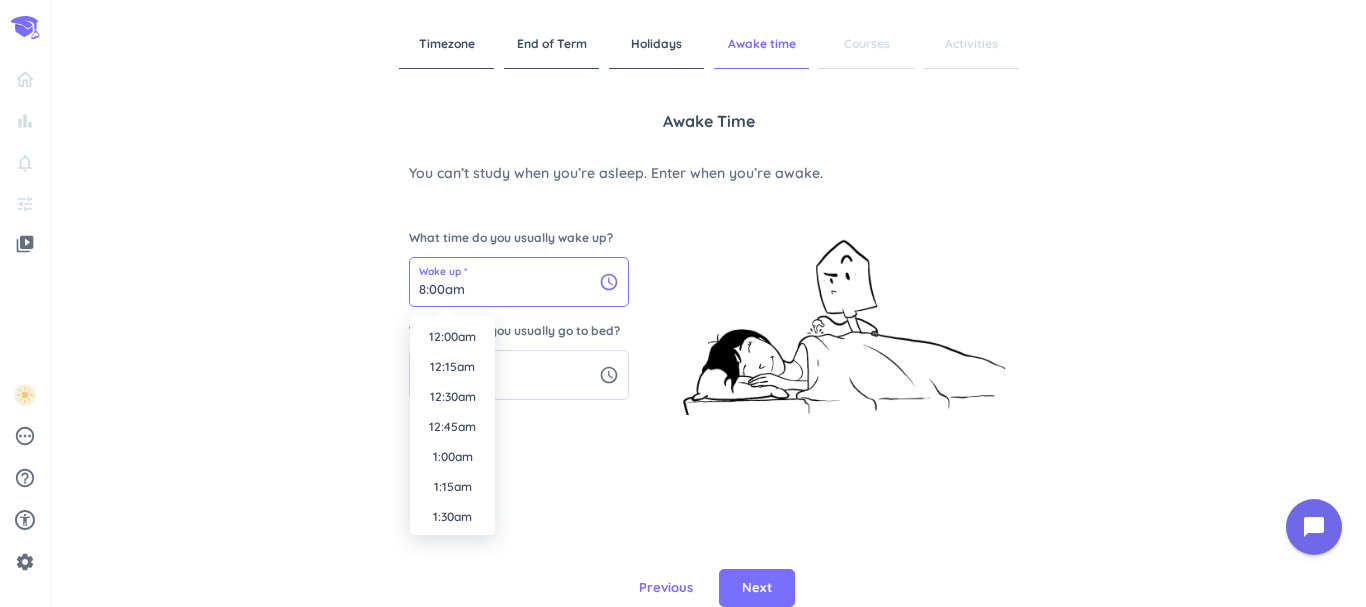 scroll, scrollTop: 871, scrollLeft: 0, axis: vertical 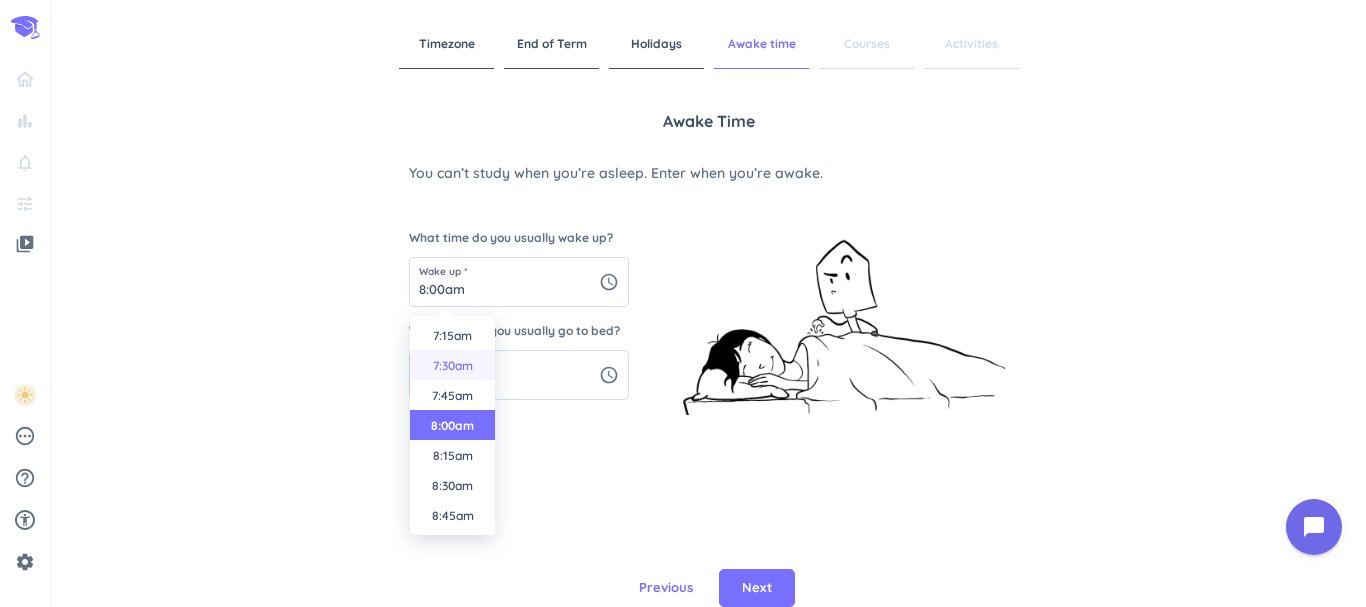 click on "7:30am" at bounding box center [452, 365] 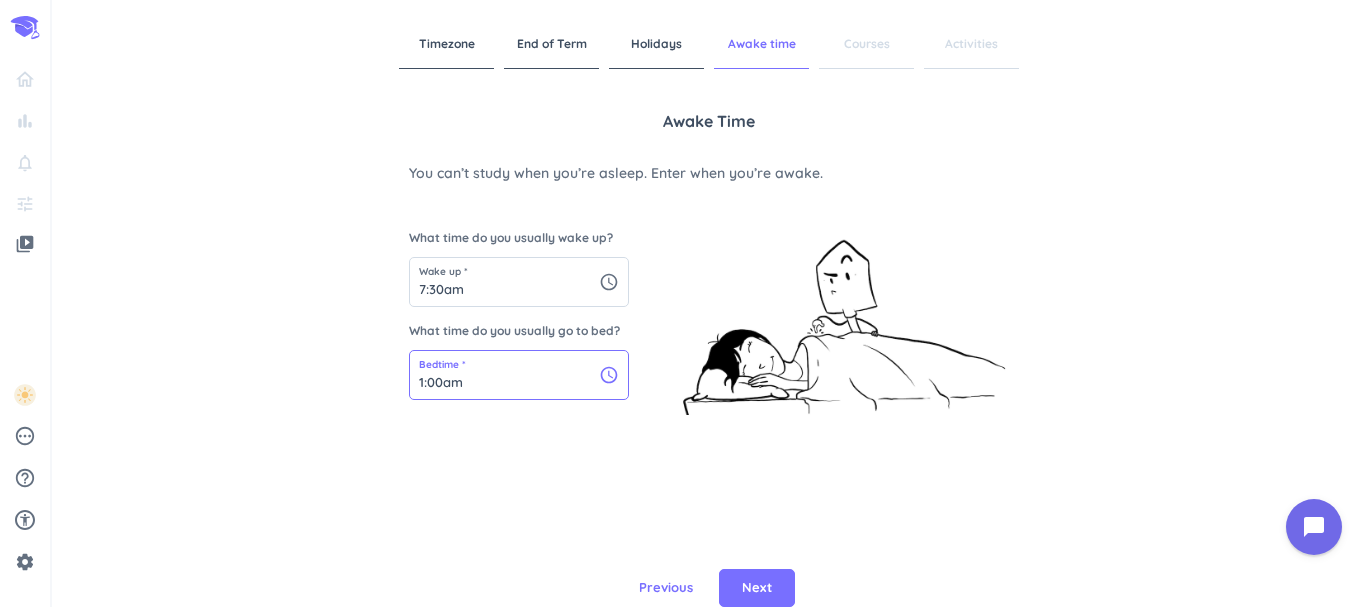 click on "1:00am" at bounding box center (519, 375) 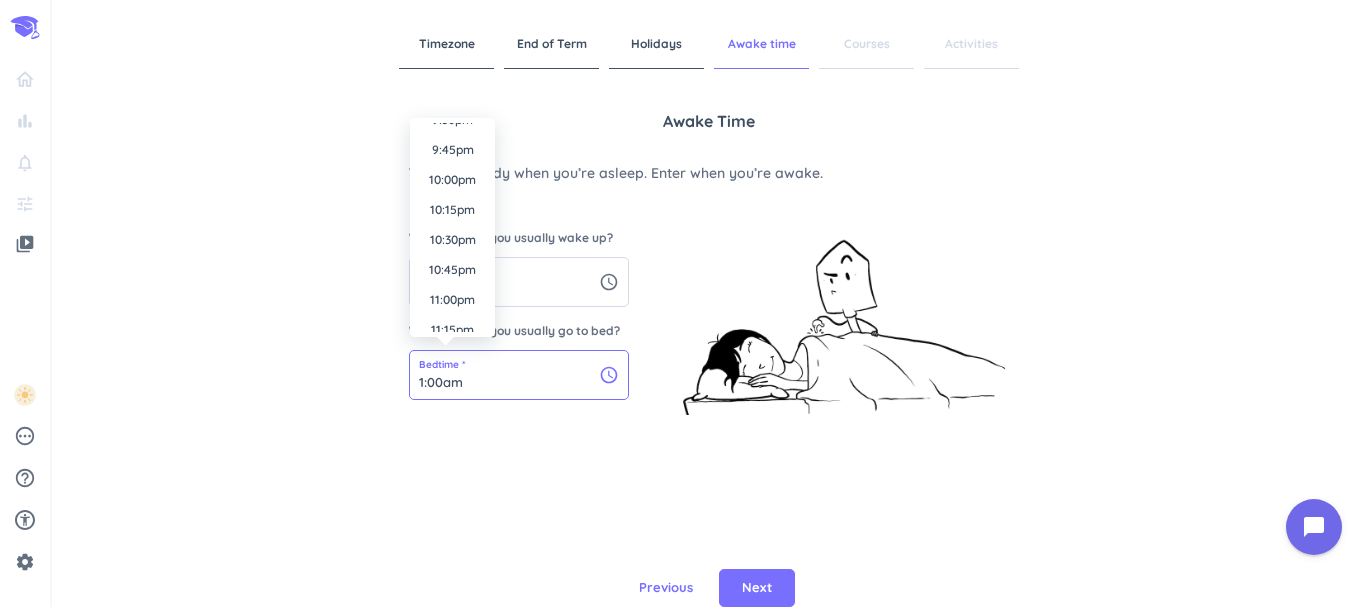 scroll, scrollTop: 2671, scrollLeft: 0, axis: vertical 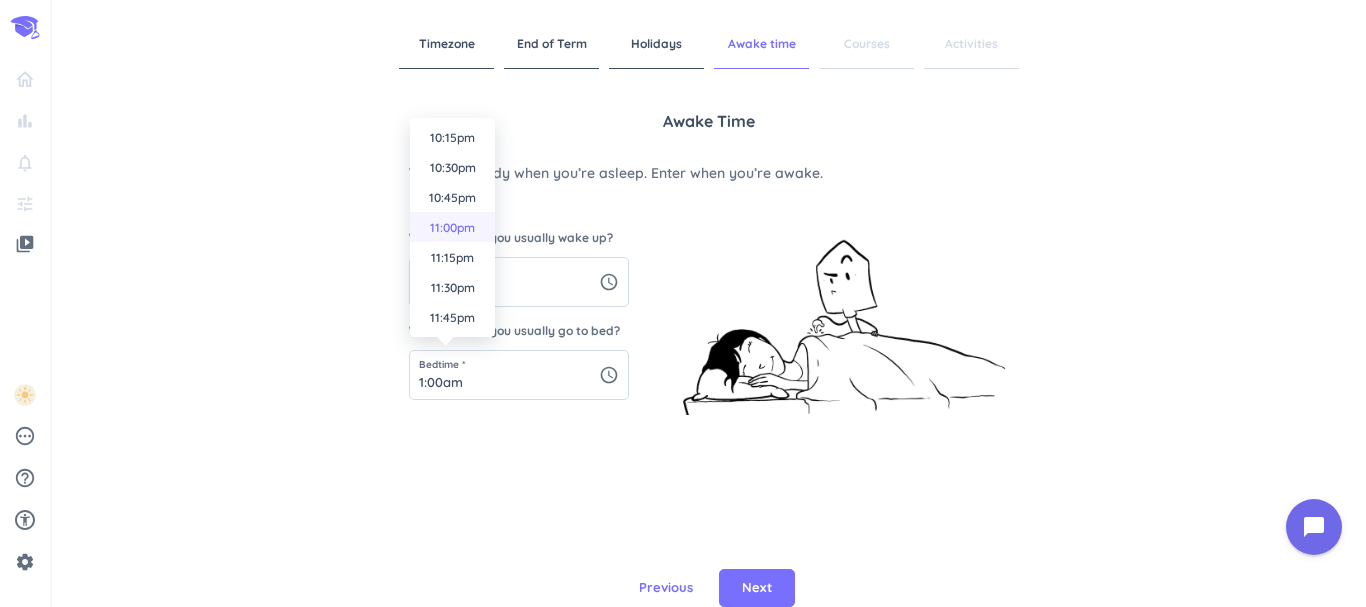 click on "11:00pm" at bounding box center (452, 227) 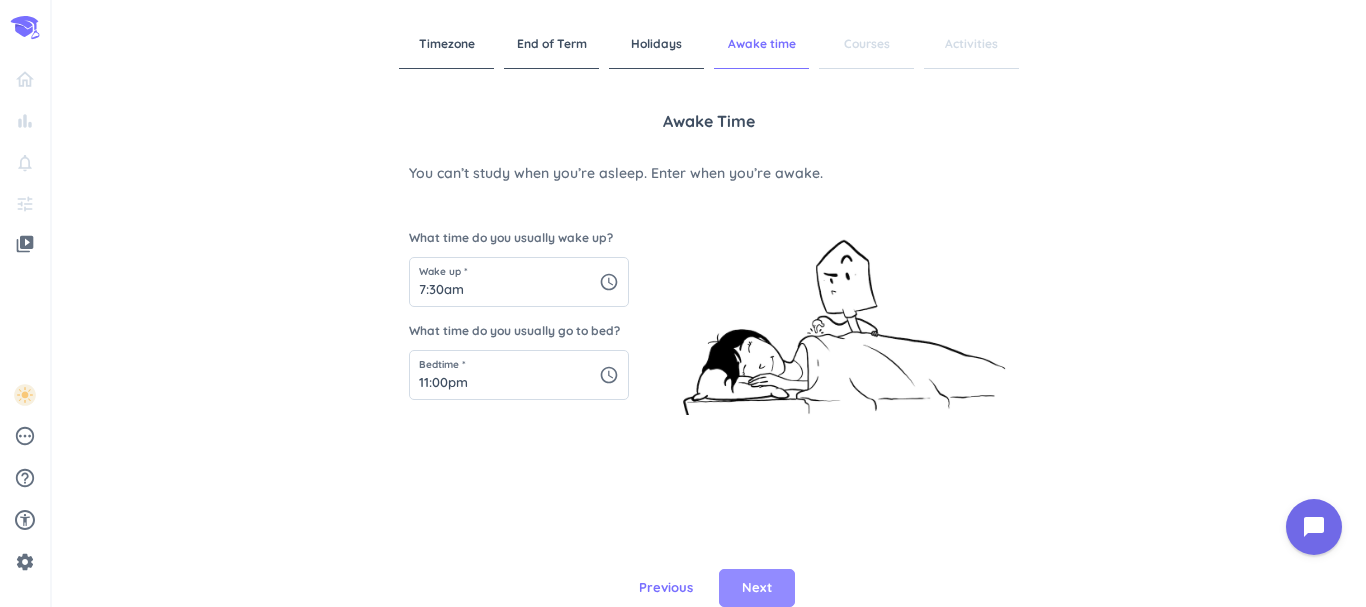 click on "Next" at bounding box center [757, 588] 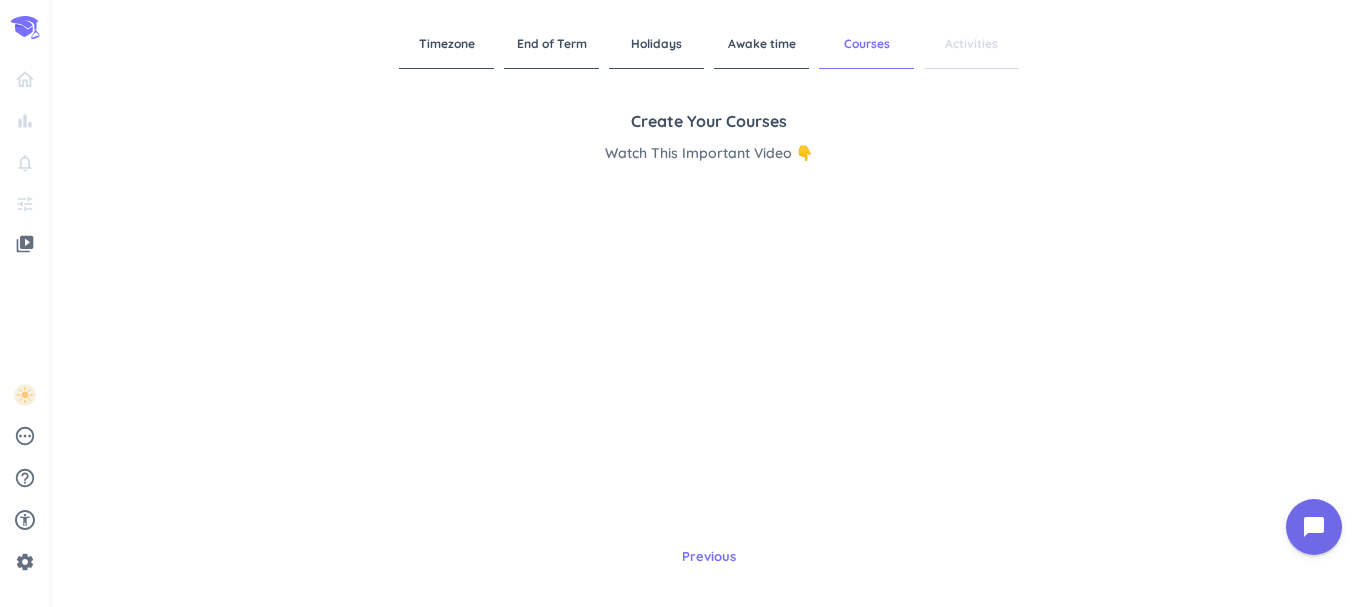 scroll, scrollTop: 27, scrollLeft: 0, axis: vertical 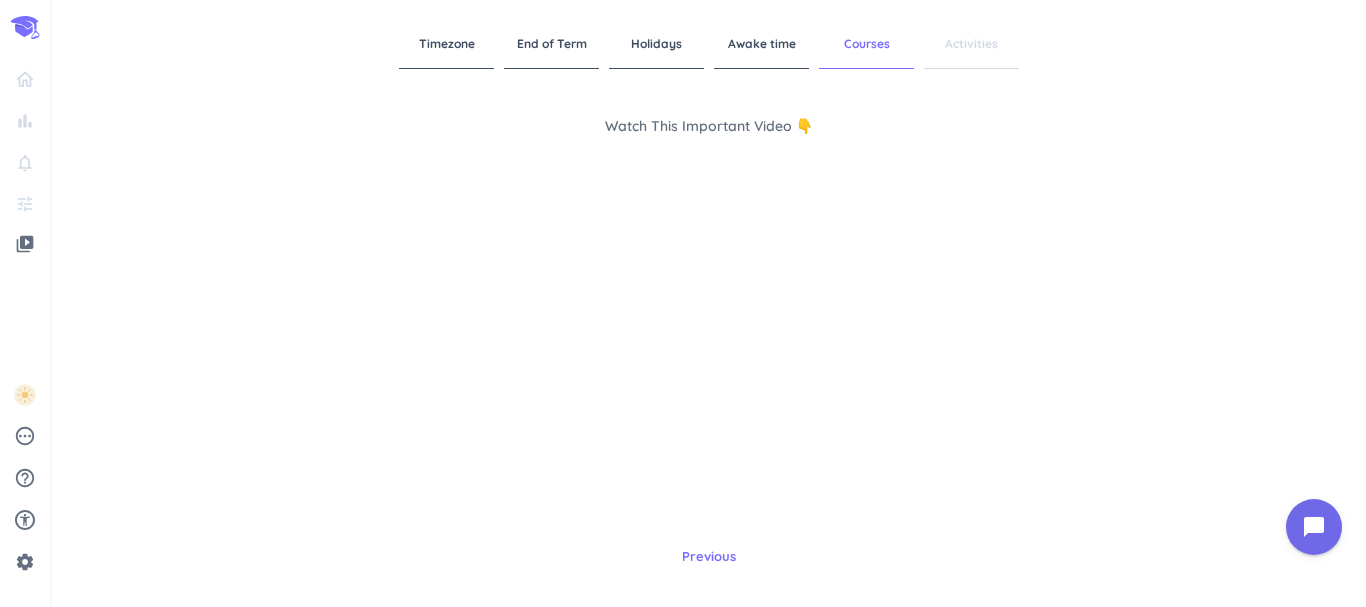 click on "Create your courses Watch This Important Video 👇 Where do you want to add a course from? Canvas Brightspace Moodle Google Calendar   +  Add manually" at bounding box center (709, 313) 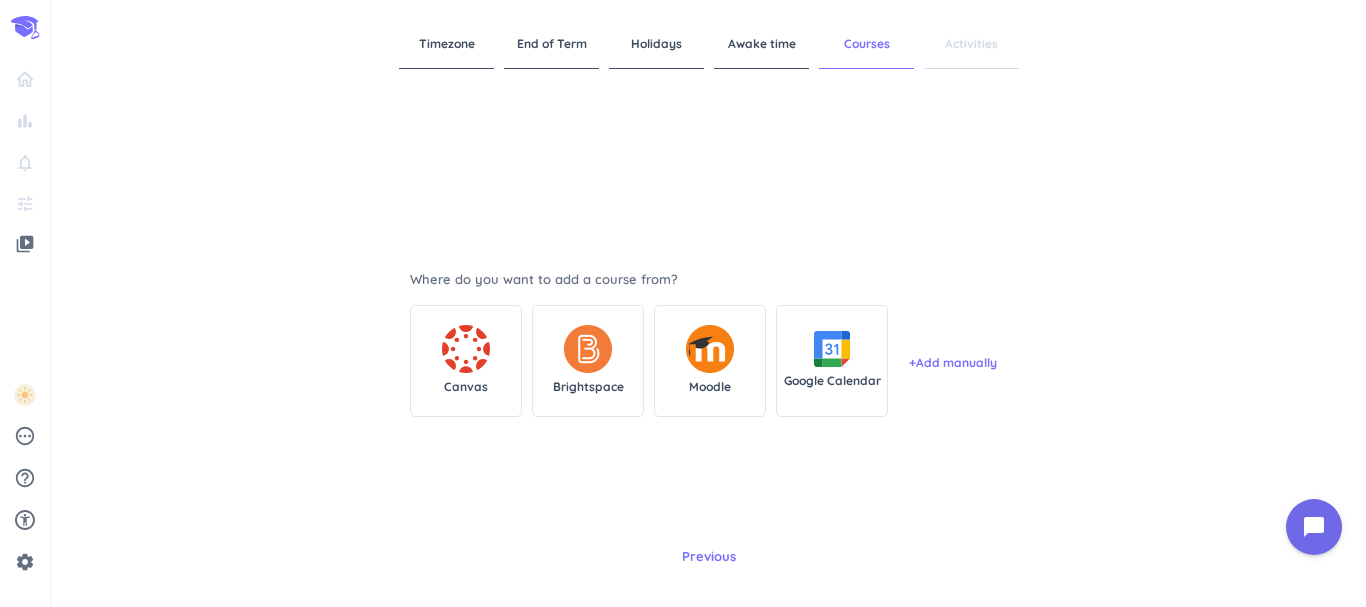 scroll, scrollTop: 303, scrollLeft: 0, axis: vertical 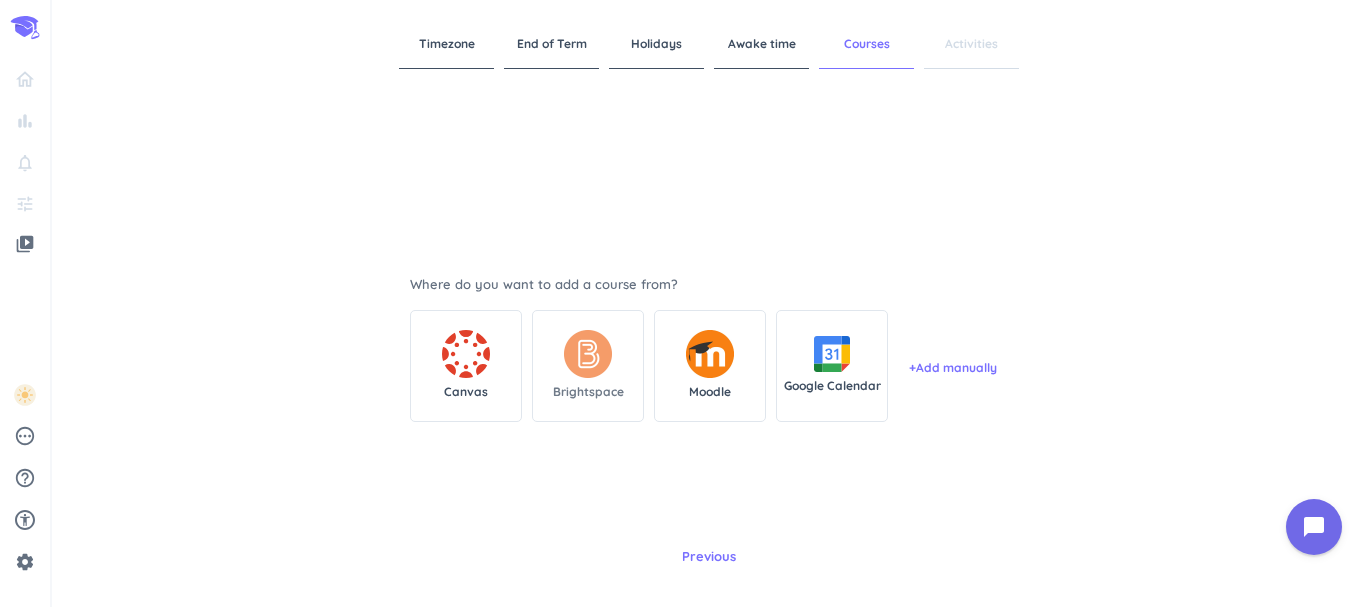 click on "Brightspace" at bounding box center [588, 366] 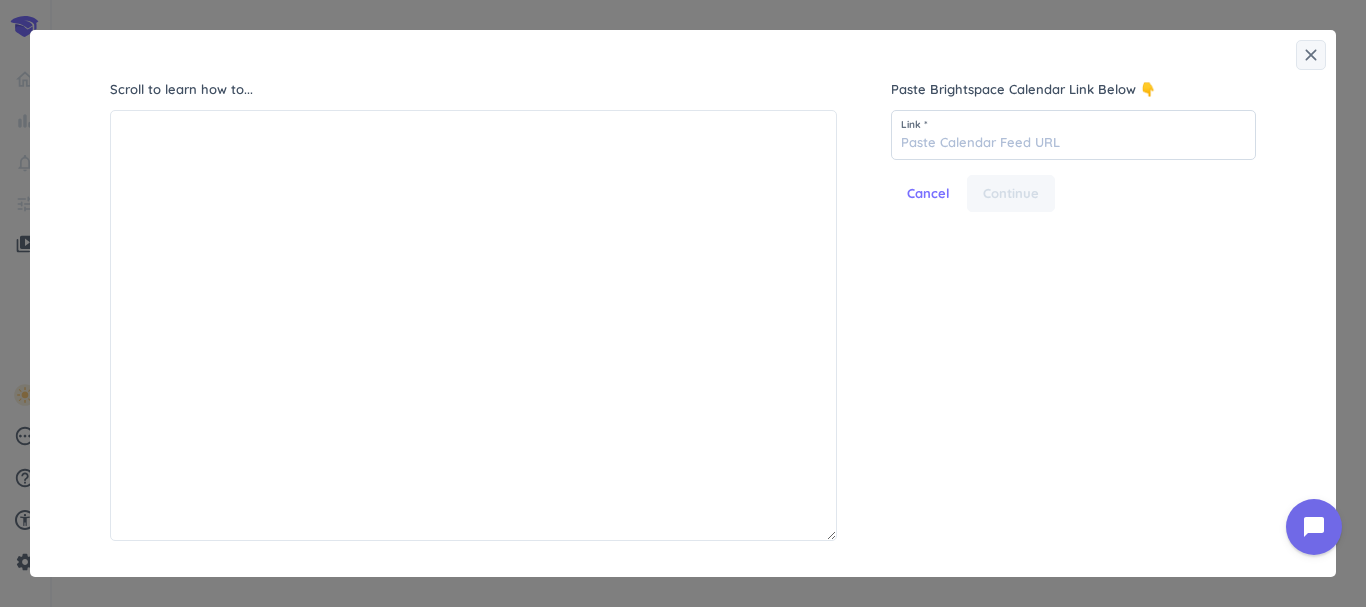 scroll, scrollTop: 9, scrollLeft: 9, axis: both 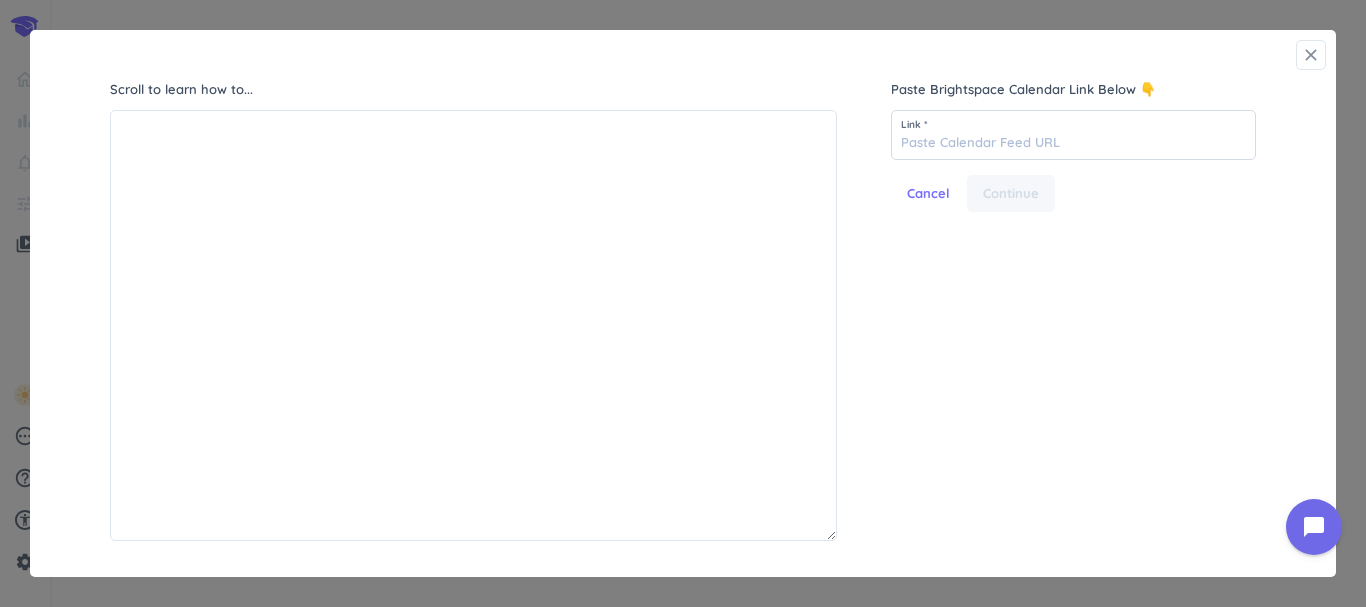 click on "close" at bounding box center [1311, 55] 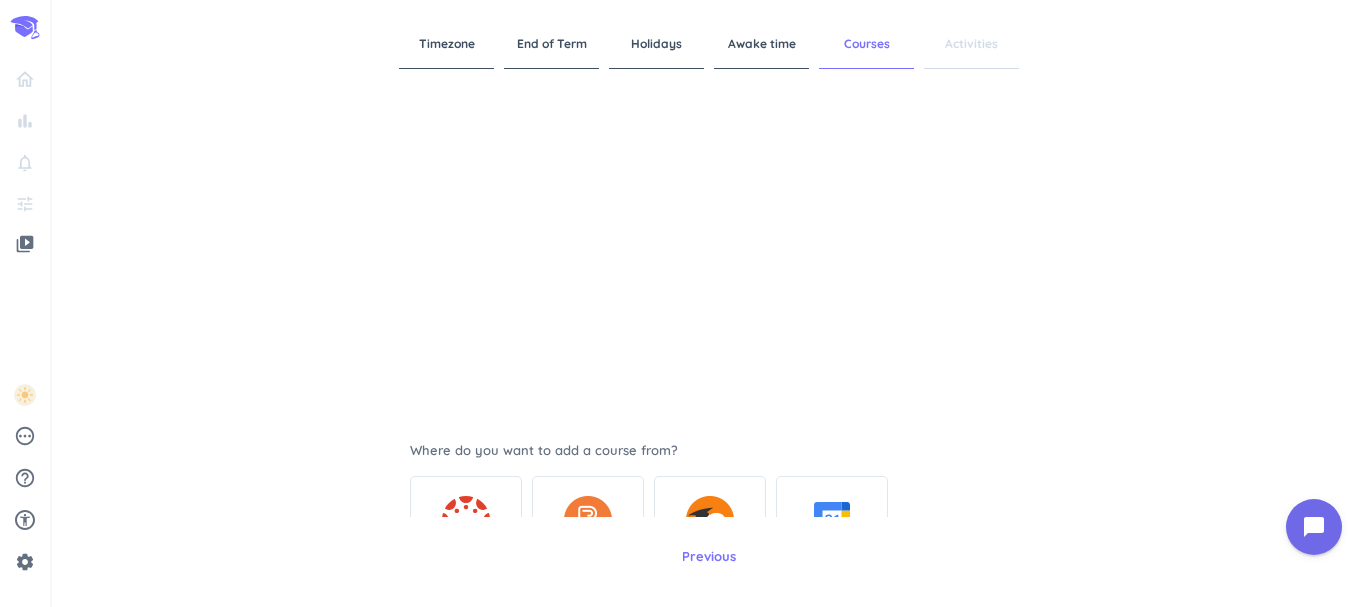 scroll, scrollTop: 308, scrollLeft: 0, axis: vertical 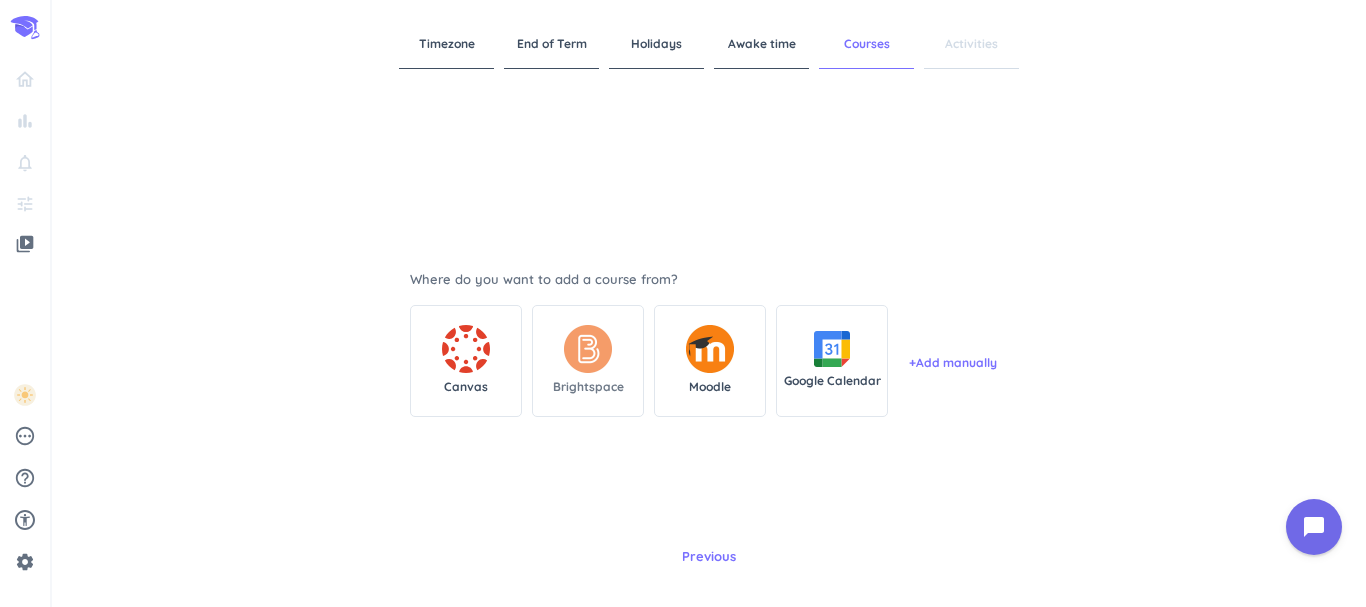 click at bounding box center [588, 349] 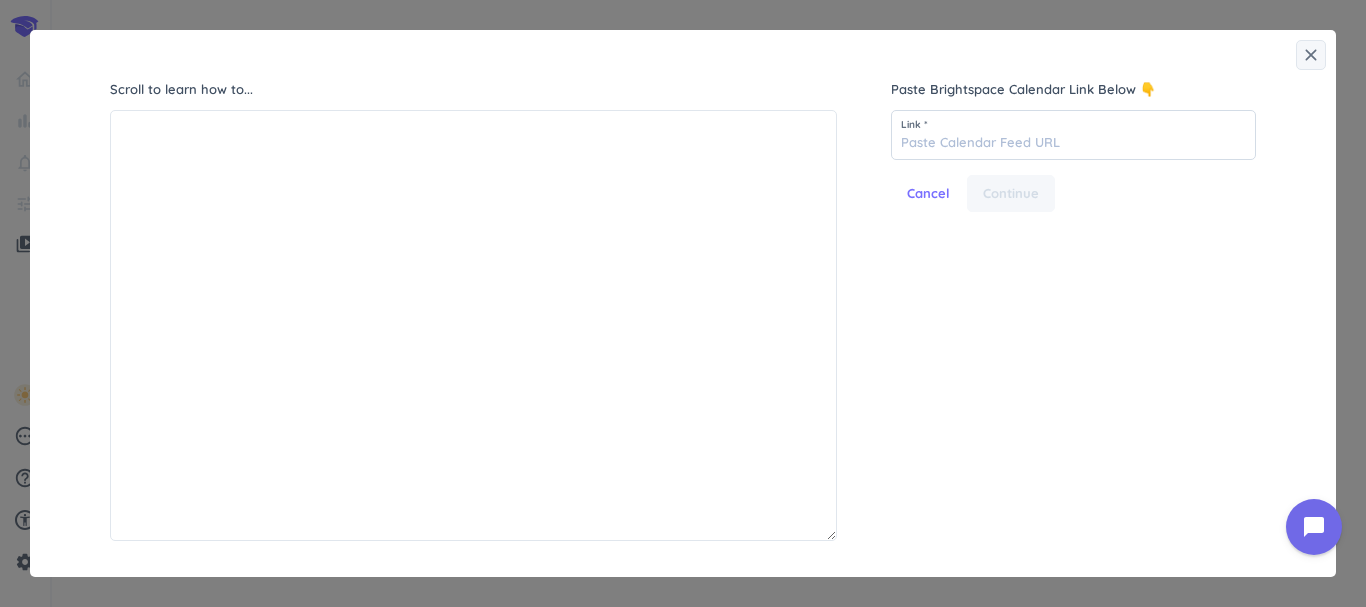 scroll, scrollTop: 9, scrollLeft: 9, axis: both 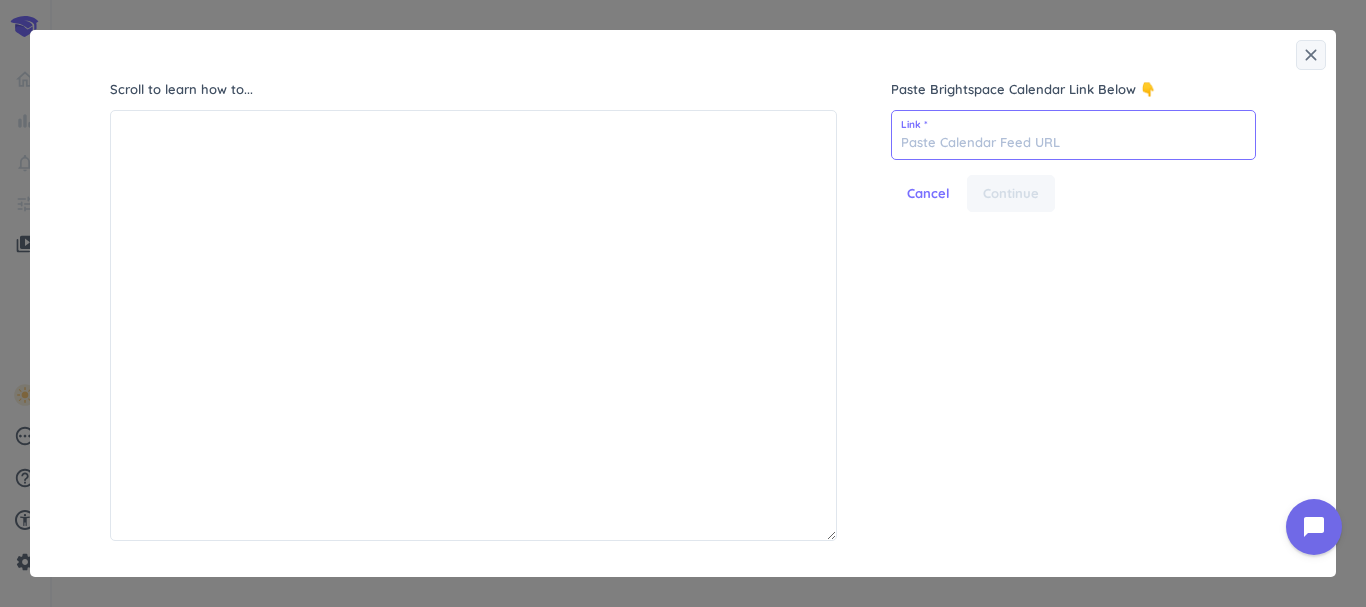 paste on "https://purdue.brightspace.com/d2l/le/calendar/feed/user/feed.ics?token=a7rogxwm6h15c20z4f43d" 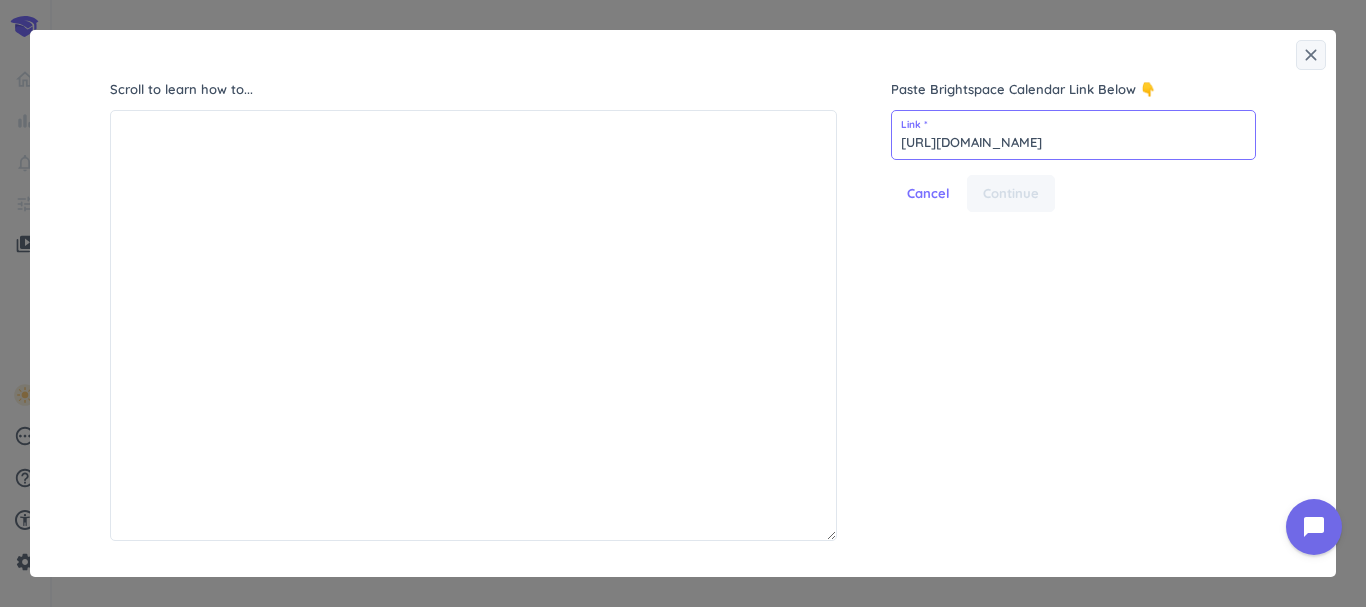 scroll, scrollTop: 0, scrollLeft: 290, axis: horizontal 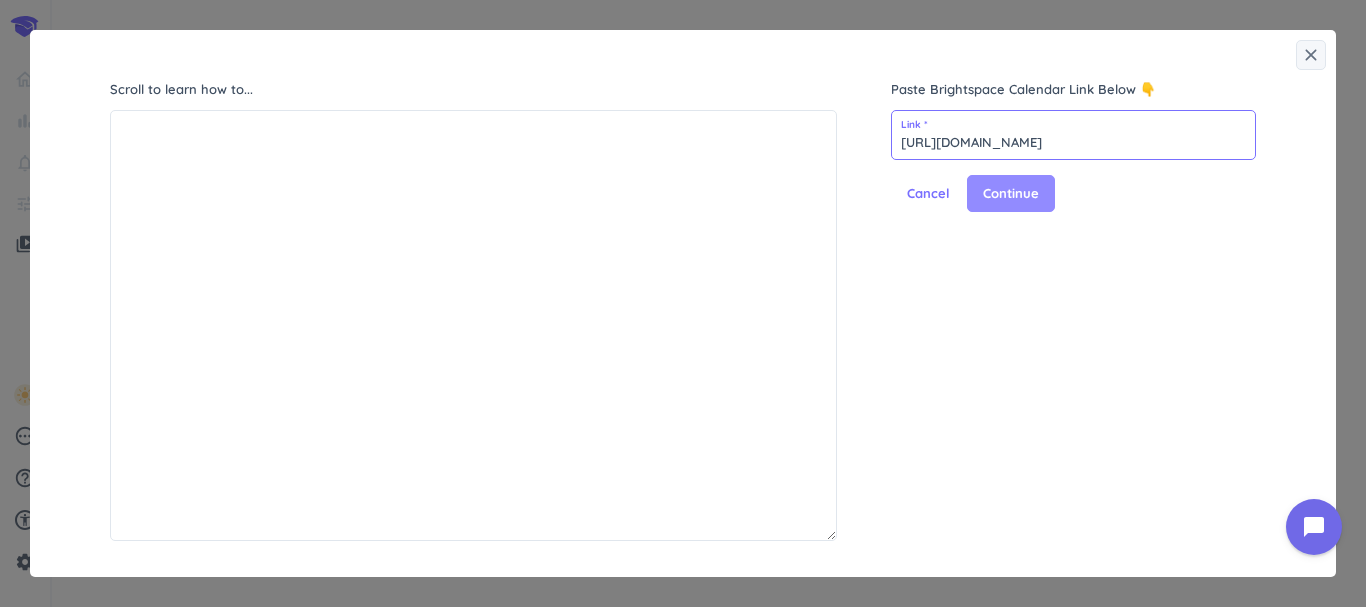 type on "https://purdue.brightspace.com/d2l/le/calendar/feed/user/feed.ics?token=a7rogxwm6h15c20z4f43d" 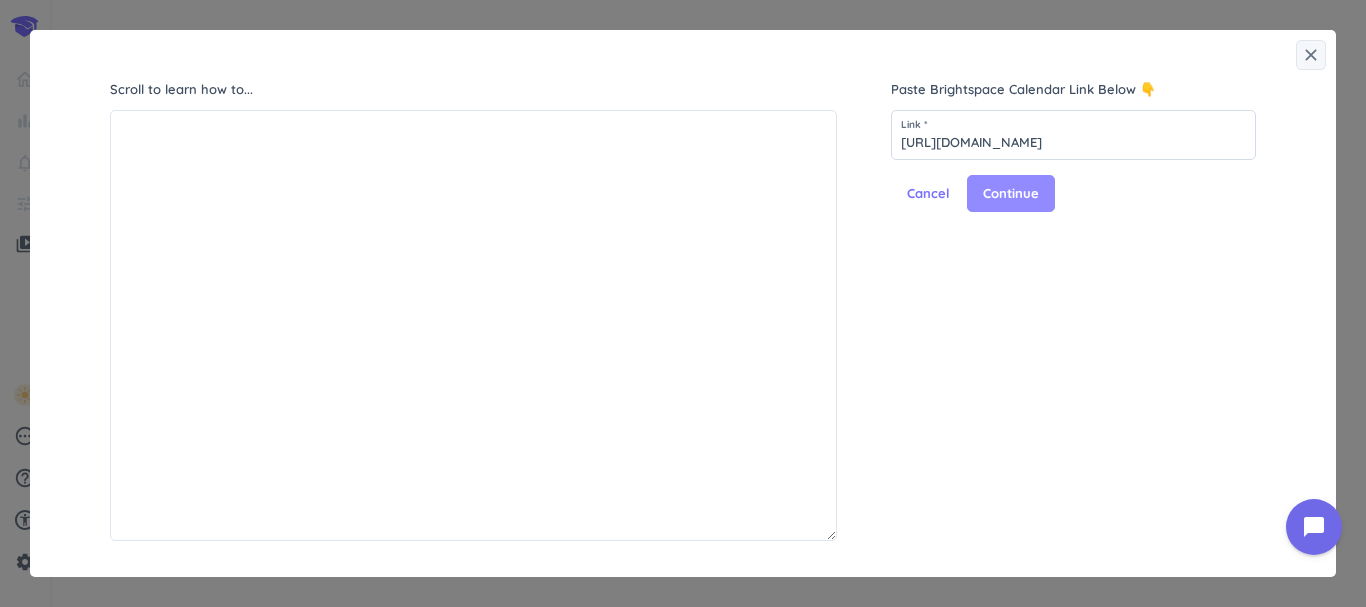 scroll, scrollTop: 0, scrollLeft: 0, axis: both 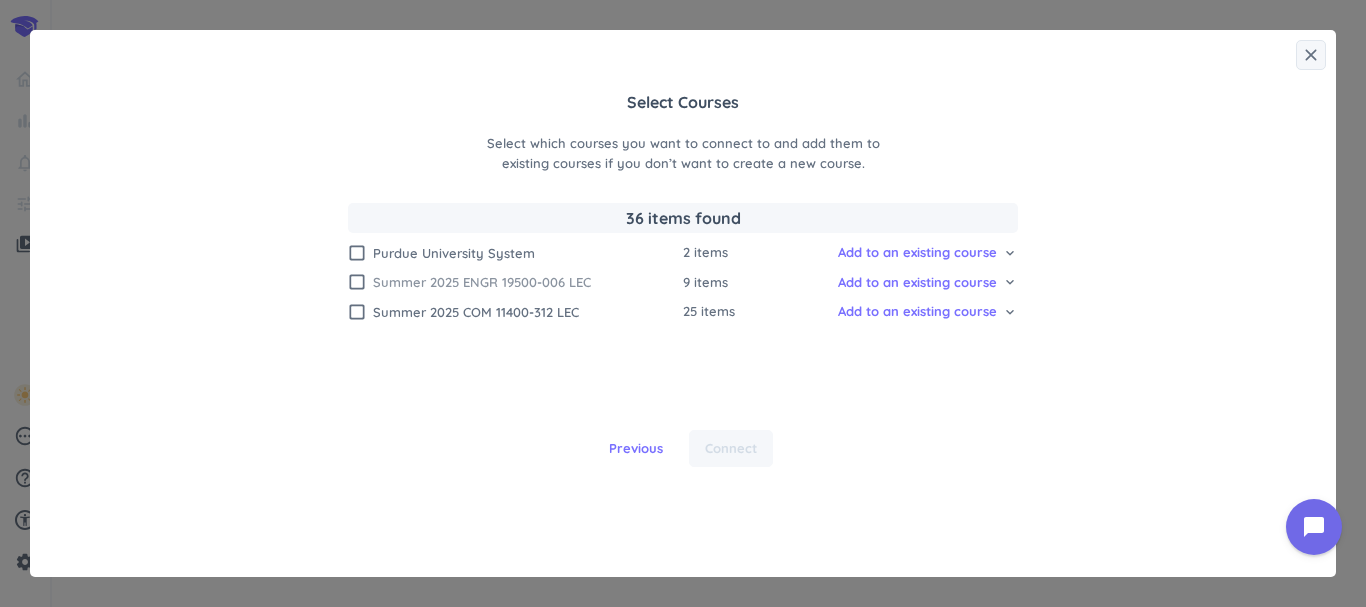 click on "check_box_outline_blank" at bounding box center [357, 282] 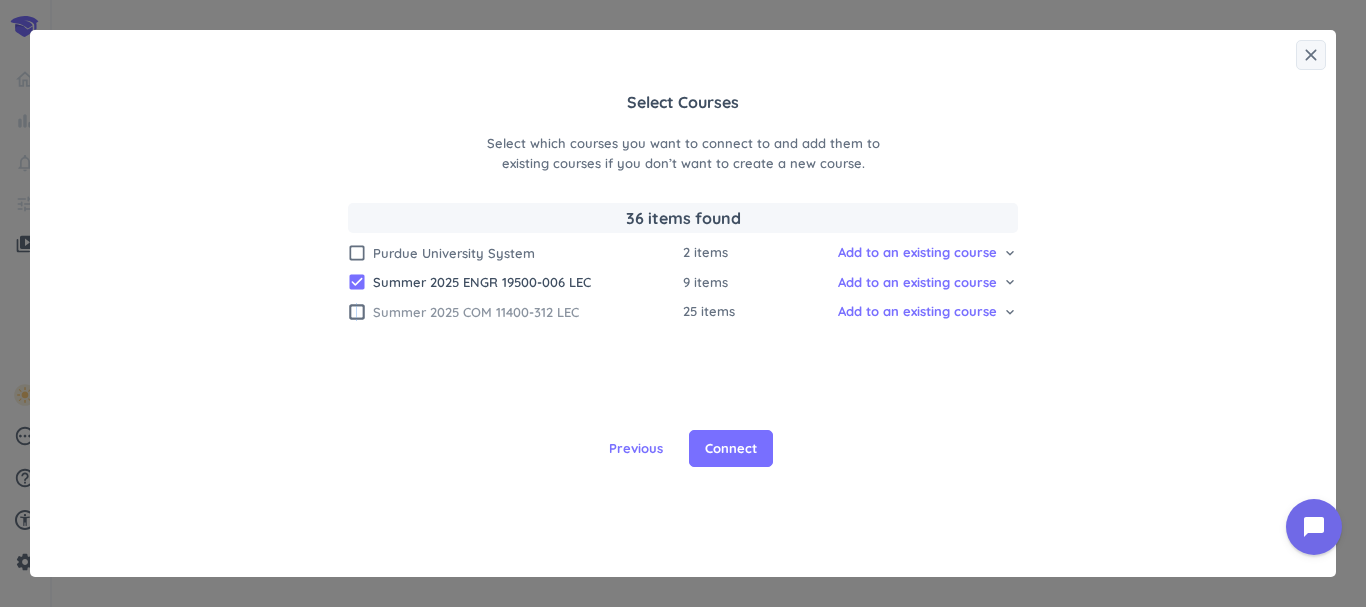 click on "check_box_outline_blank" at bounding box center (357, 312) 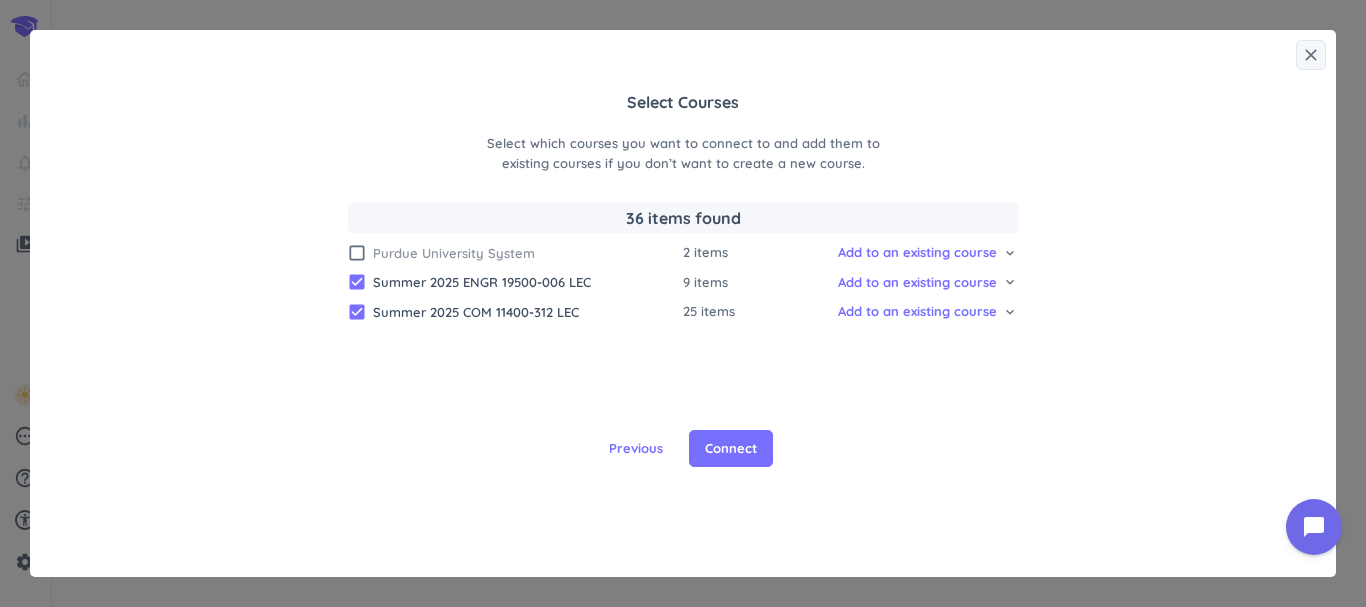 click on "check_box_outline_blank" at bounding box center (357, 253) 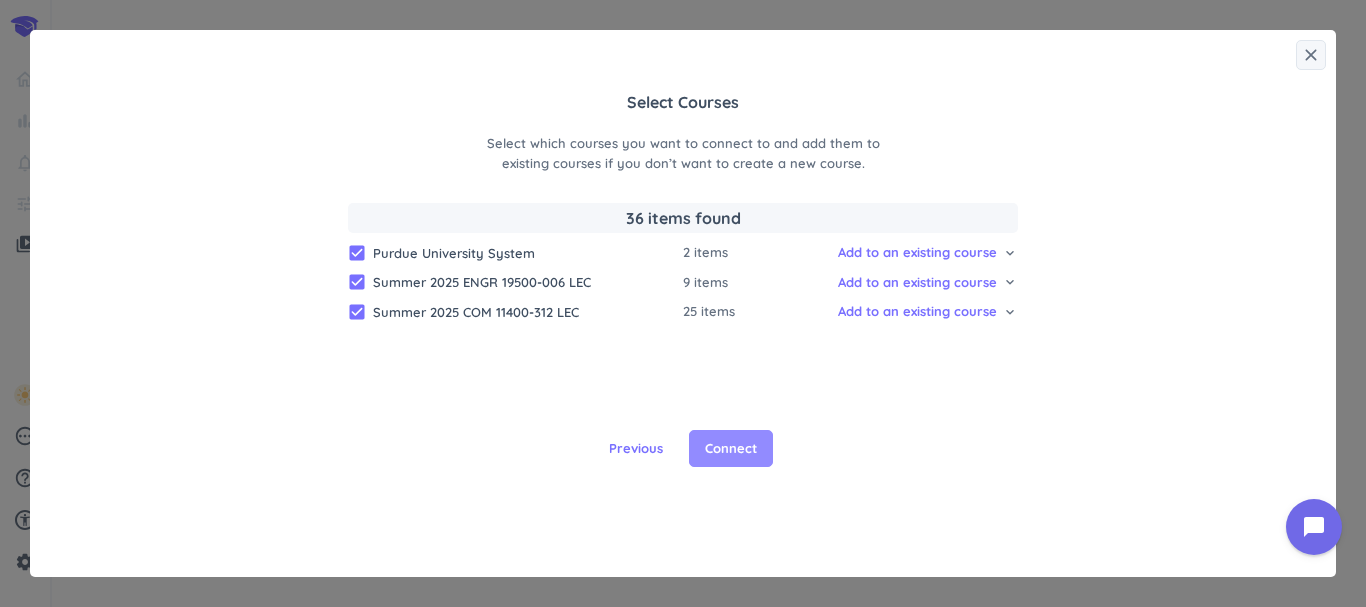 click on "Connect" at bounding box center (731, 449) 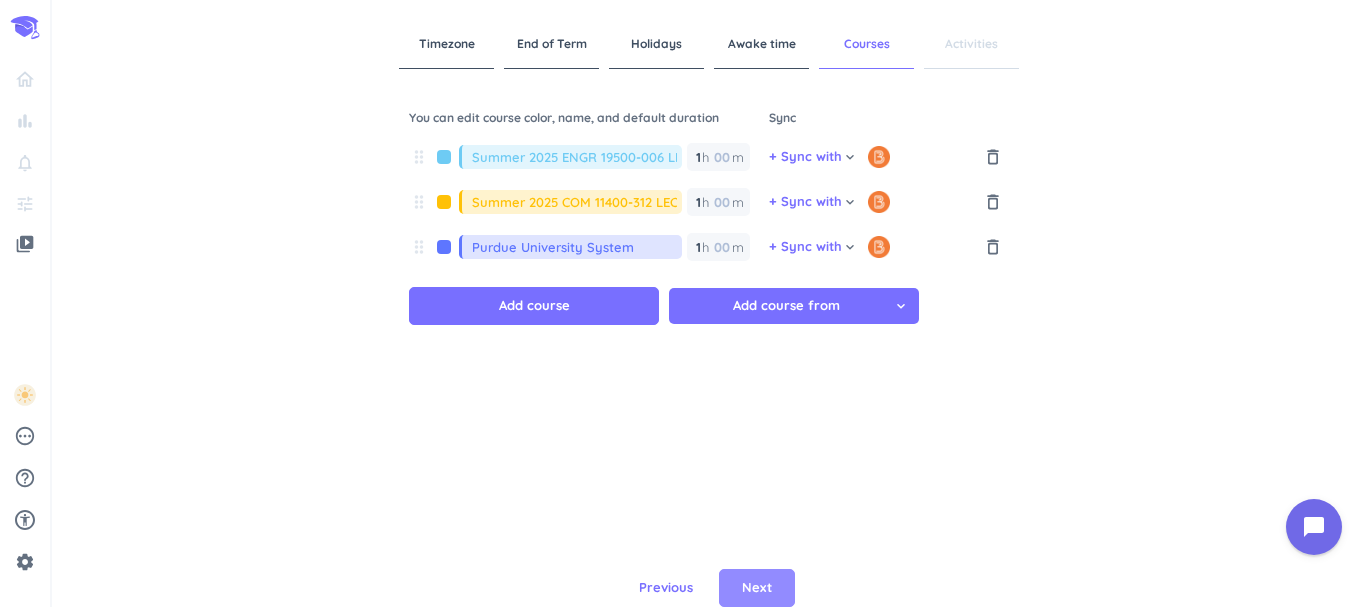 click on "Next" at bounding box center [757, 588] 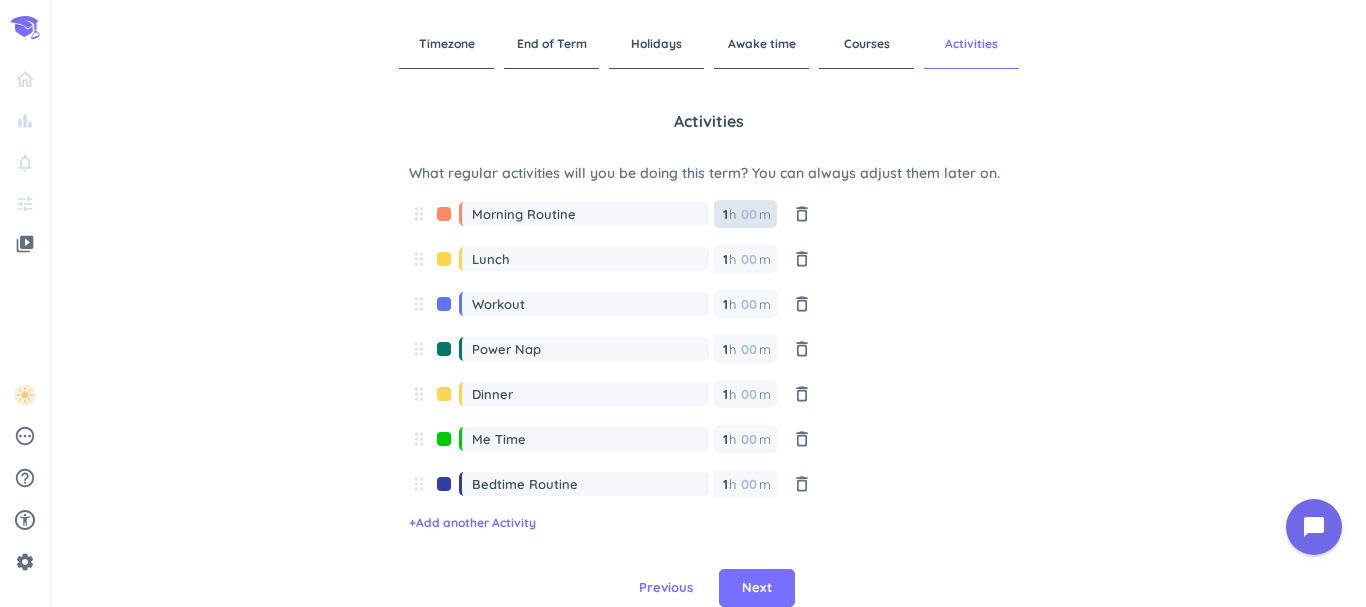 click on "1 1 00" at bounding box center (729, 214) 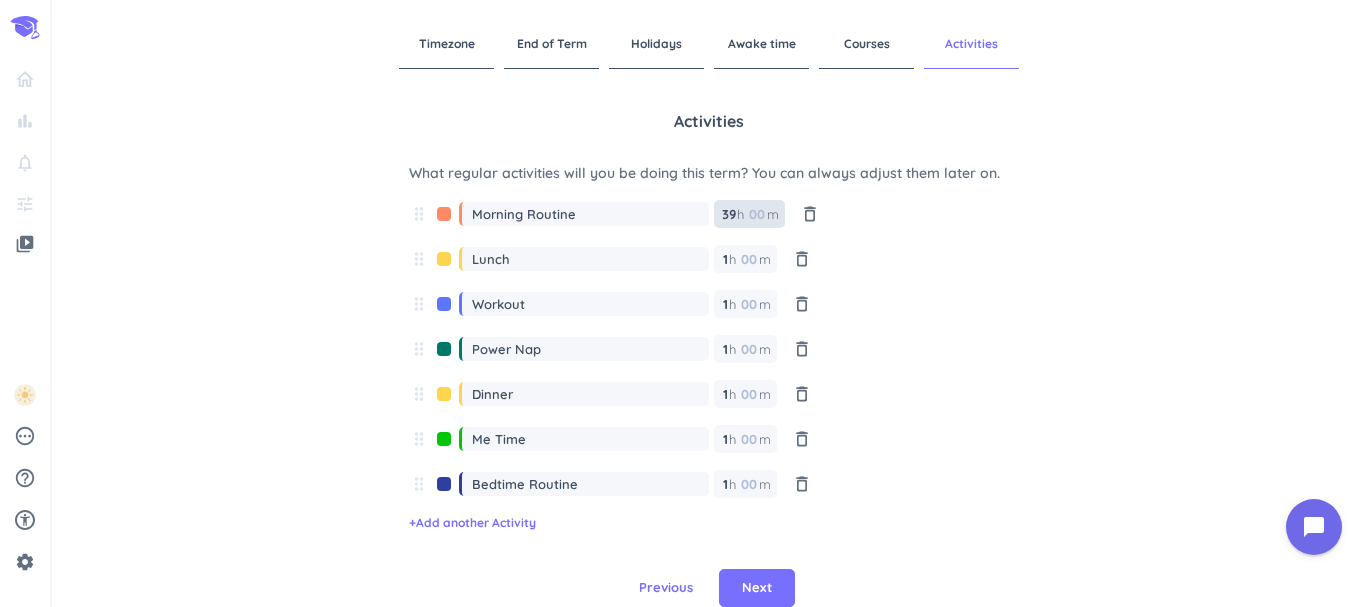 type on "3" 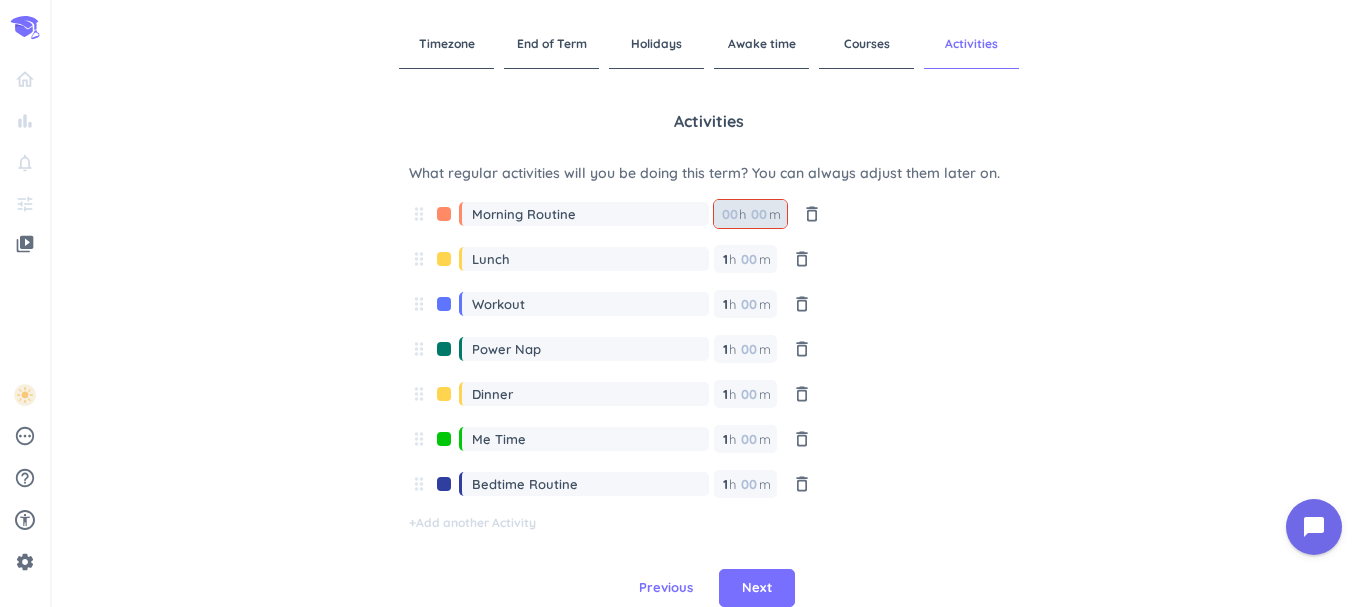 type 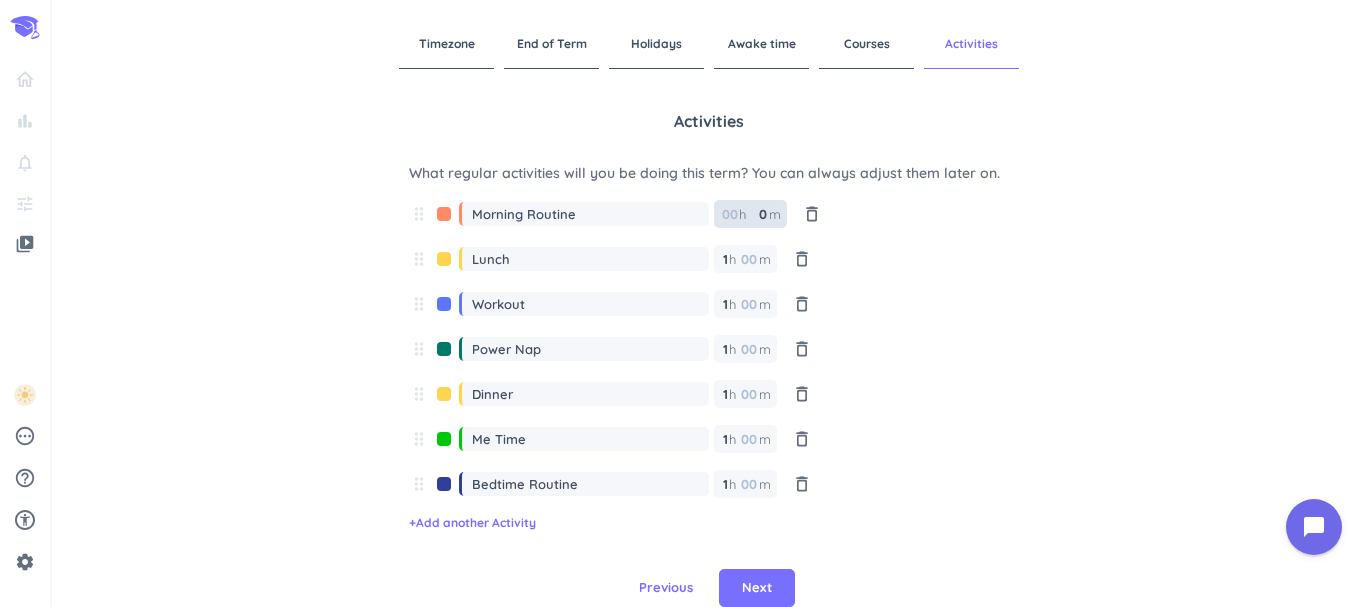 type 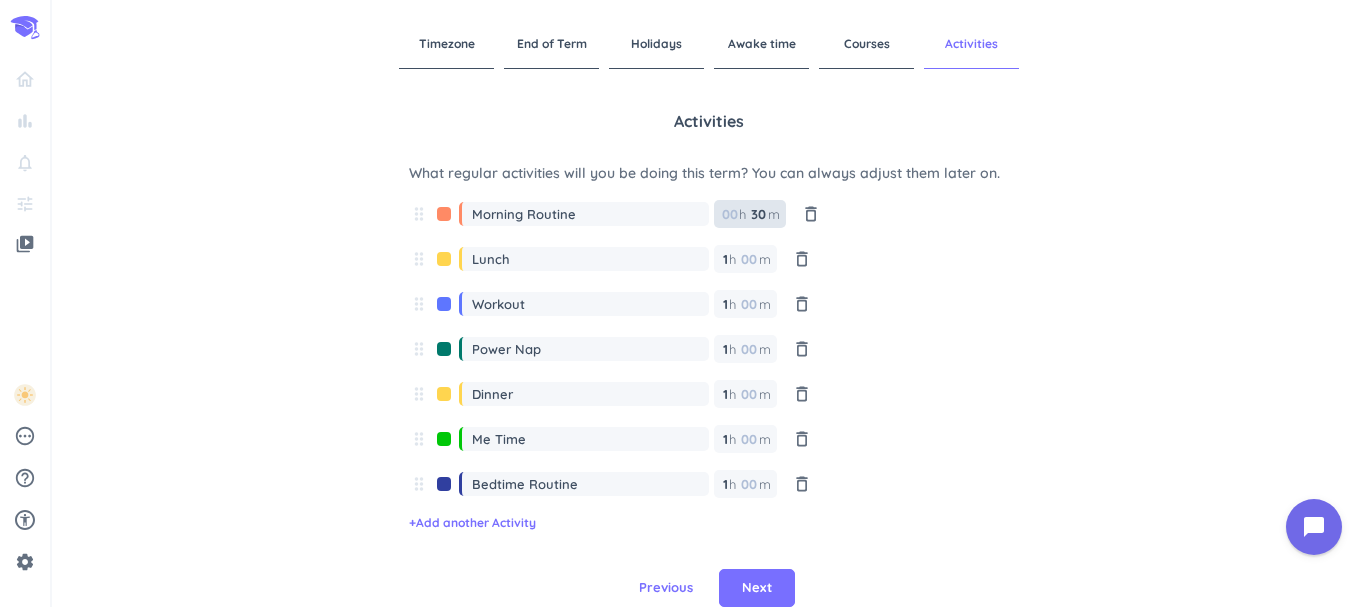 type on "30" 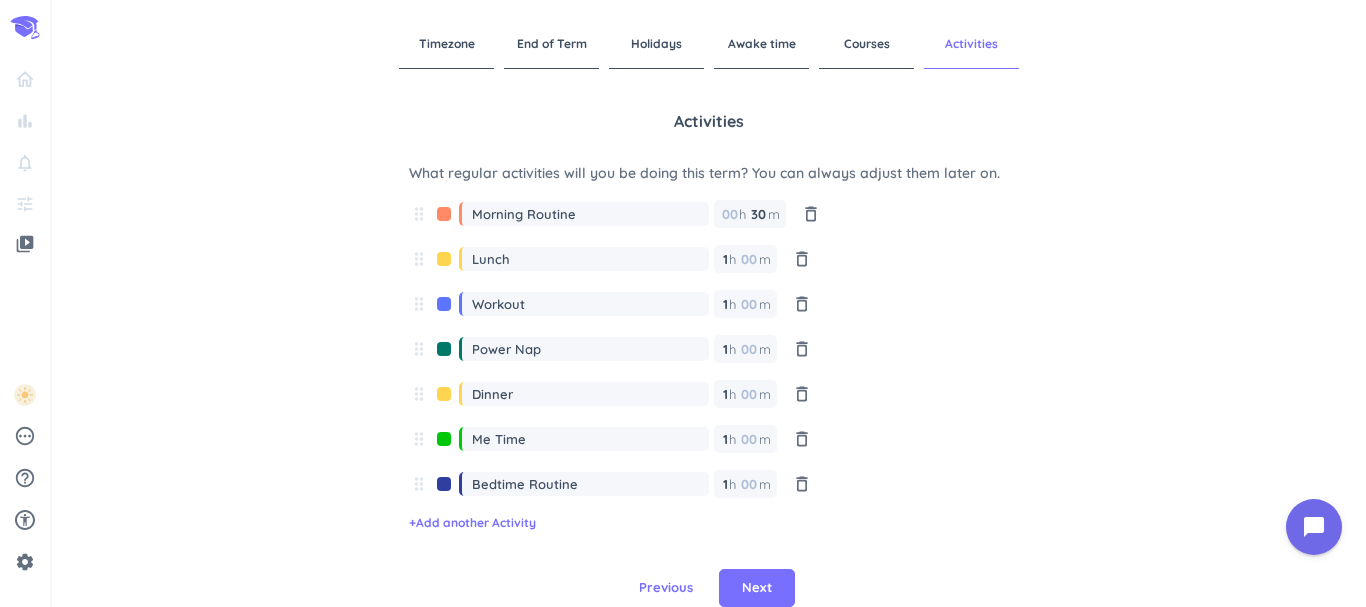 click on "Activities What regular activities will you be doing this term? You can always adjust them later on. drag_indicator Morning Routine 00 h 30 30 00 m delete_outline drag_indicator Lunch 1 1 00 h 00 m delete_outline drag_indicator Workout 1 1 00 h 00 m delete_outline drag_indicator Power Nap 1 1 00 h 00 m delete_outline drag_indicator Dinner 1 1 00 h 00 m delete_outline drag_indicator Me Time 1 1 00 h 00 m delete_outline drag_indicator Bedtime Routine 1 1 00 h 00 m delete_outline +  Add another Activity" at bounding box center (709, 344) 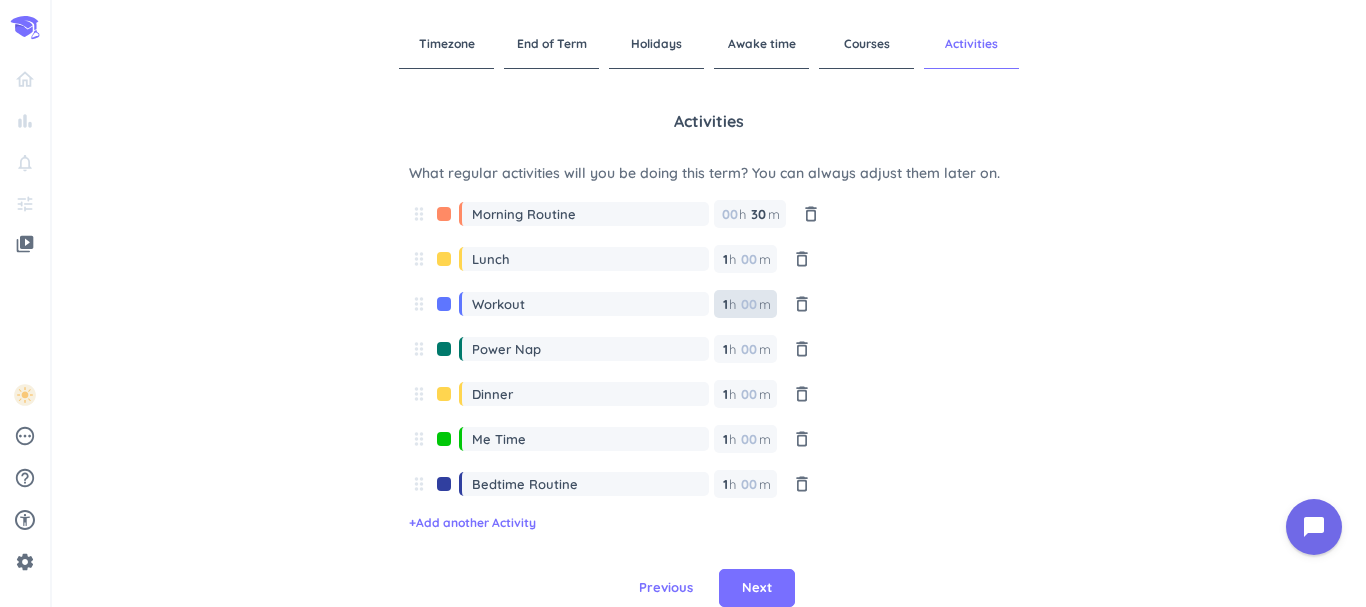 click on "1" at bounding box center (724, 304) 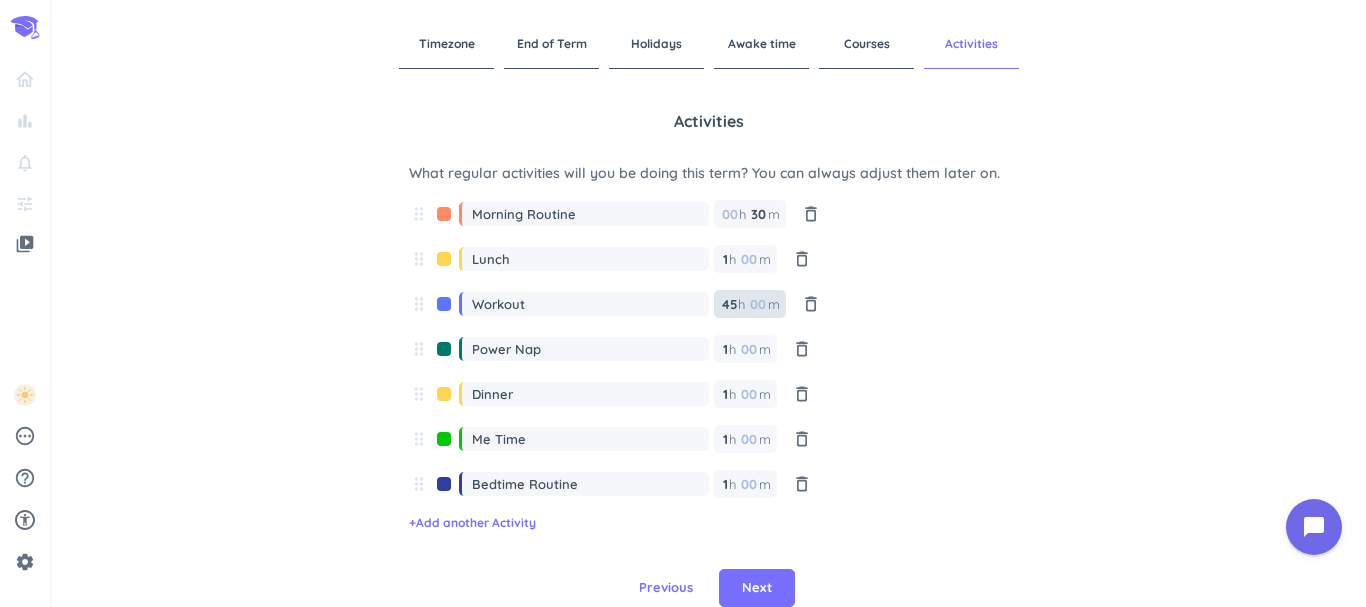type on "4" 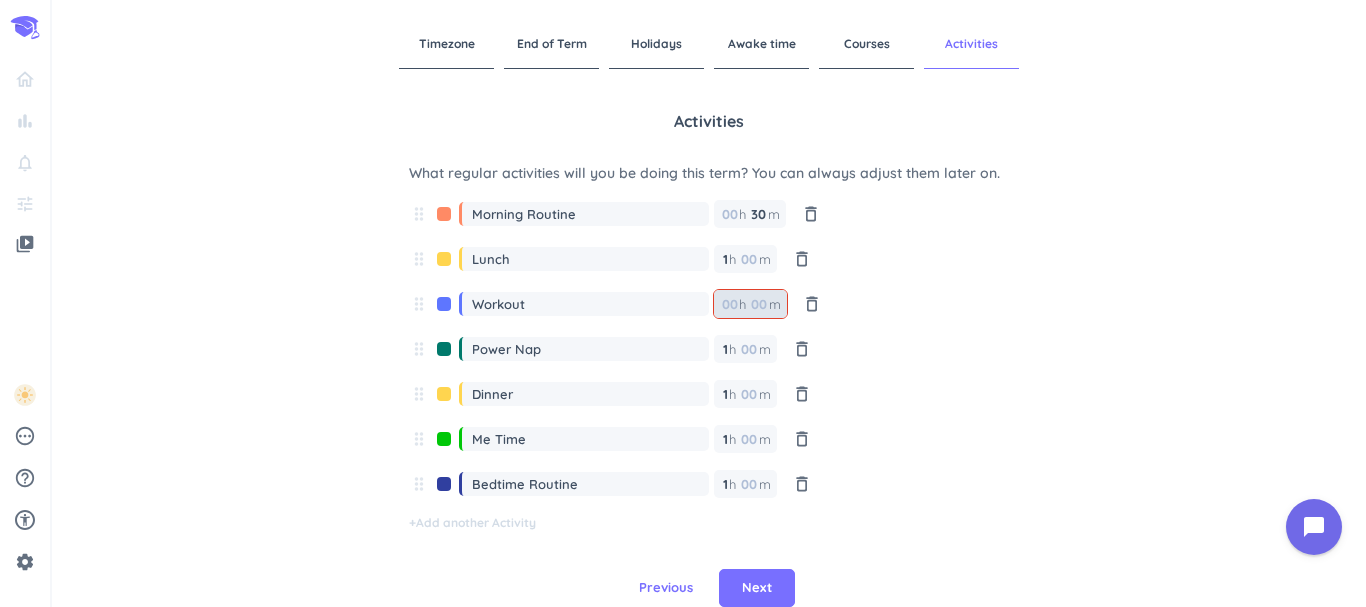 type 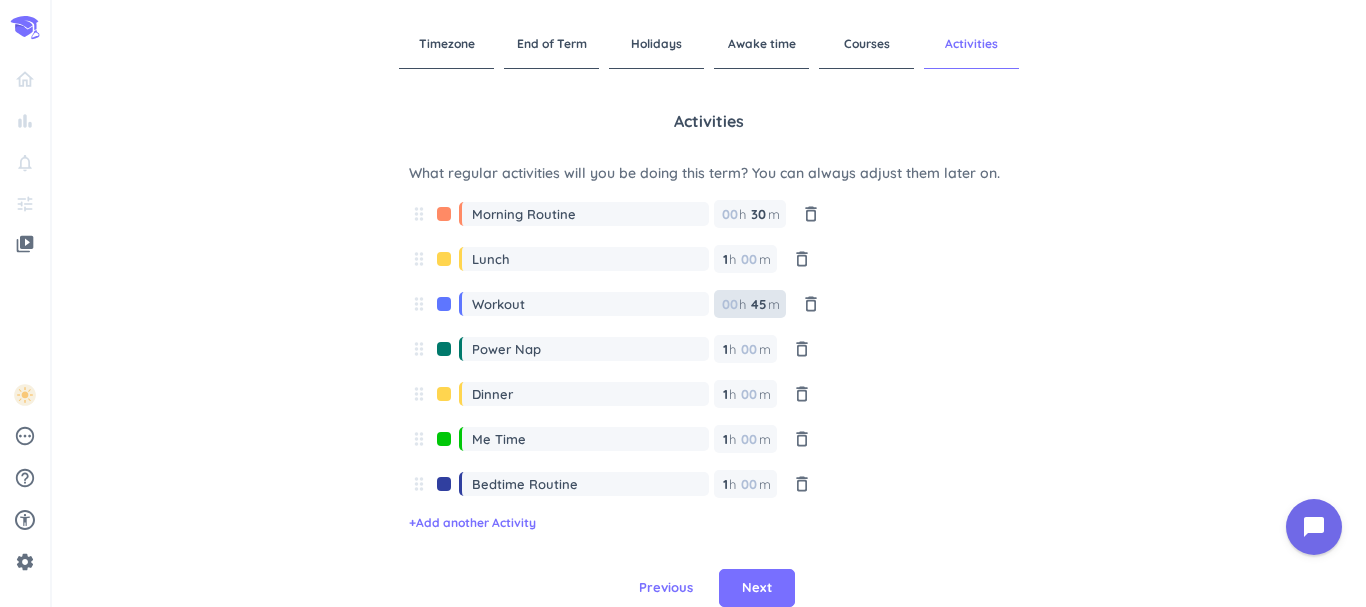 type on "45" 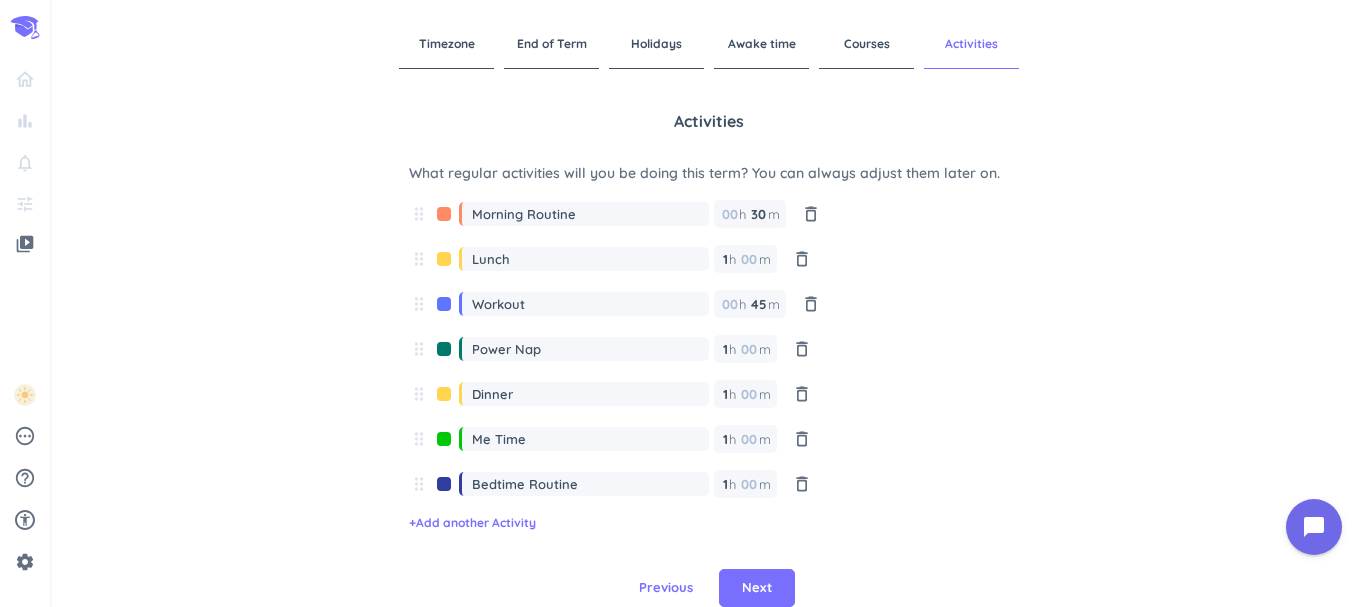 click on "Activities What regular activities will you be doing this term? You can always adjust them later on. drag_indicator Morning Routine 00 h 30 30 00 m delete_outline drag_indicator Lunch 1 1 00 h 00 m delete_outline drag_indicator Workout 00 h 45 45 00 m delete_outline drag_indicator Power Nap 1 1 00 h 00 m delete_outline drag_indicator Dinner 1 1 00 h 00 m delete_outline drag_indicator Me Time 1 1 00 h 00 m delete_outline drag_indicator Bedtime Routine 1 1 00 h 00 m delete_outline +  Add another Activity" at bounding box center (709, 344) 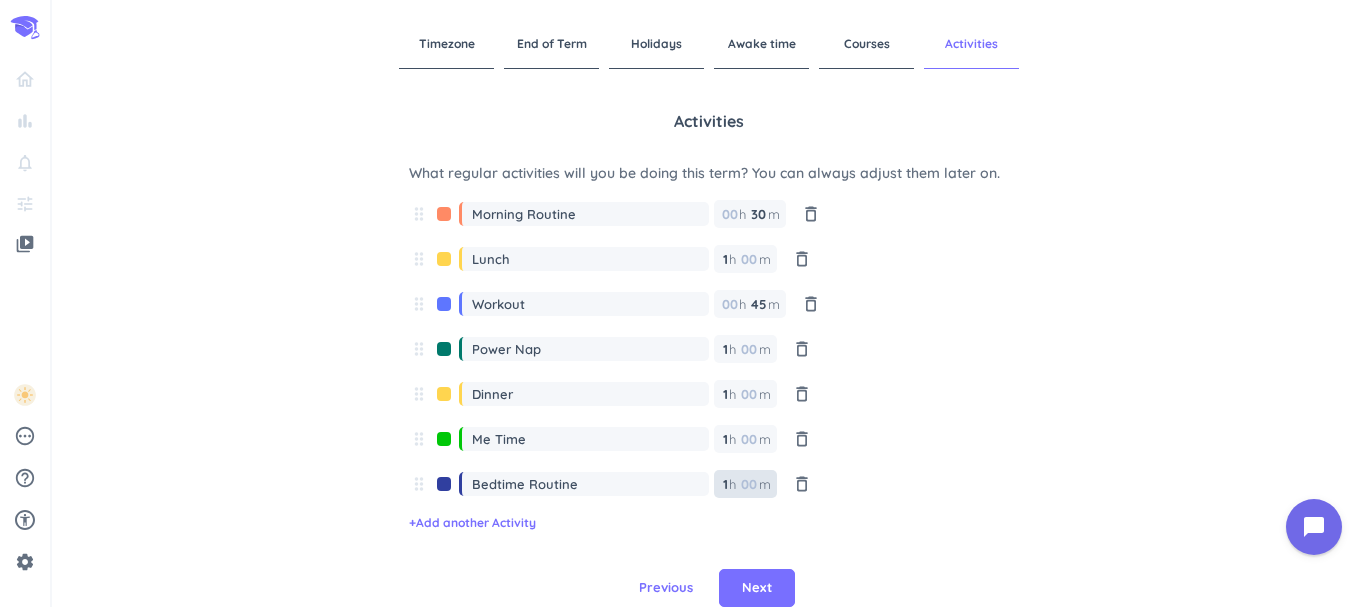 click on "1 1 00" at bounding box center [729, 484] 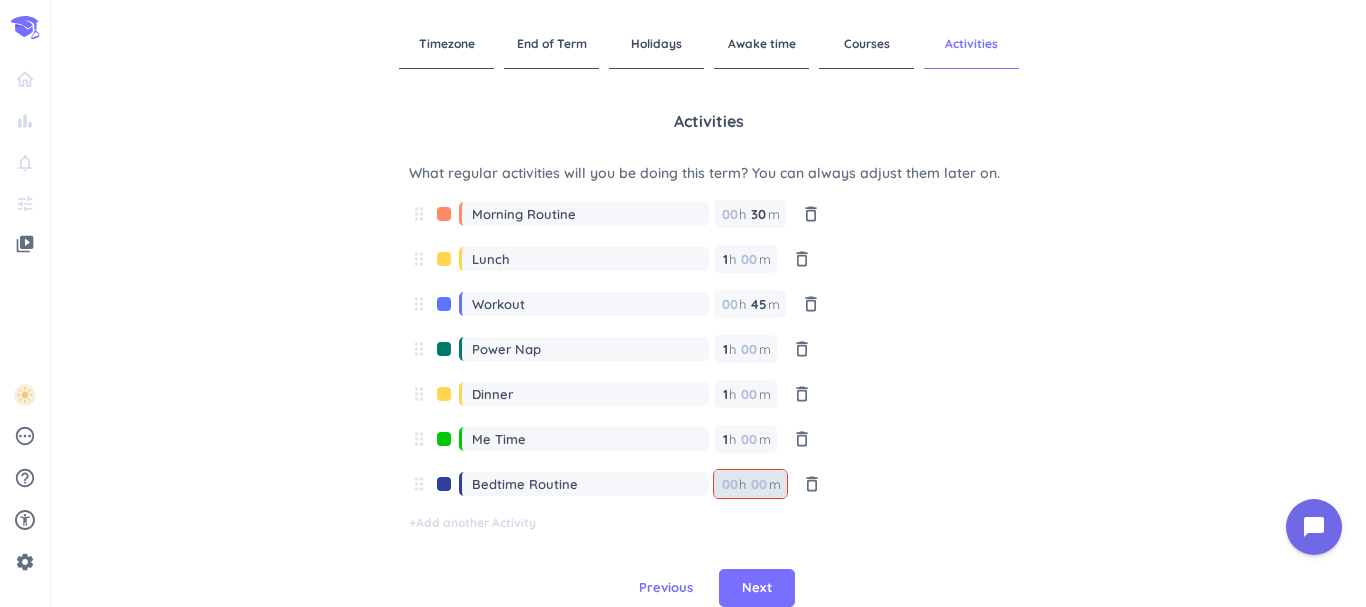 type 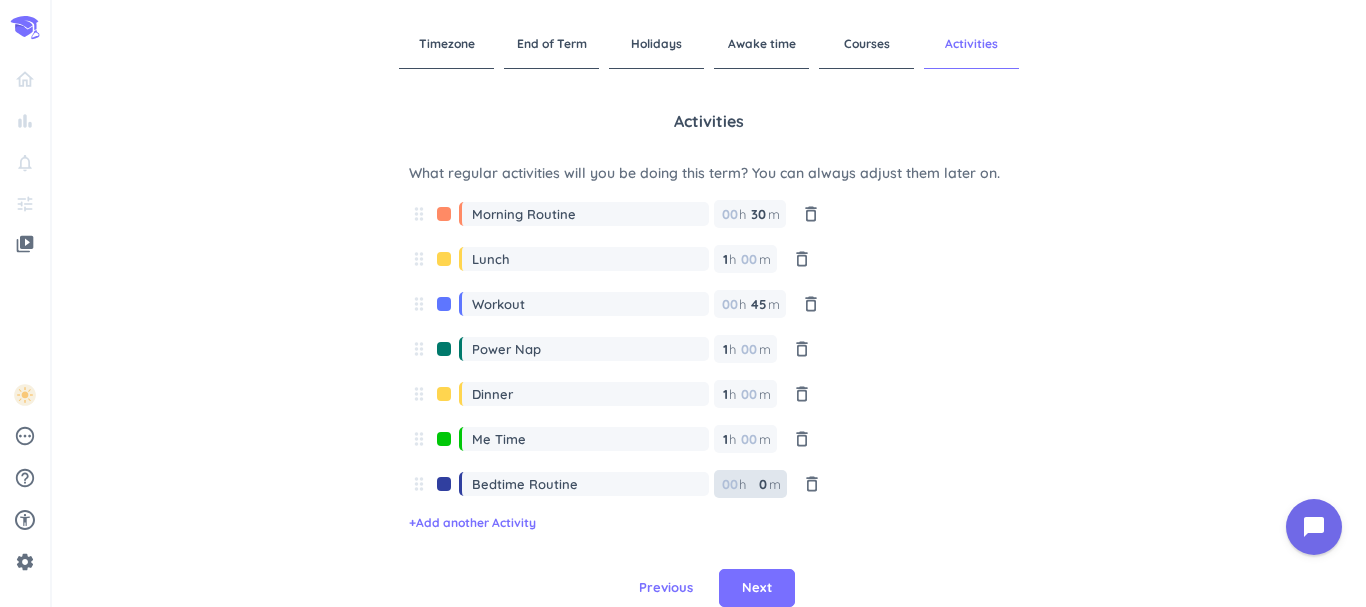 type 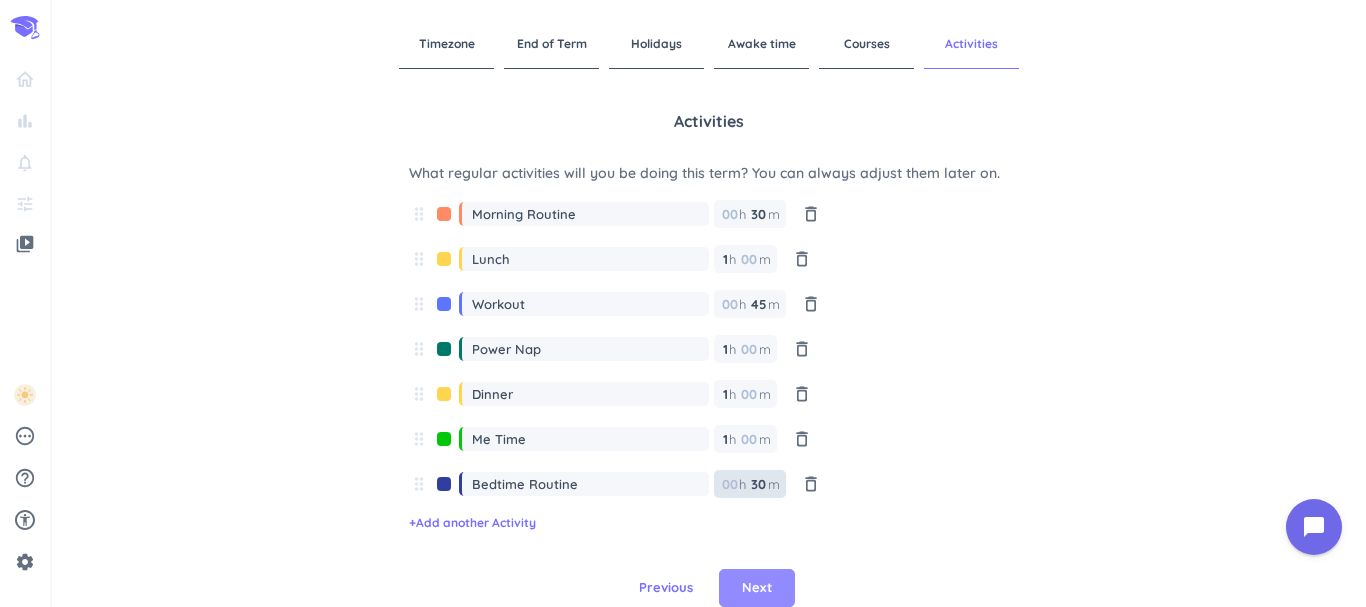 type on "30" 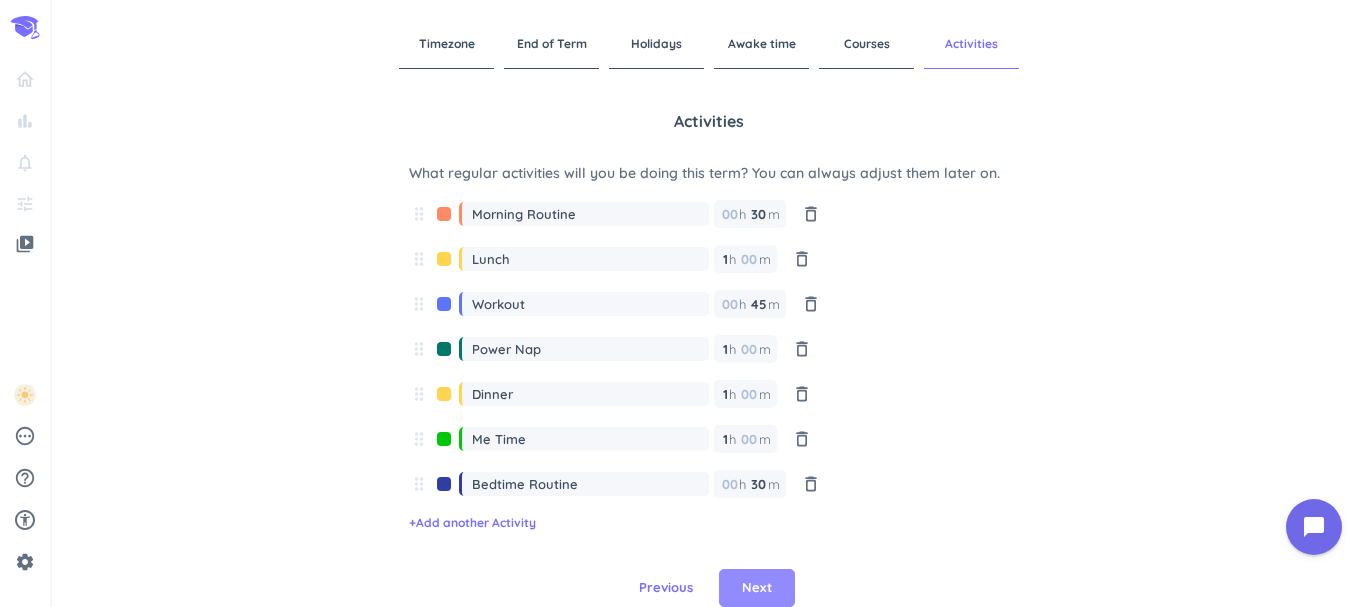 click on "Next" at bounding box center (757, 588) 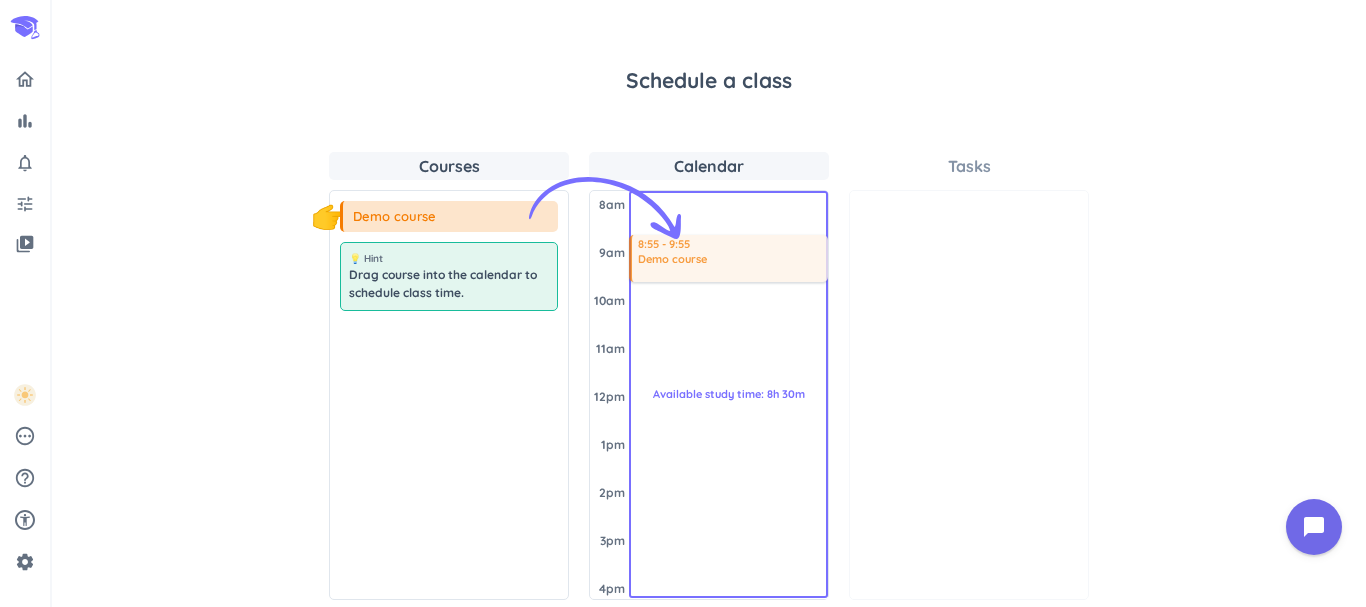 drag, startPoint x: 485, startPoint y: 218, endPoint x: 766, endPoint y: 228, distance: 281.1779 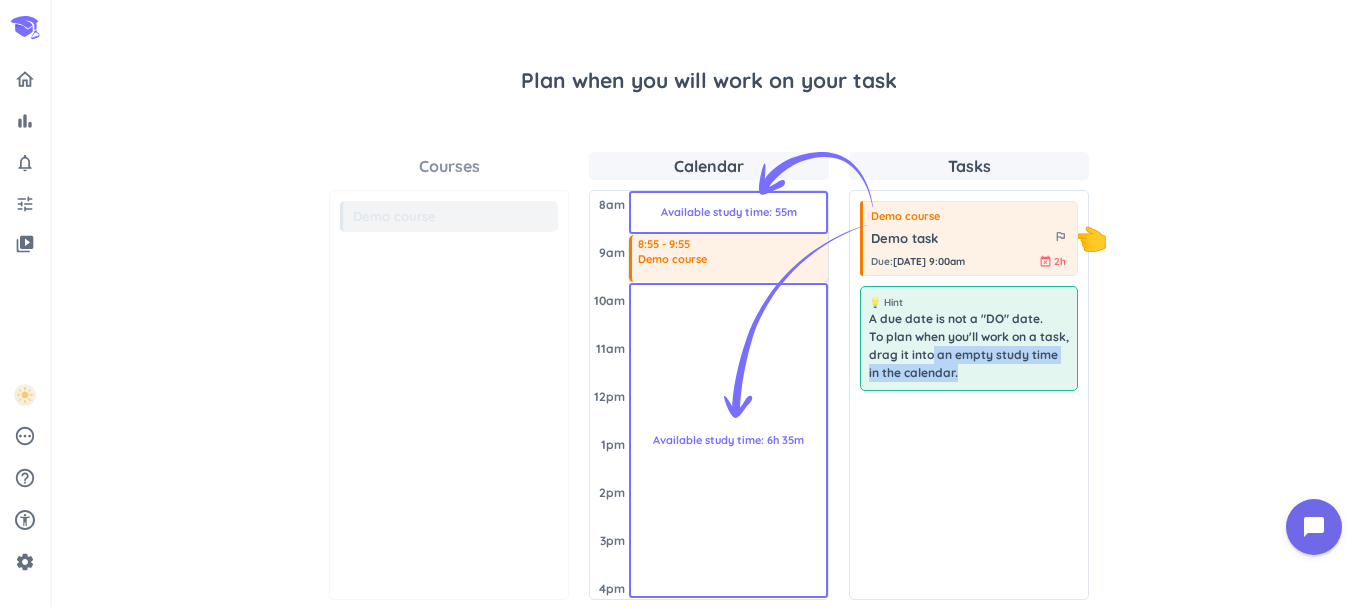 drag, startPoint x: 958, startPoint y: 356, endPoint x: 746, endPoint y: 421, distance: 221.74084 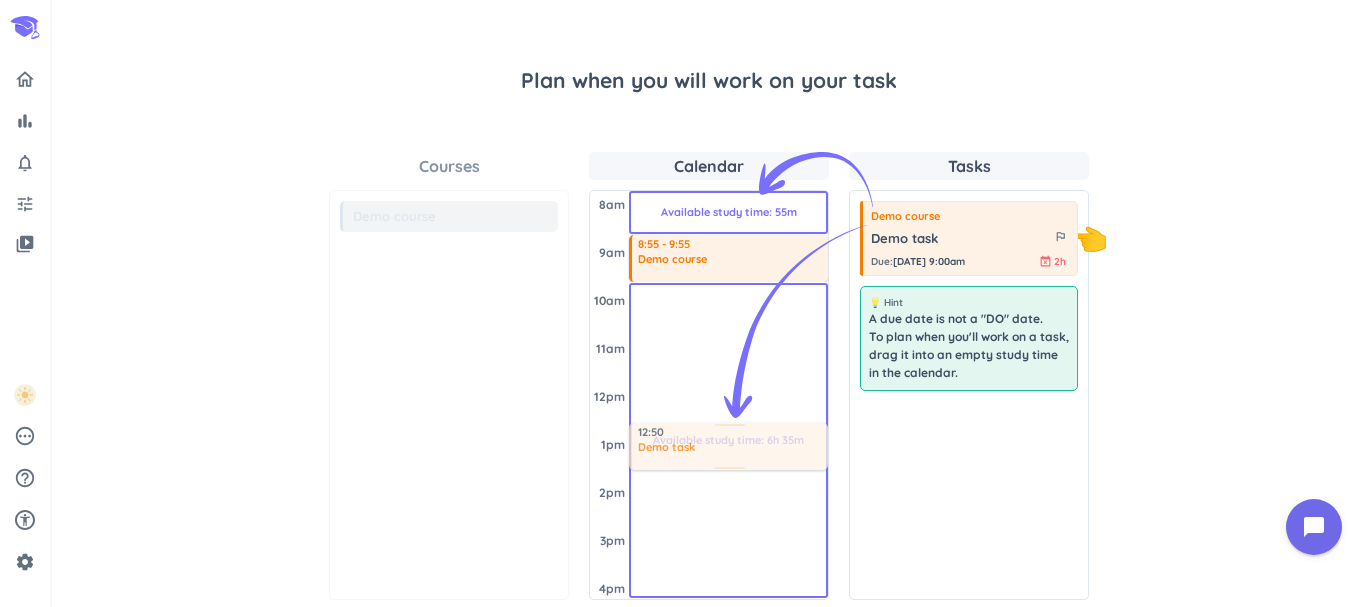 drag, startPoint x: 971, startPoint y: 232, endPoint x: 745, endPoint y: 424, distance: 296.54678 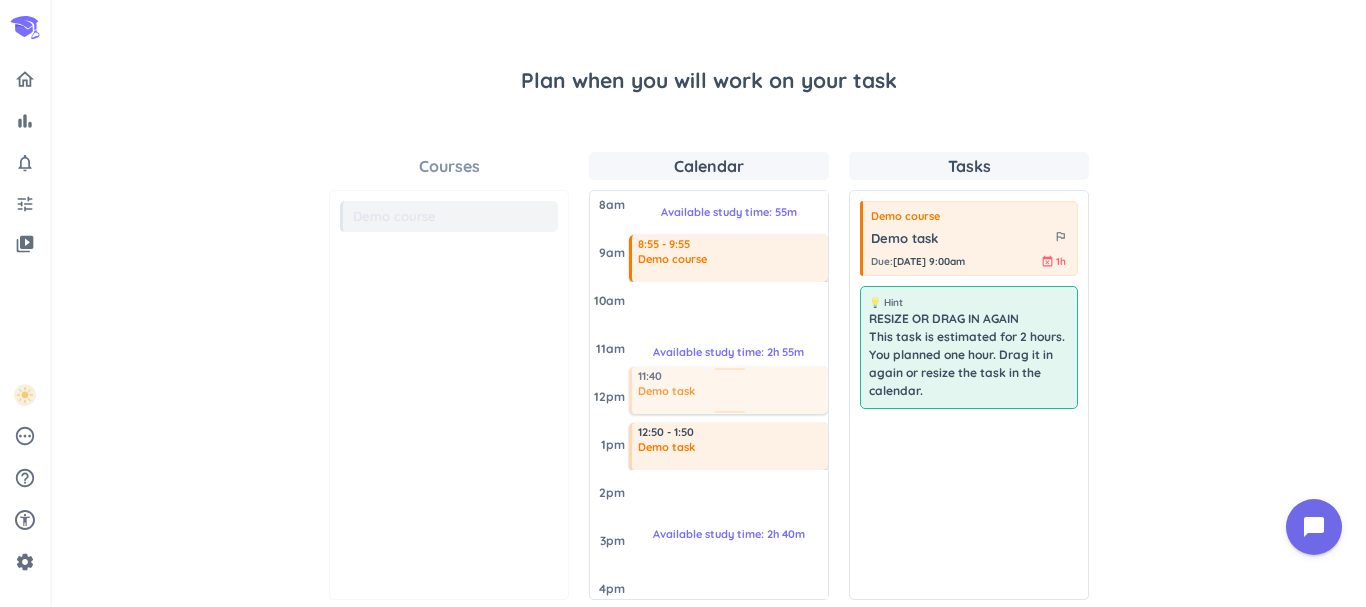 drag, startPoint x: 976, startPoint y: 249, endPoint x: 761, endPoint y: 368, distance: 245.73563 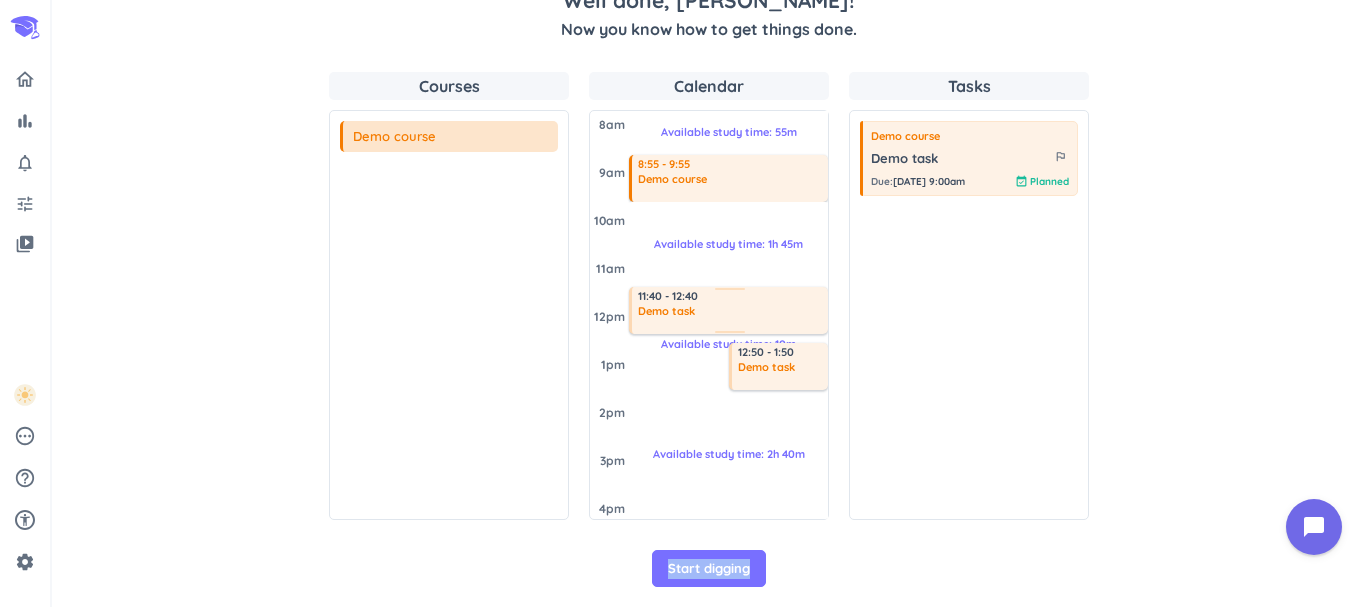 scroll, scrollTop: 96, scrollLeft: 0, axis: vertical 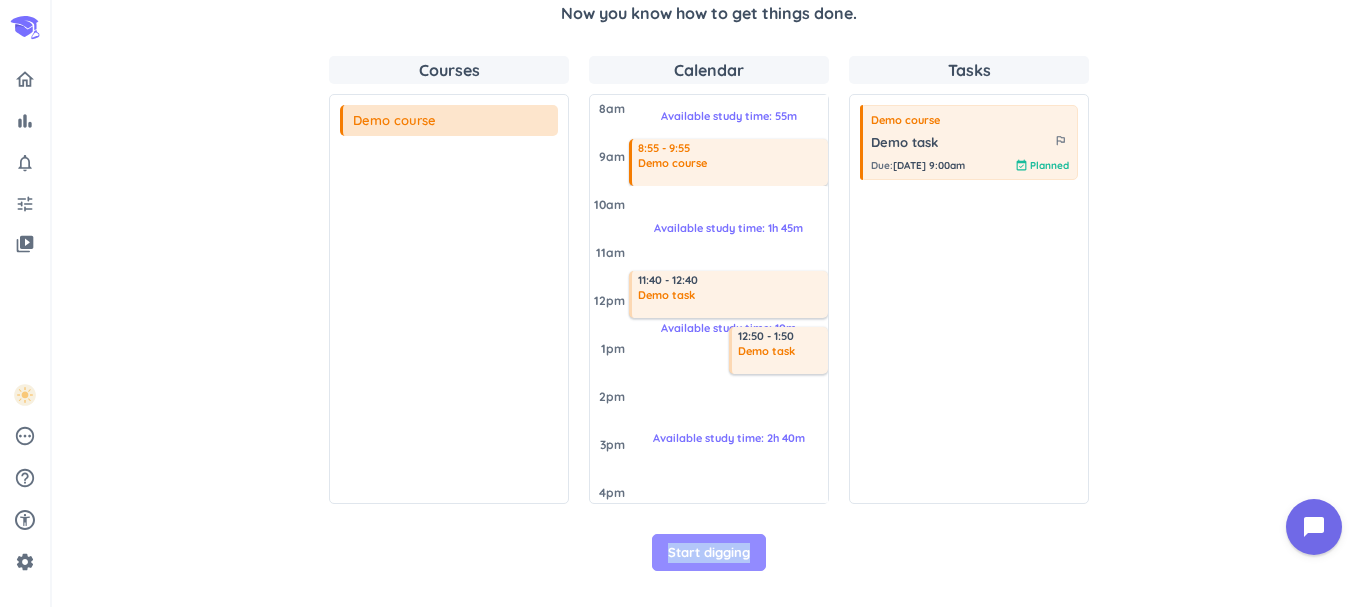 click on "Start digging" at bounding box center [709, 553] 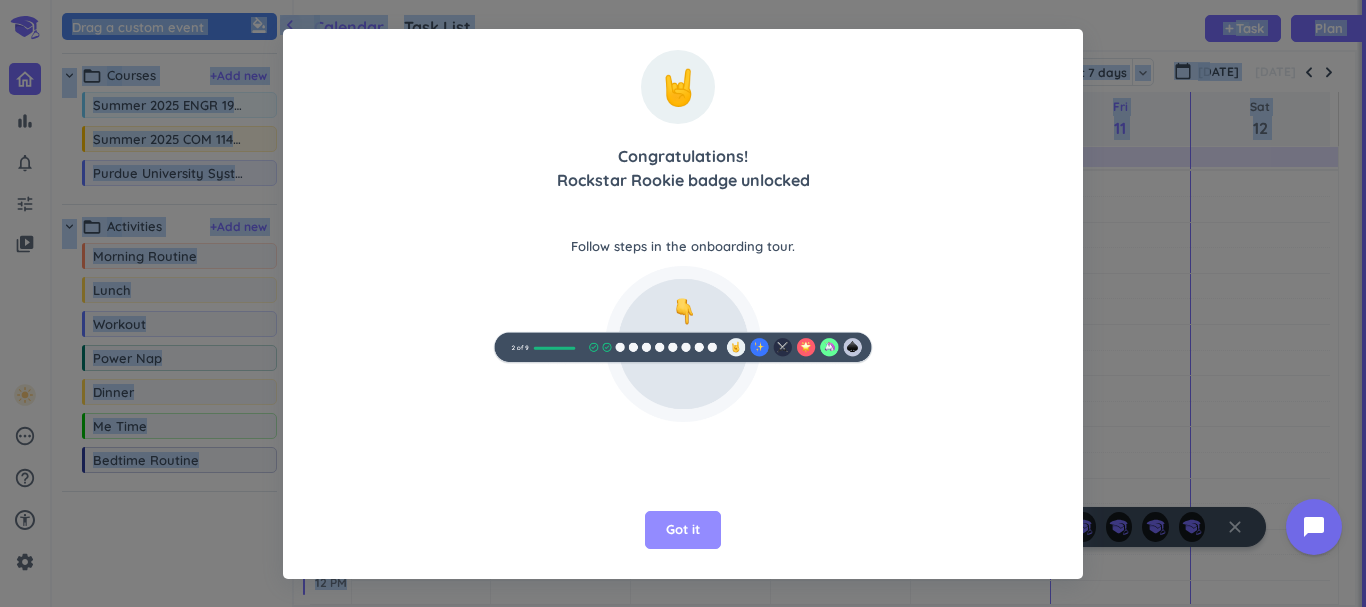 scroll, scrollTop: 42, scrollLeft: 1055, axis: both 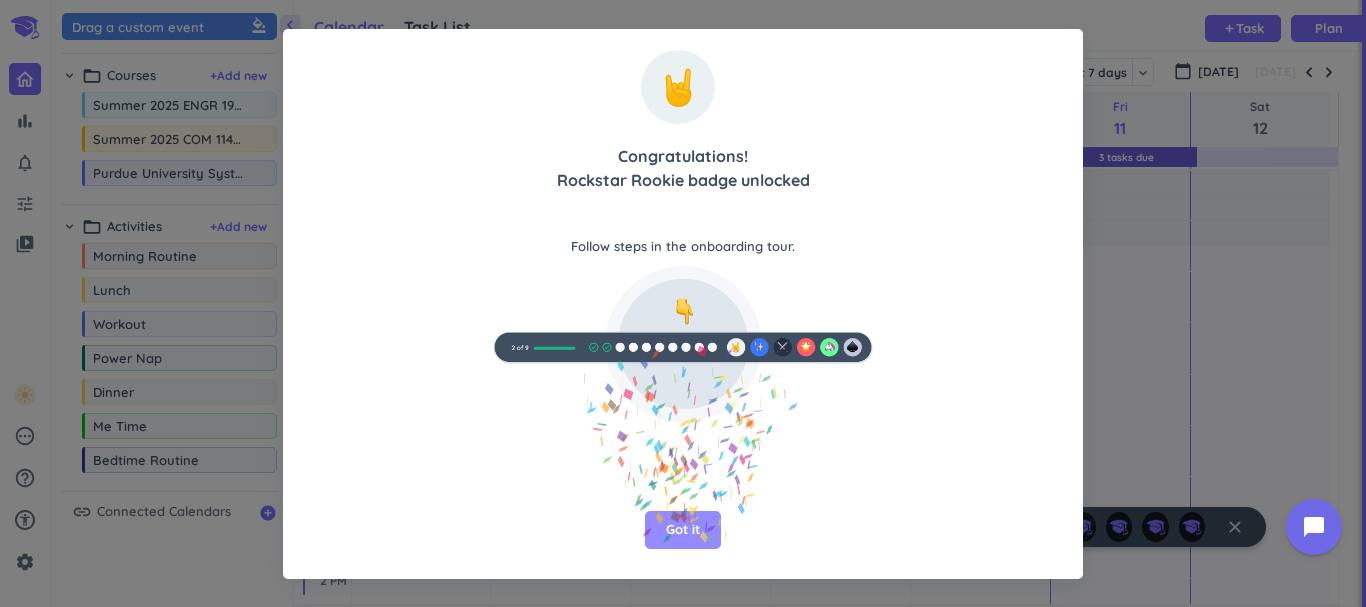 click on "Got it" at bounding box center [683, 530] 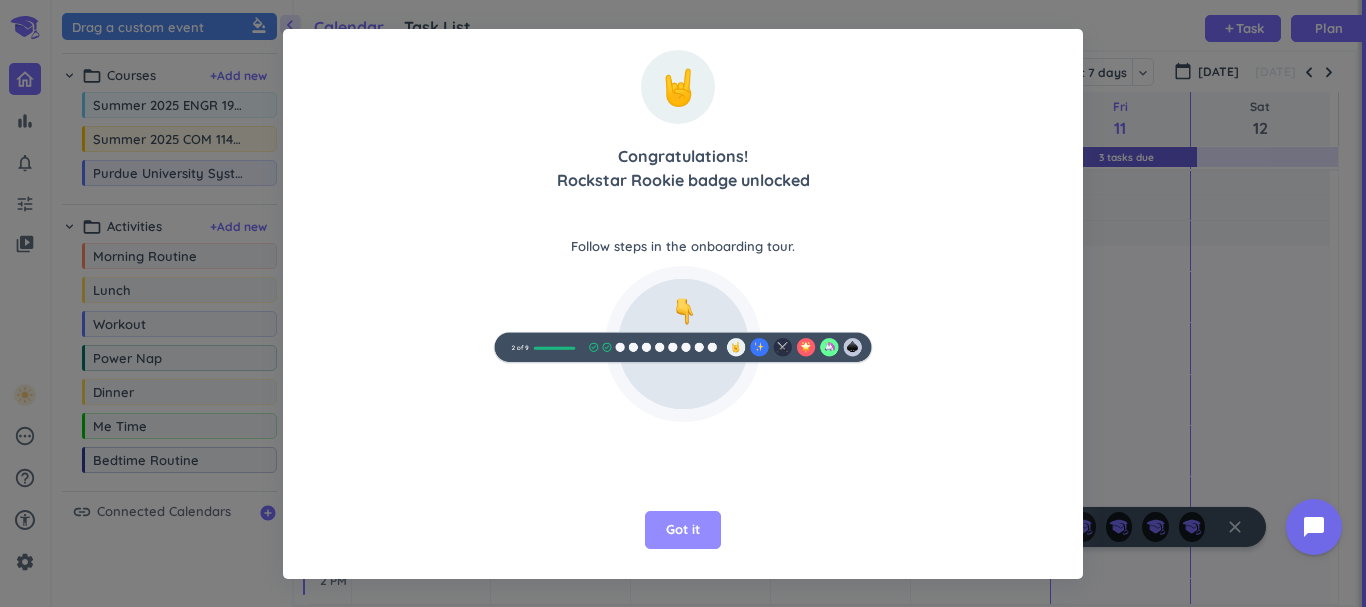 click on "Got it" at bounding box center [683, 530] 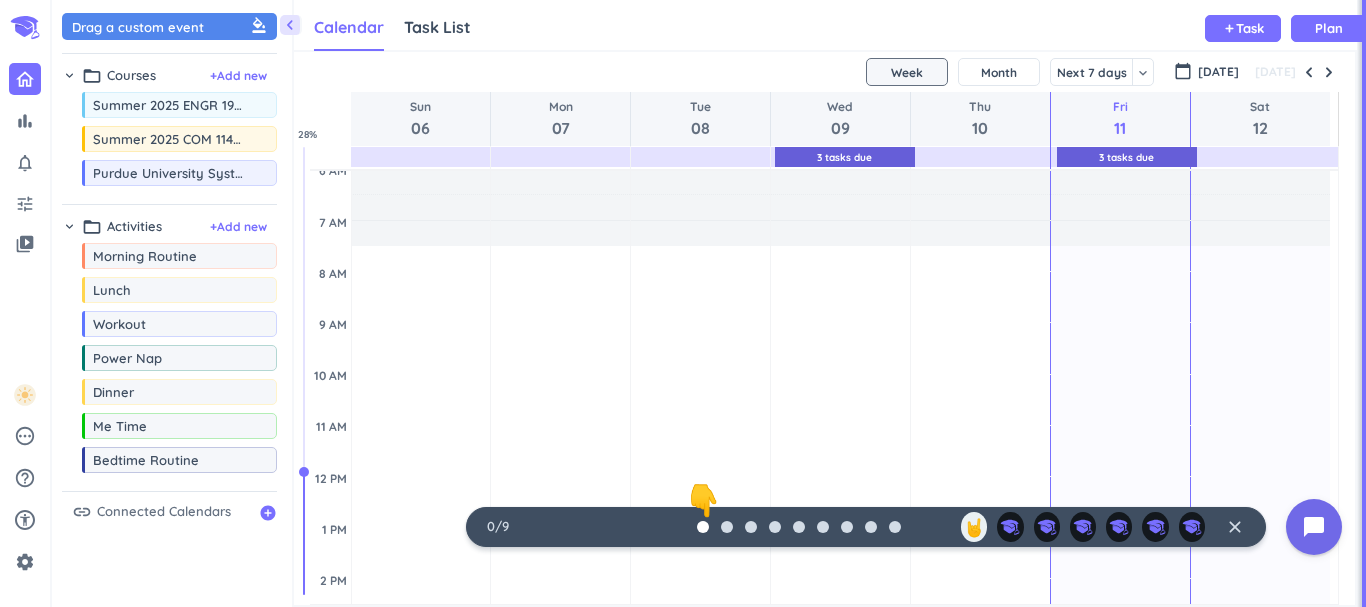 click at bounding box center [703, 527] 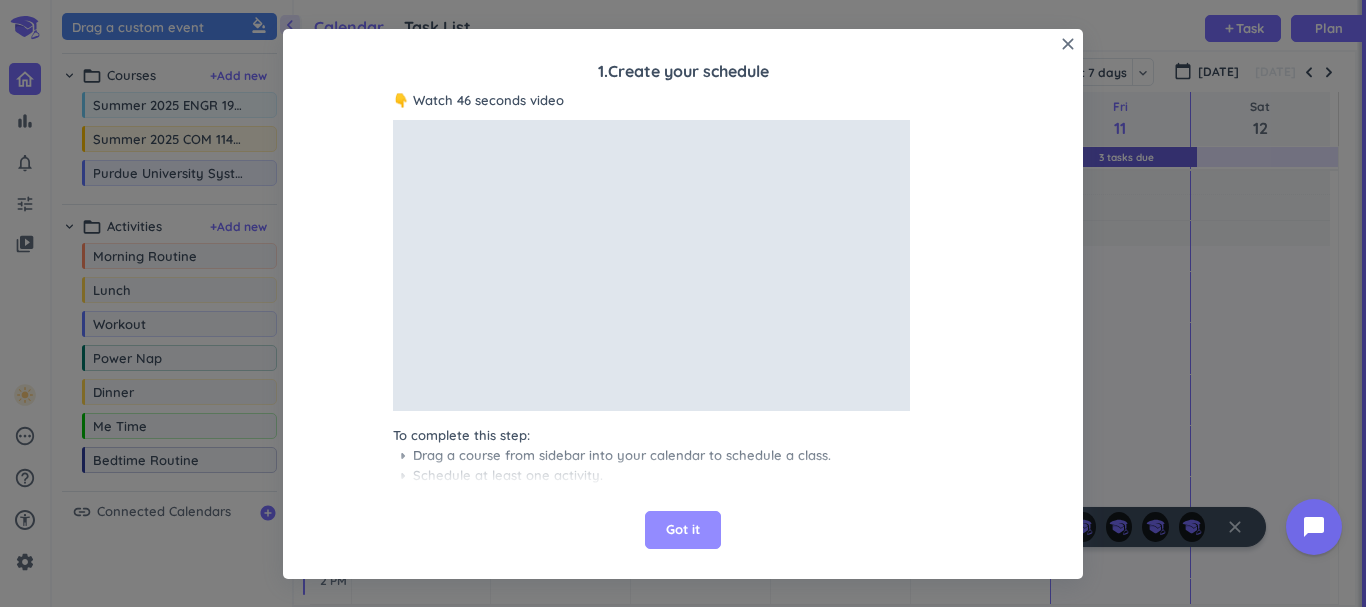 click on "Got it" at bounding box center [683, 530] 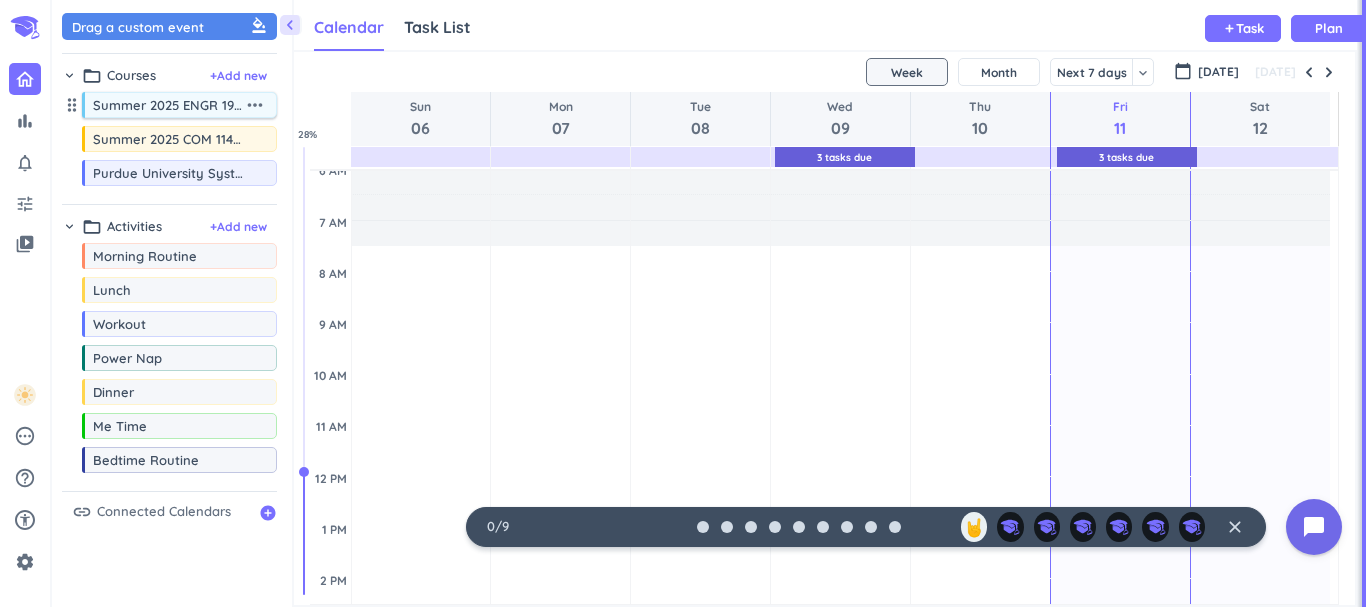 click on "more_horiz" at bounding box center [255, 105] 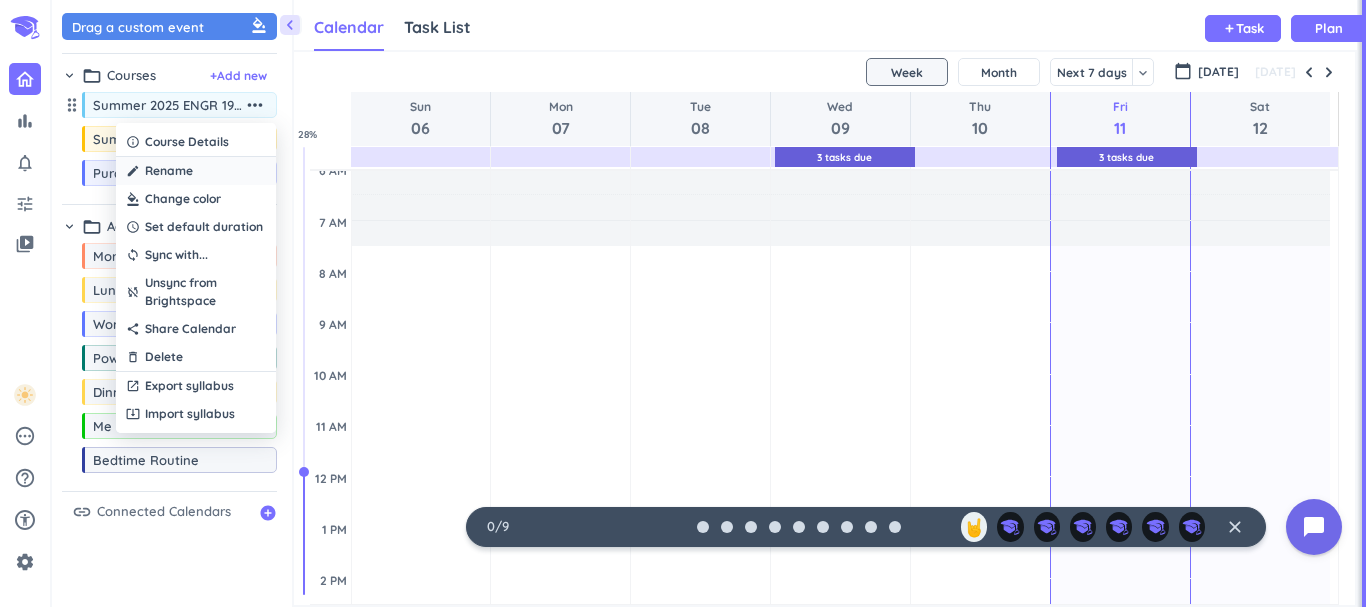 click on "create Rename" at bounding box center (196, 171) 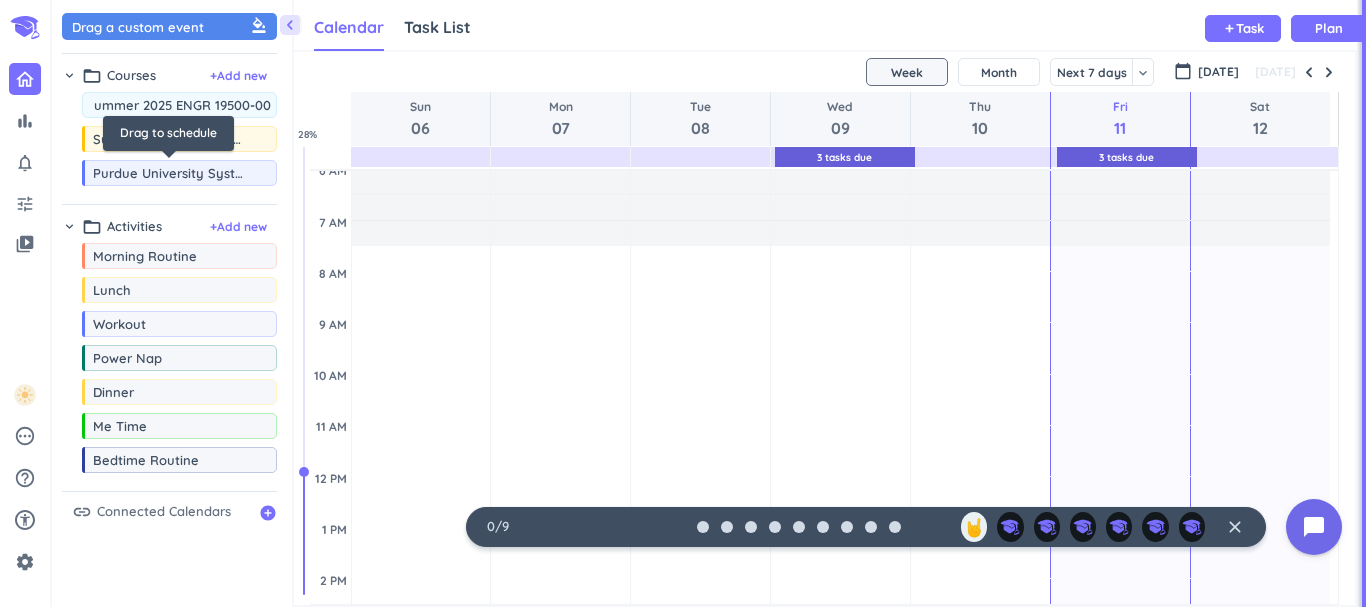 scroll, scrollTop: 0, scrollLeft: 0, axis: both 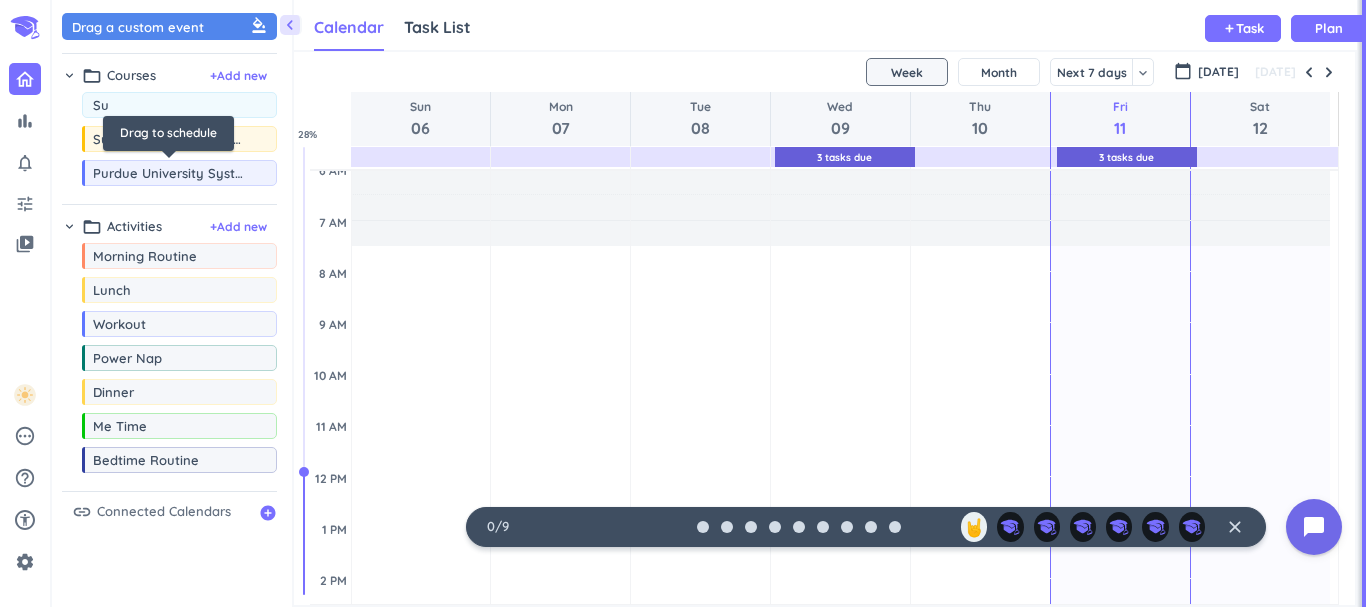 type on "S" 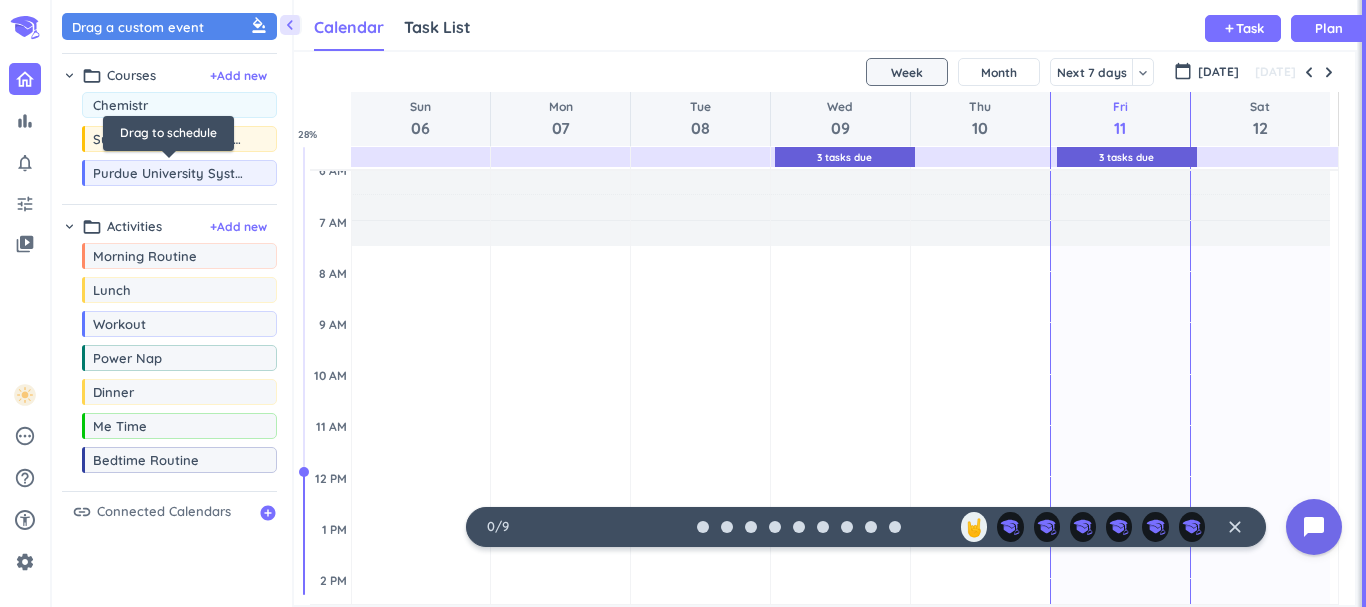 type on "Chemistry" 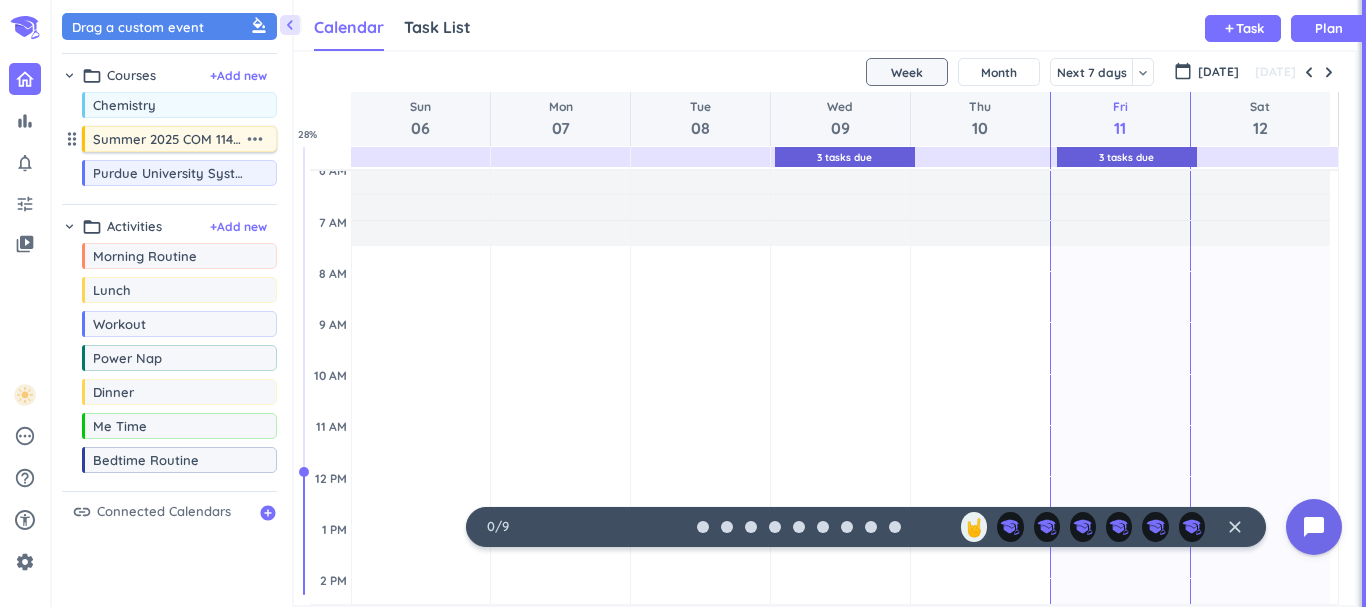 click on "more_horiz" at bounding box center (255, 139) 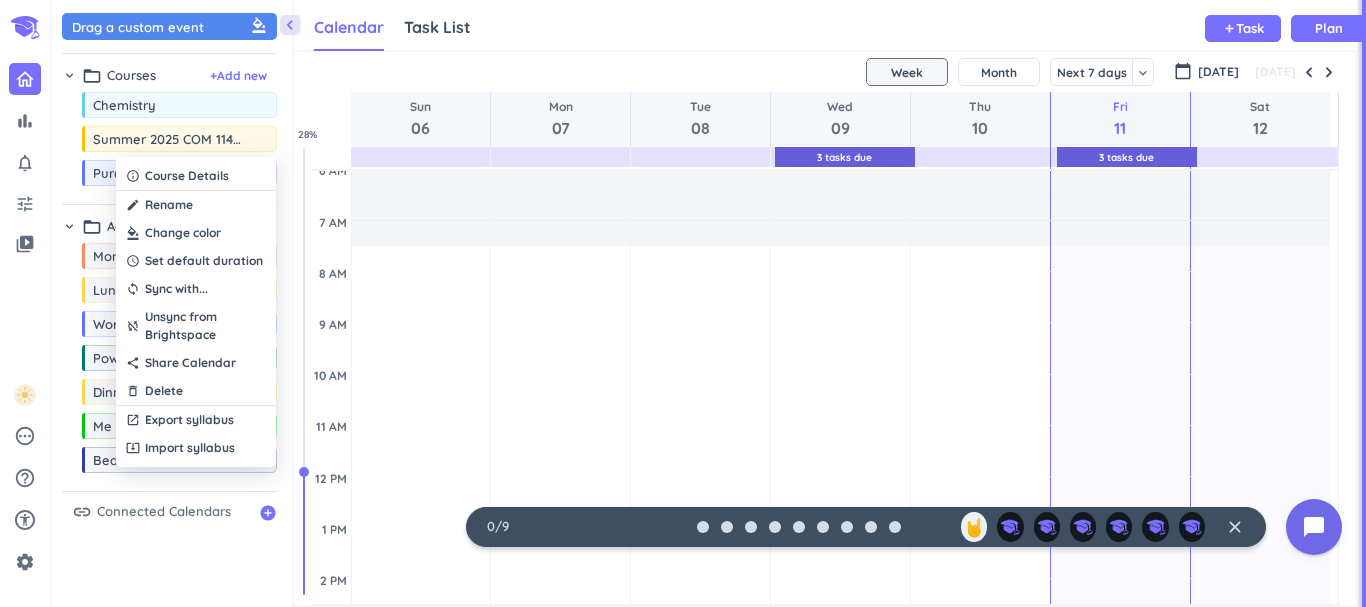 click on "create Rename" at bounding box center [196, 205] 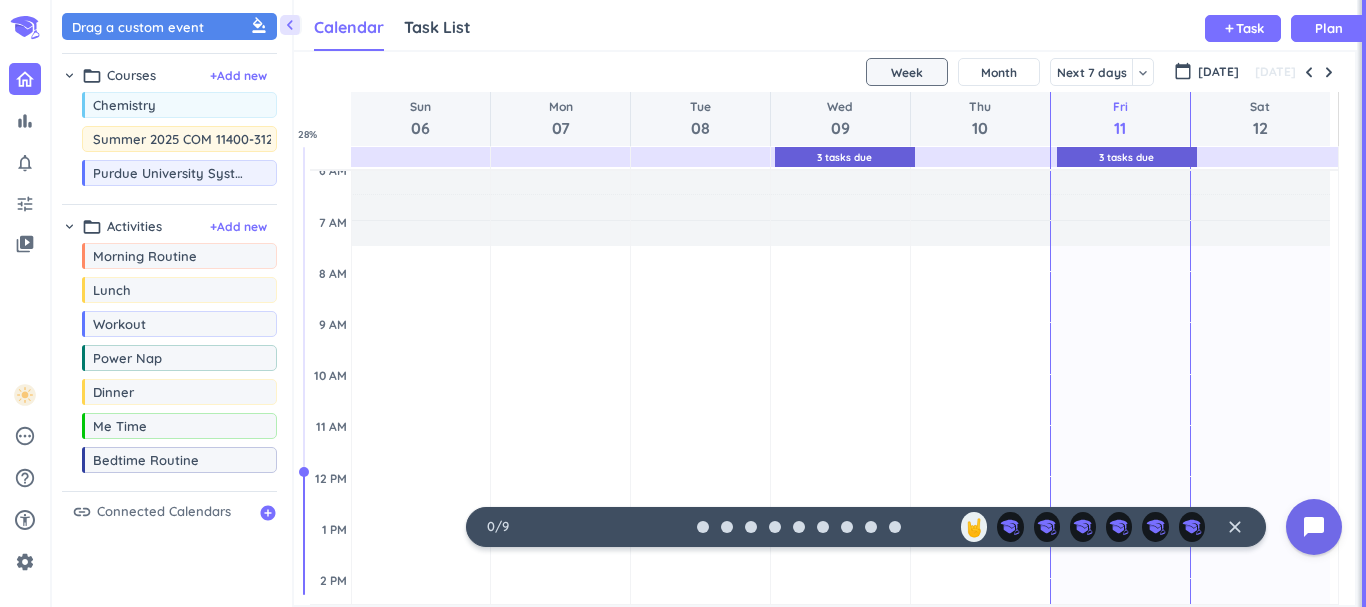 scroll, scrollTop: 0, scrollLeft: 28, axis: horizontal 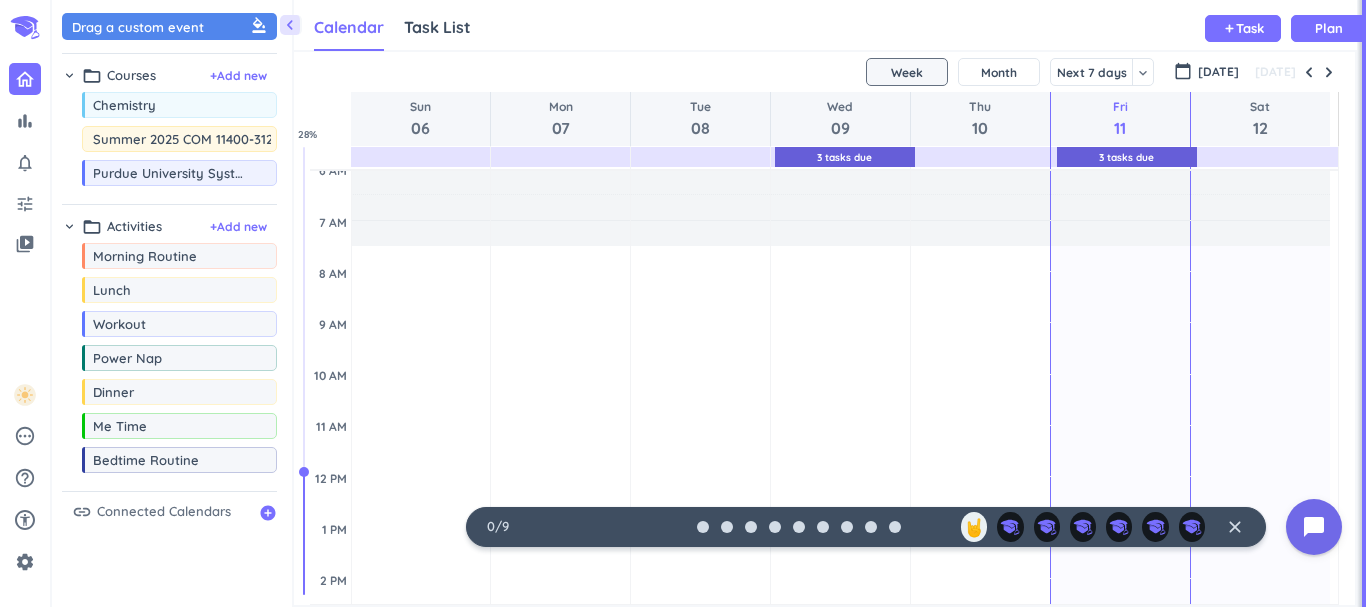 drag, startPoint x: 273, startPoint y: 133, endPoint x: 64, endPoint y: 133, distance: 209 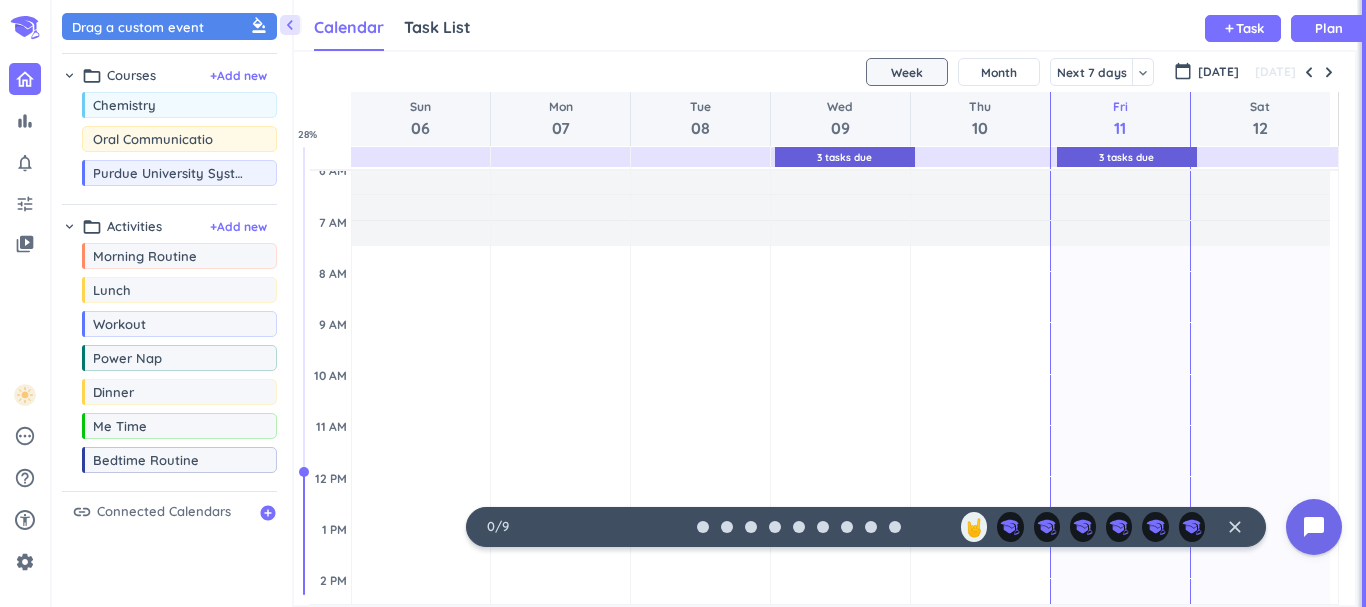 type on "Oral Communication" 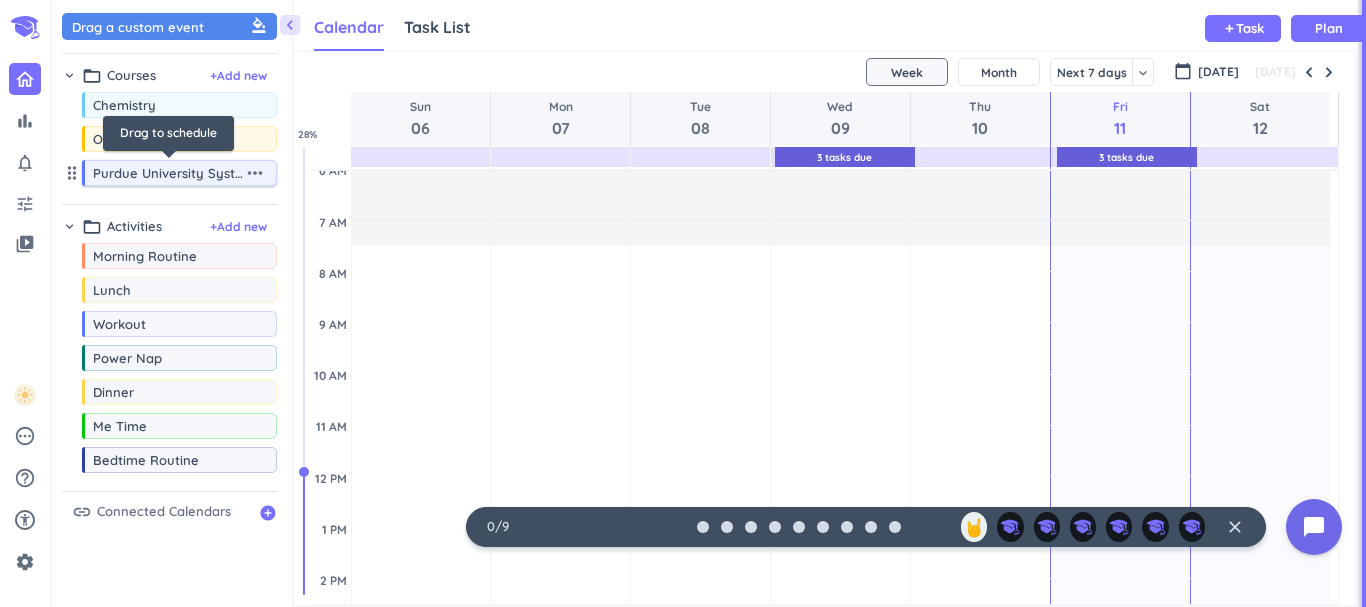 click on "Purdue University System" at bounding box center [168, 173] 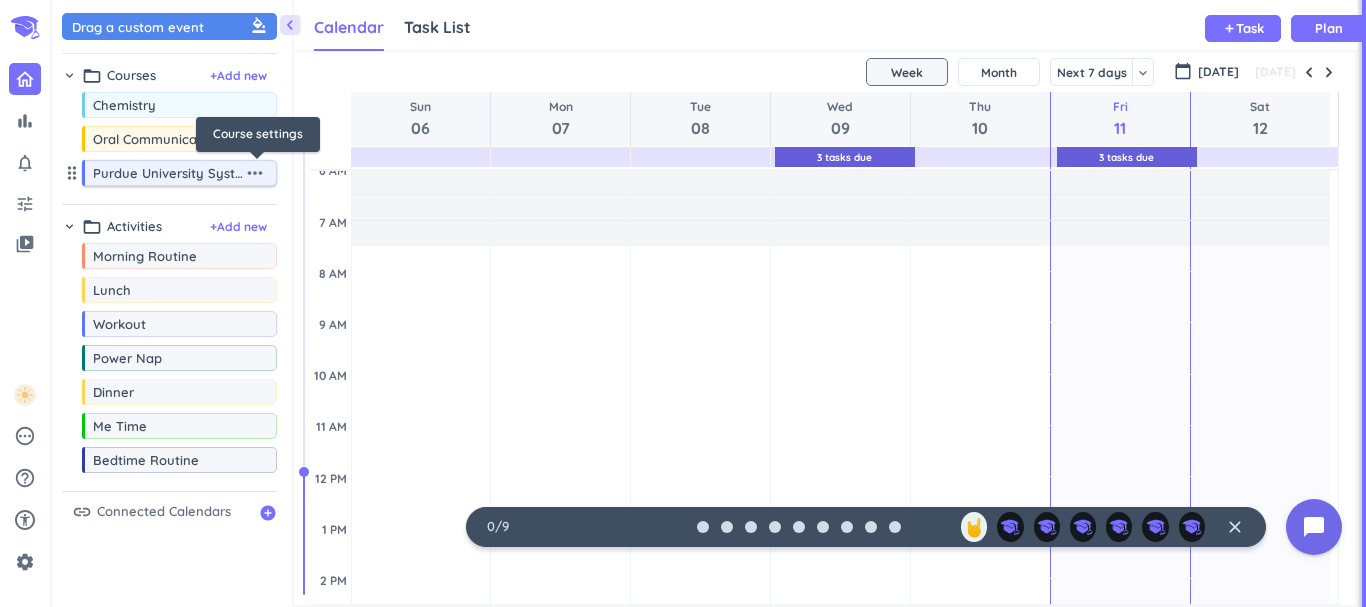 click on "more_horiz" at bounding box center [255, 173] 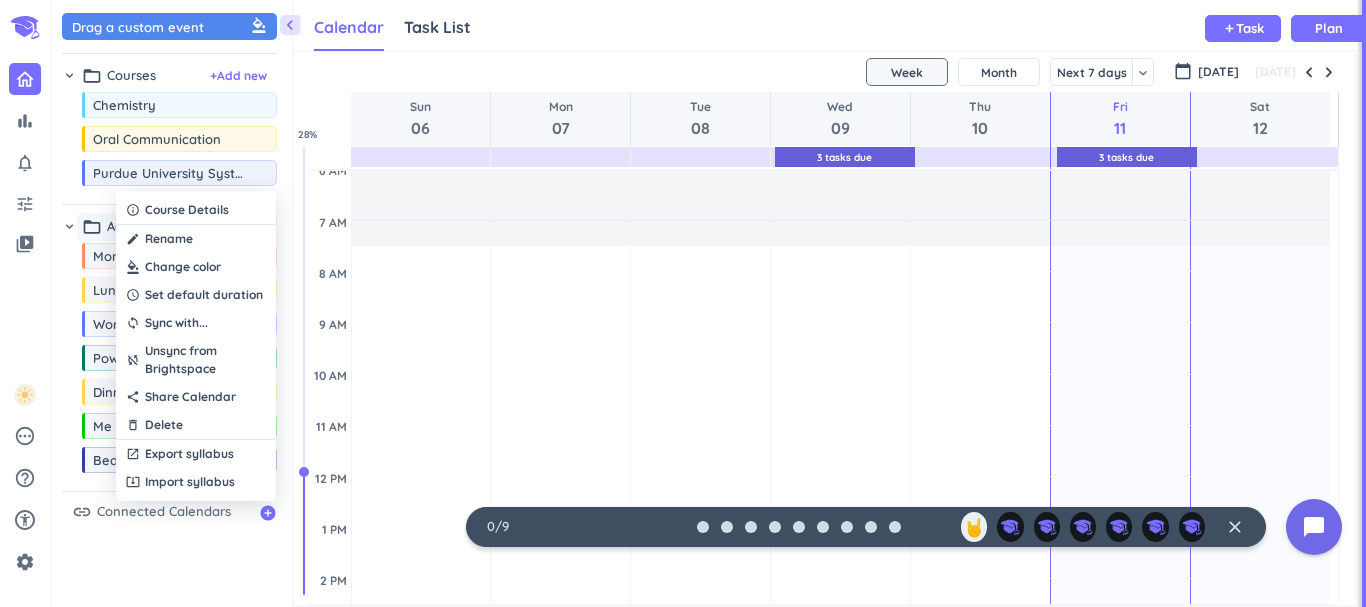 click on "create Rename" at bounding box center [196, 239] 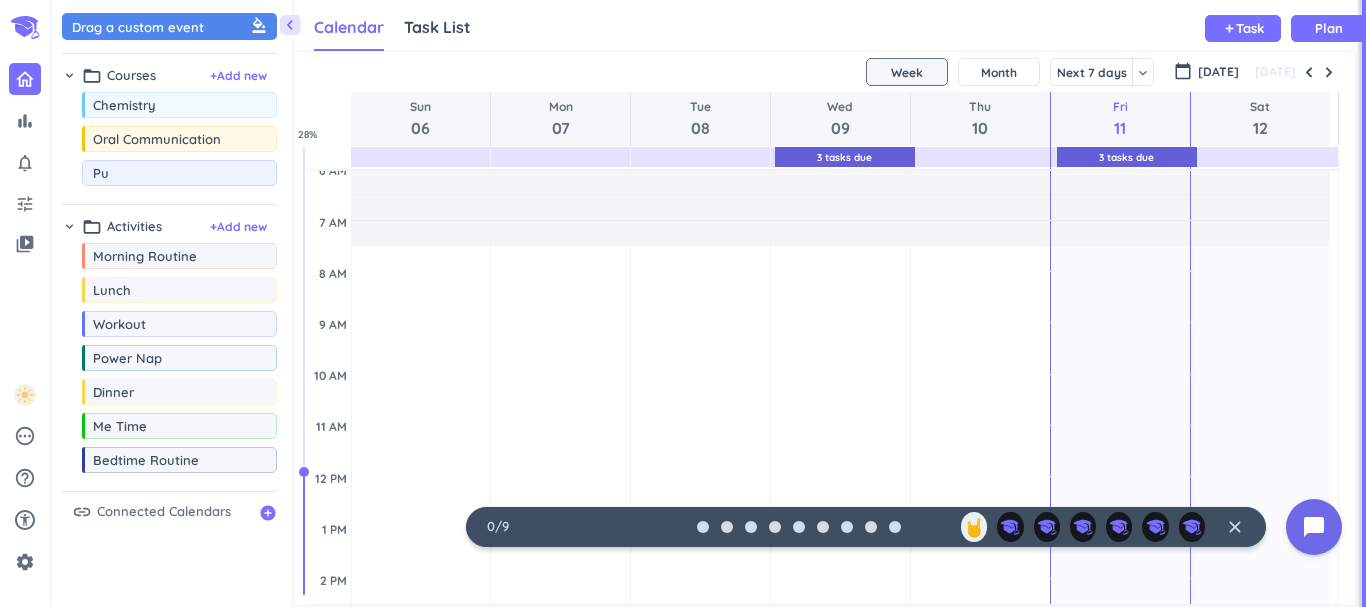 type on "P" 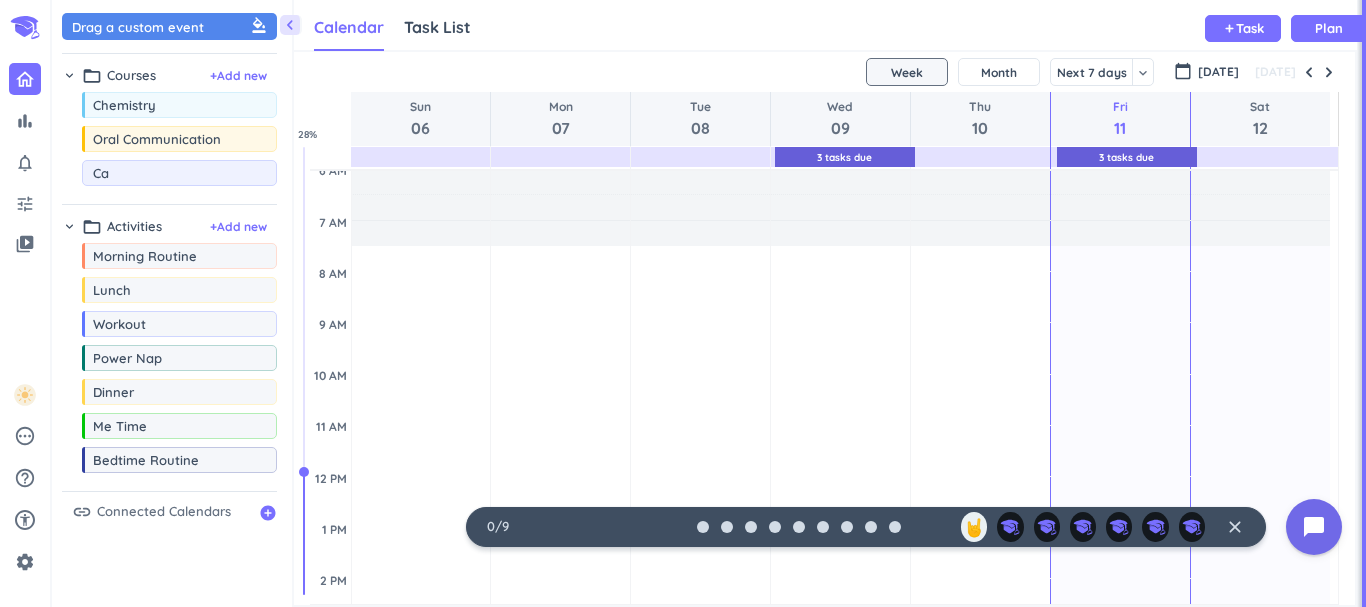 type on "C" 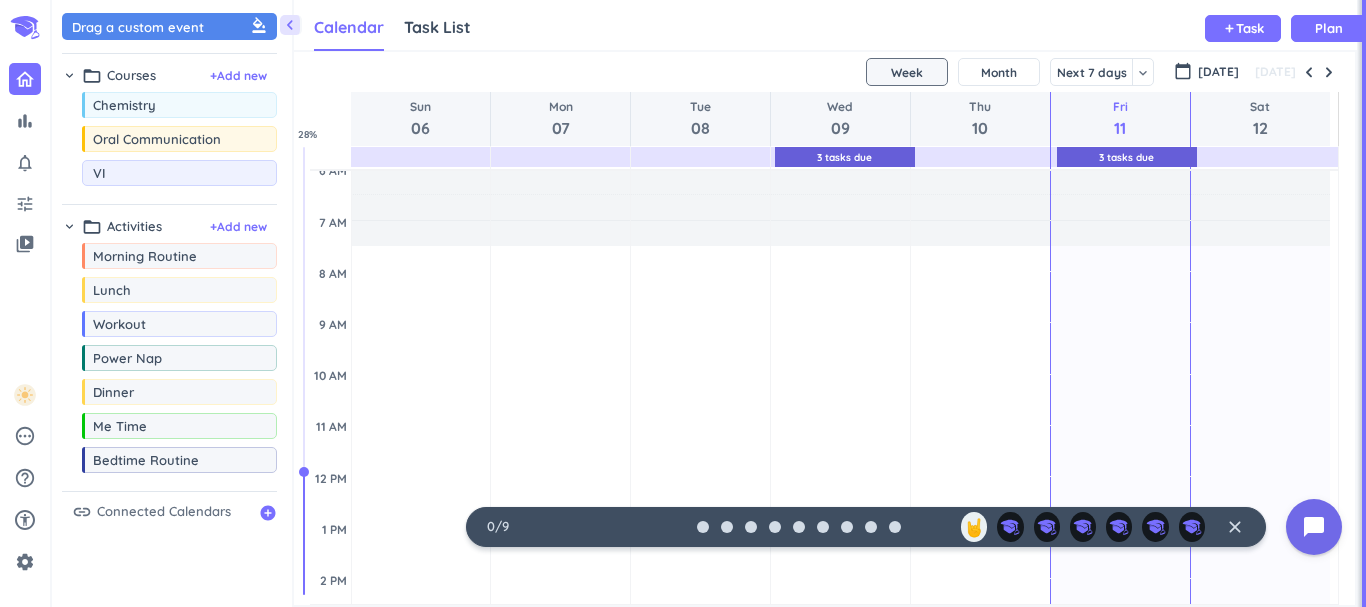 type on "VIP" 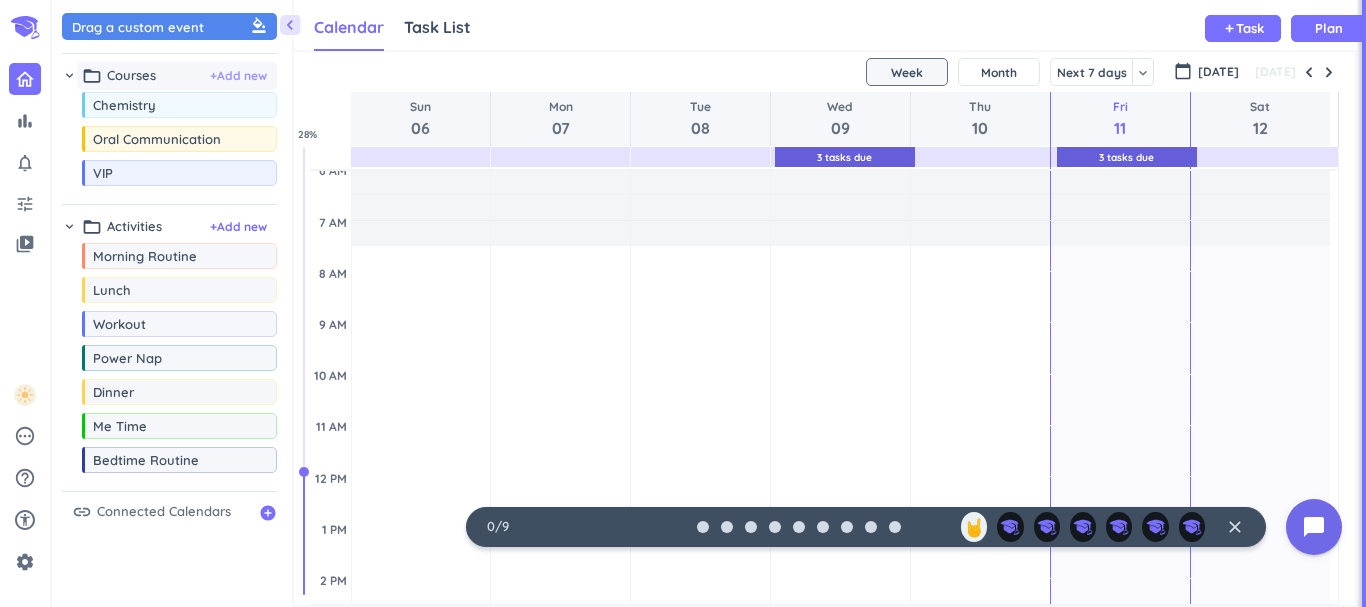 click on "+  Add new" at bounding box center [238, 76] 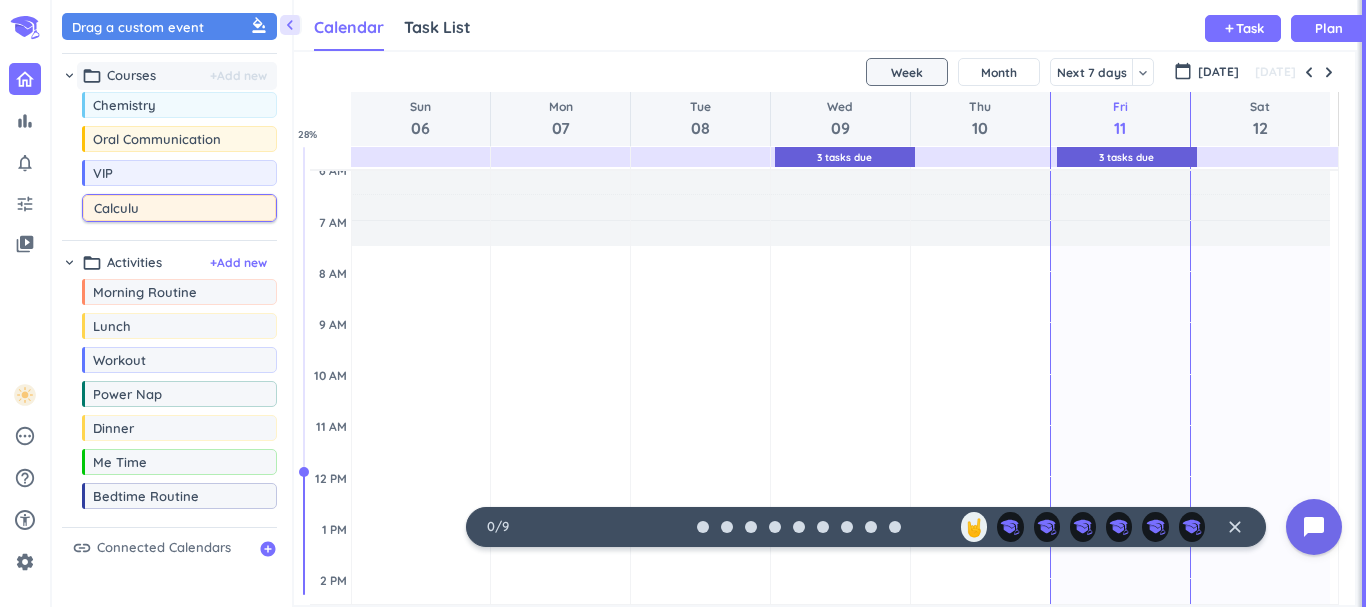 type on "Calculus" 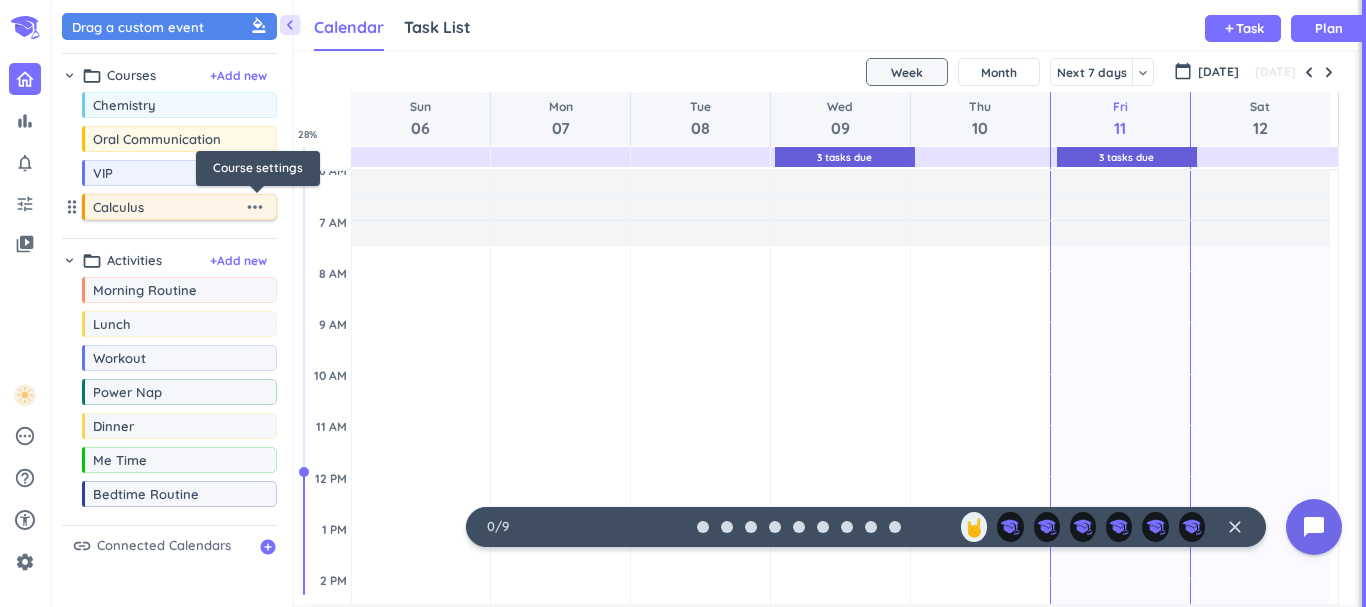 click on "more_horiz" at bounding box center [255, 207] 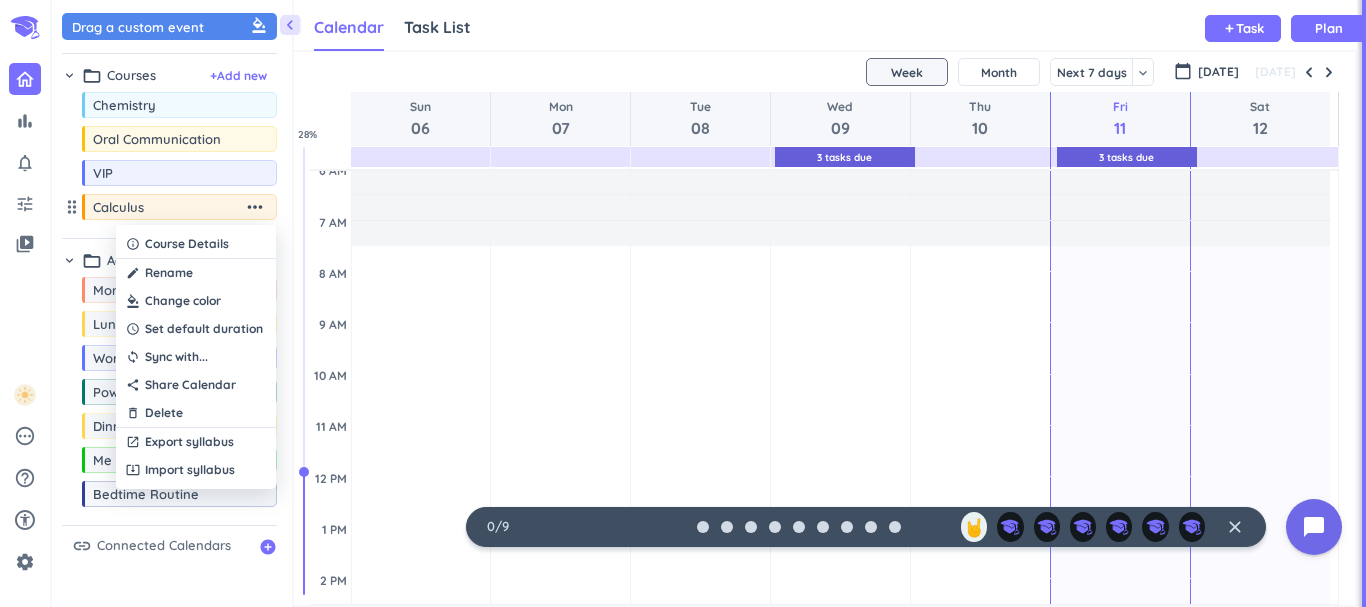 click at bounding box center (196, 301) 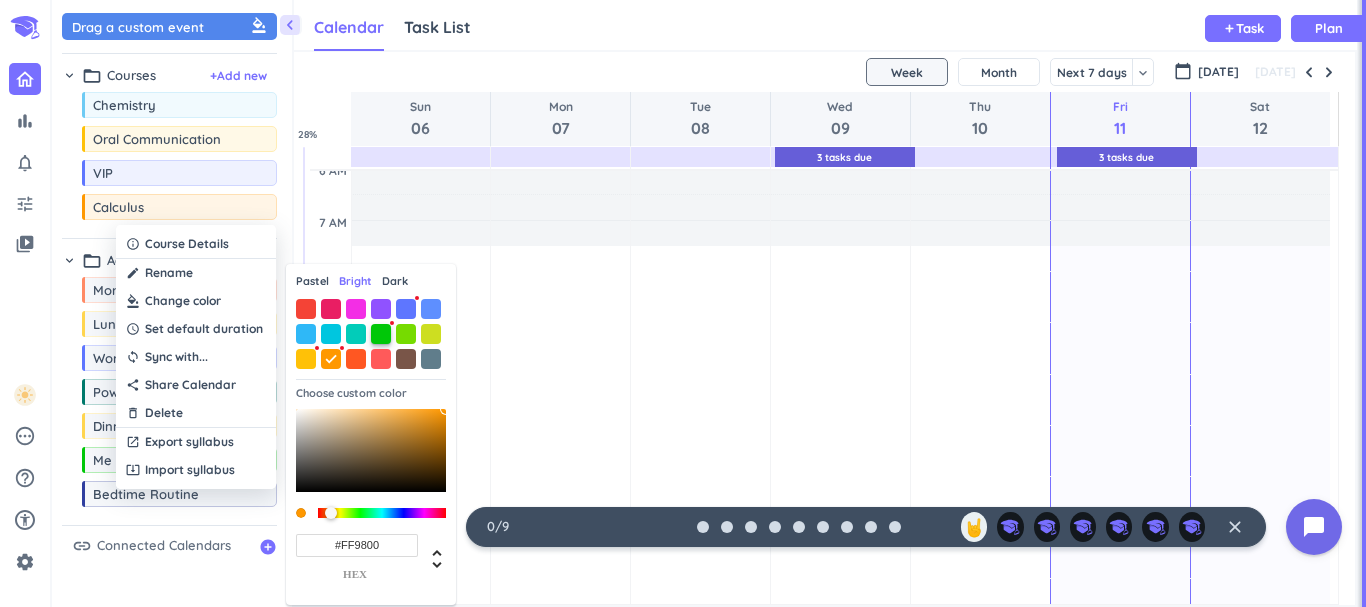 click at bounding box center (381, 334) 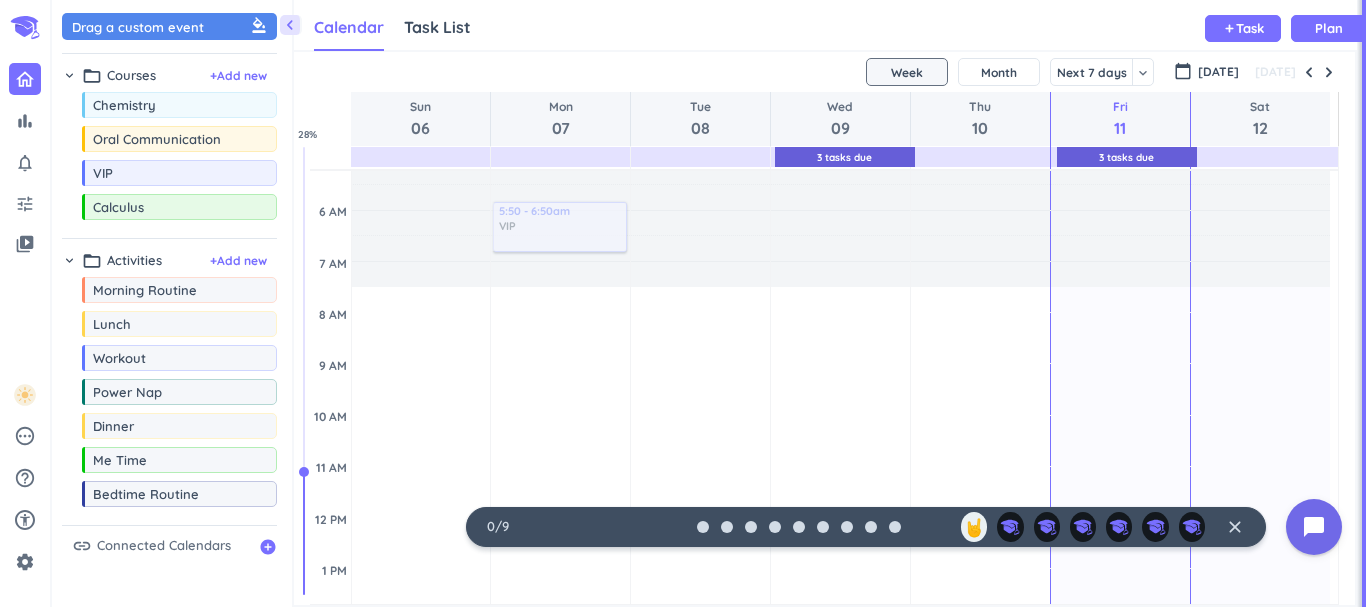scroll, scrollTop: 0, scrollLeft: 0, axis: both 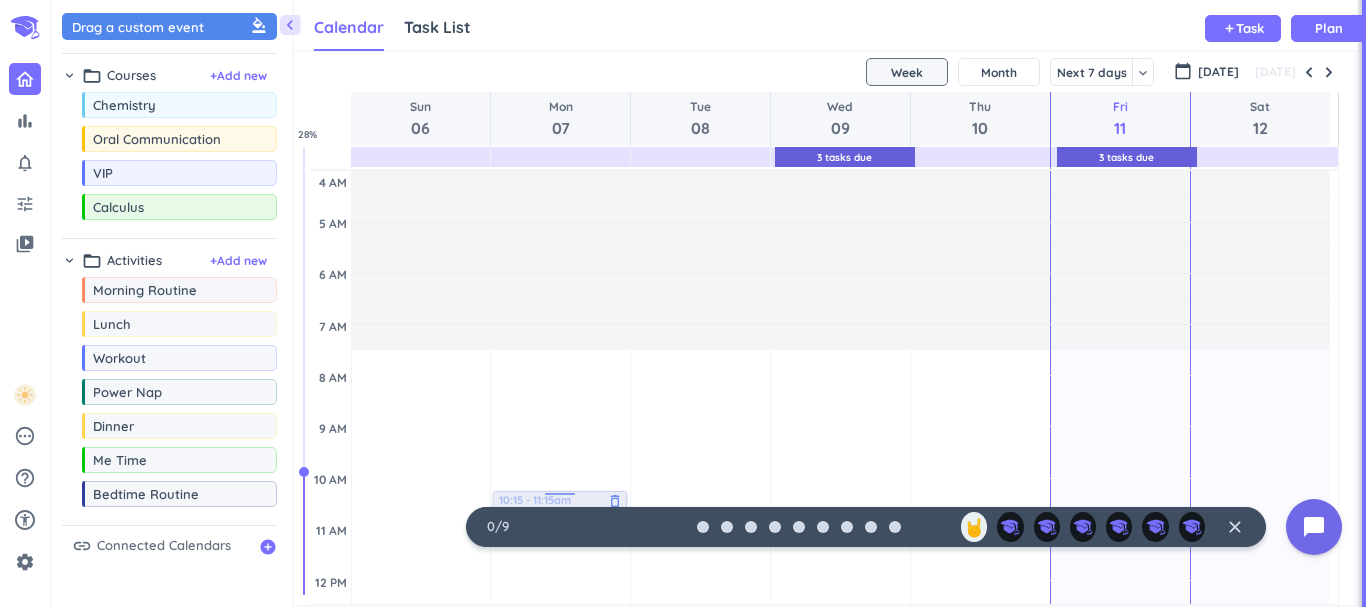 click on "chevron_left Drag a custom event format_color_fill chevron_right folder_open Courses   +  Add new drag_indicator Chemistry more_horiz drag_indicator Oral Communication more_horiz drag_indicator VIP more_horiz drag_indicator Calculus more_horiz chevron_right folder_open Activities   +  Add new drag_indicator Morning Routine more_horiz drag_indicator Lunch more_horiz drag_indicator Workout more_horiz drag_indicator Power Nap more_horiz drag_indicator Dinner more_horiz drag_indicator Me Time more_horiz drag_indicator Bedtime Routine more_horiz link Connected Calendars add_circle Calendar Task List Calendar keyboard_arrow_down add Task Plan 3   Tasks   Due 3   Tasks   Due SHOVEL Jul 6 - Jul 12 2025 Week Month Next 7 days keyboard_arrow_down Week keyboard_arrow_down calendar_today Jul 2025 Today Sun 06 Mon 07 Tue 08 Wed 09 Thu 10 Fri 11 Sat 12 4 AM 5 AM 6 AM 7 AM 8 AM 9 AM 10 AM 11 AM 12 PM 1 PM 2 PM 3 PM 4 PM 5 PM 6 PM 7 PM 8 PM 9 PM 10 PM 11 PM 12 AM 1 AM 2 AM 3 AM Time has passed Past due Plan Adjust Awake Time" at bounding box center [709, 303] 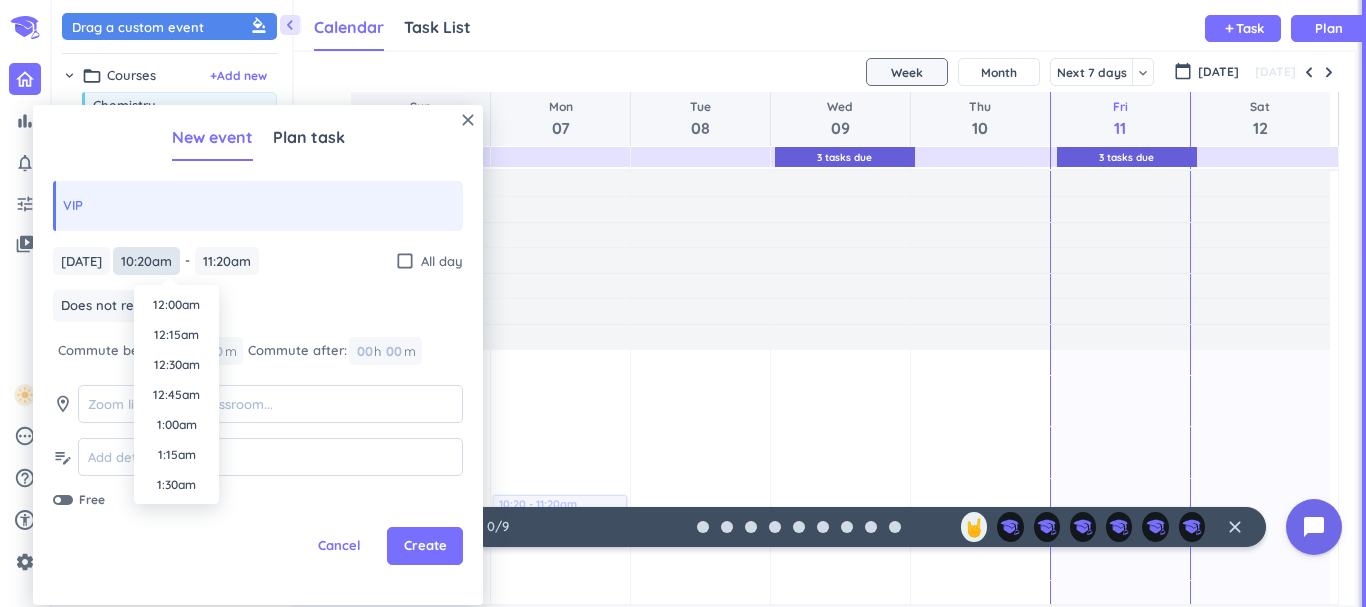 click on "10:20am" at bounding box center [146, 261] 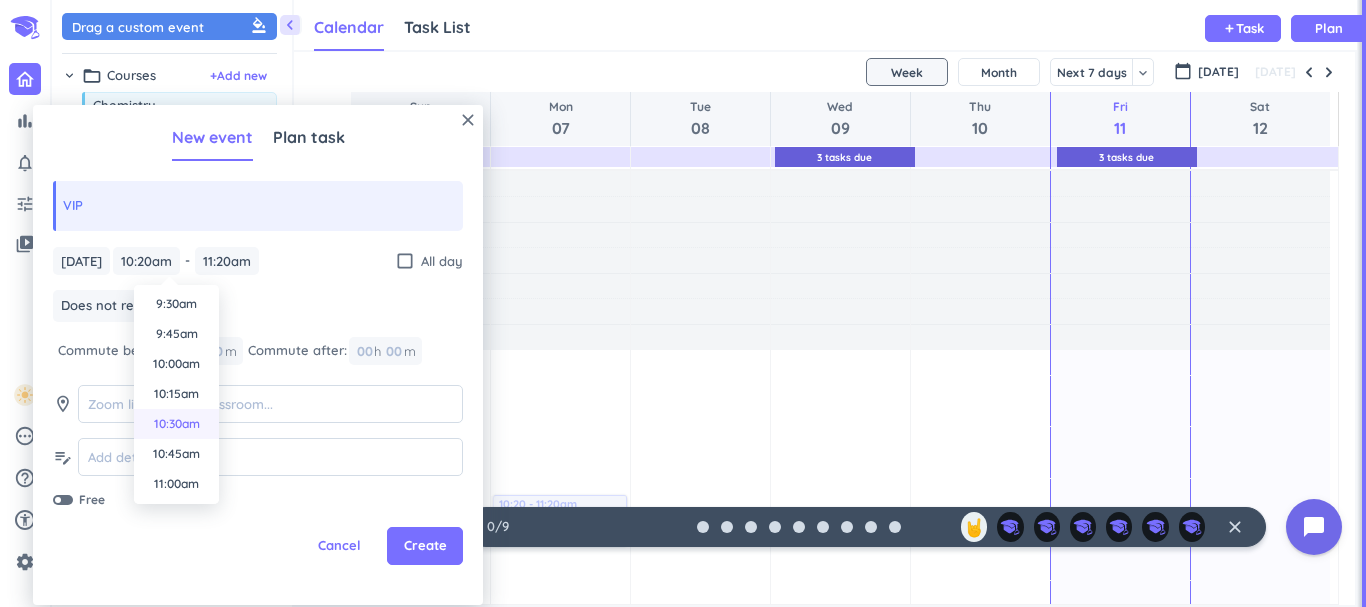 click on "10:30am" at bounding box center [176, 424] 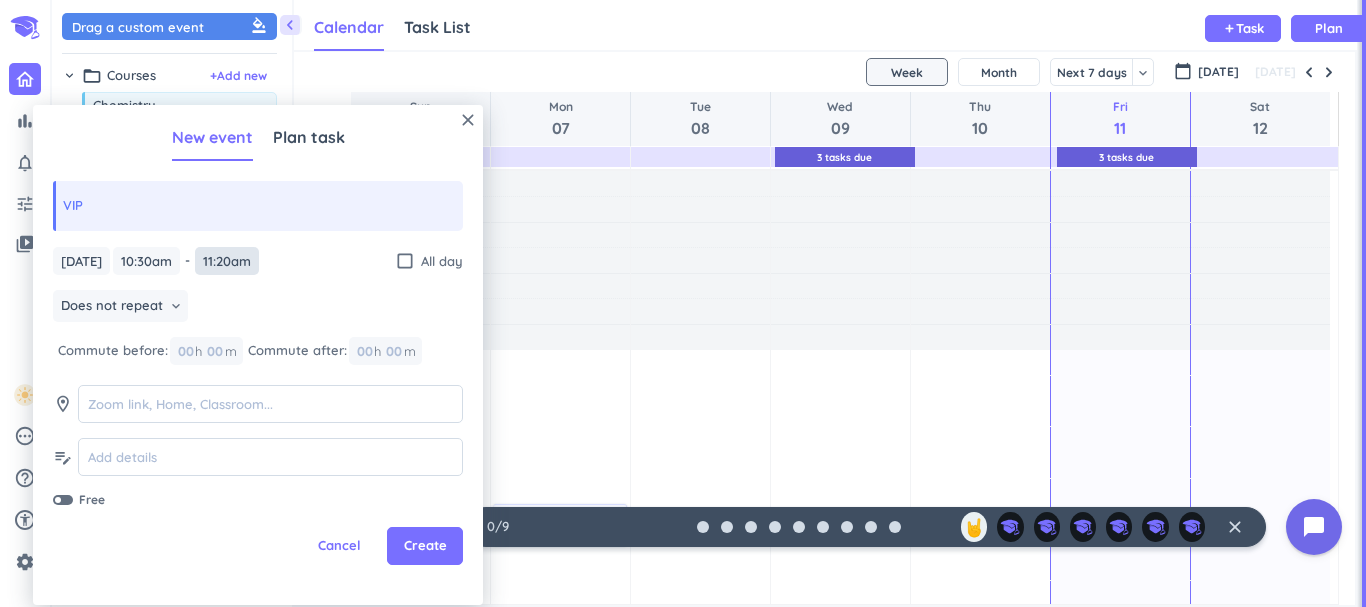click on "11:20am" at bounding box center [227, 261] 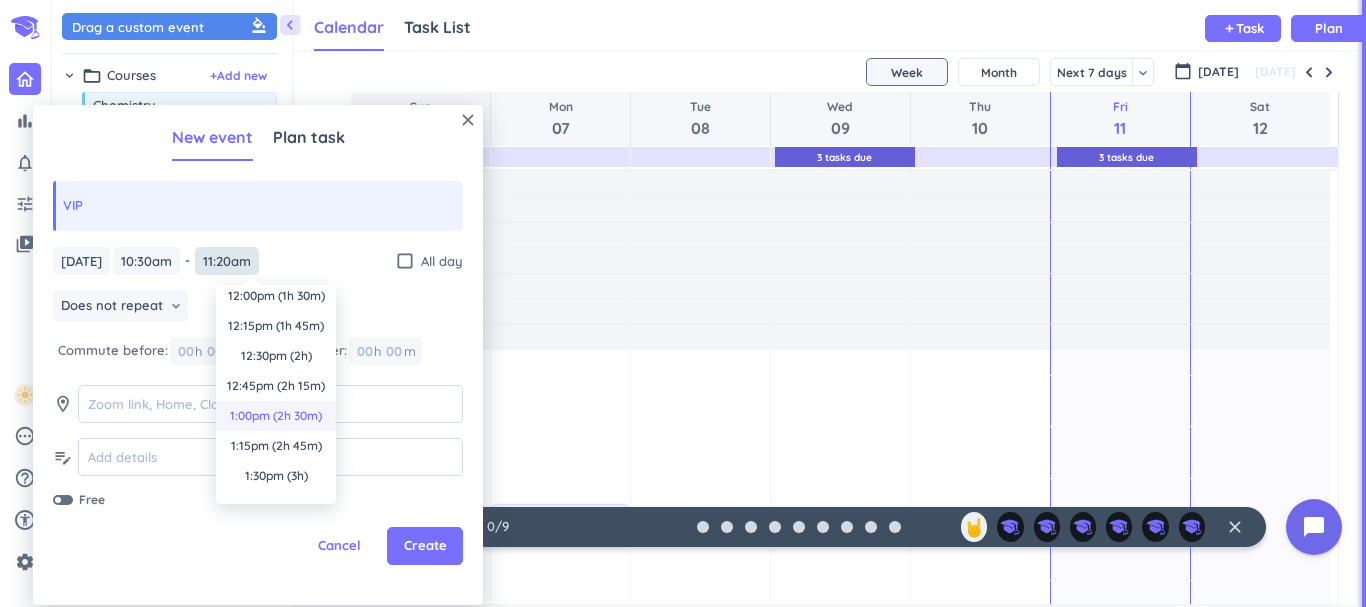 scroll, scrollTop: 158, scrollLeft: 0, axis: vertical 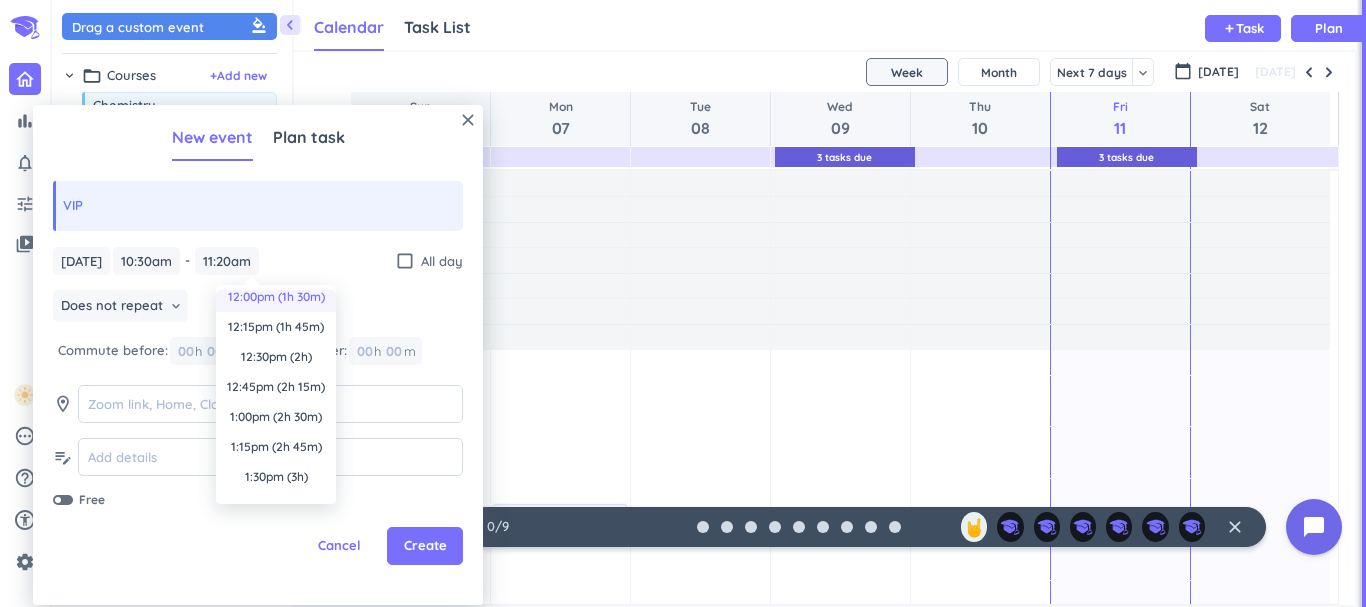 click on "12:00pm (1h 30m)" at bounding box center (276, 297) 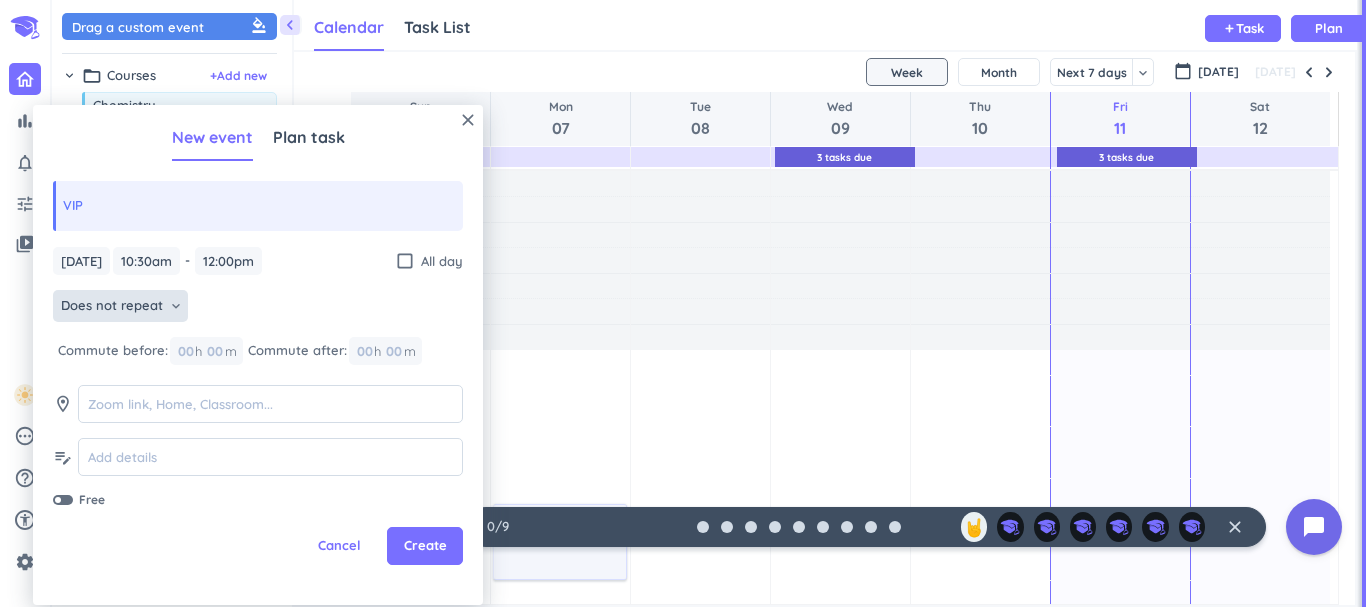 click on "Does not repeat" at bounding box center [112, 306] 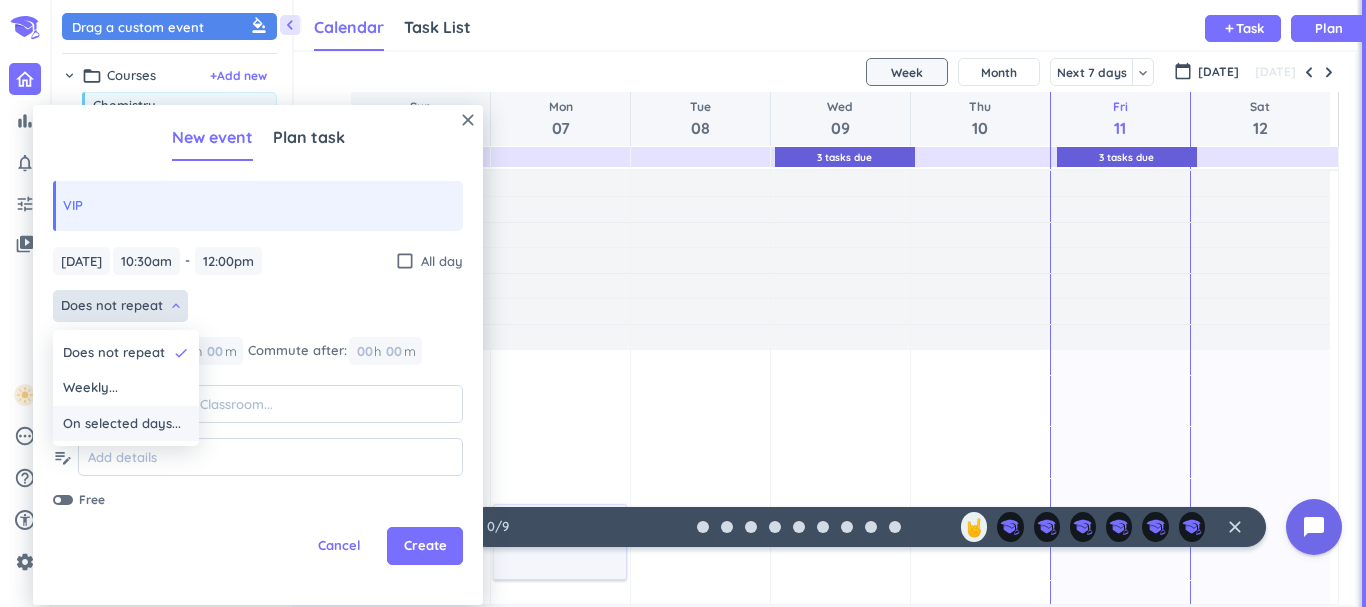 click on "On selected days..." at bounding box center [122, 424] 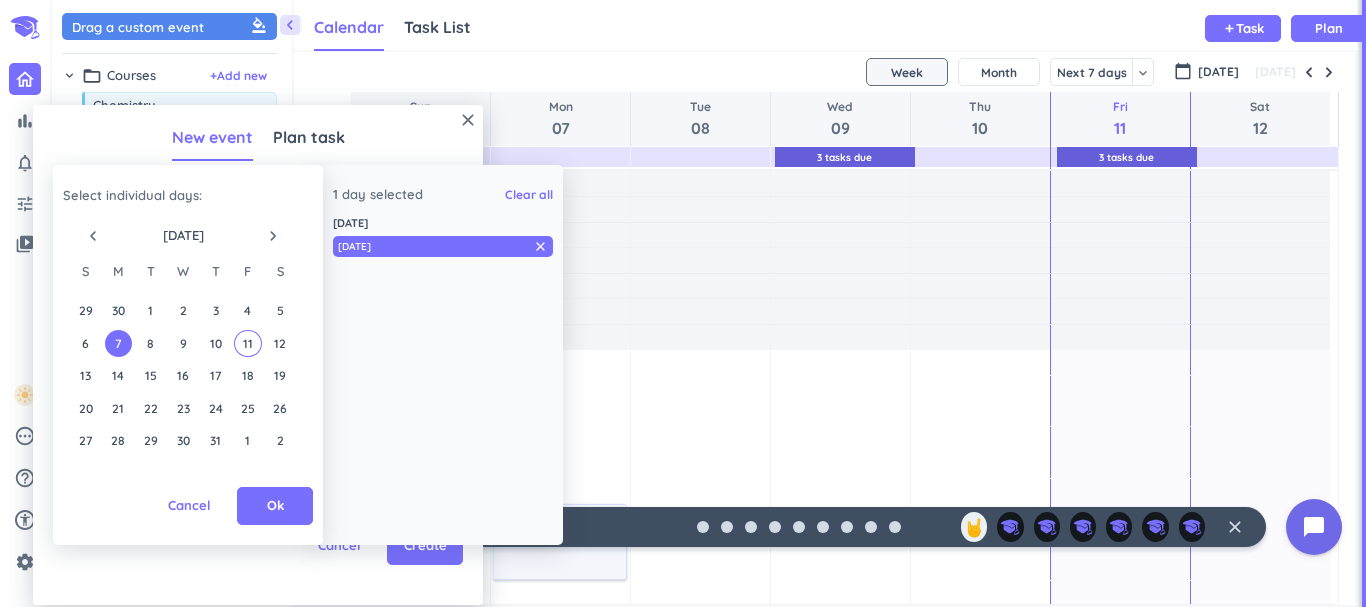 click on "Cancel" at bounding box center [189, 506] 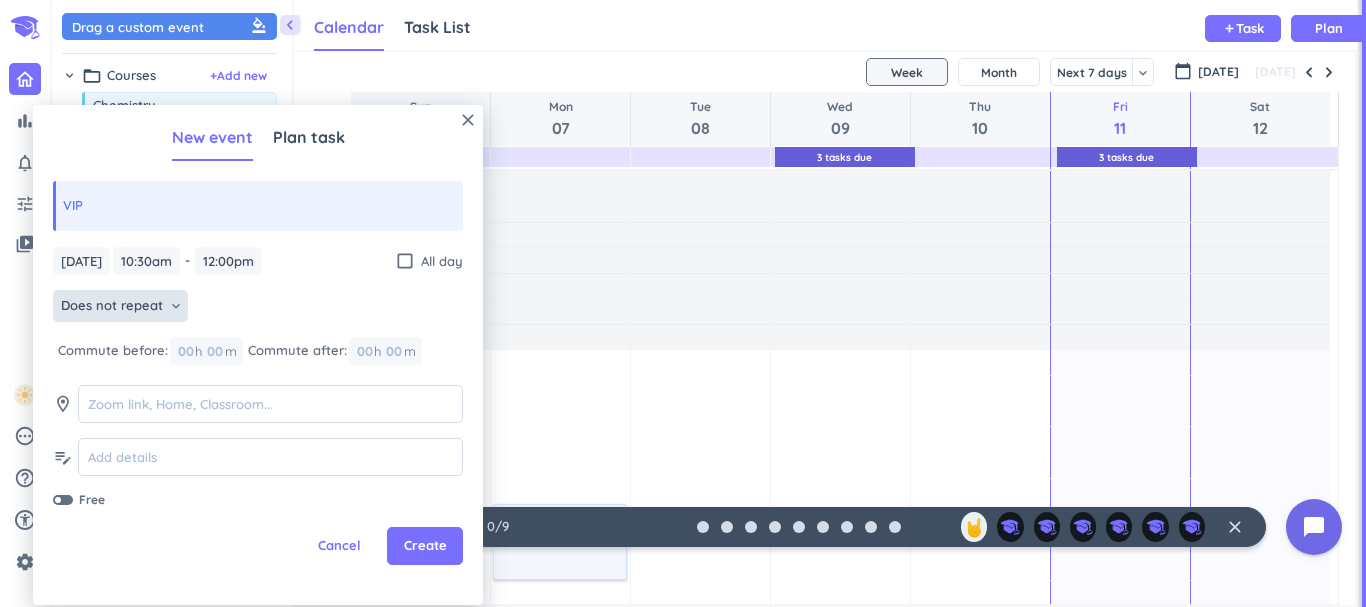 click on "Does not repeat" at bounding box center (112, 306) 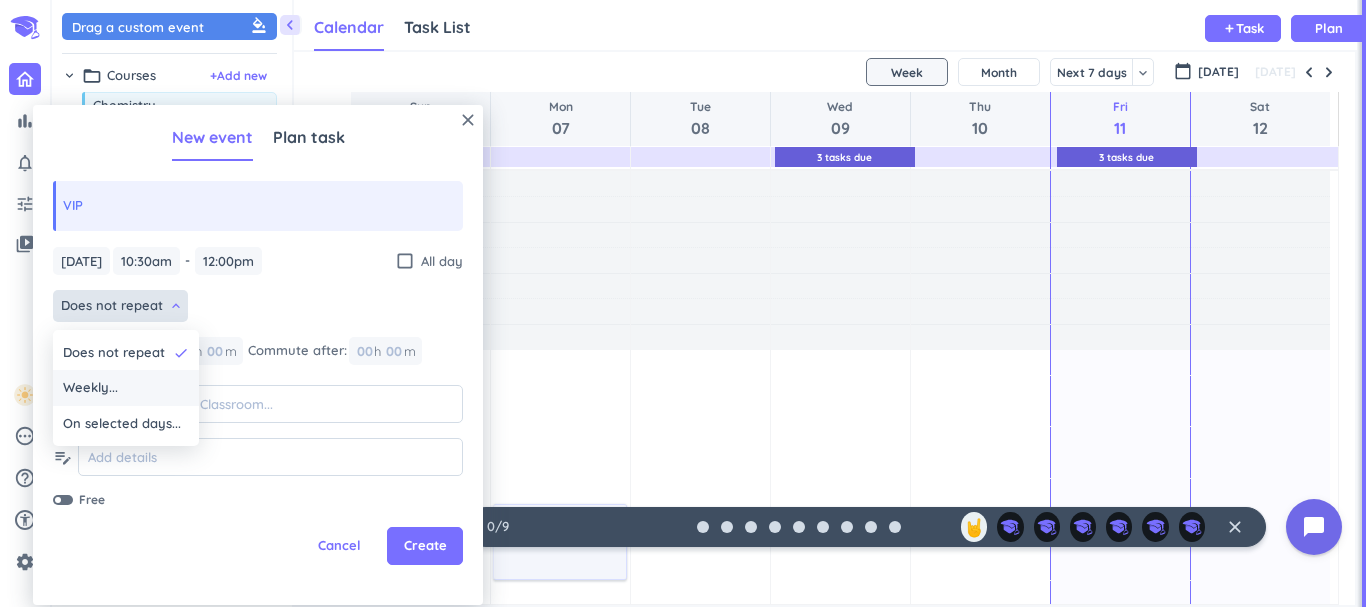 click on "Weekly..." at bounding box center (126, 388) 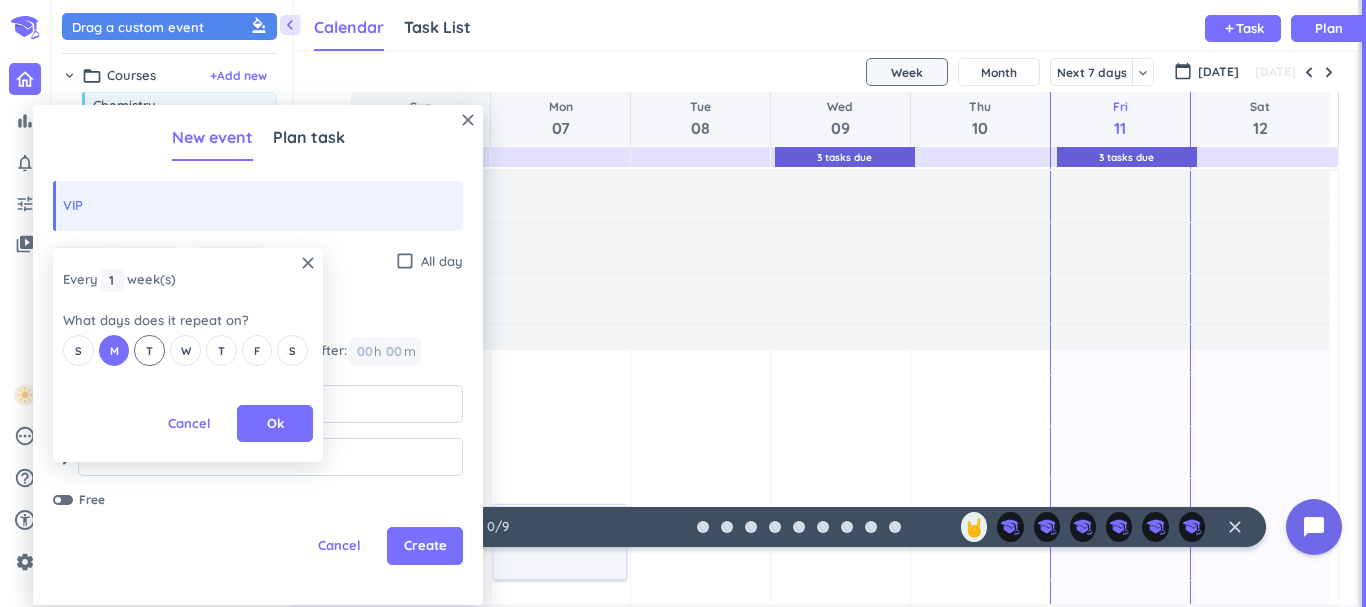 click on "T" at bounding box center [149, 351] 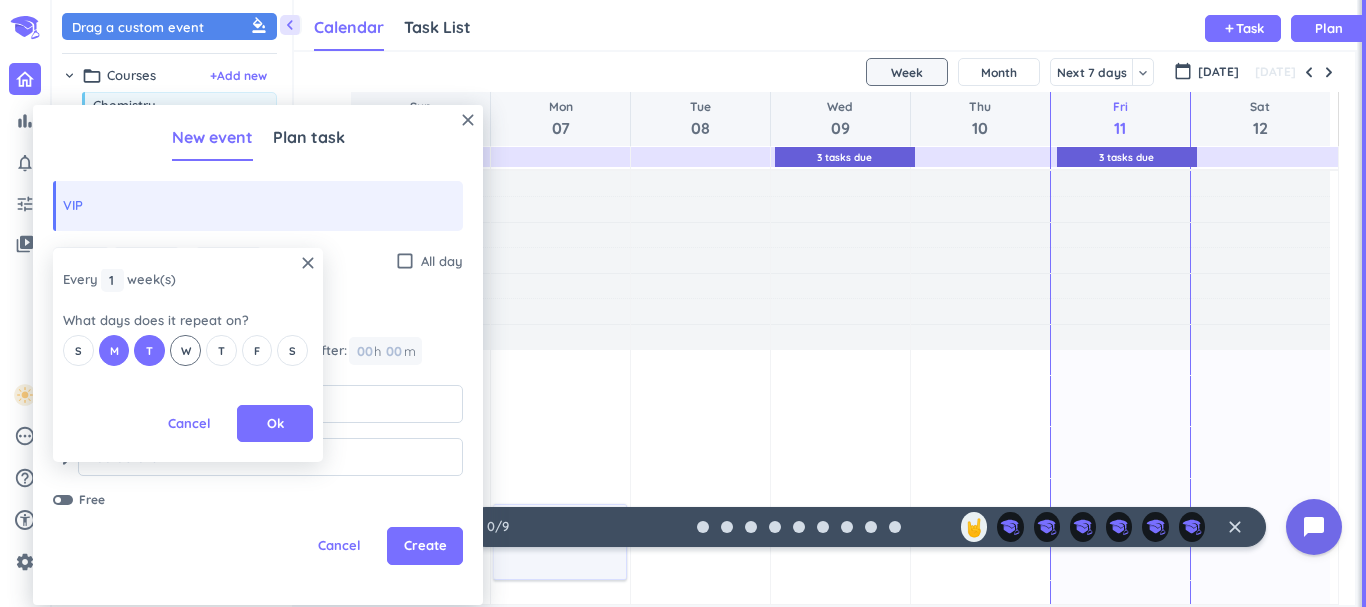 click on "W" at bounding box center [186, 351] 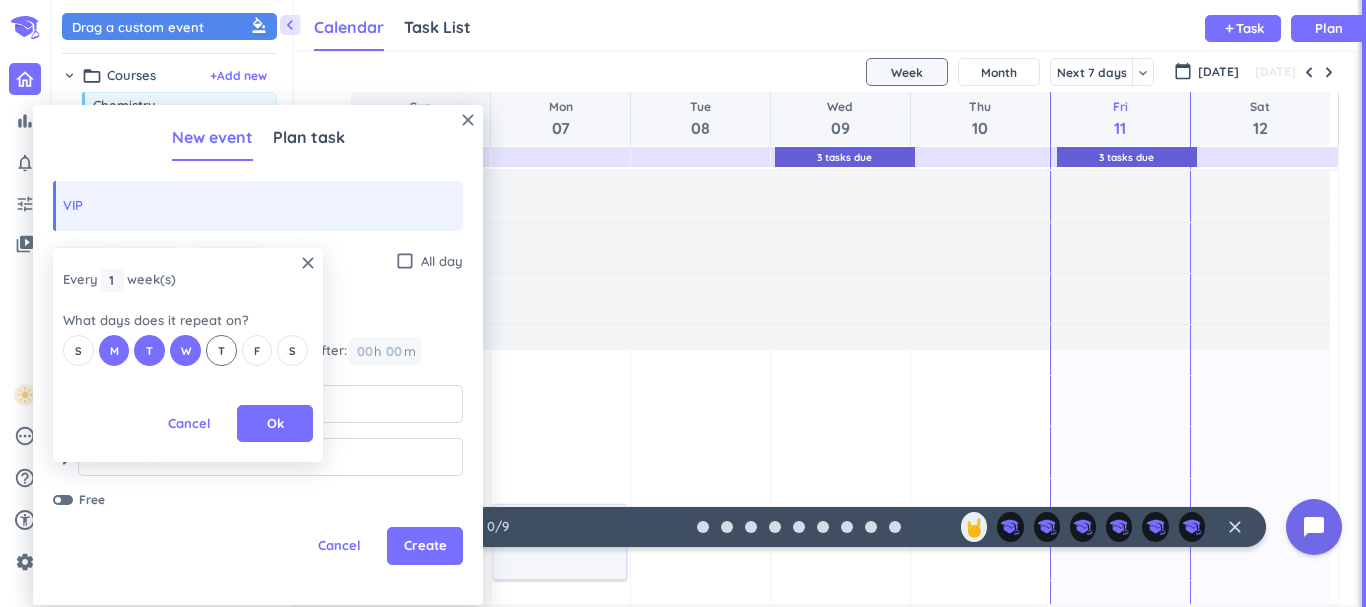 click on "T" at bounding box center (221, 350) 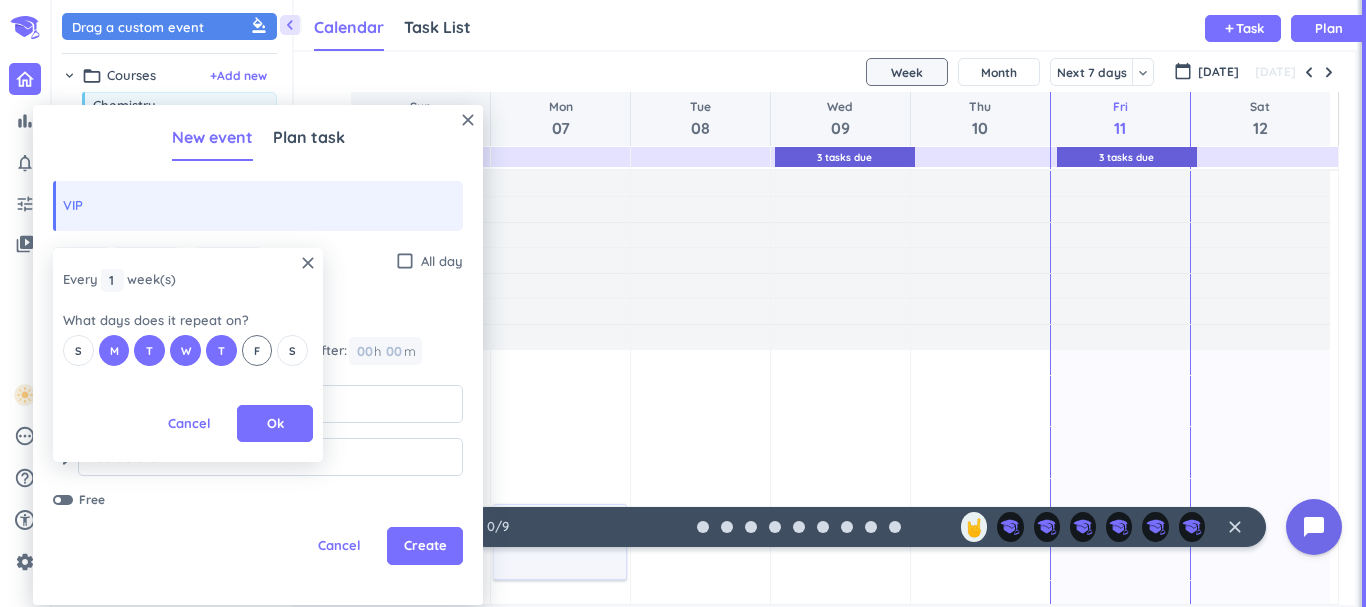 click on "F" at bounding box center [257, 351] 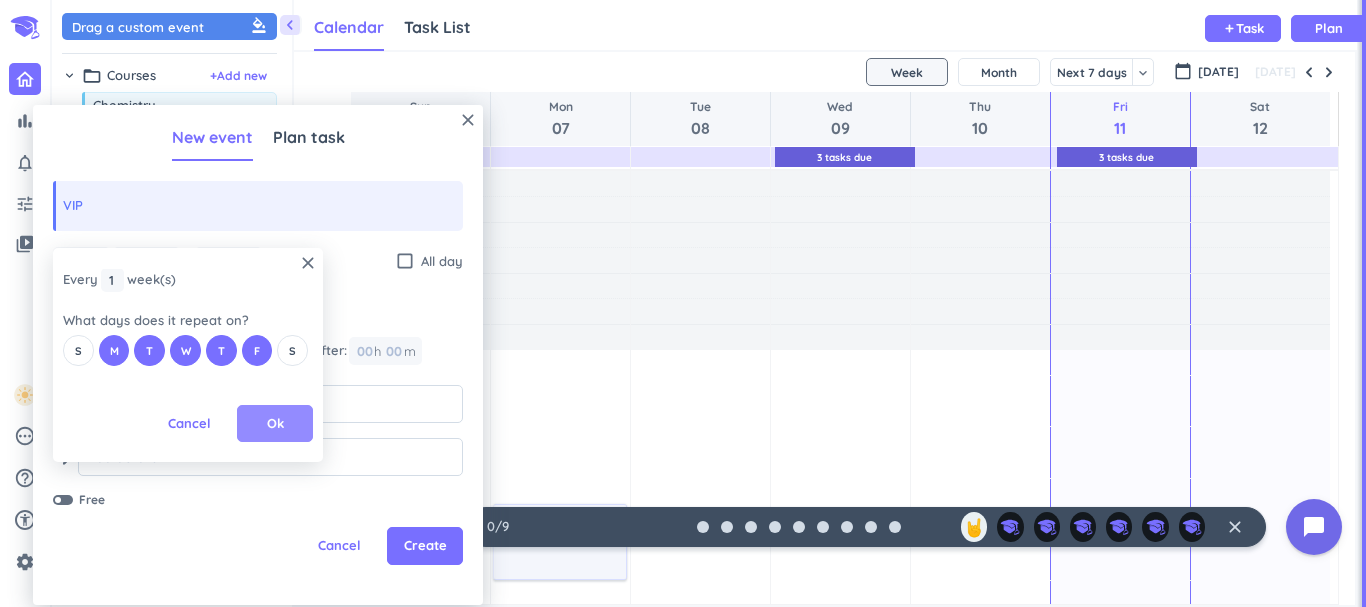 click on "Ok" at bounding box center [275, 424] 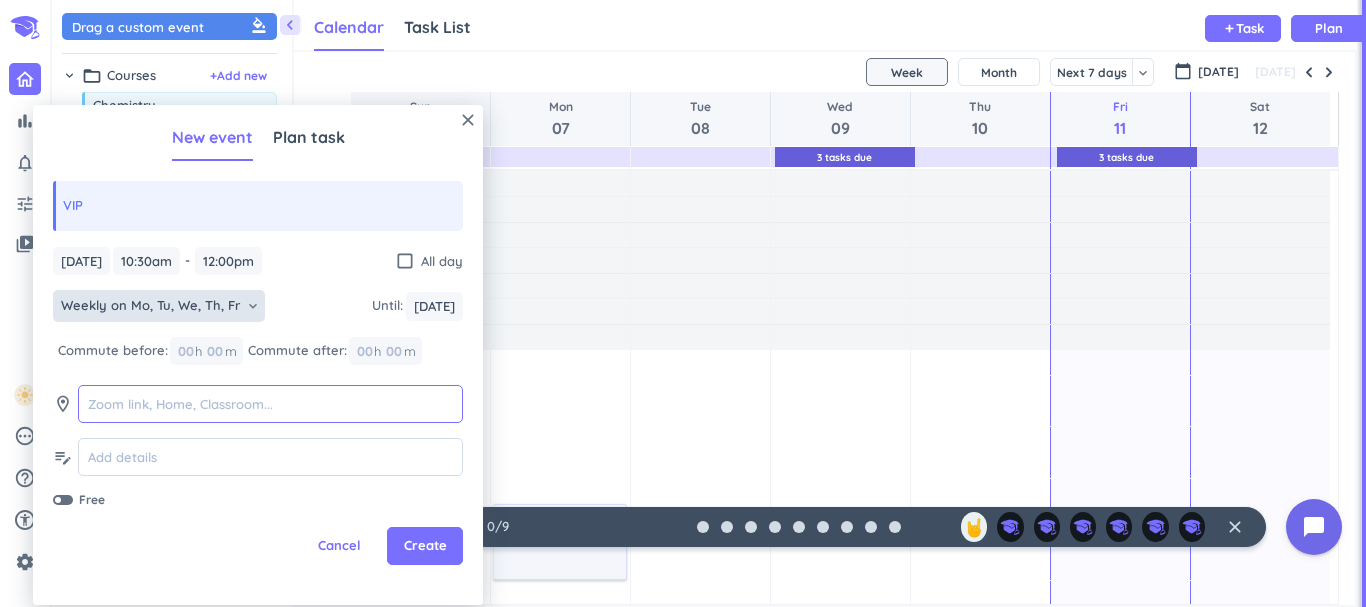 click at bounding box center (270, 404) 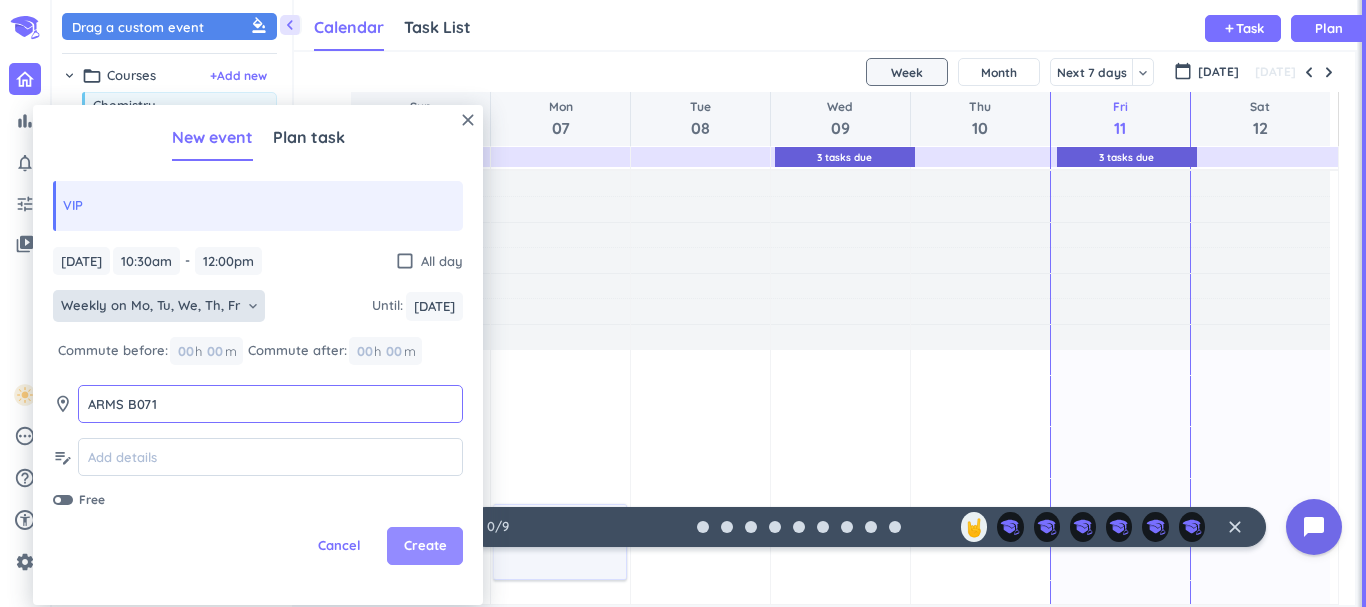 type on "ARMS B071" 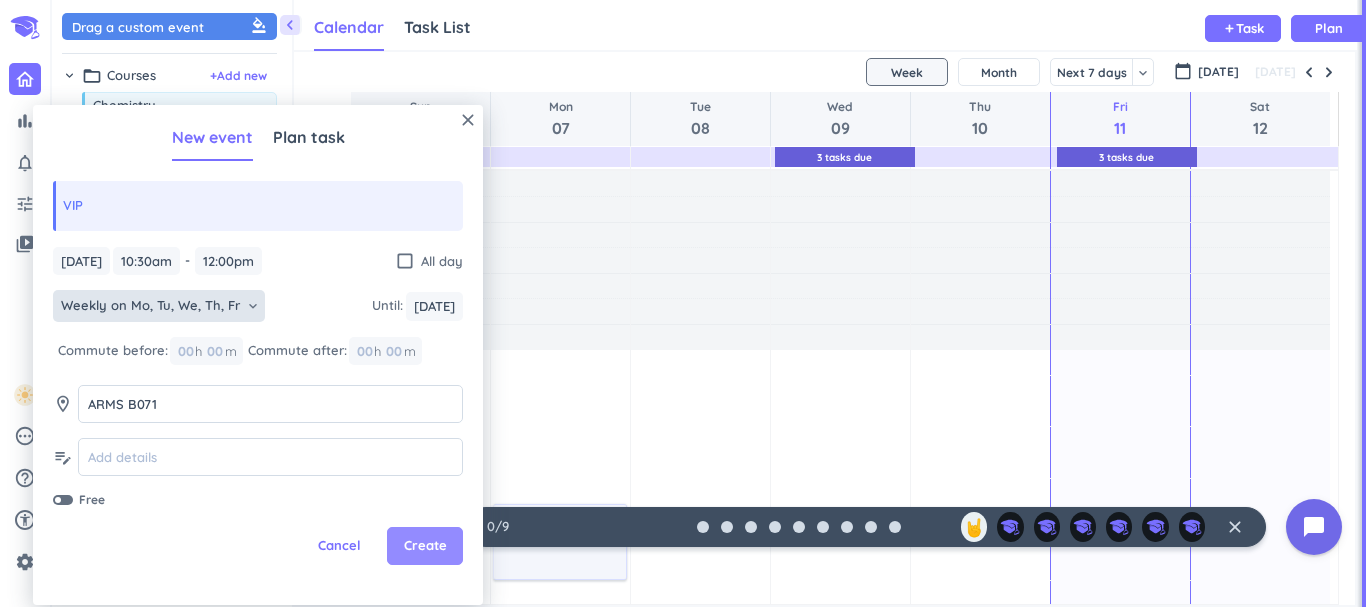 click on "Create" at bounding box center (425, 546) 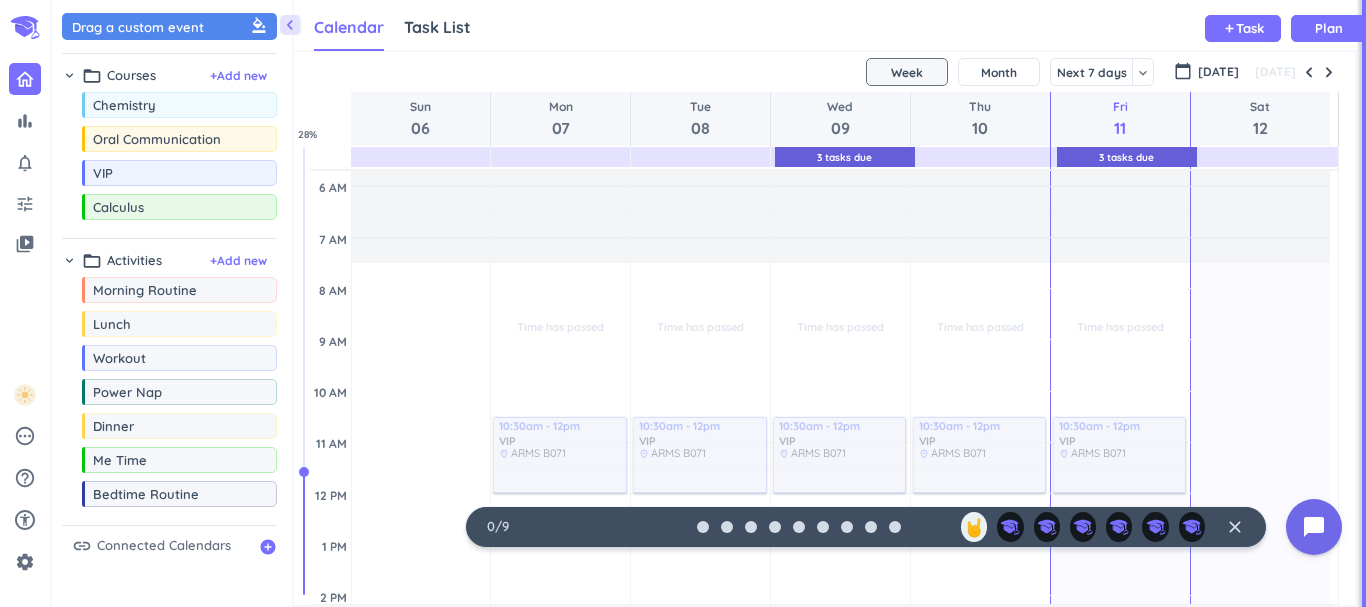 scroll, scrollTop: 247, scrollLeft: 0, axis: vertical 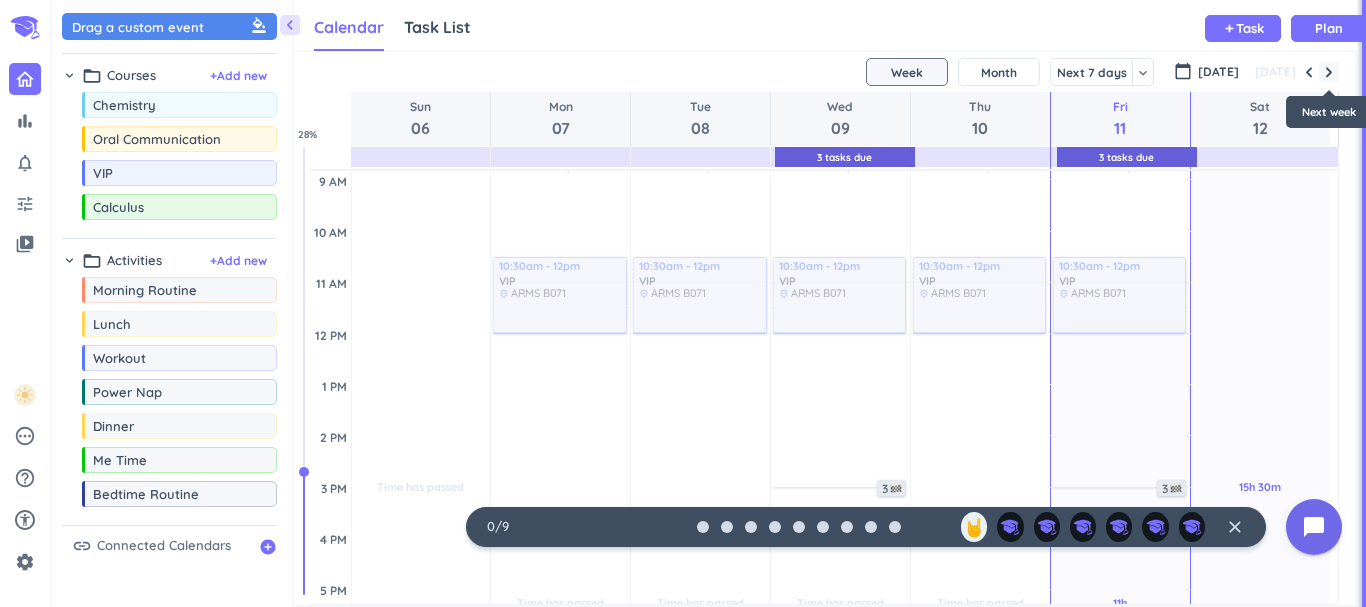 click at bounding box center (1329, 72) 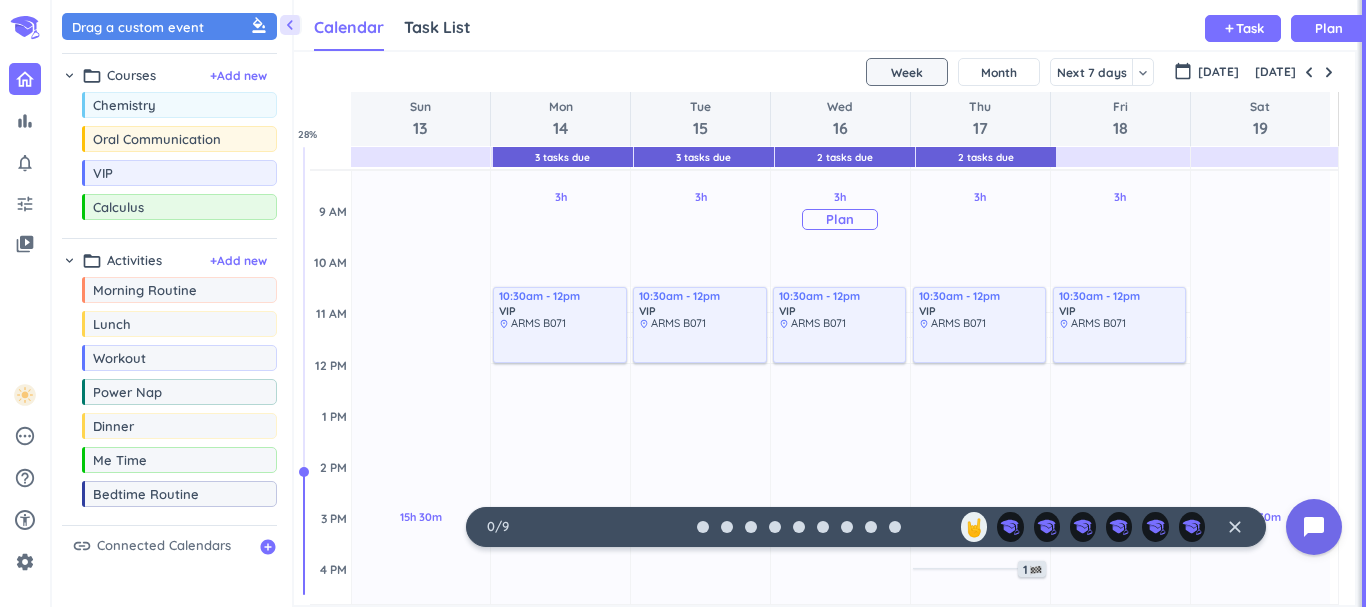 scroll, scrollTop: 270, scrollLeft: 0, axis: vertical 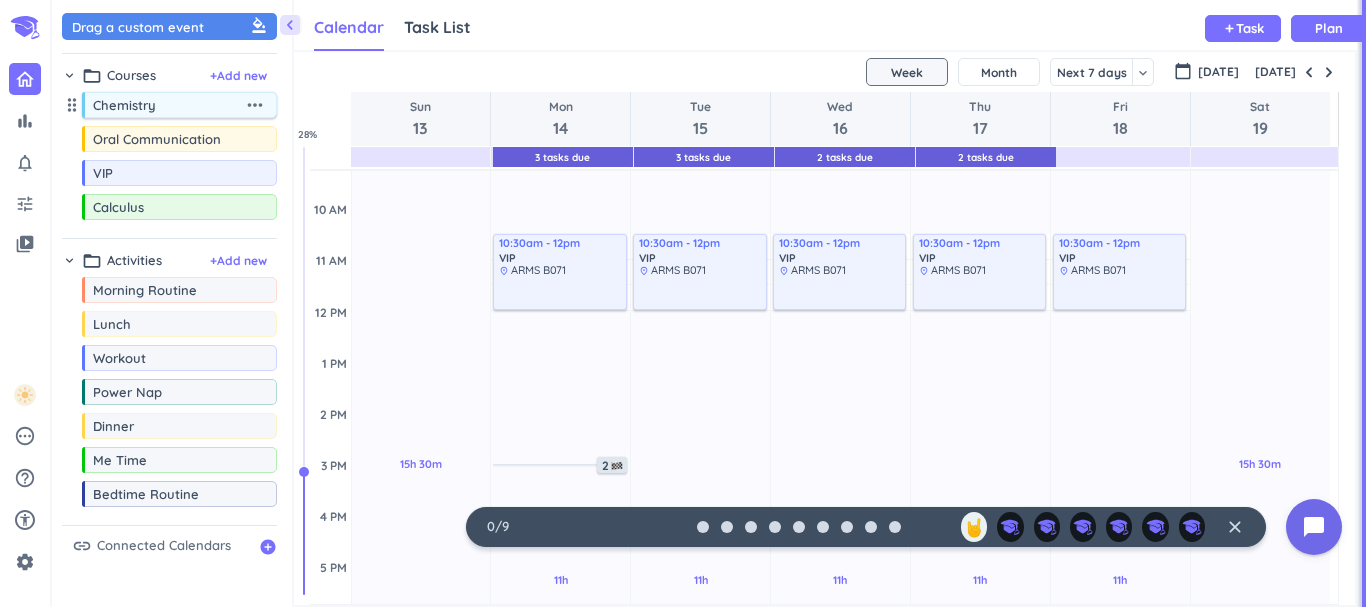 click on "more_horiz" at bounding box center (255, 105) 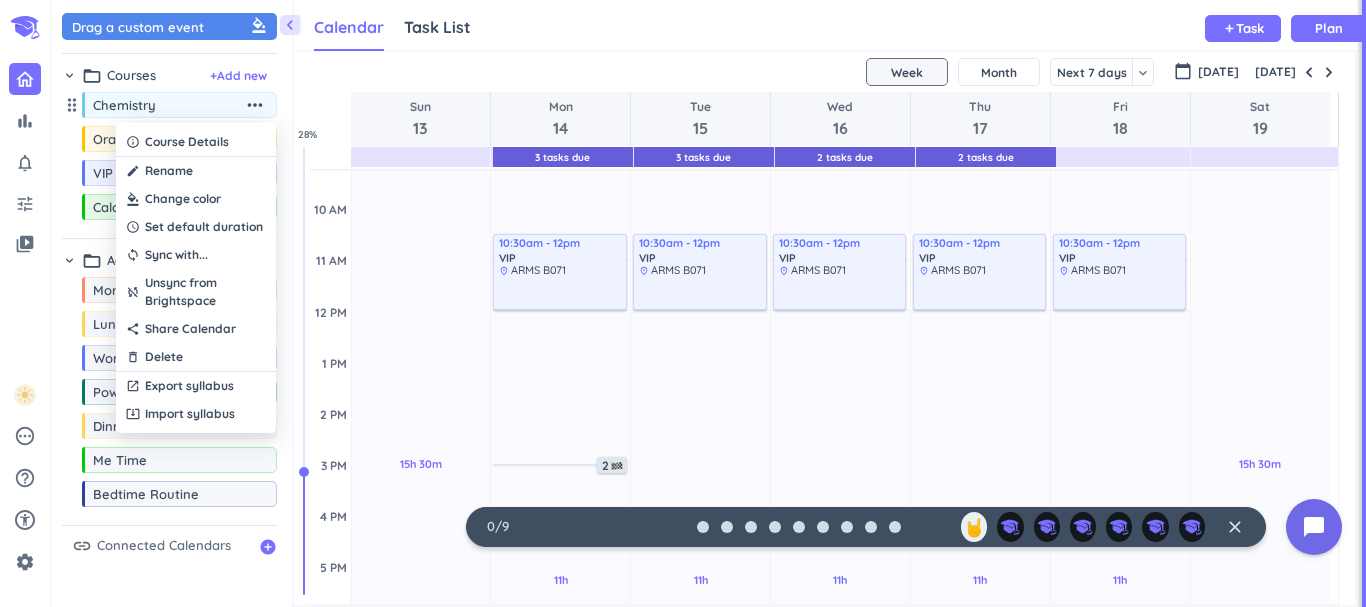 click at bounding box center (196, 199) 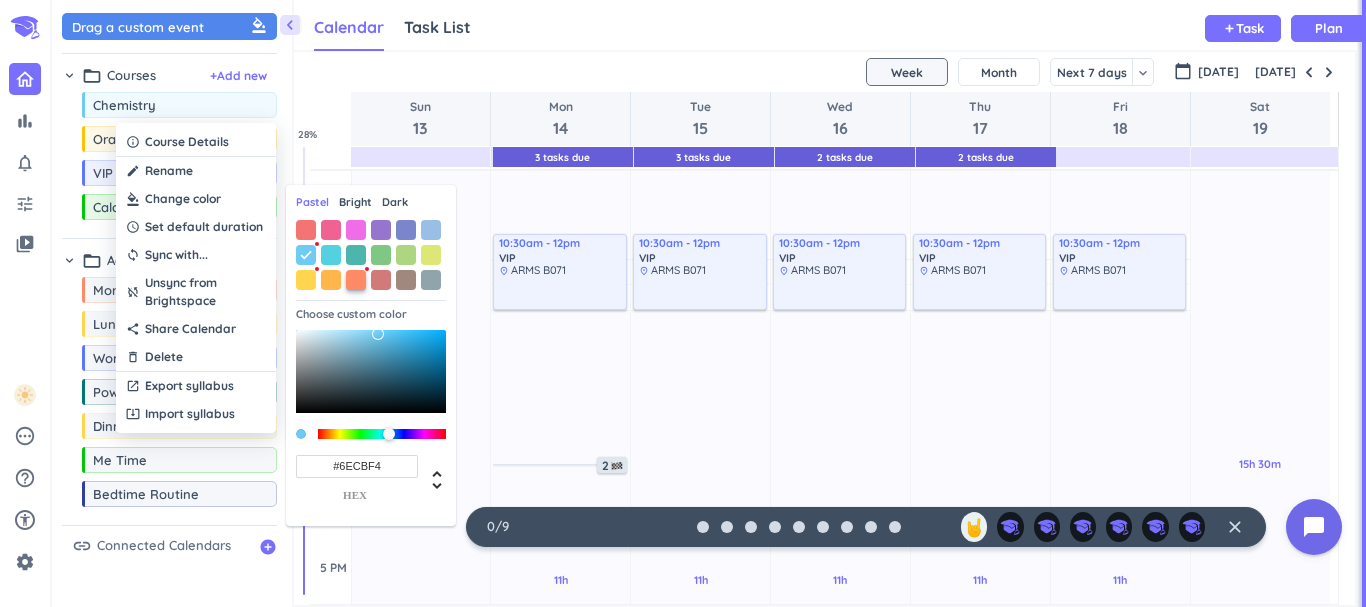 click at bounding box center (356, 280) 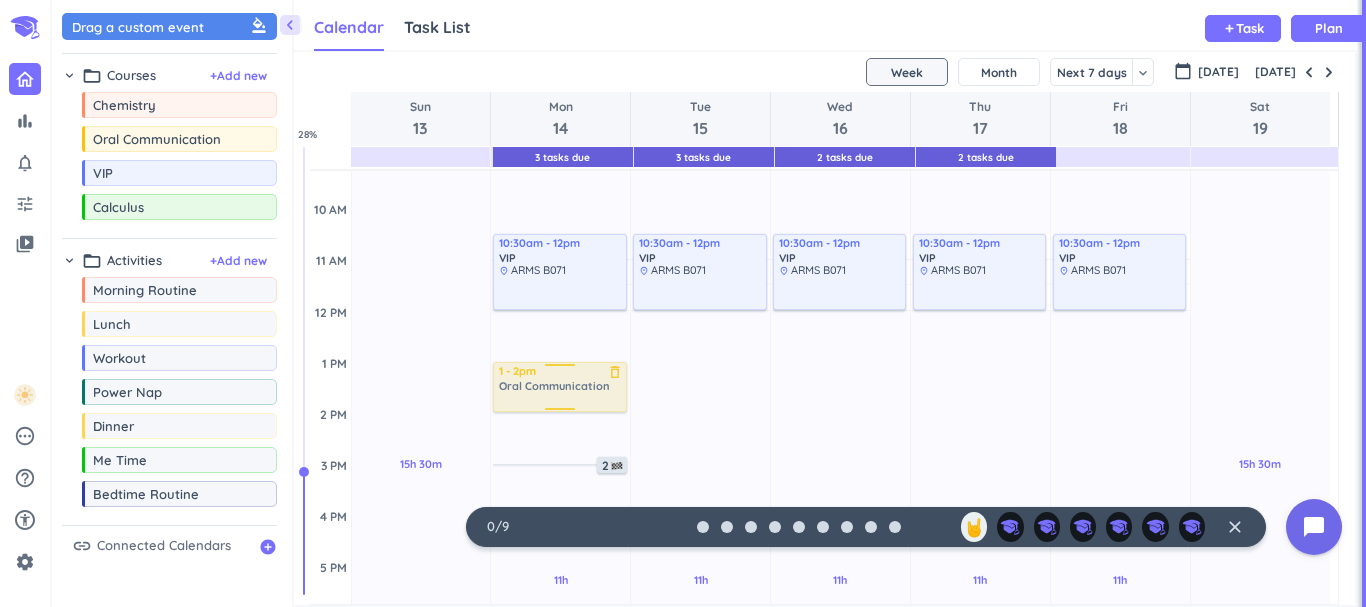 drag, startPoint x: 189, startPoint y: 148, endPoint x: 529, endPoint y: 365, distance: 403.34726 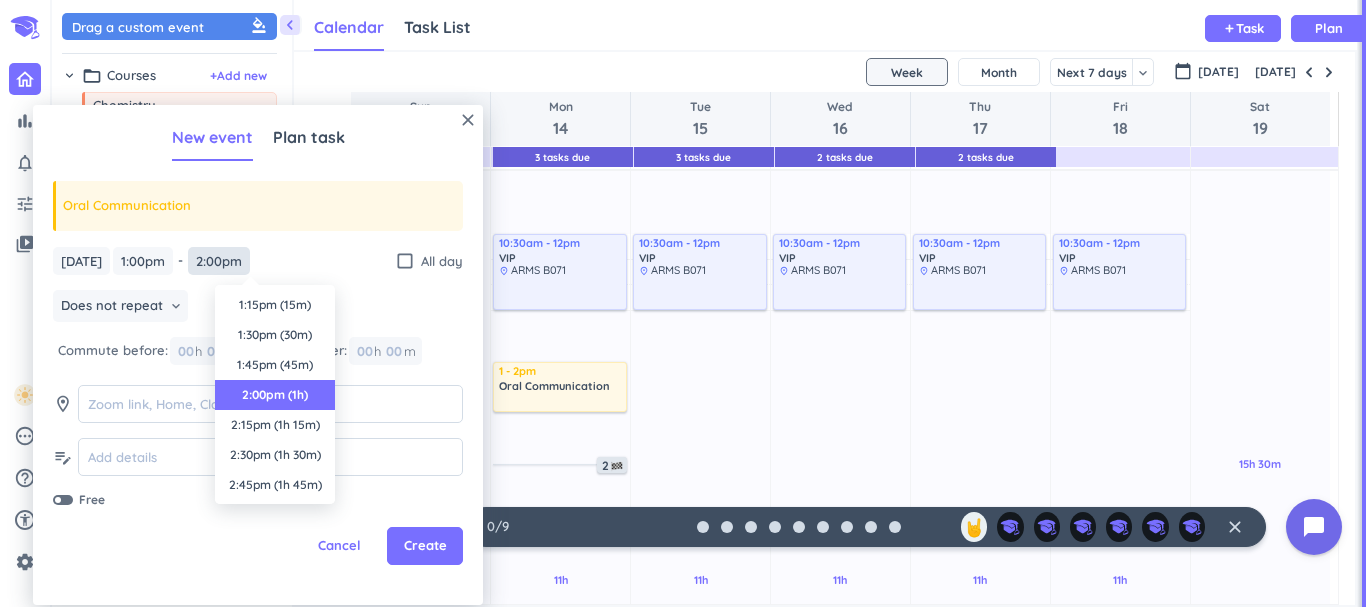 click on "2:00pm" at bounding box center (219, 261) 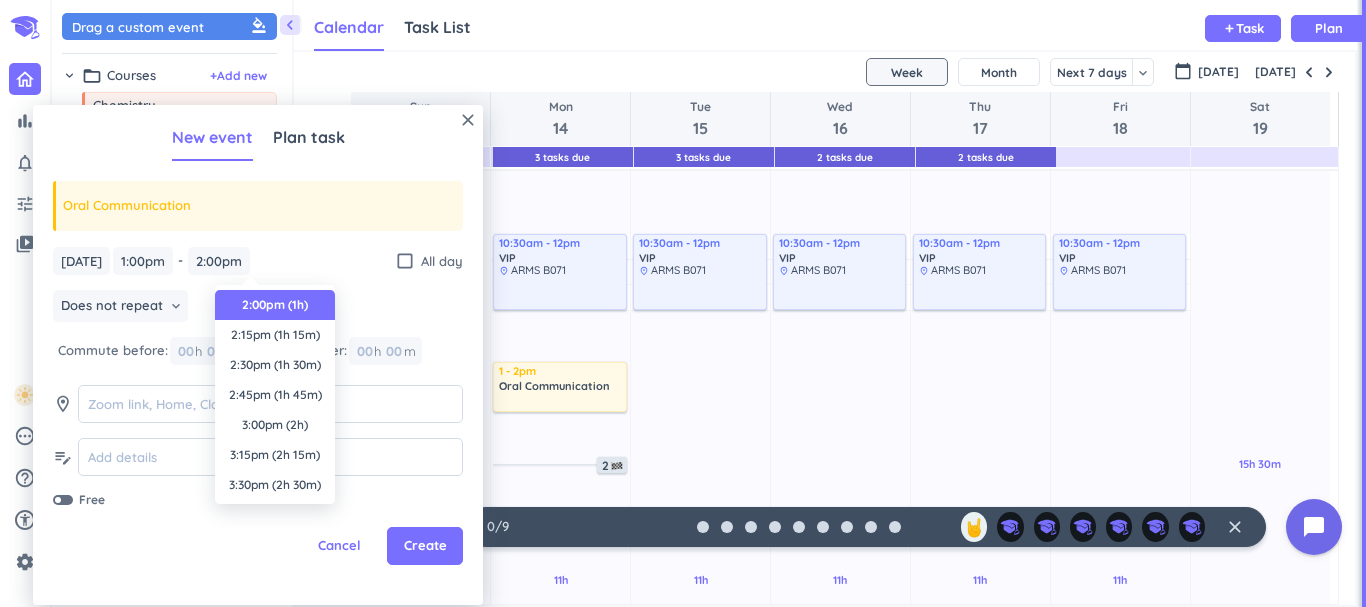 click on "2:30pm (1h 30m)" at bounding box center (275, 365) 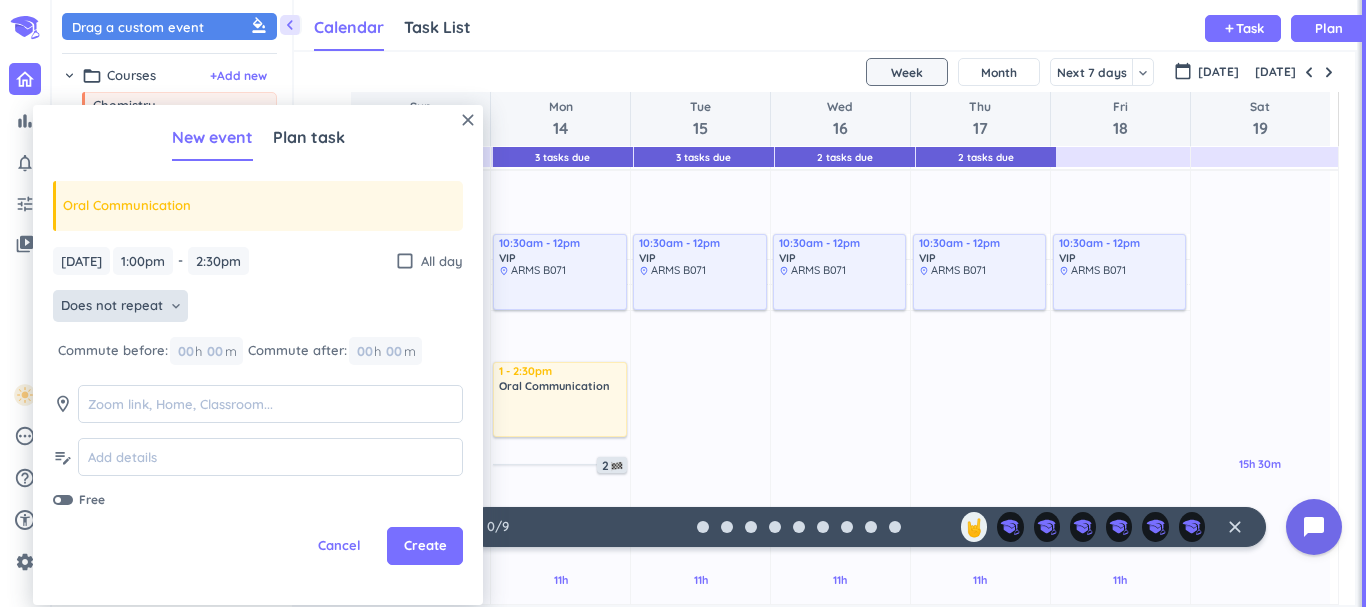 click on "Does not repeat" at bounding box center [112, 306] 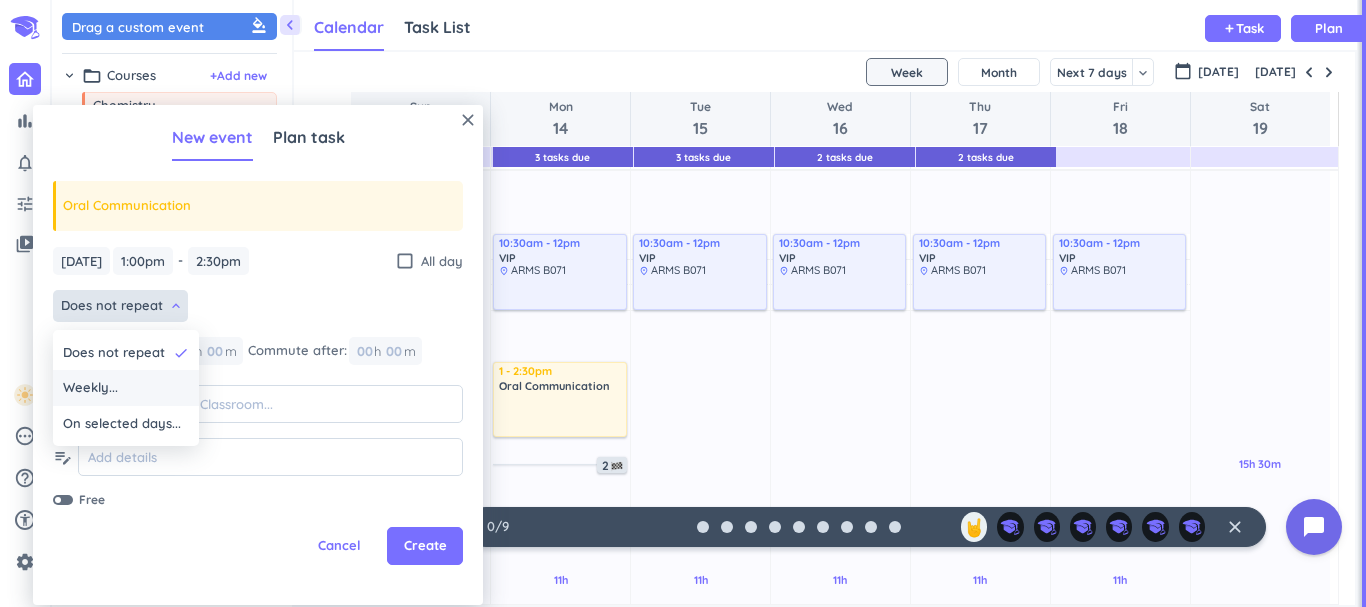 click on "Weekly..." at bounding box center [126, 388] 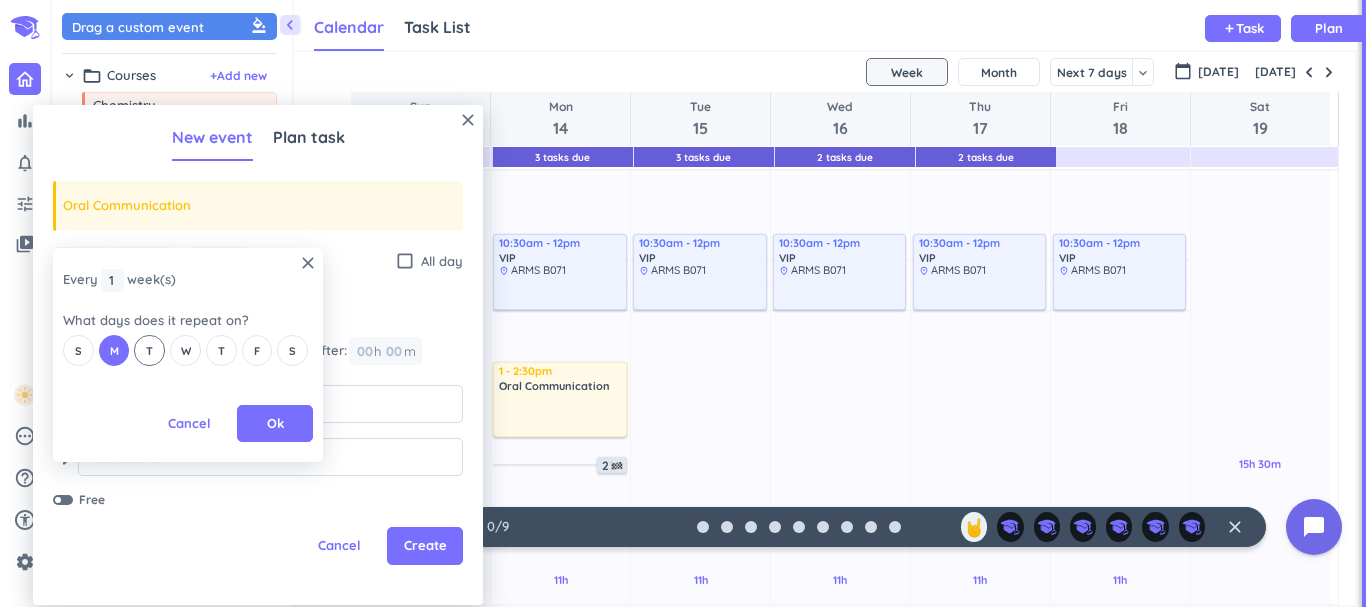 click on "T" at bounding box center (149, 351) 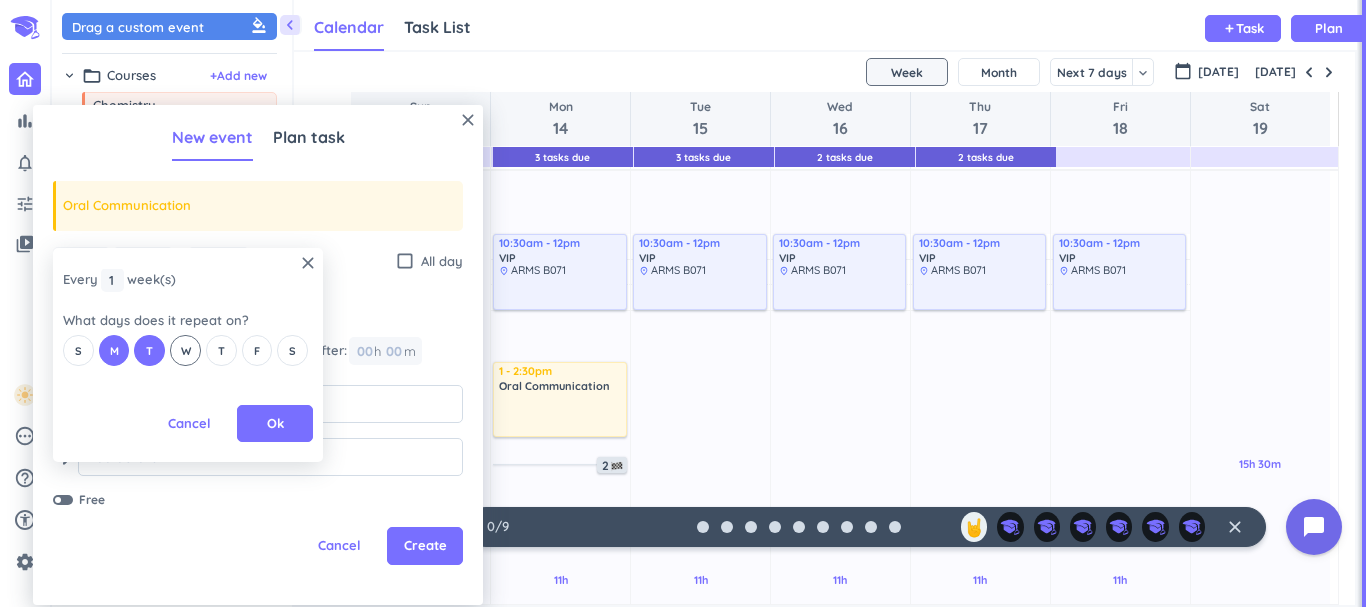 click on "W" at bounding box center [185, 350] 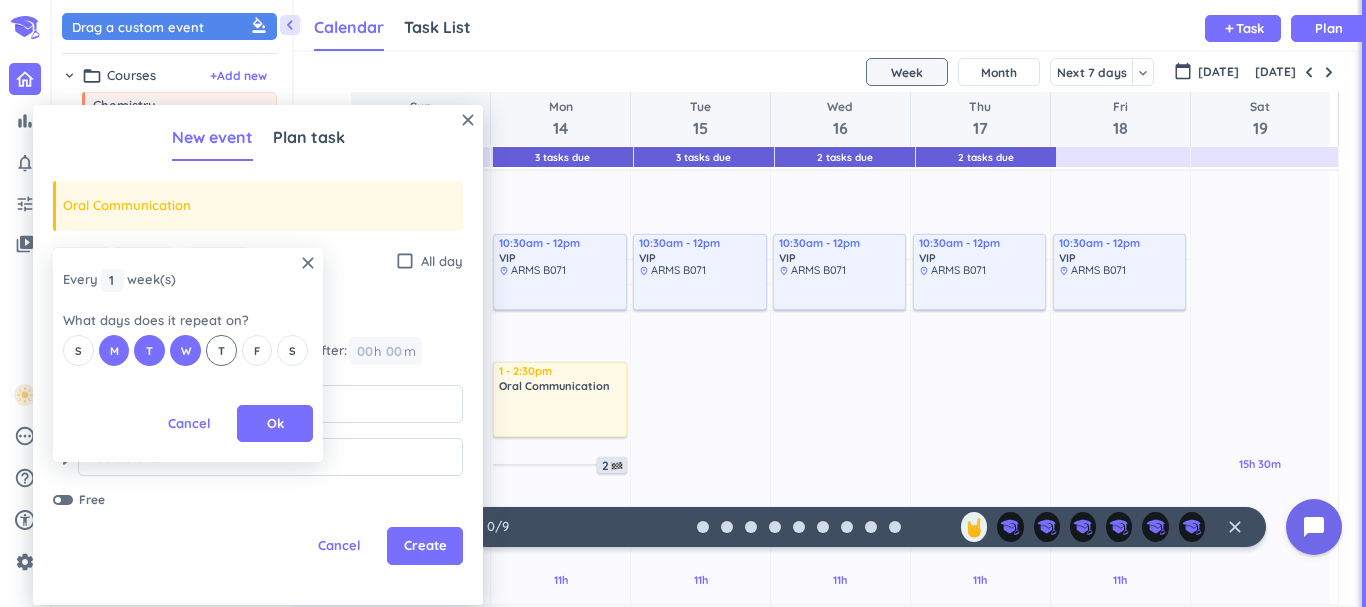 click on "T" at bounding box center [221, 351] 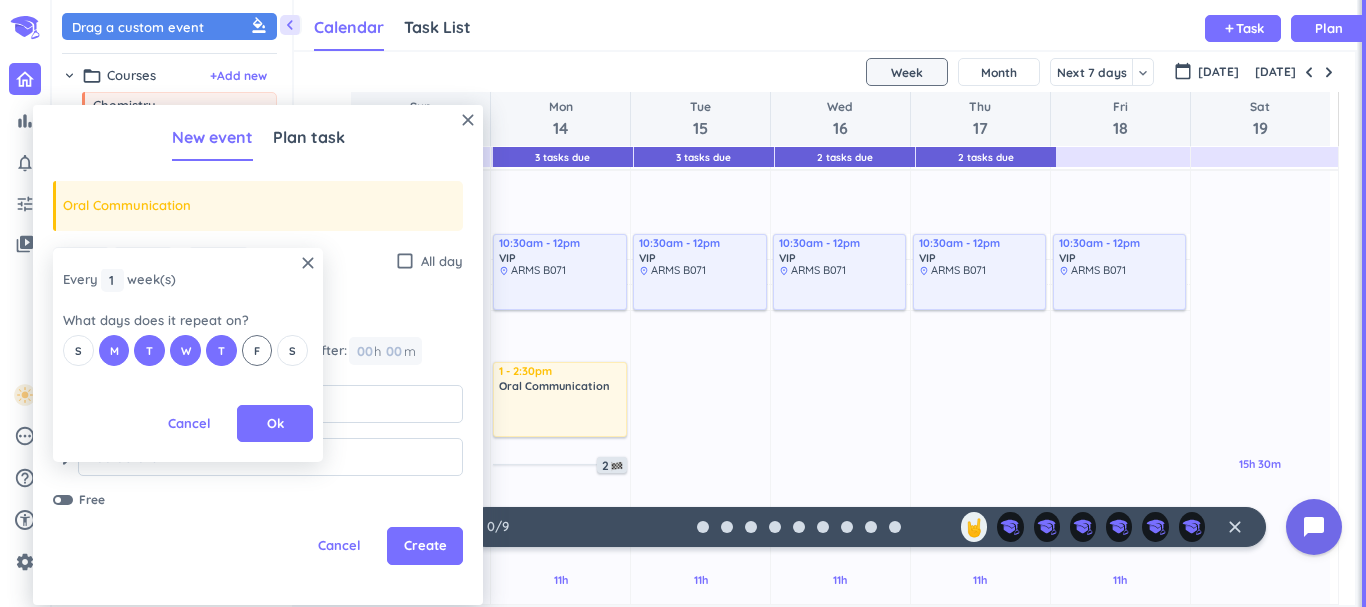click on "F" at bounding box center [257, 351] 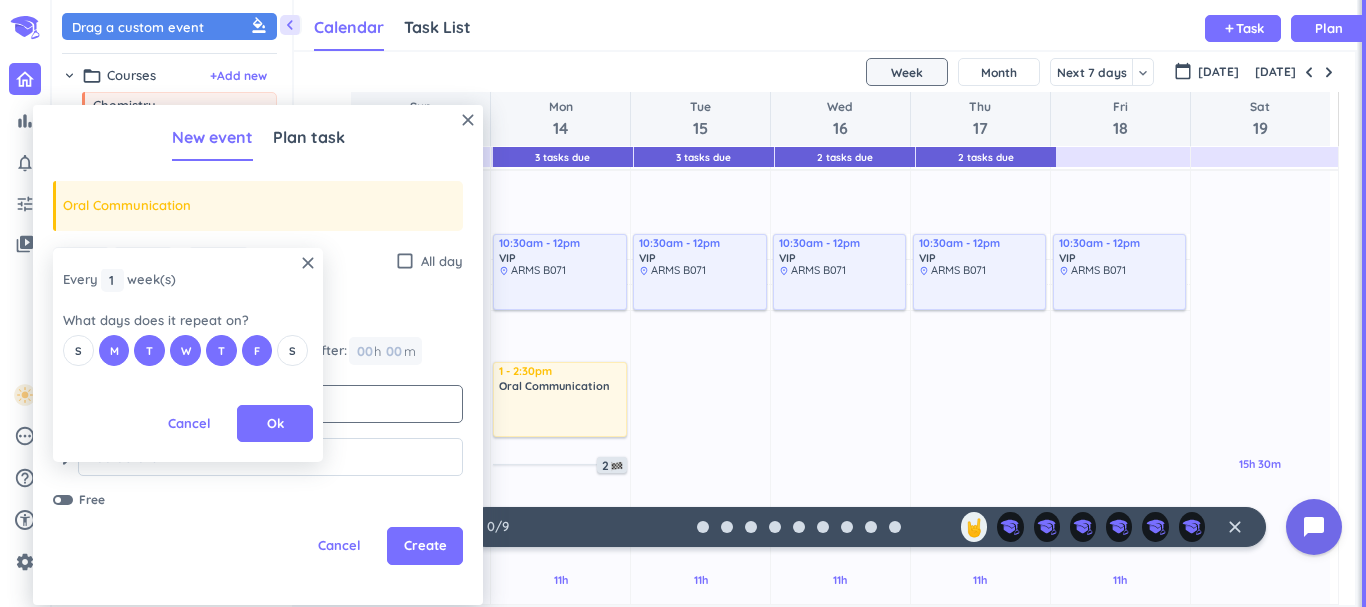 click on "Ok" at bounding box center (275, 424) 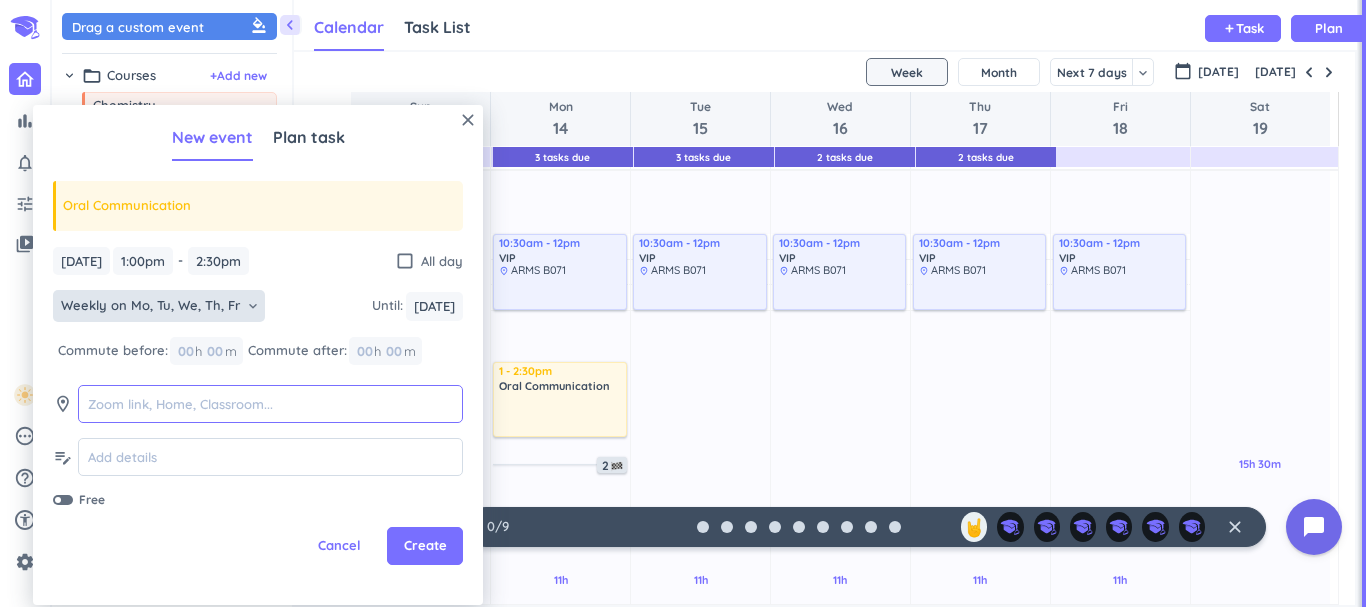 click at bounding box center [270, 404] 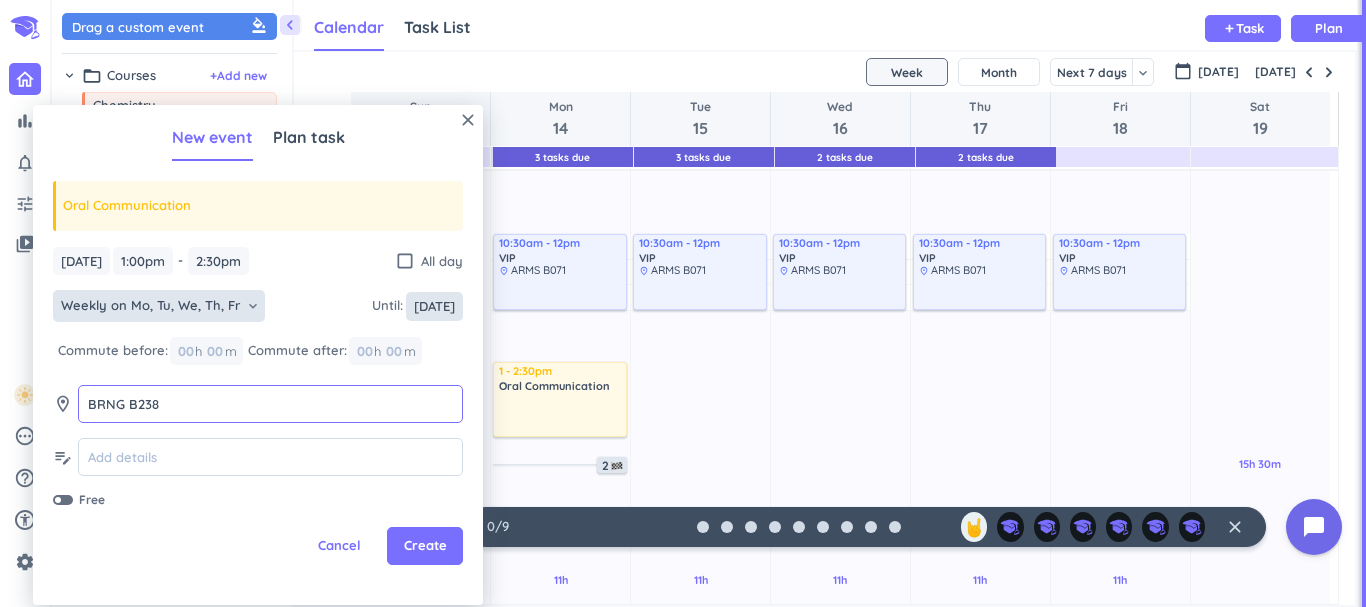 type on "BRNG B238" 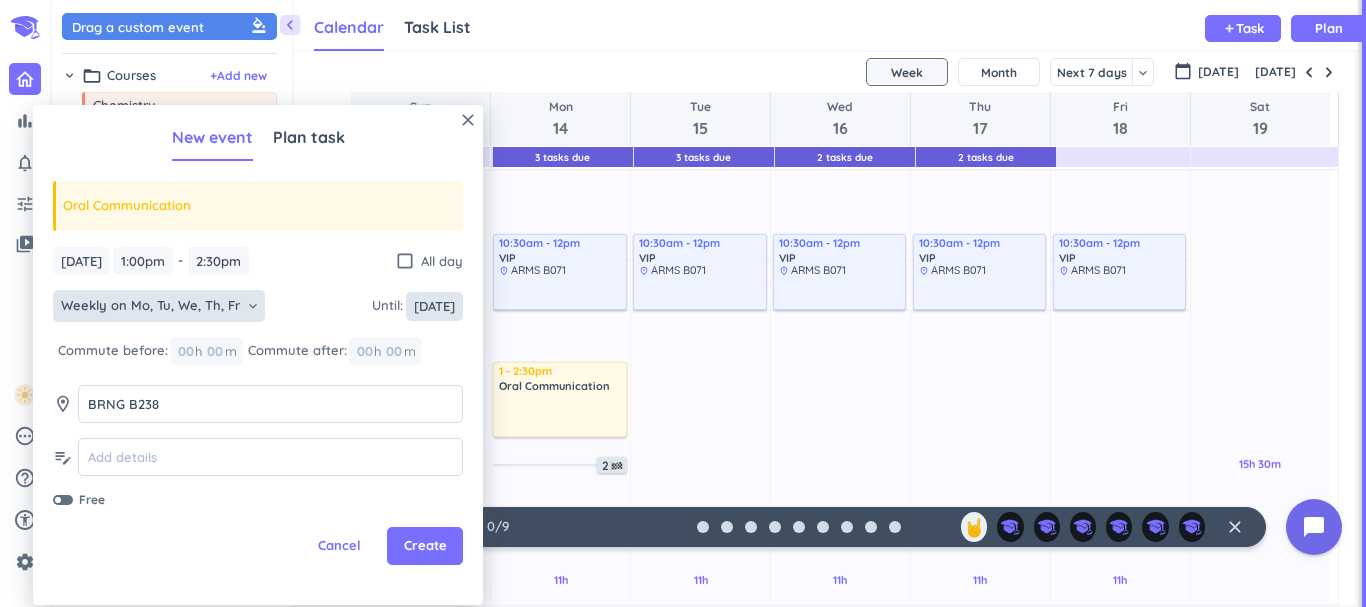 click on "Sat, Dec 13" at bounding box center [434, 306] 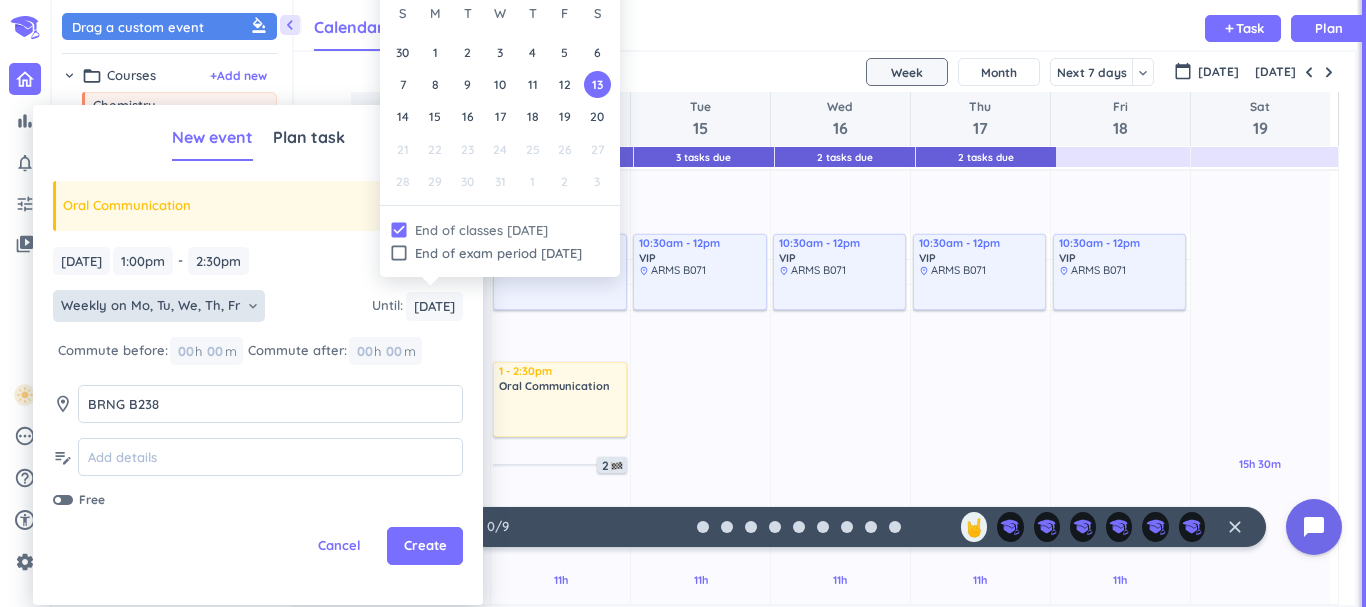 click on "check_box" at bounding box center (399, 230) 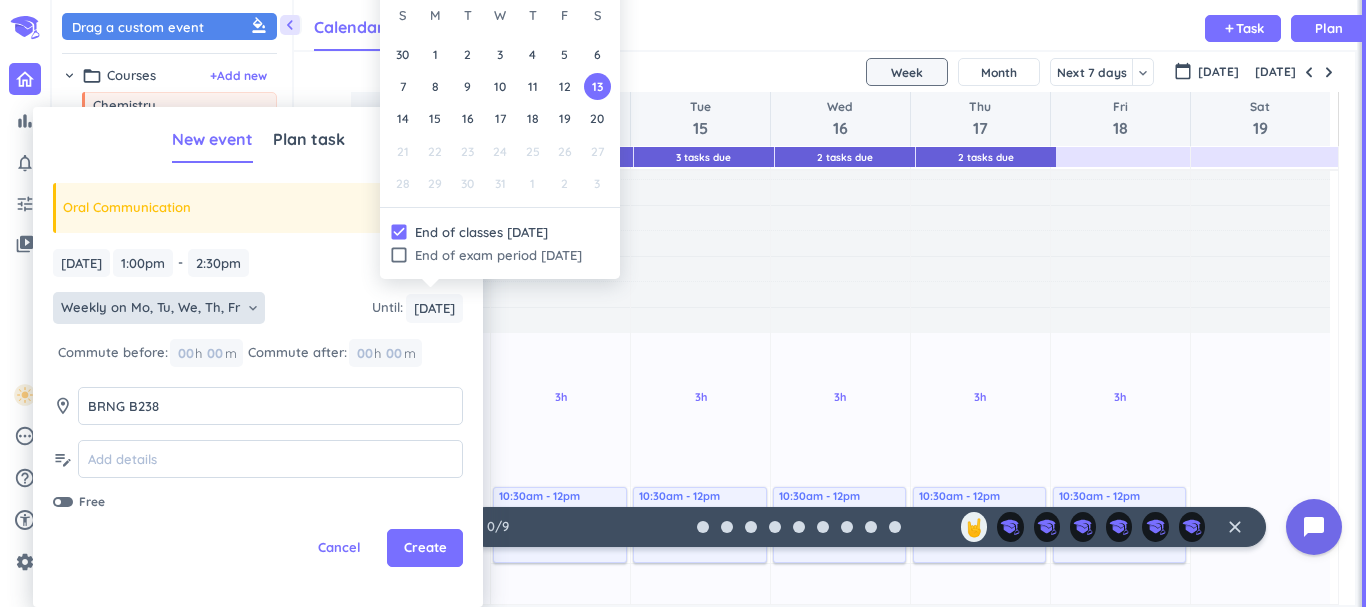 scroll, scrollTop: 12, scrollLeft: 0, axis: vertical 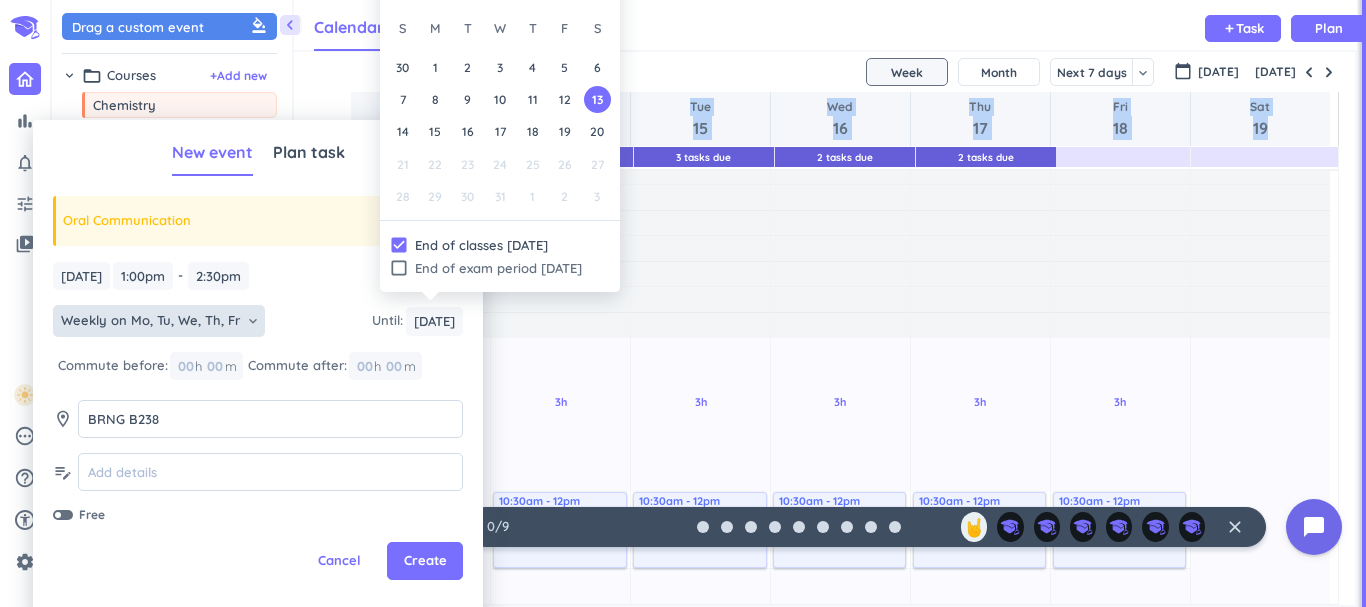 drag, startPoint x: 1338, startPoint y: 230, endPoint x: 1339, endPoint y: 134, distance: 96.00521 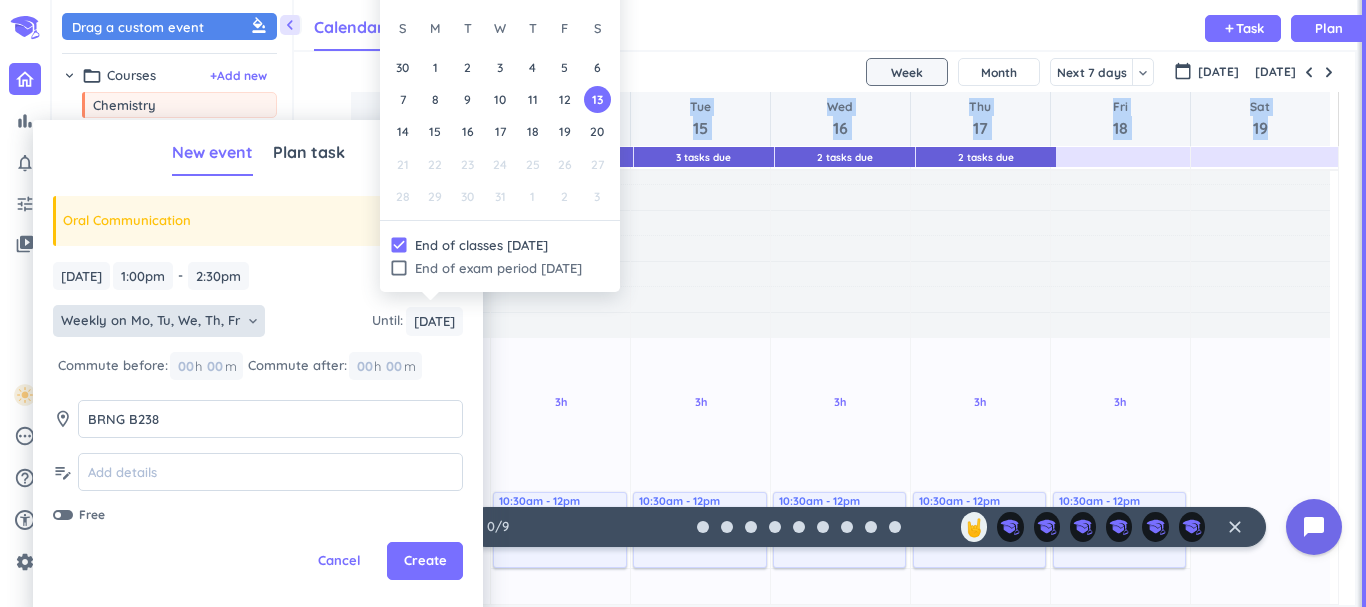 click on "SHOVEL Jul 13 - Jul 19 2025 Week Month Next 7 days keyboard_arrow_down Week keyboard_arrow_down calendar_today Jul 2025 Today Sun 13 Mon 14 Tue 15 Wed 16 Thu 17 Fri 18 Sat 19 4 AM 5 AM 6 AM 7 AM 8 AM 9 AM 10 AM 11 AM 12 PM 1 PM 2 PM 3 PM 4 PM 5 PM 6 PM 7 PM 8 PM 9 PM 10 PM 11 PM 12 AM 1 AM 2 AM 3 AM 15h 30m Past due Plan Adjust Awake Time Adjust Awake Time 3h  Past due Plan 11h  Past due Plan Adjust Awake Time Adjust Awake Time 10:30am - 12pm VIP delete_outline place ARMS B071 1 - 2:30pm Oral Communication delete_outline 2  1  3h  Past due Plan 11h  Past due Plan Adjust Awake Time Adjust Awake Time 10:30am - 12pm VIP delete_outline place ARMS B071 1  2  3h  Past due Plan 11h  Past due Plan Adjust Awake Time Adjust Awake Time 10:30am - 12pm VIP delete_outline place ARMS B071 2  3h  Past due Plan 11h  Past due Plan Adjust Awake Time Adjust Awake Time 10:30am - 12pm VIP delete_outline place ARMS B071 1  1  3h  Past due Plan 11h  Past due Plan Adjust Awake Time Adjust Awake Time 10:30am - 12pm VIP delete_outline" at bounding box center (824, 328) 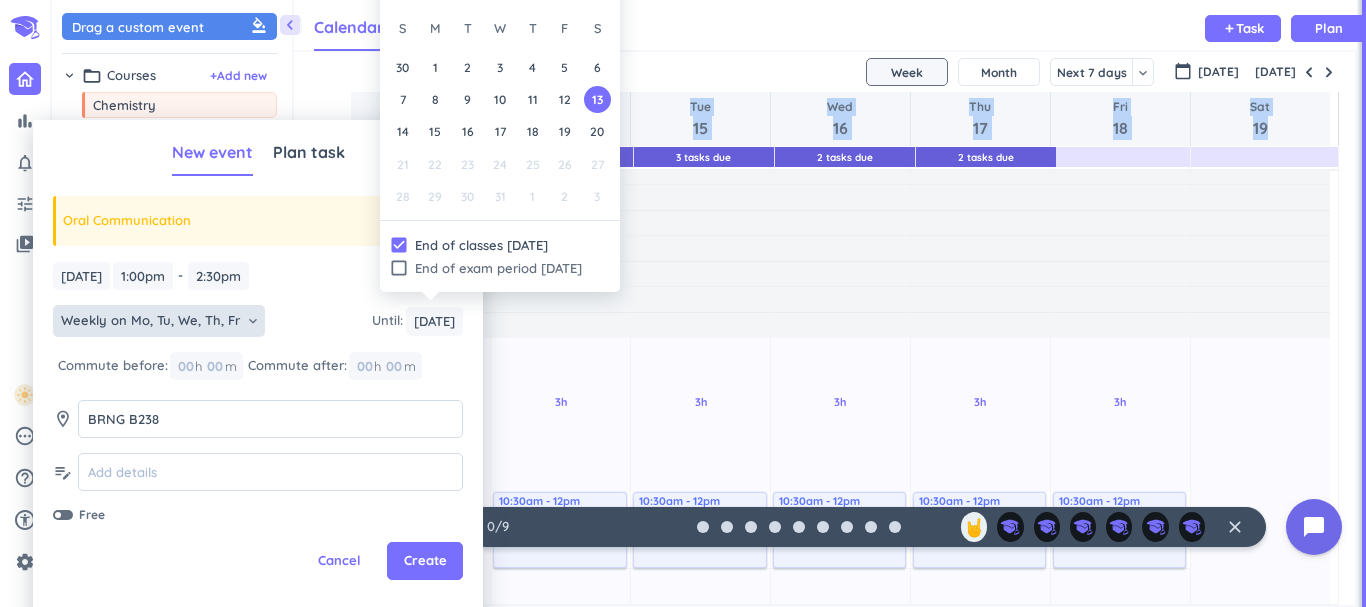 scroll, scrollTop: 0, scrollLeft: 0, axis: both 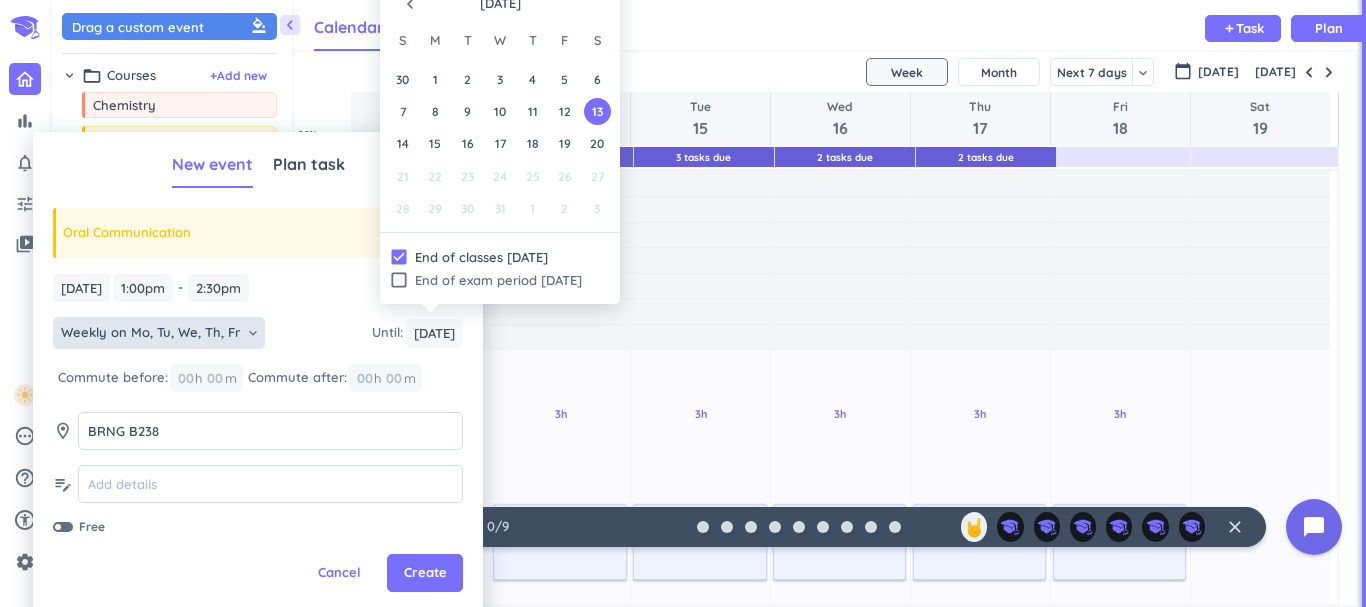 click on "navigate_before" at bounding box center (410, 4) 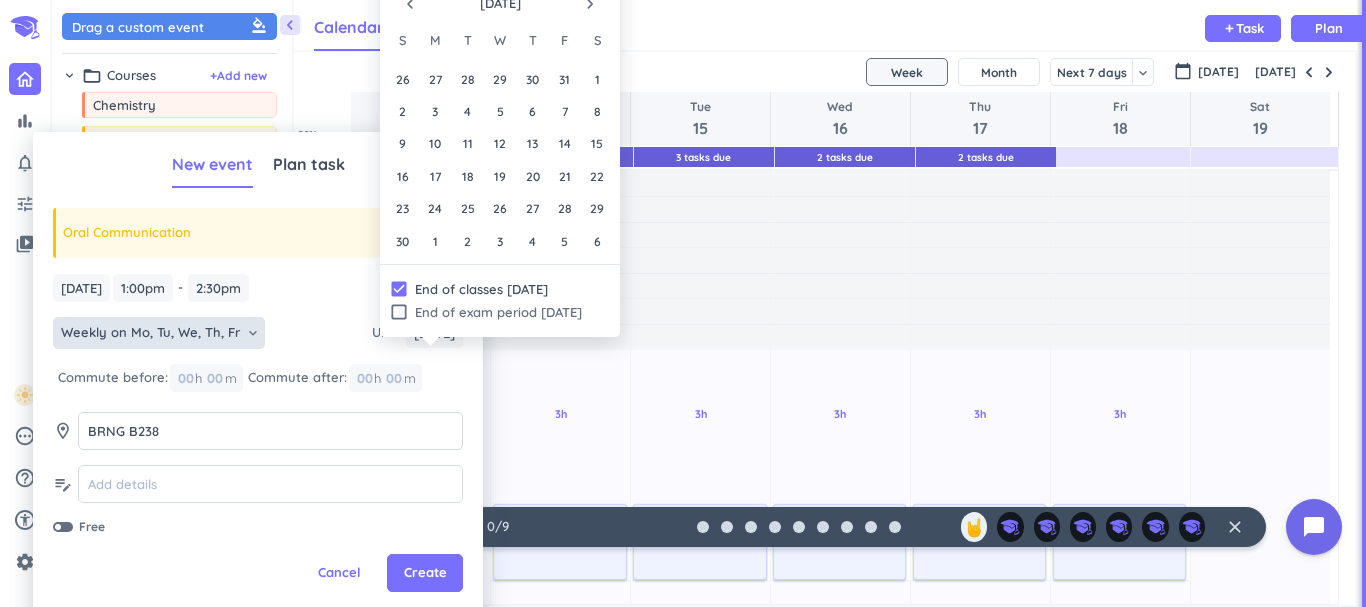click on "navigate_before" at bounding box center [410, 4] 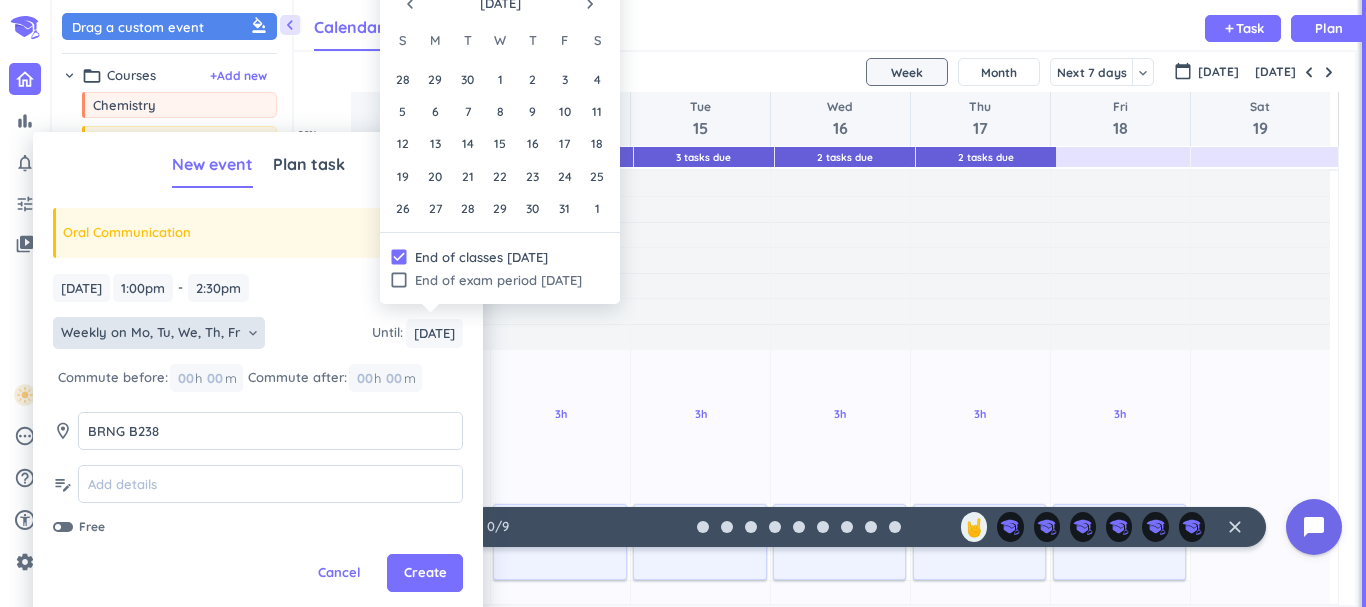 click on "navigate_before" at bounding box center [410, 4] 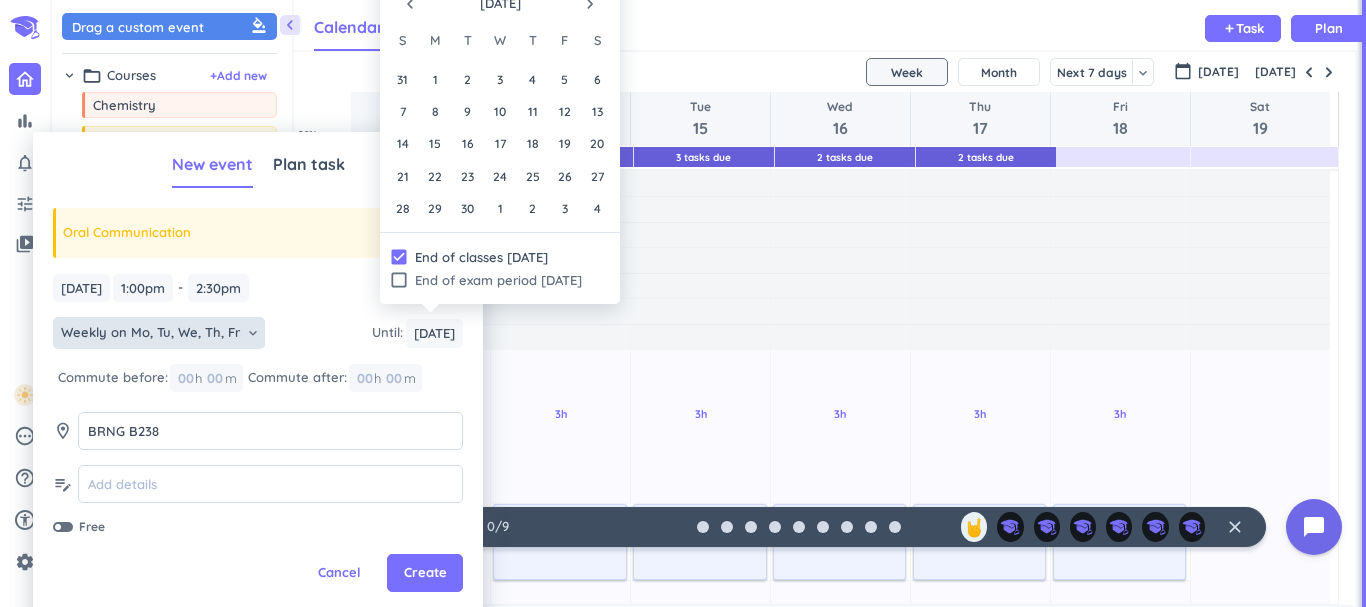 click on "navigate_before" at bounding box center [410, 4] 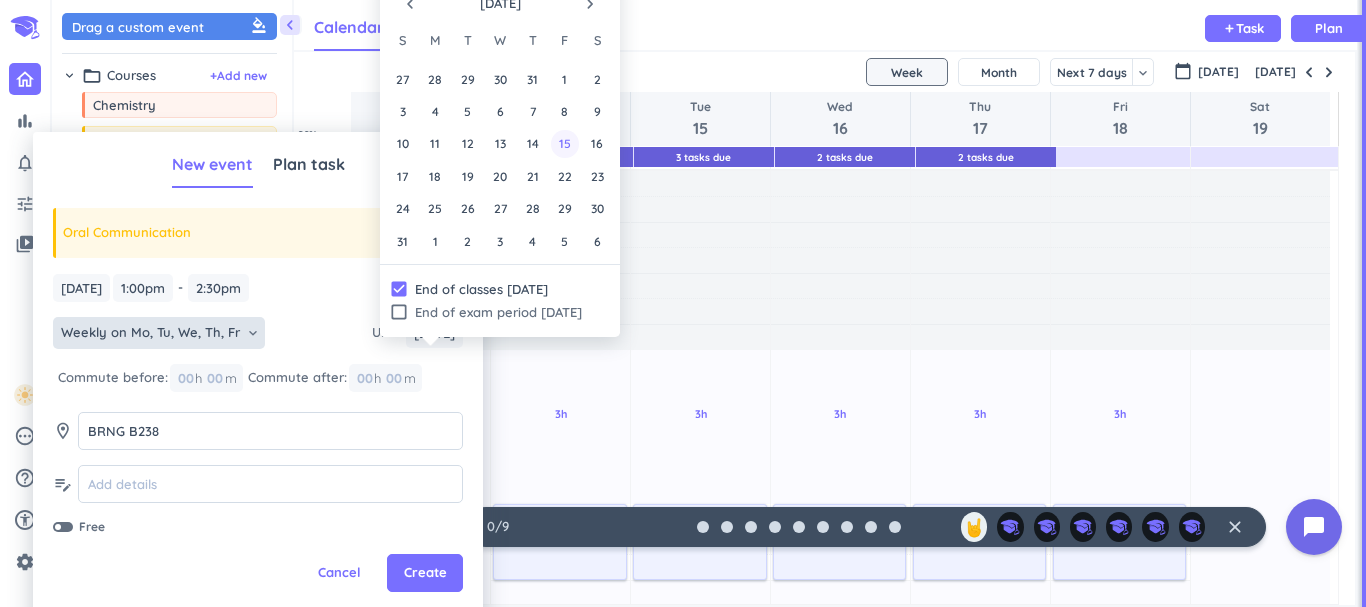 click on "15" at bounding box center (564, 143) 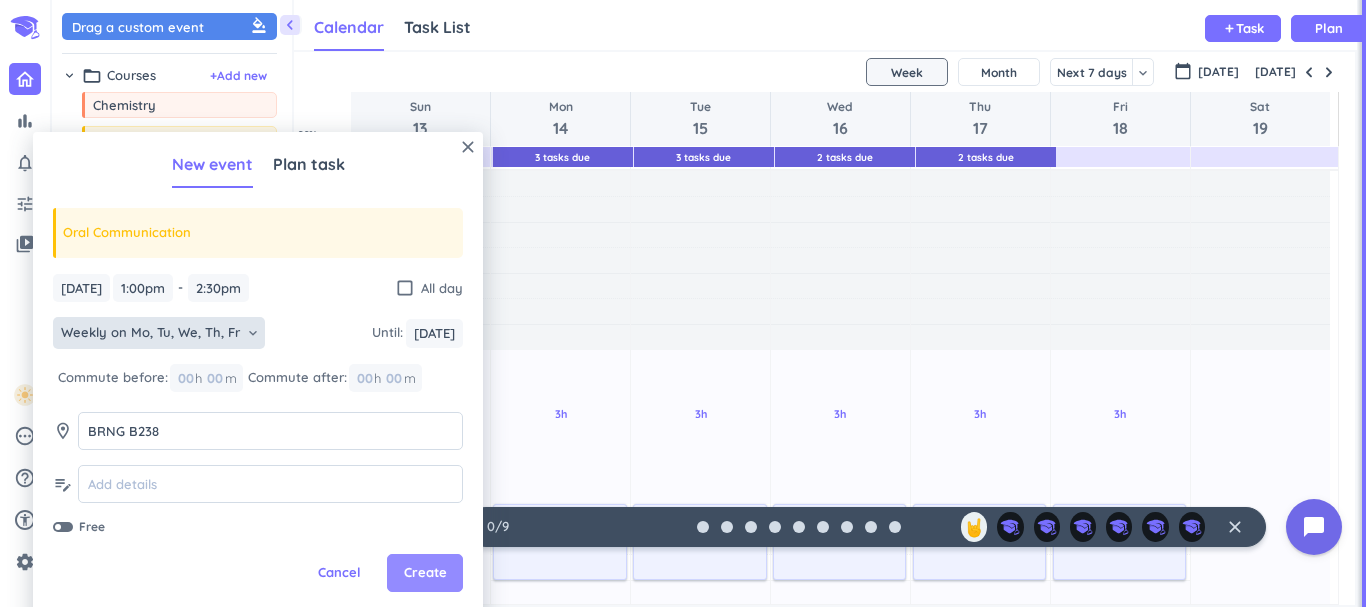 click on "Create" at bounding box center [425, 573] 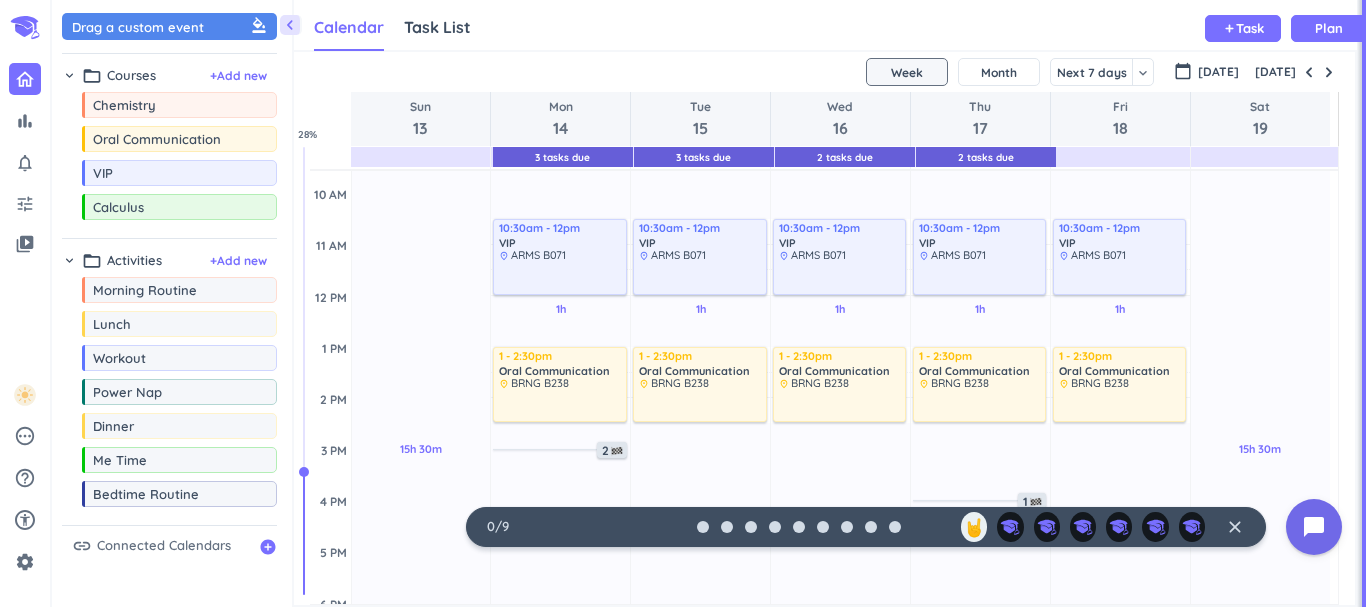 scroll, scrollTop: 304, scrollLeft: 0, axis: vertical 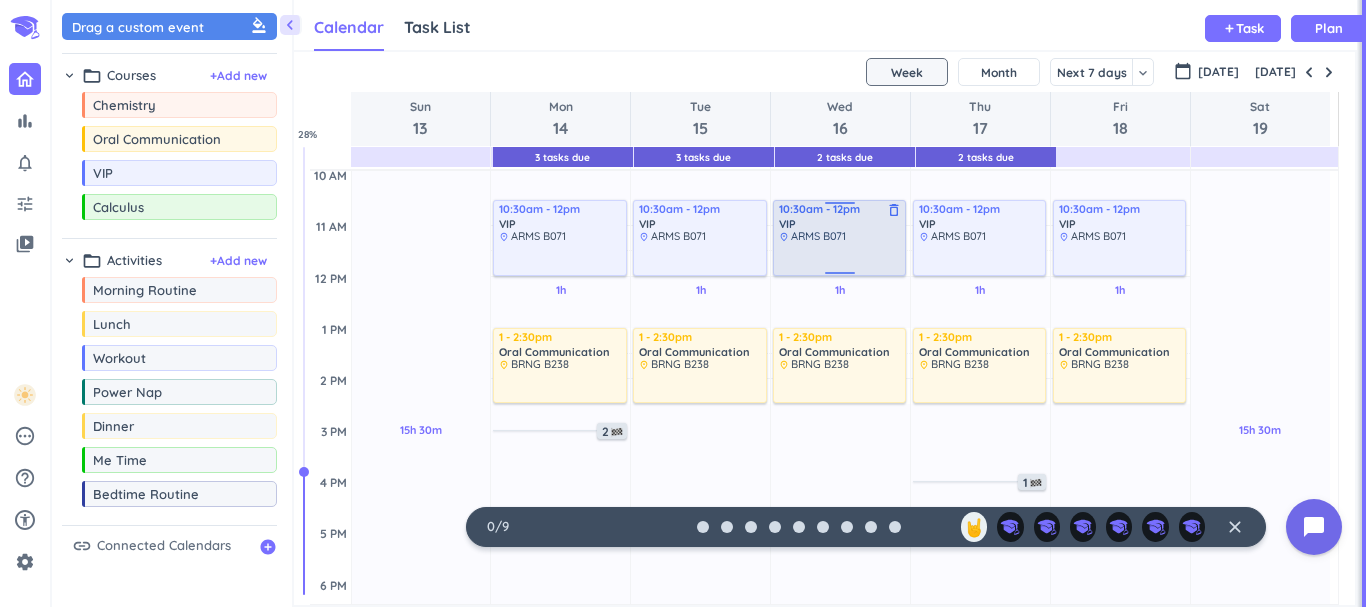 click at bounding box center [840, 258] 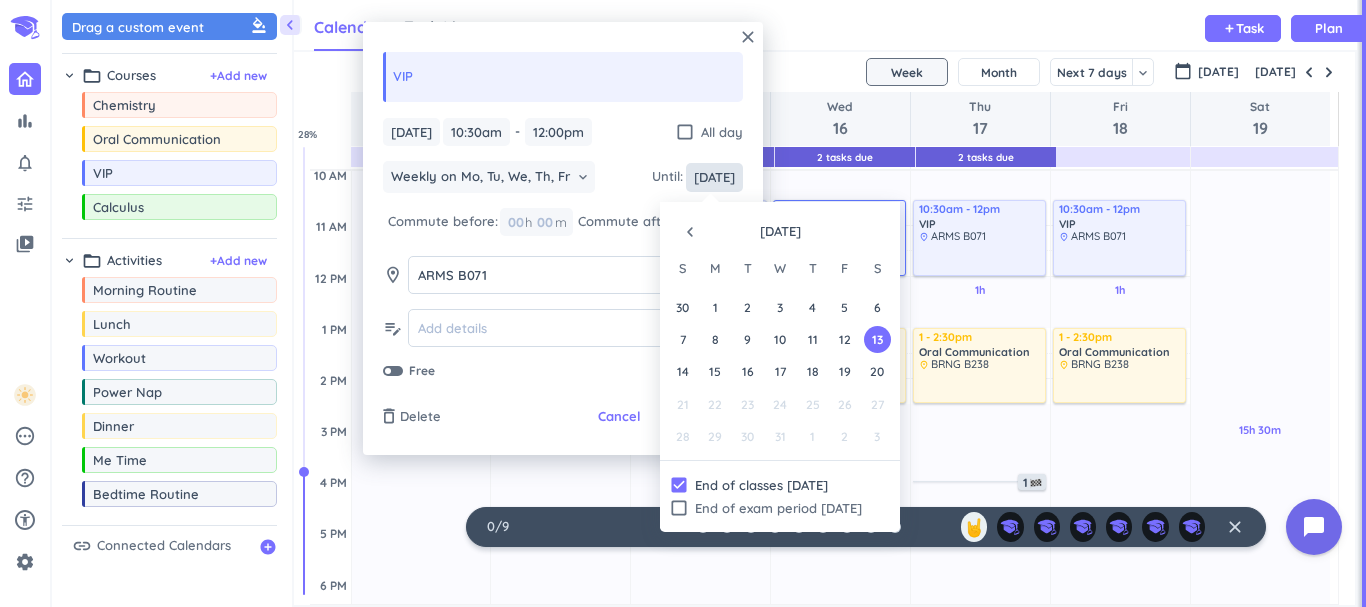 click on "Sat, Dec 13" at bounding box center [714, 177] 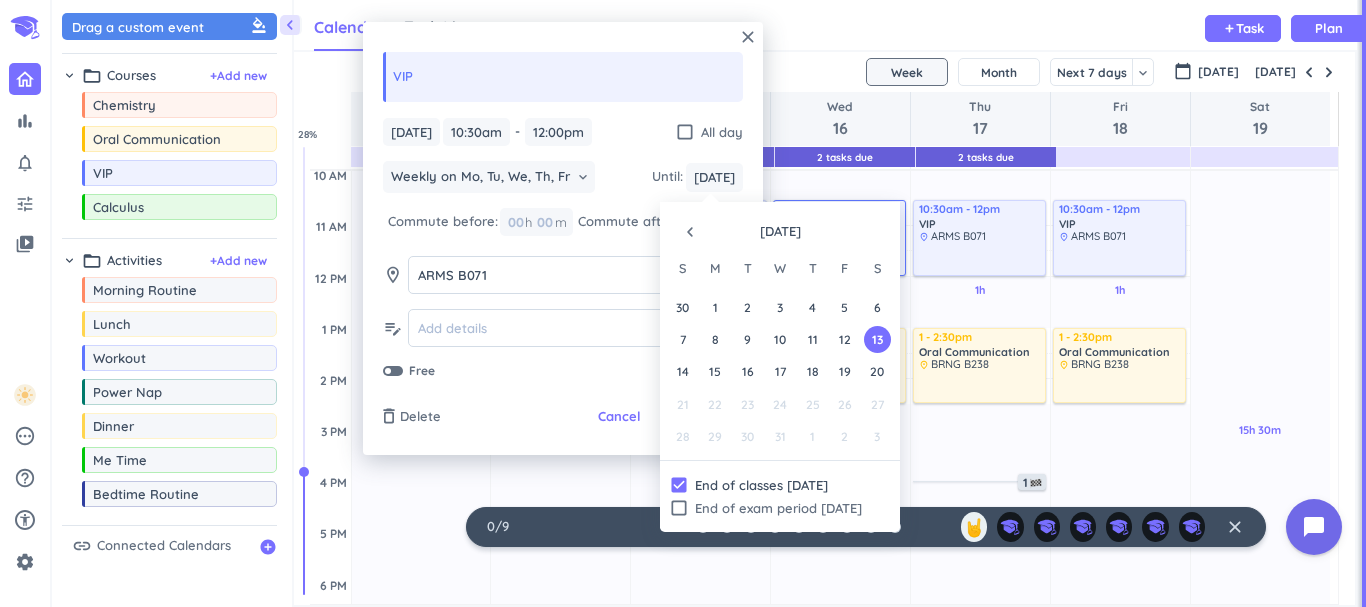 click on "navigate_before" at bounding box center (690, 232) 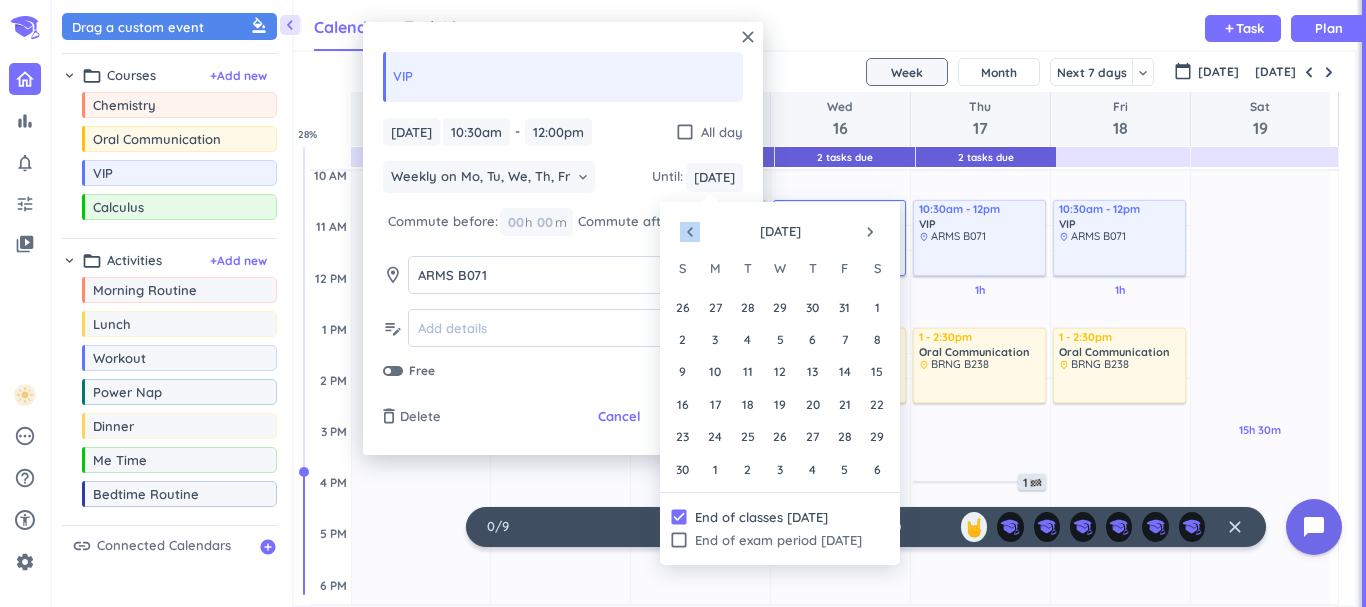 click on "navigate_before" at bounding box center [690, 232] 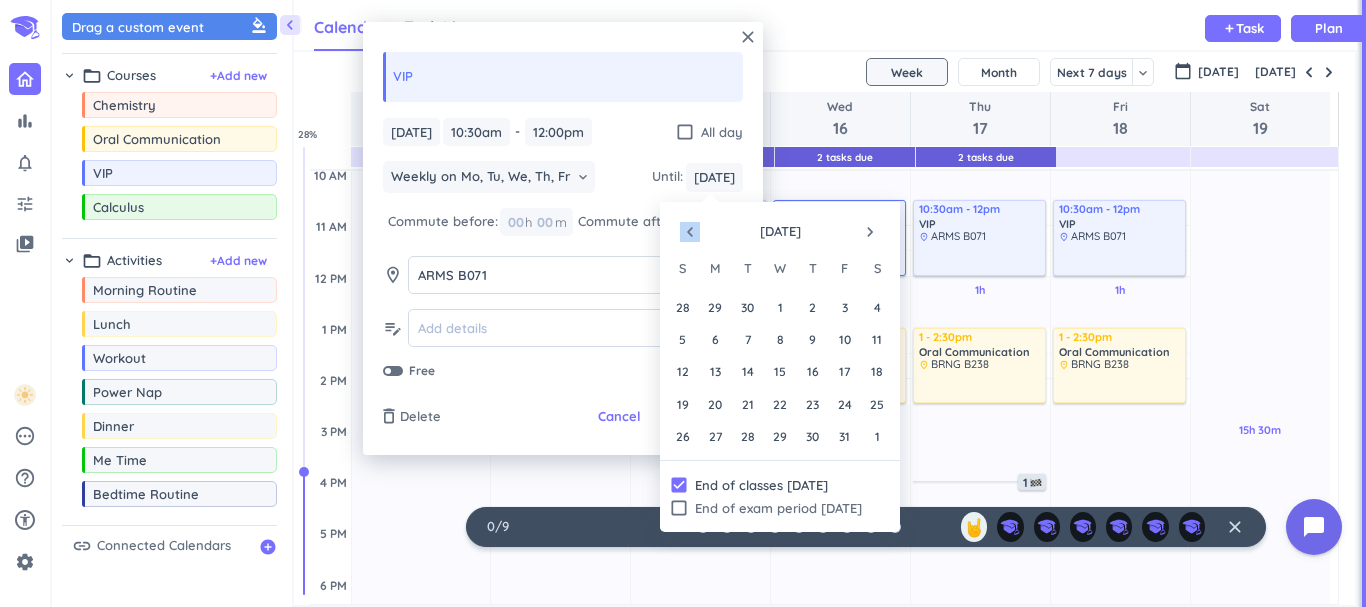 click on "navigate_before" at bounding box center (690, 232) 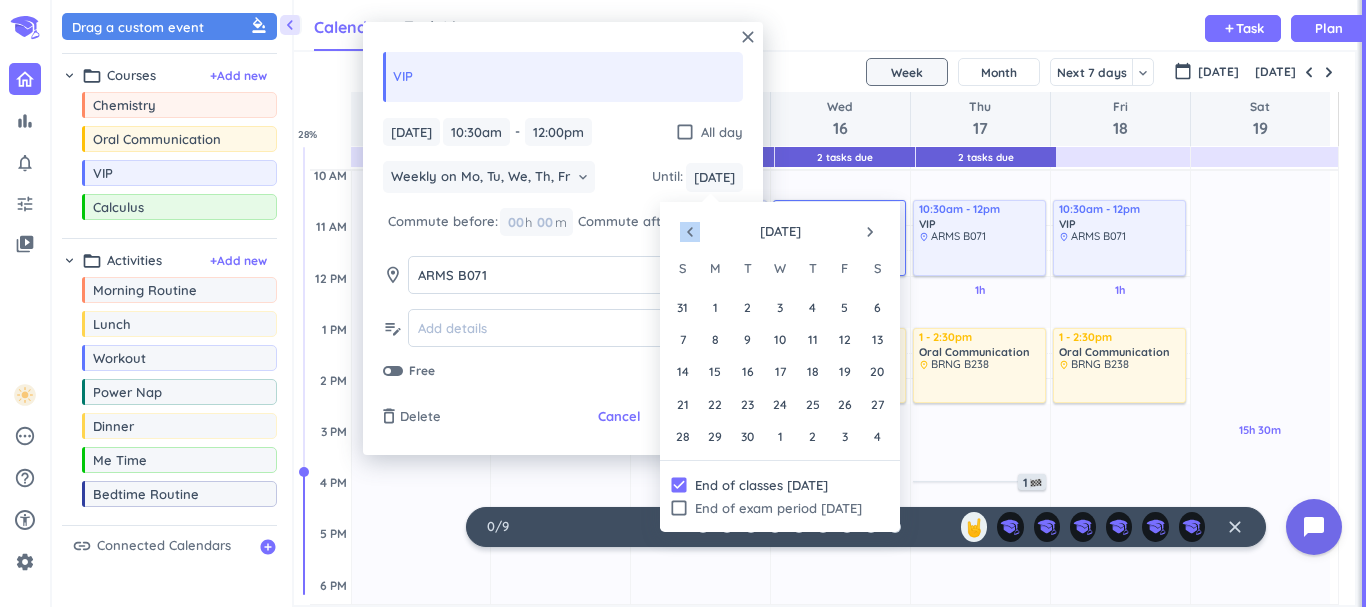click on "navigate_before" at bounding box center [690, 232] 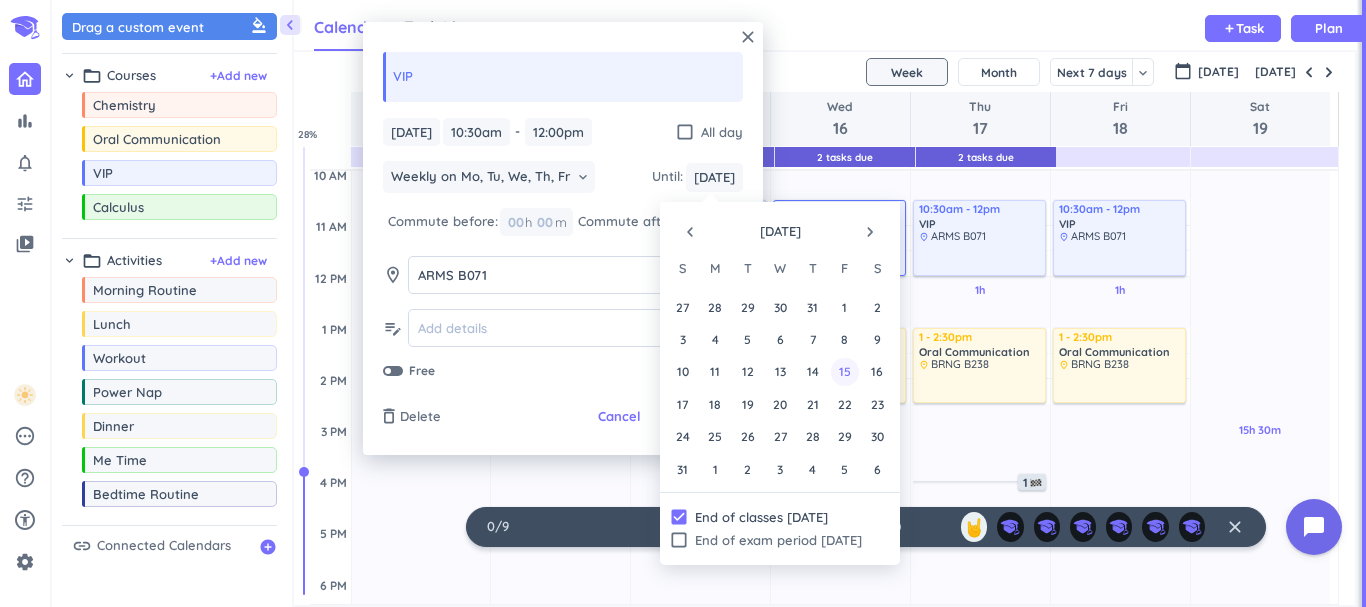 click on "15" at bounding box center (844, 371) 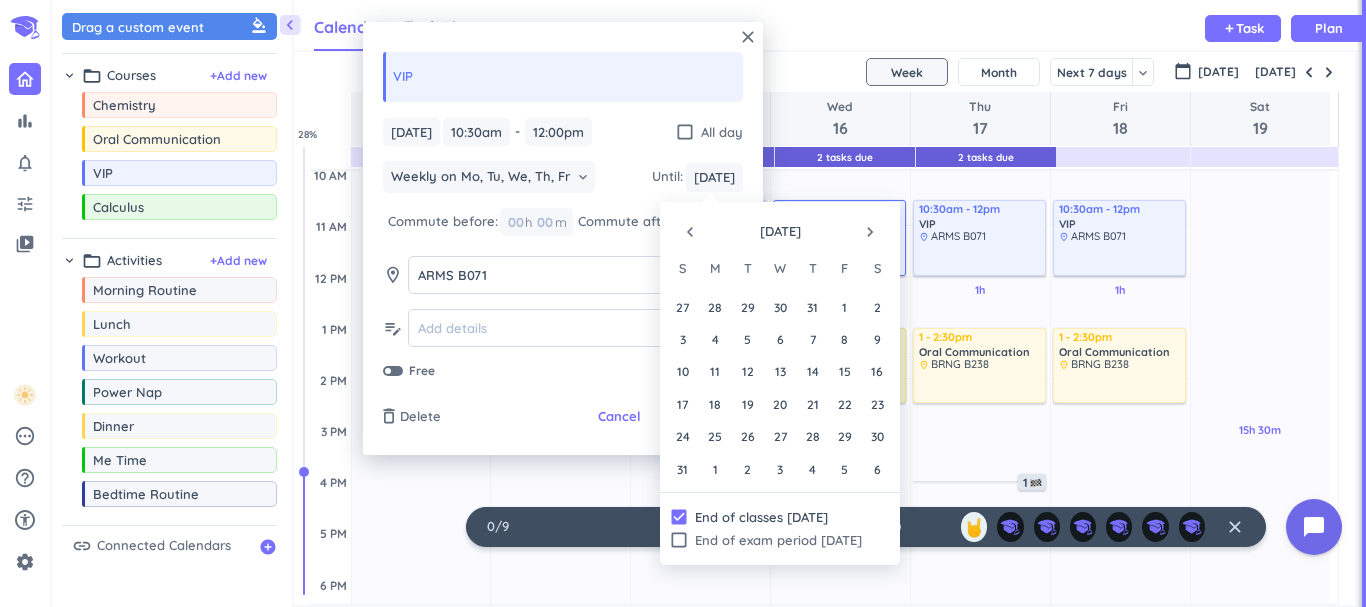 type on "[DATE]" 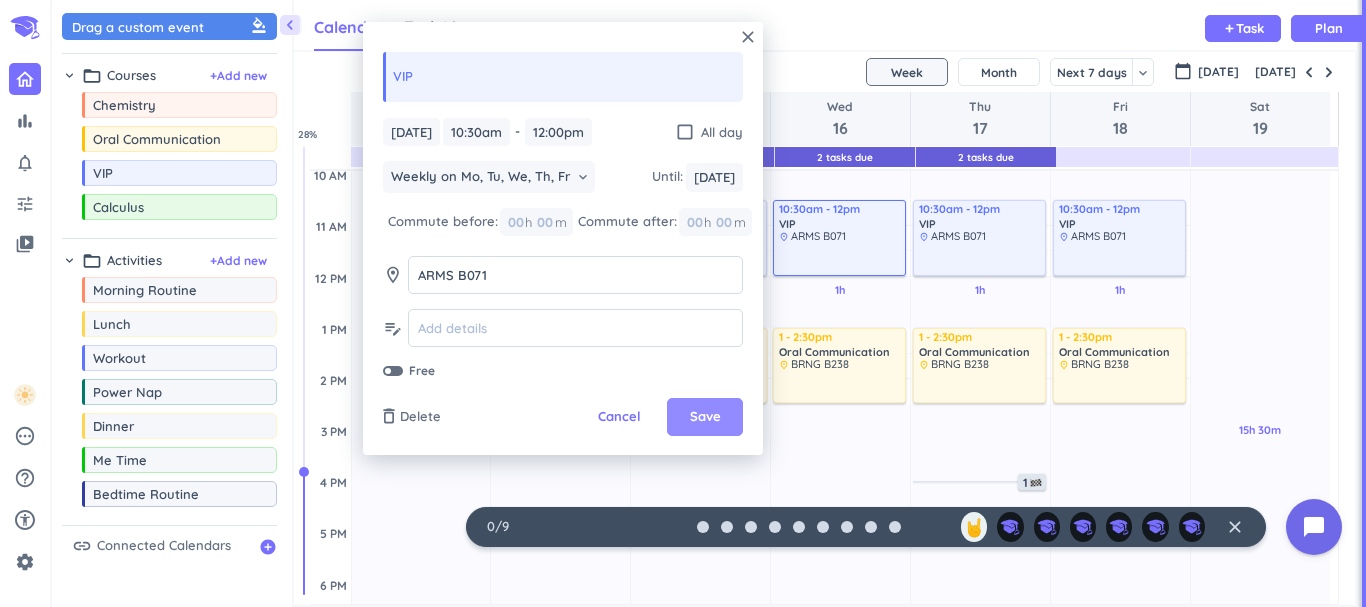 click on "Save" at bounding box center (705, 417) 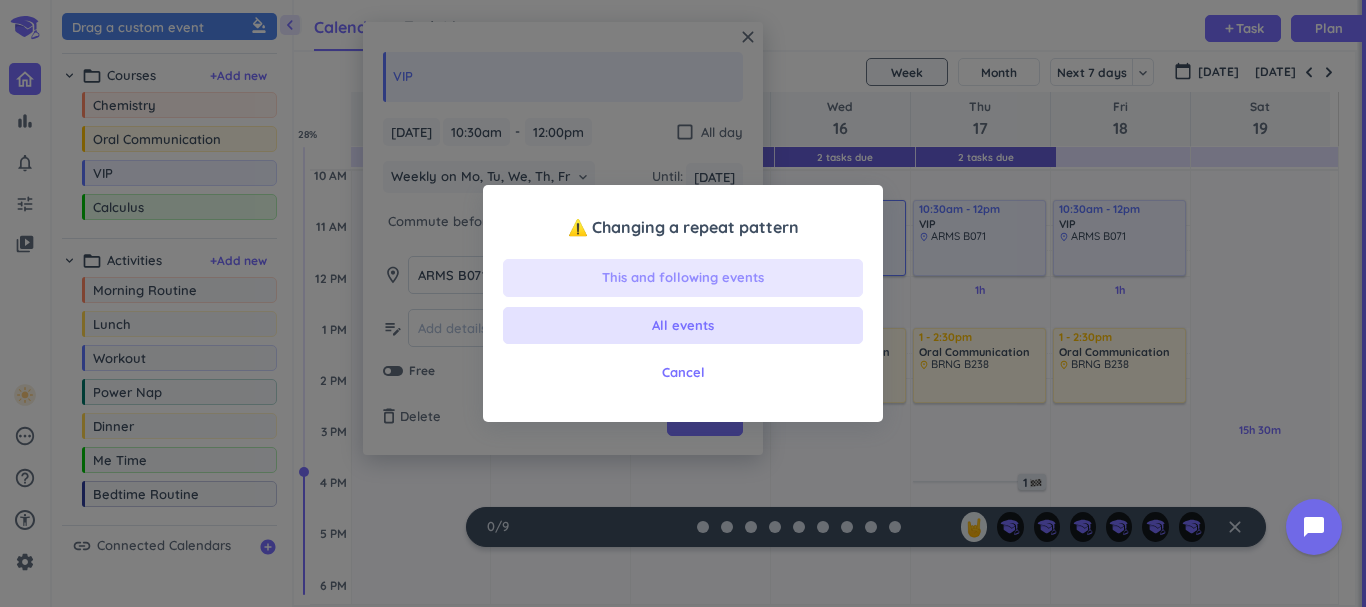 click on "This and following events" at bounding box center (683, 278) 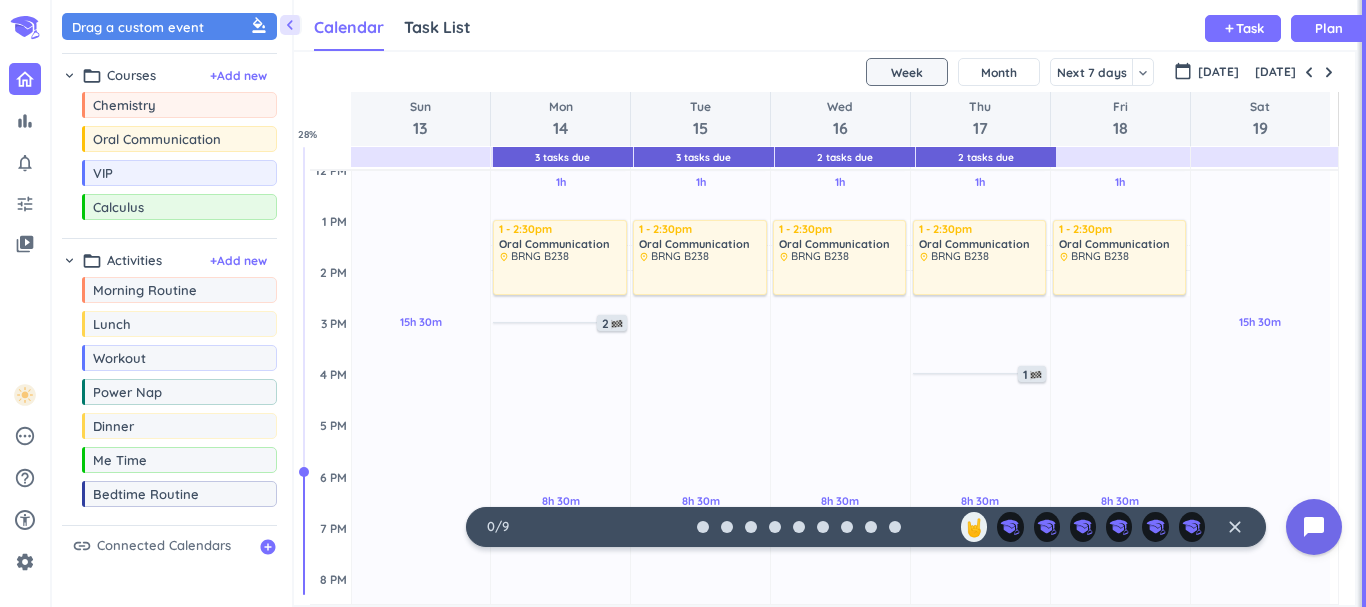 scroll, scrollTop: 415, scrollLeft: 0, axis: vertical 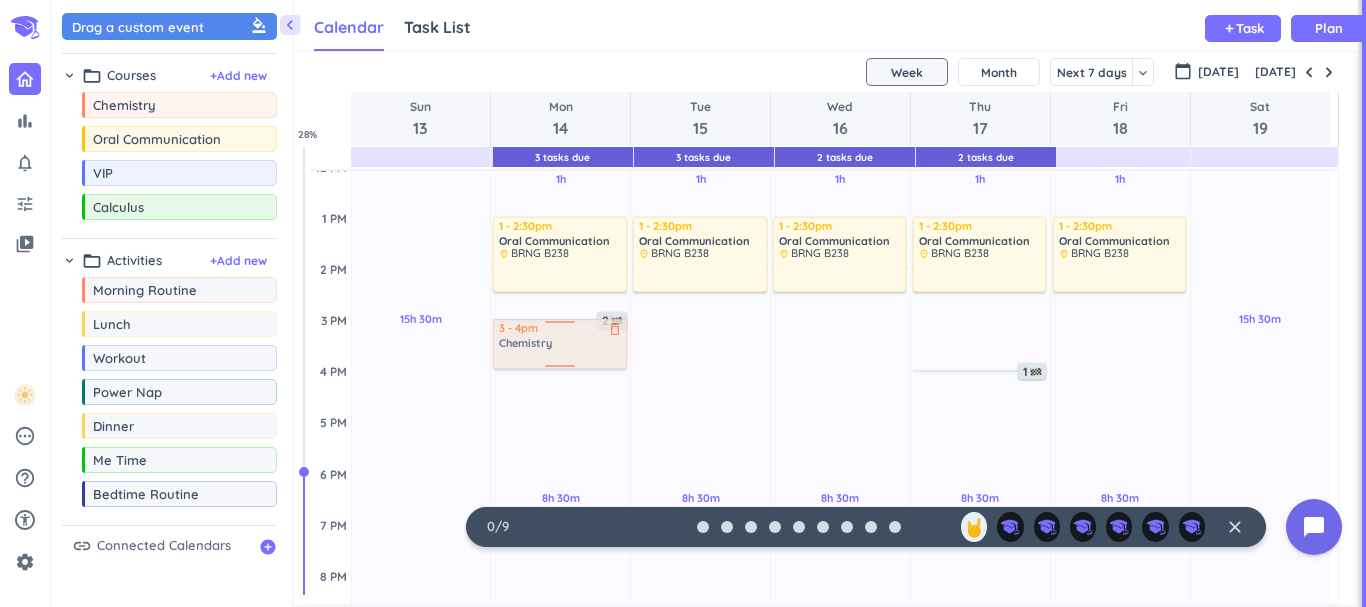 drag, startPoint x: 202, startPoint y: 113, endPoint x: 600, endPoint y: 322, distance: 449.53867 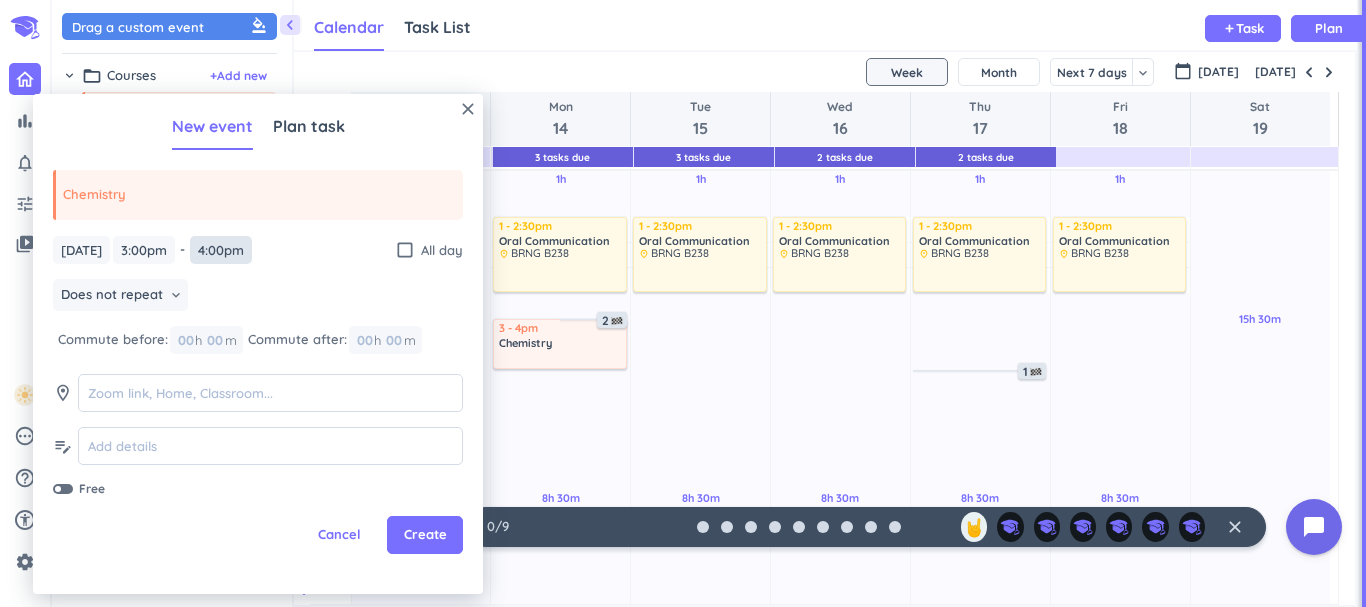 click on "4:00pm" at bounding box center [221, 250] 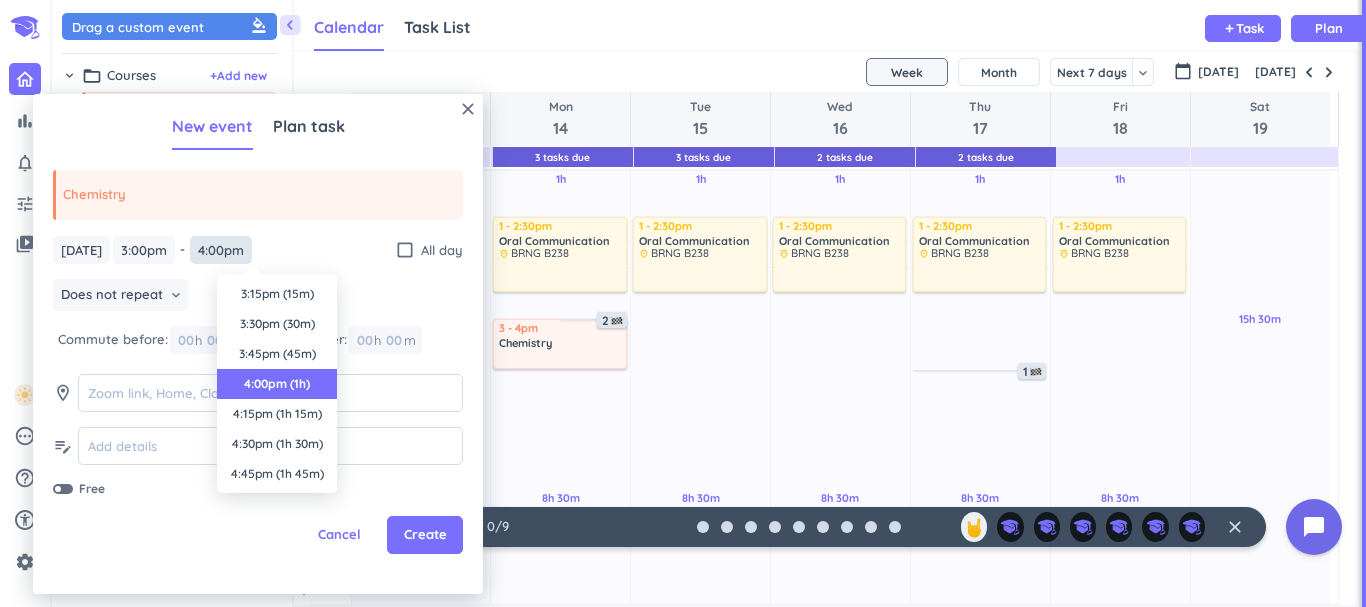scroll, scrollTop: 90, scrollLeft: 0, axis: vertical 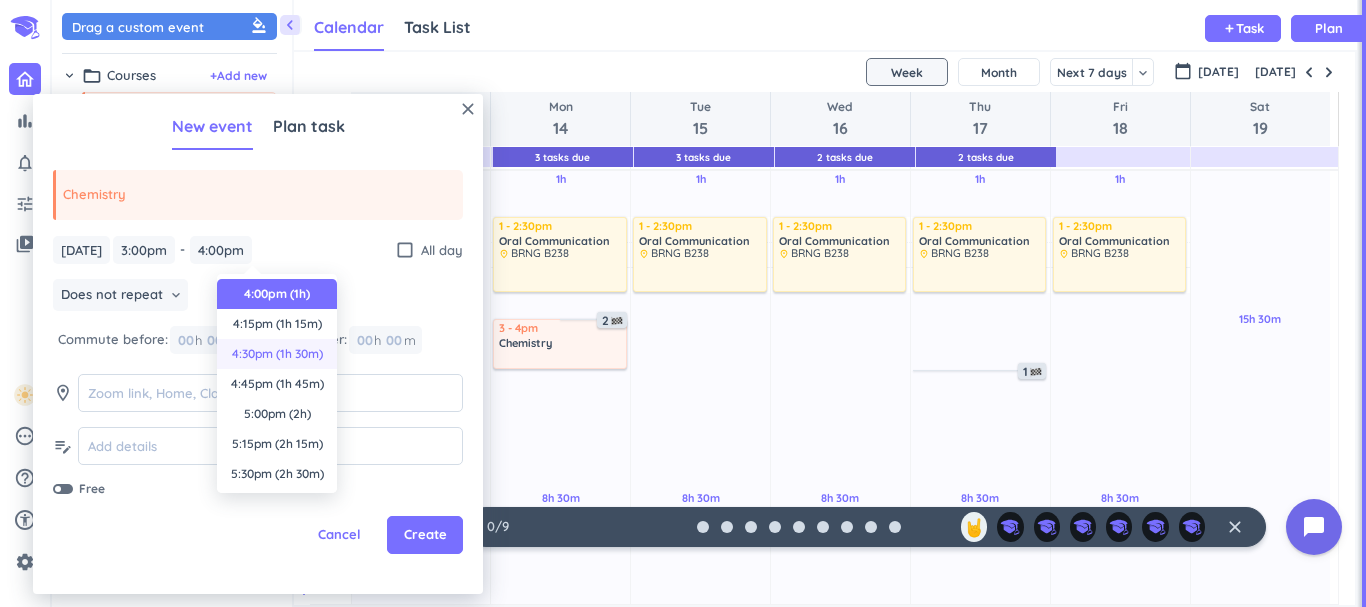 click on "4:30pm (1h 30m)" at bounding box center (277, 354) 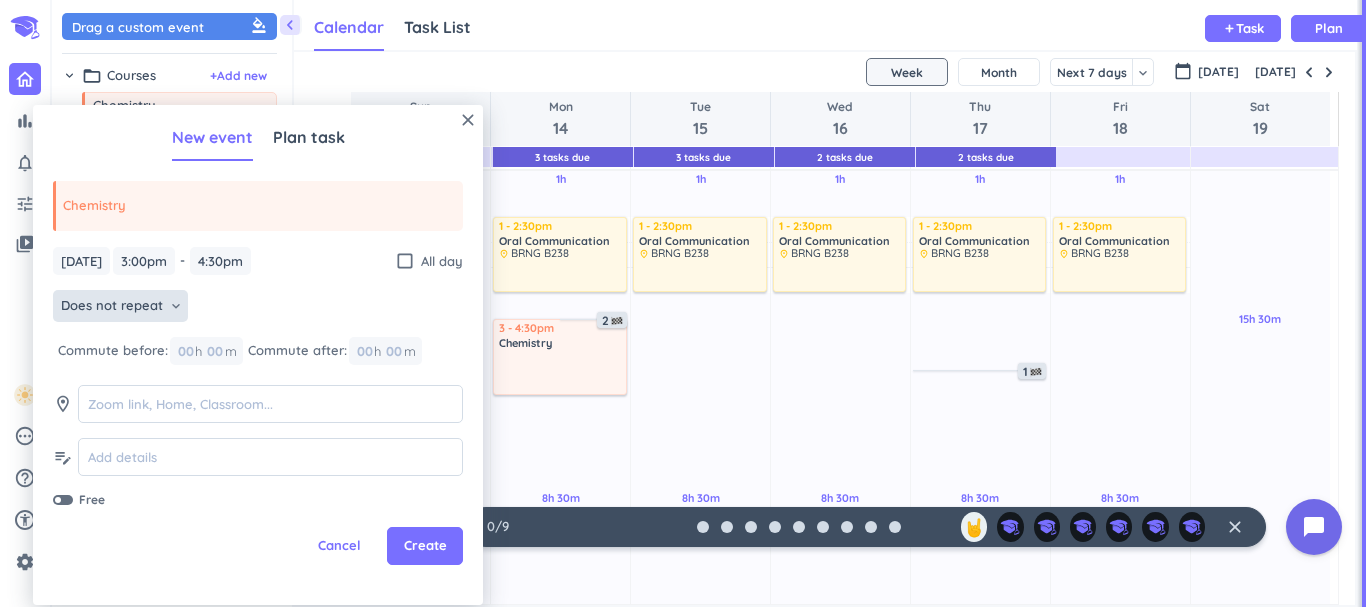 click on "Does not repeat" at bounding box center (112, 306) 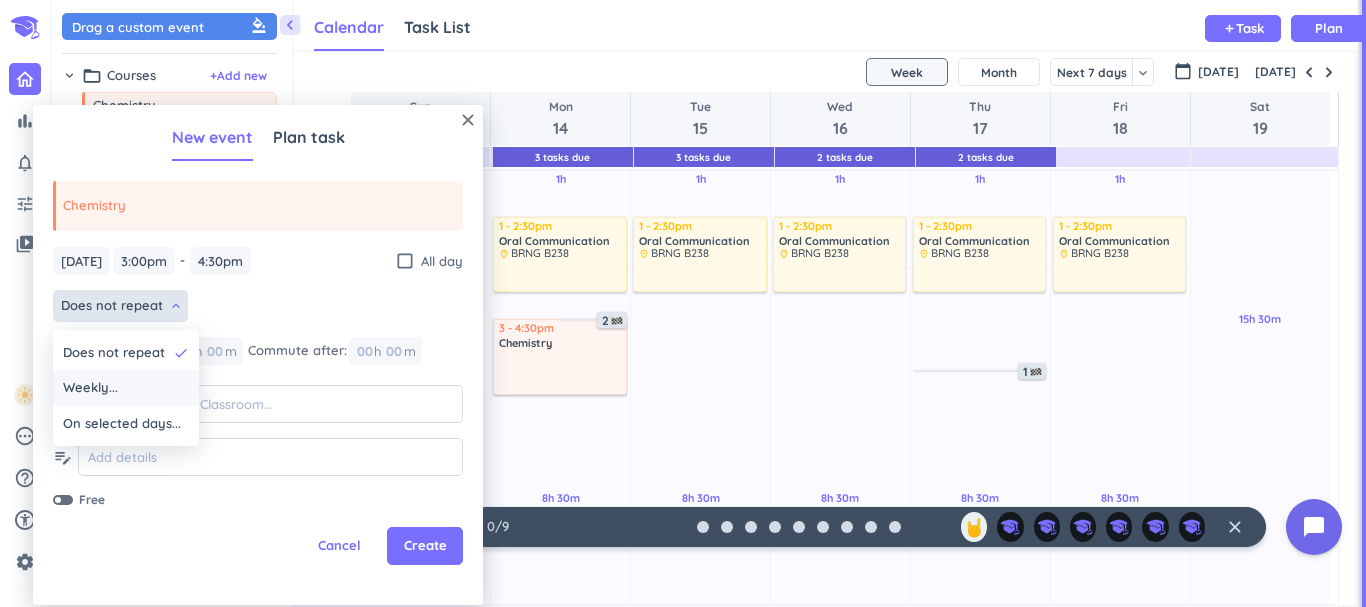 click on "Weekly..." at bounding box center (126, 388) 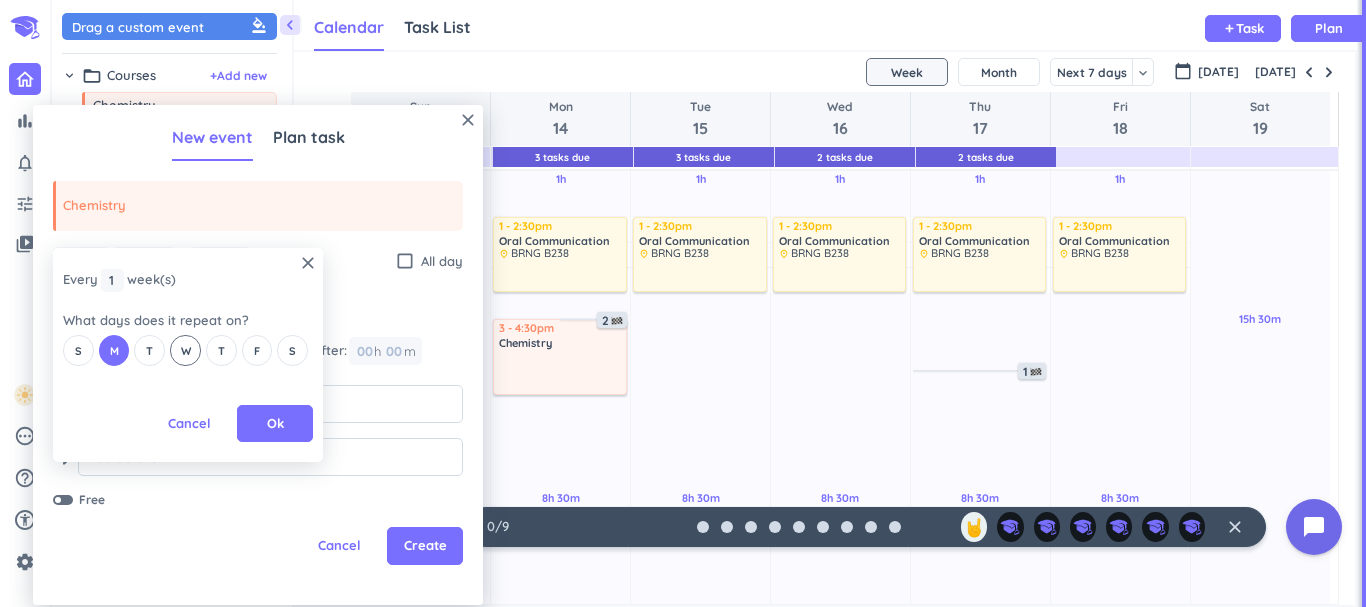 click on "W" at bounding box center (185, 350) 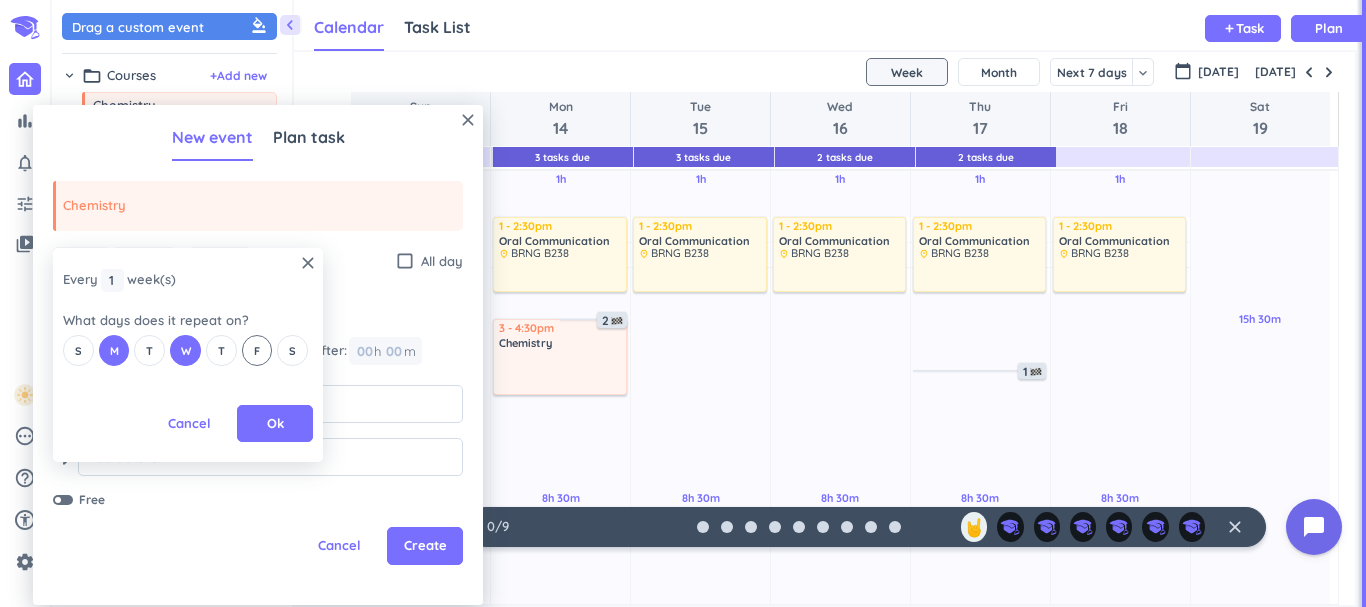 click on "F" at bounding box center (257, 350) 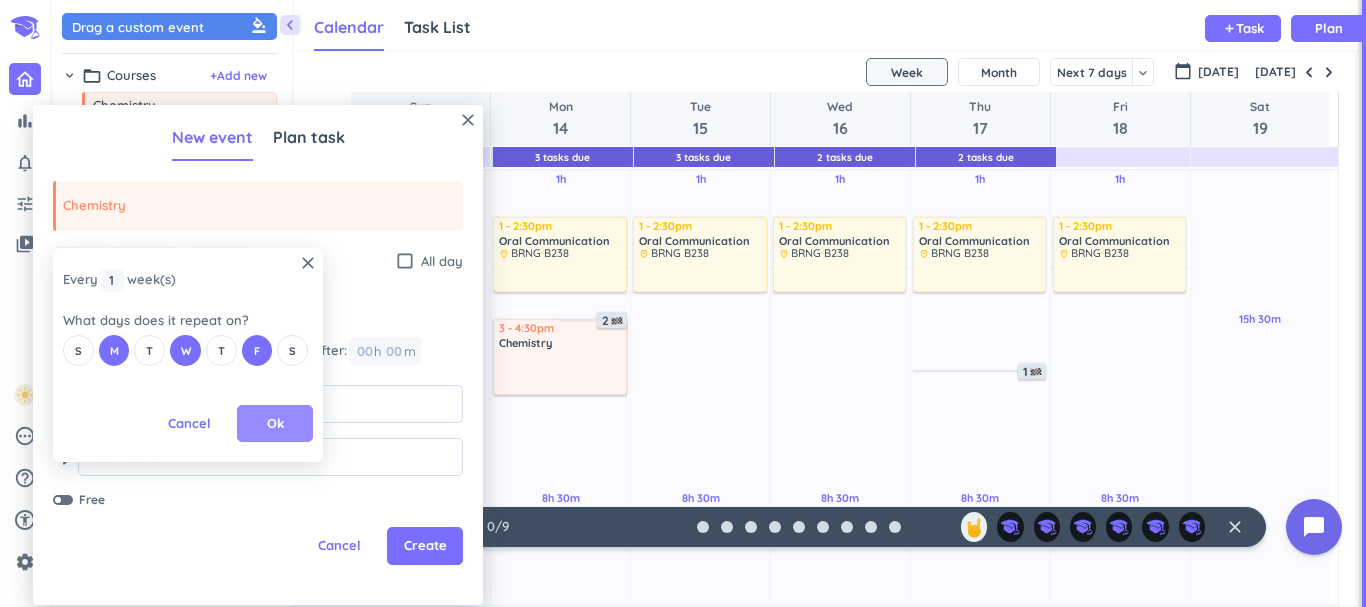 click on "Ok" at bounding box center (275, 424) 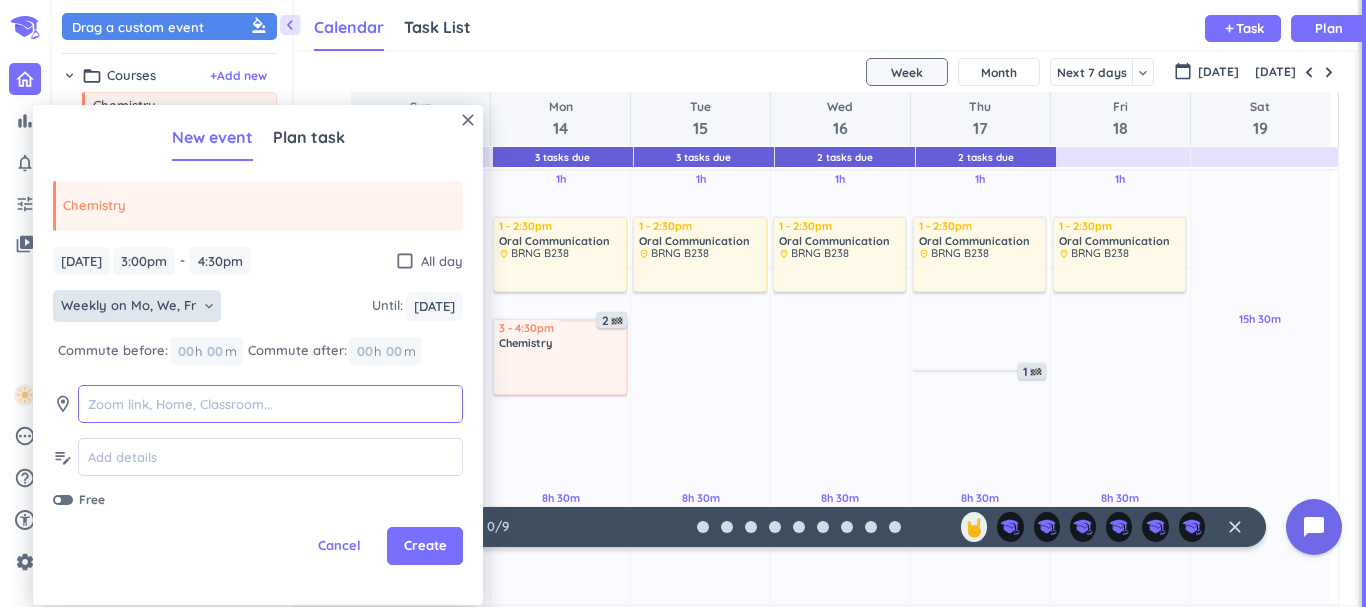 click at bounding box center [270, 404] 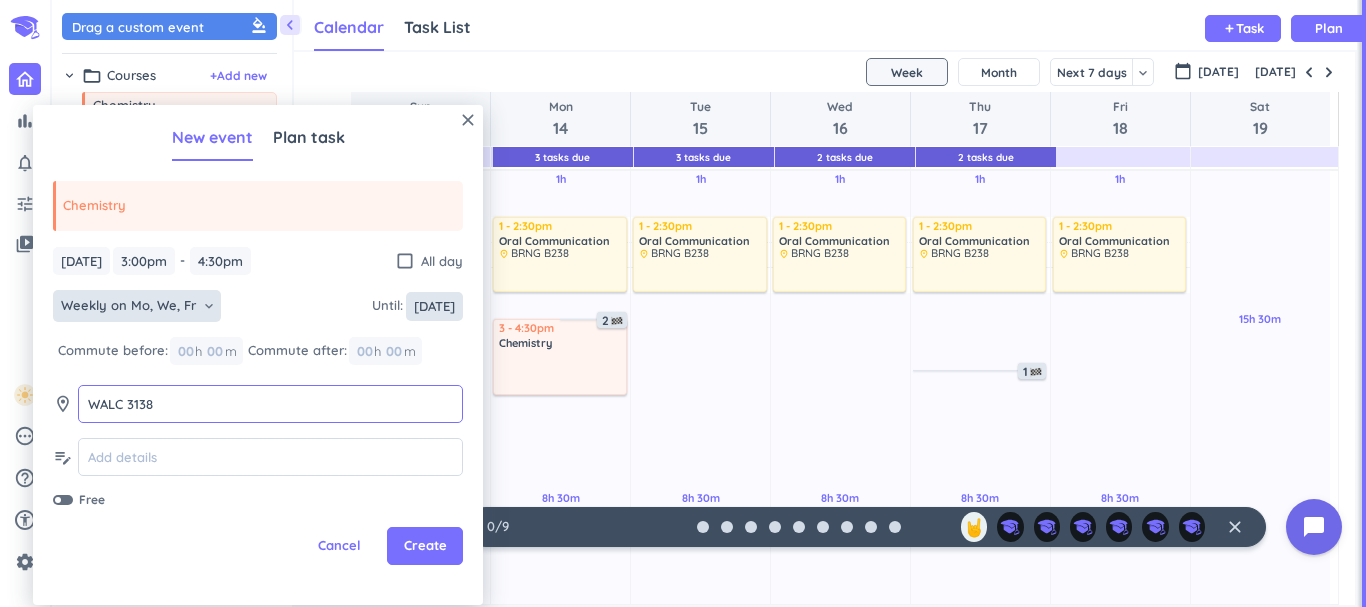 type on "WALC 3138" 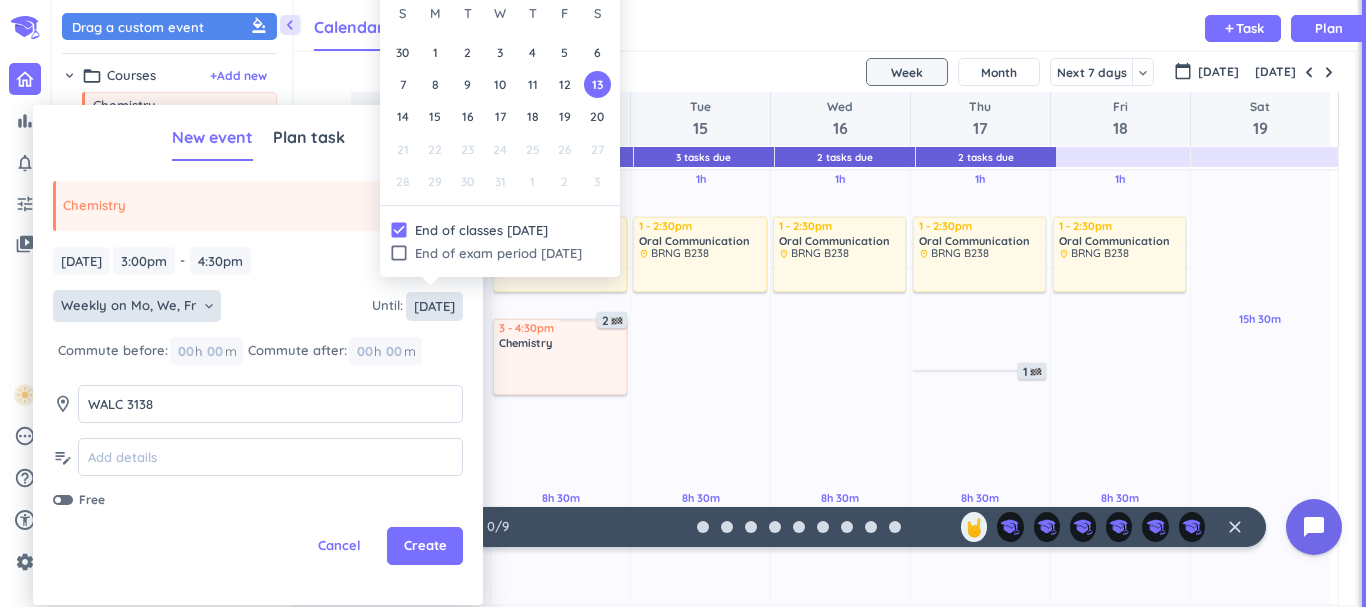 click on "Sat, Dec 13" at bounding box center [434, 306] 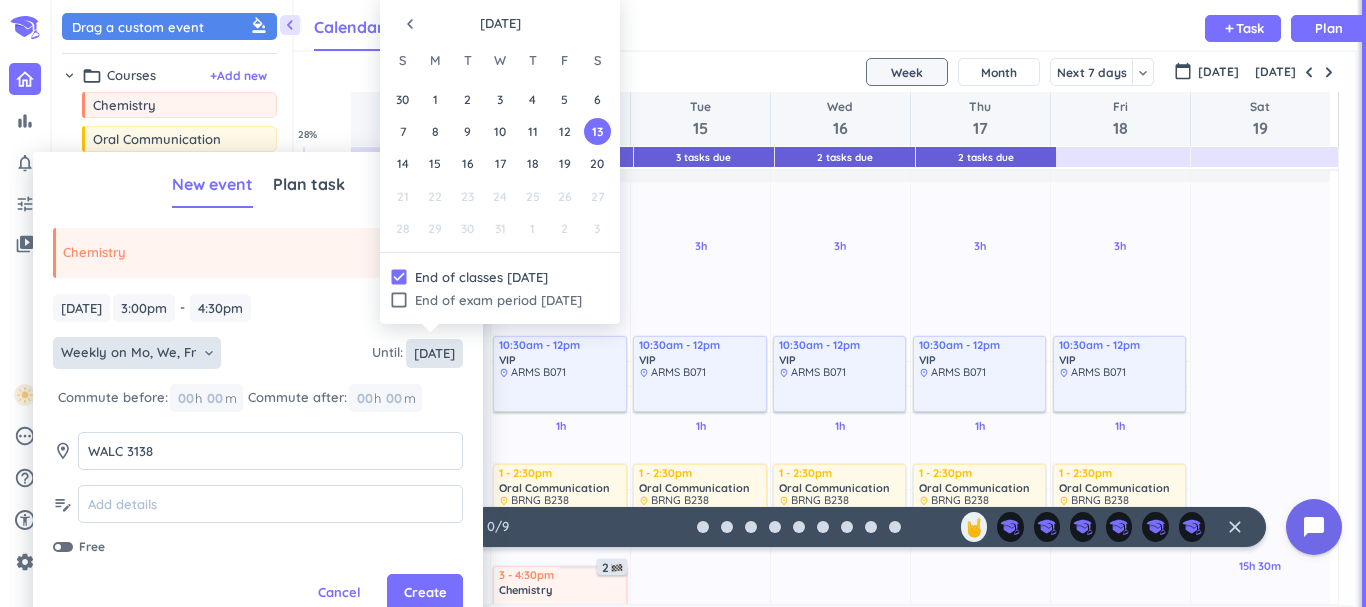 scroll, scrollTop: 0, scrollLeft: 0, axis: both 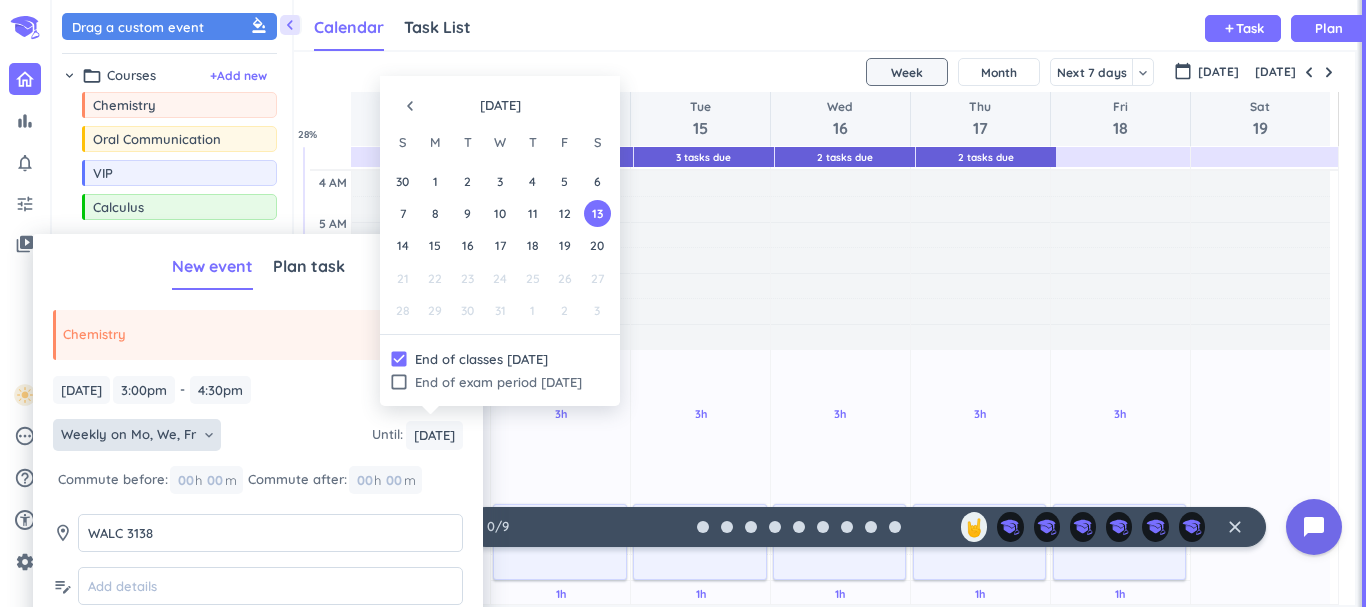 click on "navigate_before" at bounding box center [410, 106] 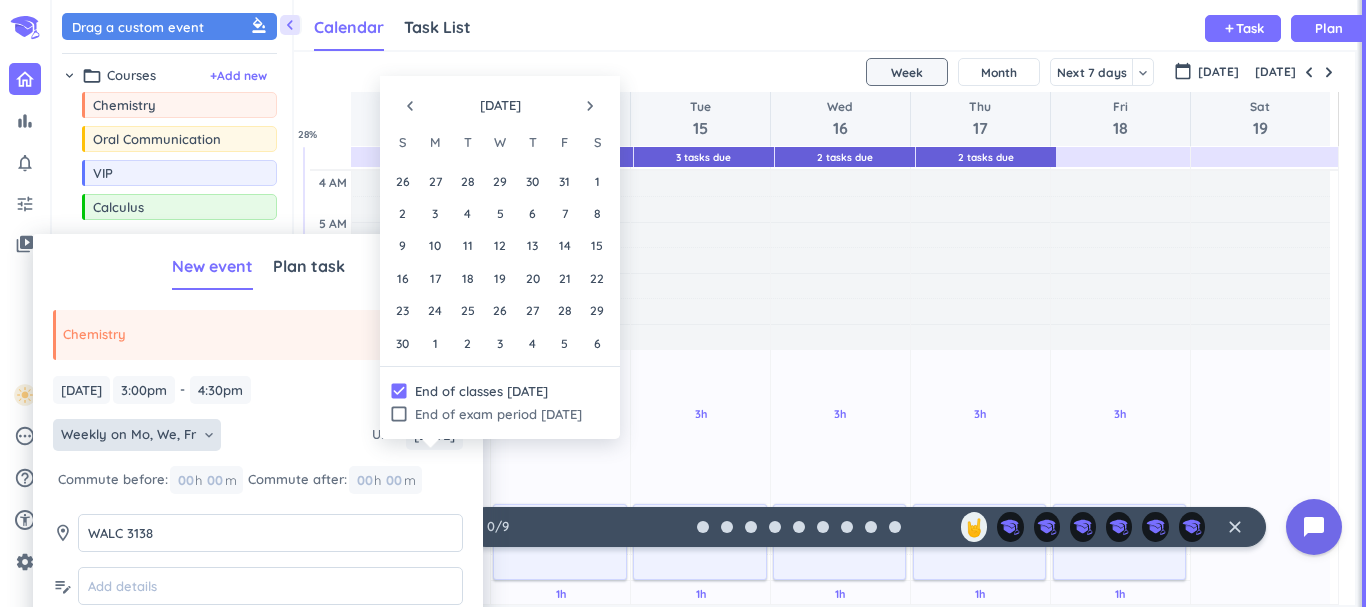 click on "navigate_before" at bounding box center (410, 106) 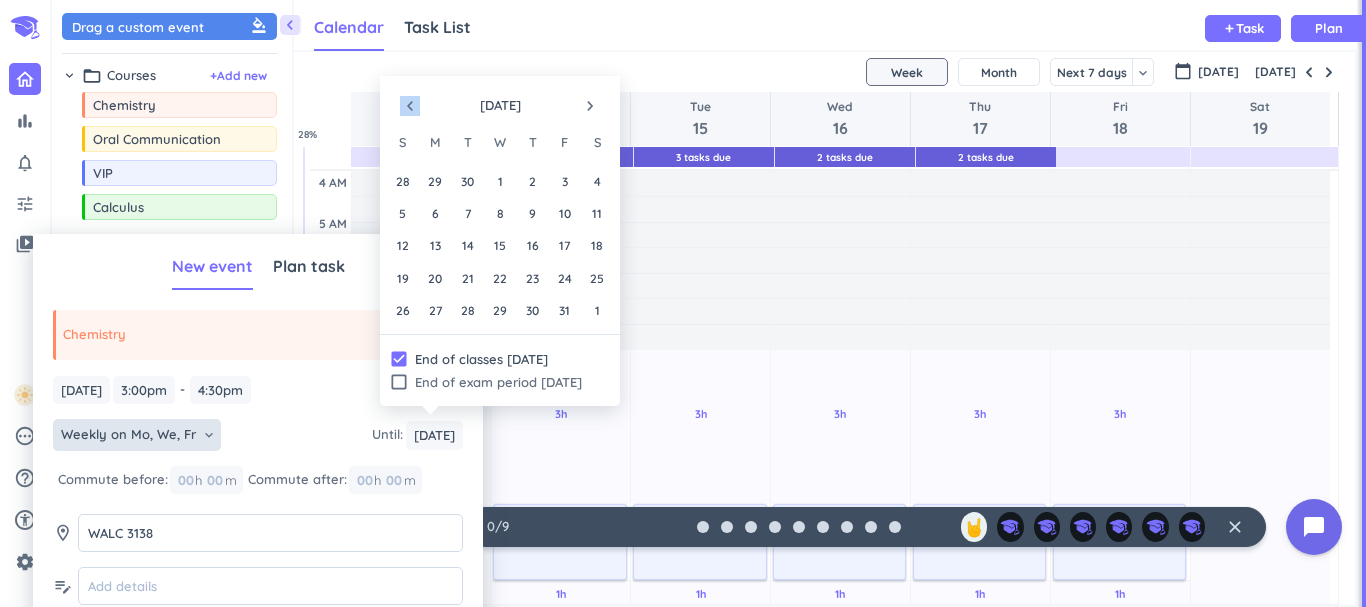 click on "navigate_before" at bounding box center (410, 106) 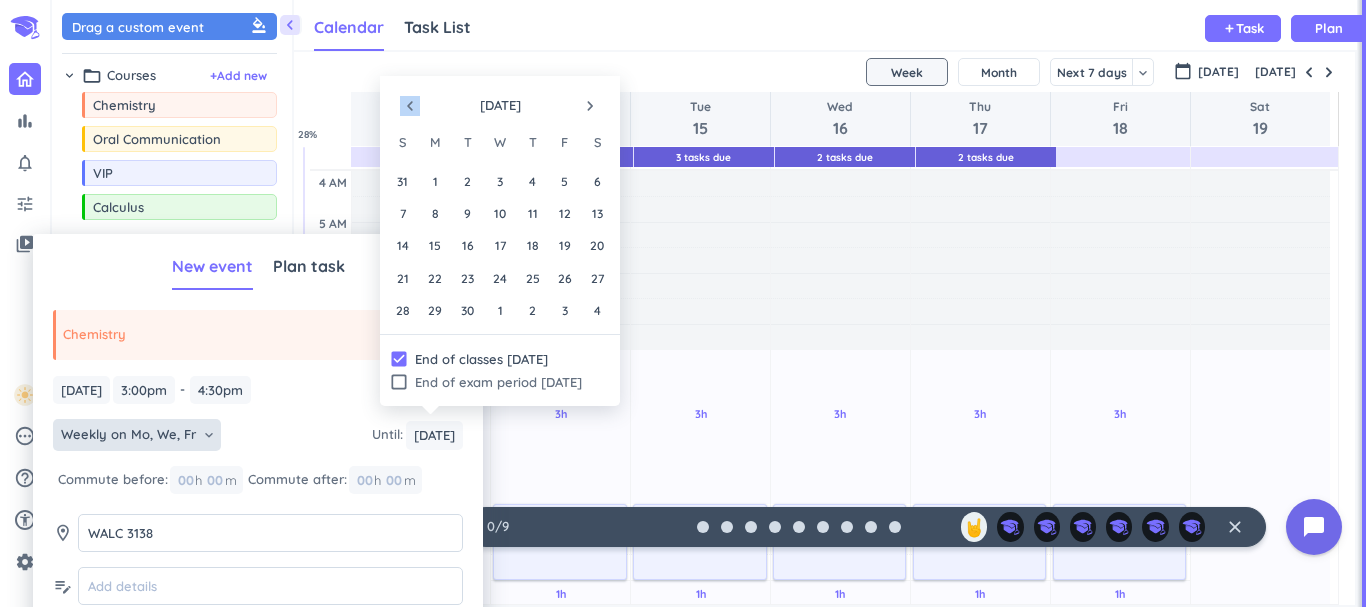 click on "navigate_before" at bounding box center (410, 106) 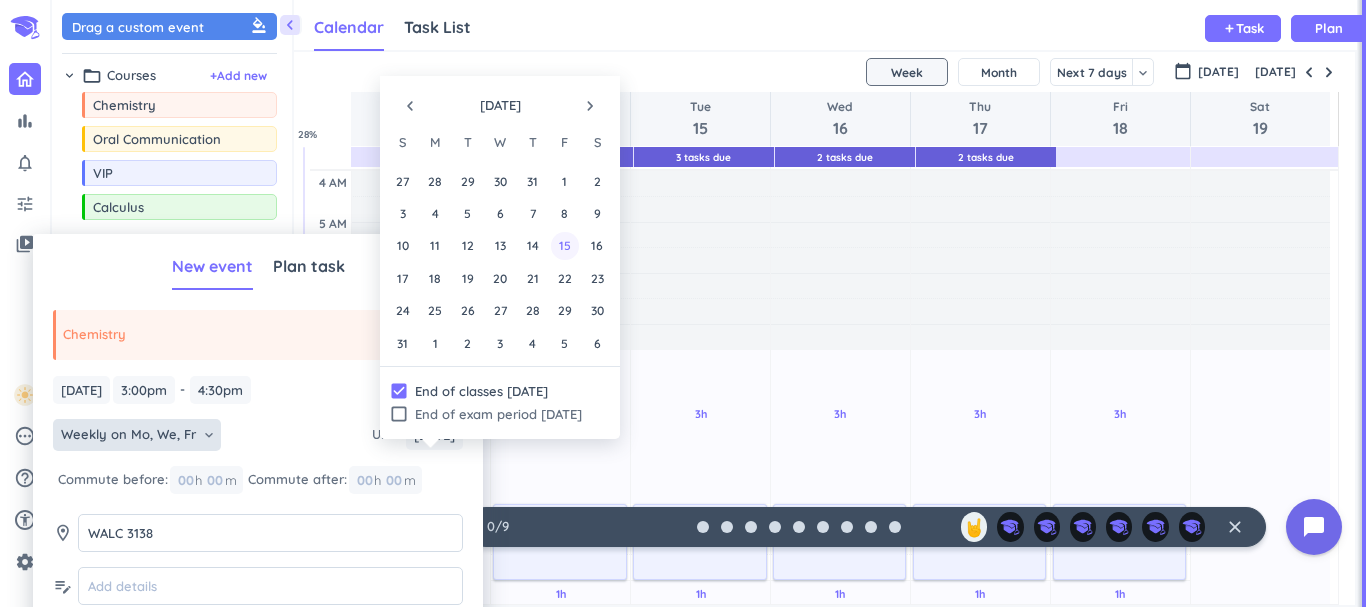 click on "15" at bounding box center [564, 245] 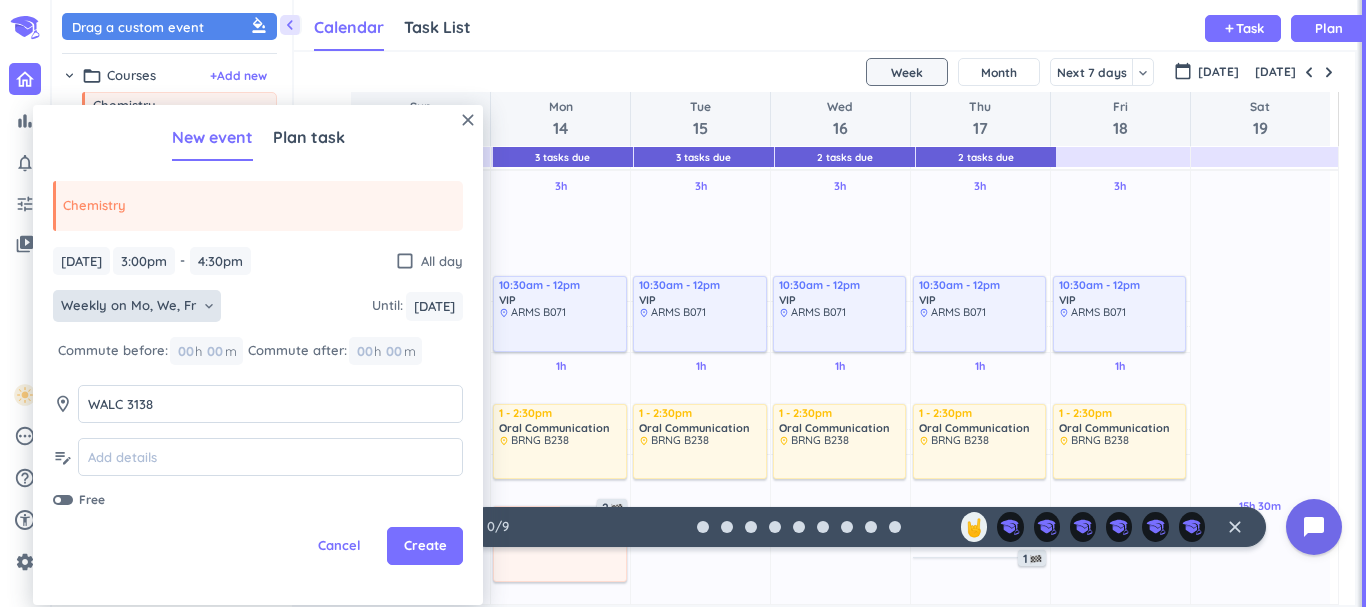 scroll, scrollTop: 230, scrollLeft: 0, axis: vertical 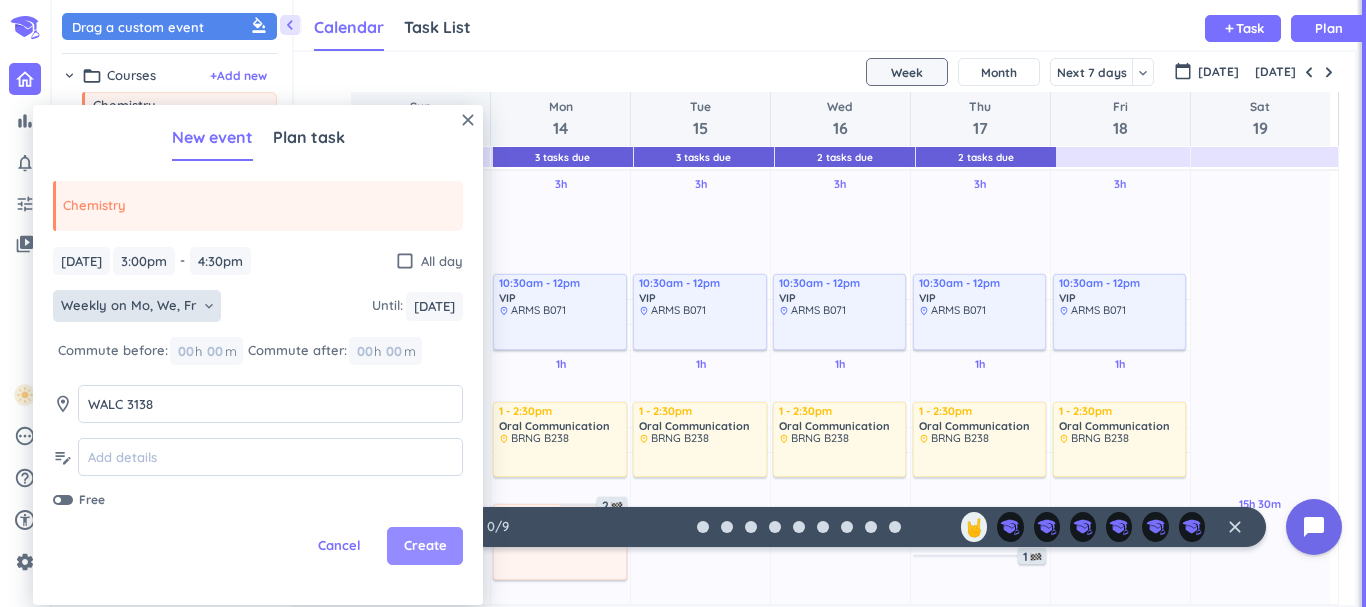 click on "Create" at bounding box center [425, 546] 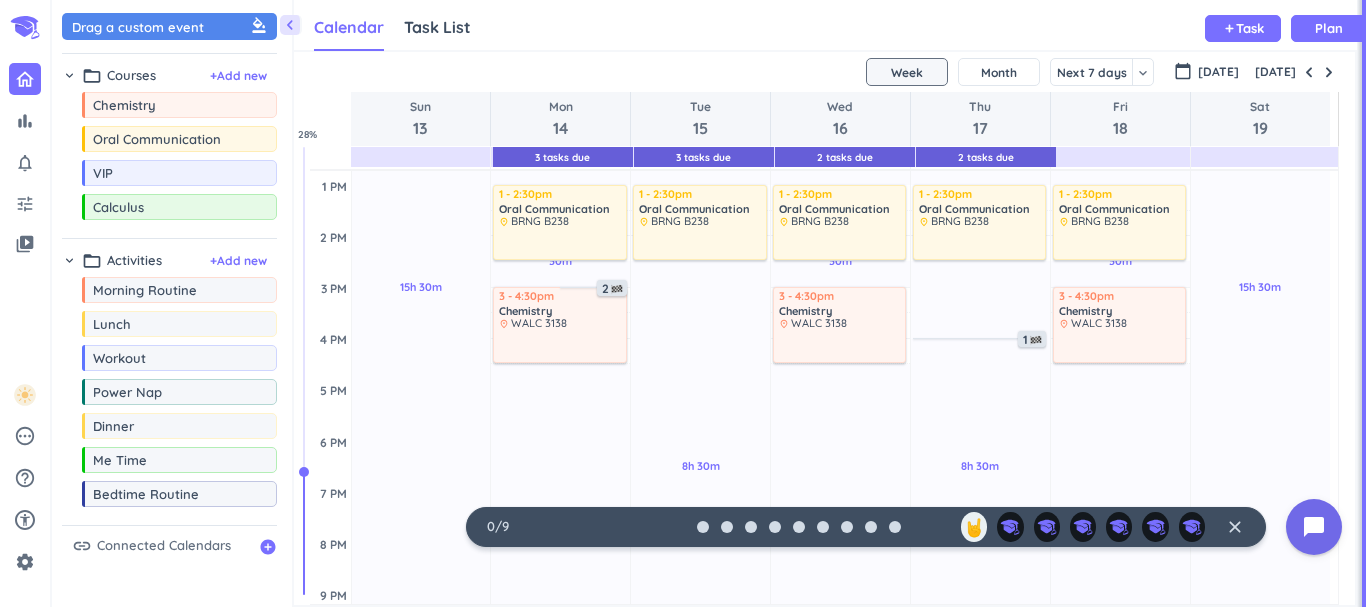 scroll, scrollTop: 450, scrollLeft: 0, axis: vertical 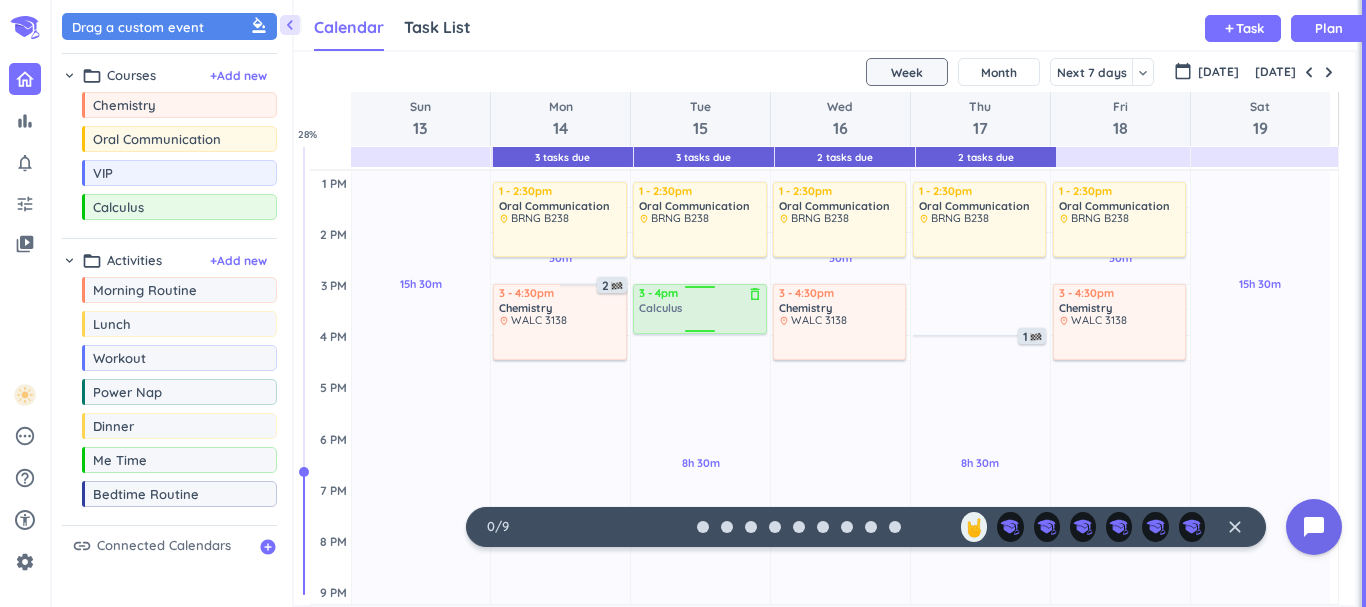drag, startPoint x: 203, startPoint y: 206, endPoint x: 696, endPoint y: 287, distance: 499.60983 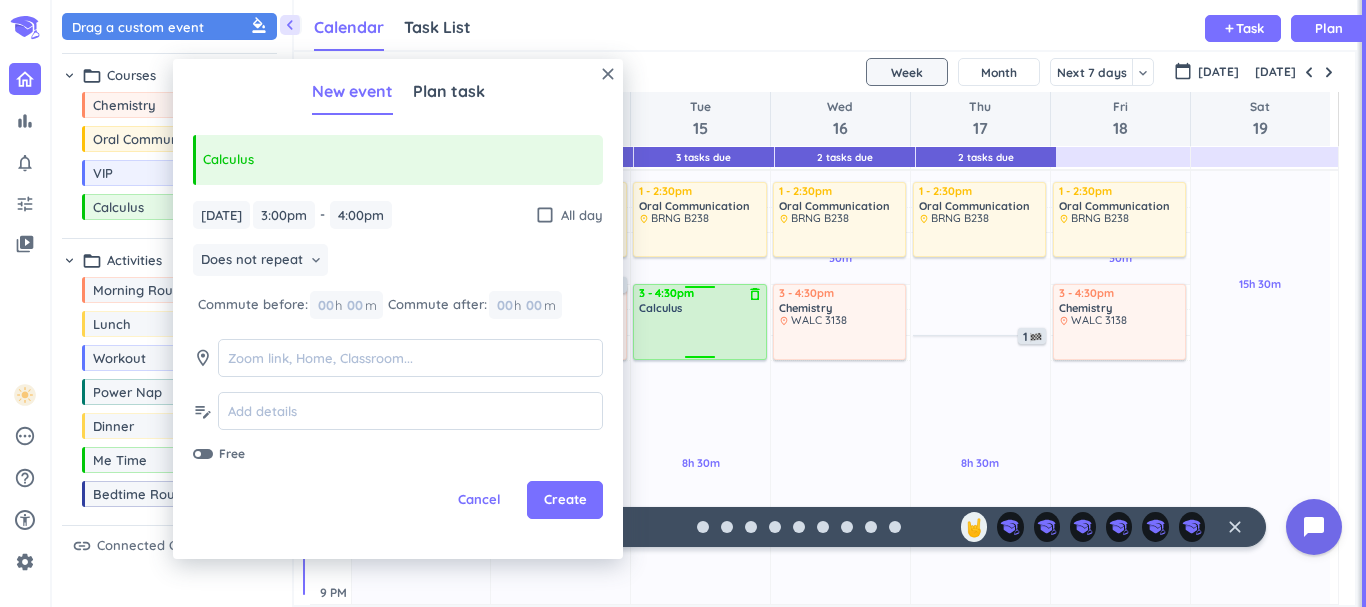 drag, startPoint x: 705, startPoint y: 332, endPoint x: 708, endPoint y: 359, distance: 27.166155 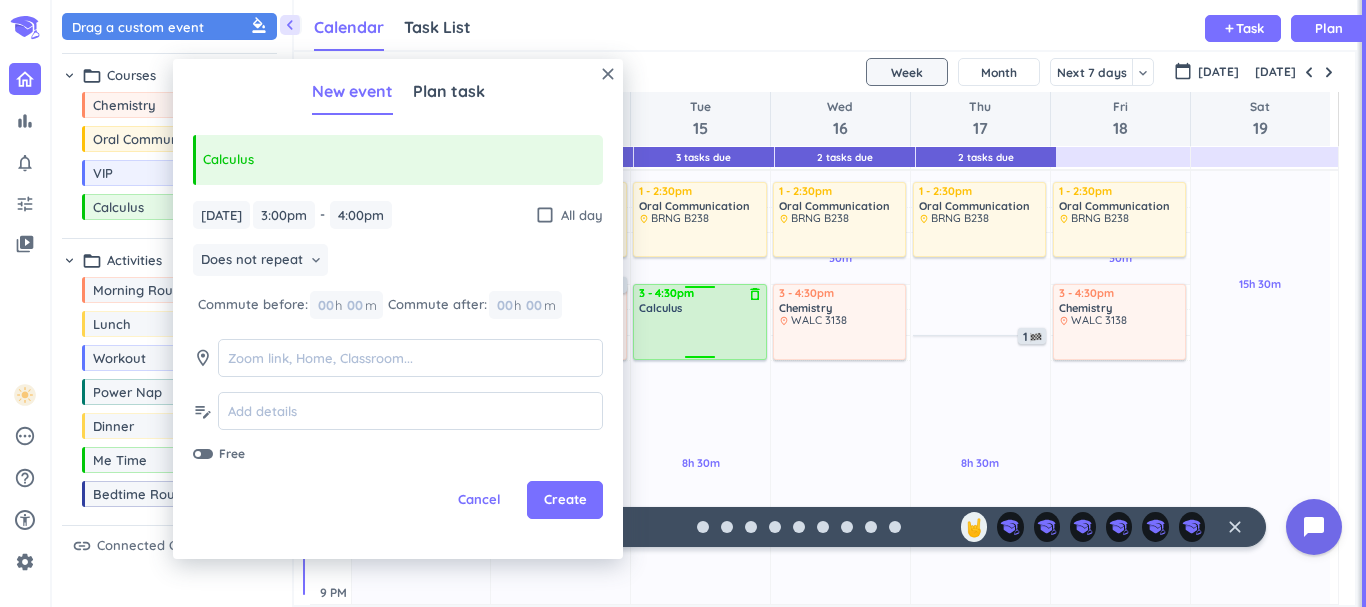 click on "3h  Past due Plan 1h  Past due Plan 8h 30m Past due Plan Adjust Awake Time Adjust Awake Time 10:30am - 12pm VIP delete_outline place ARMS B071 1 - 2:30pm Oral Communication delete_outline place BRNG B238 3 - 4pm Calculus delete_outline 1  2  3 - 4:30pm Calculus delete_outline" at bounding box center [700, 335] 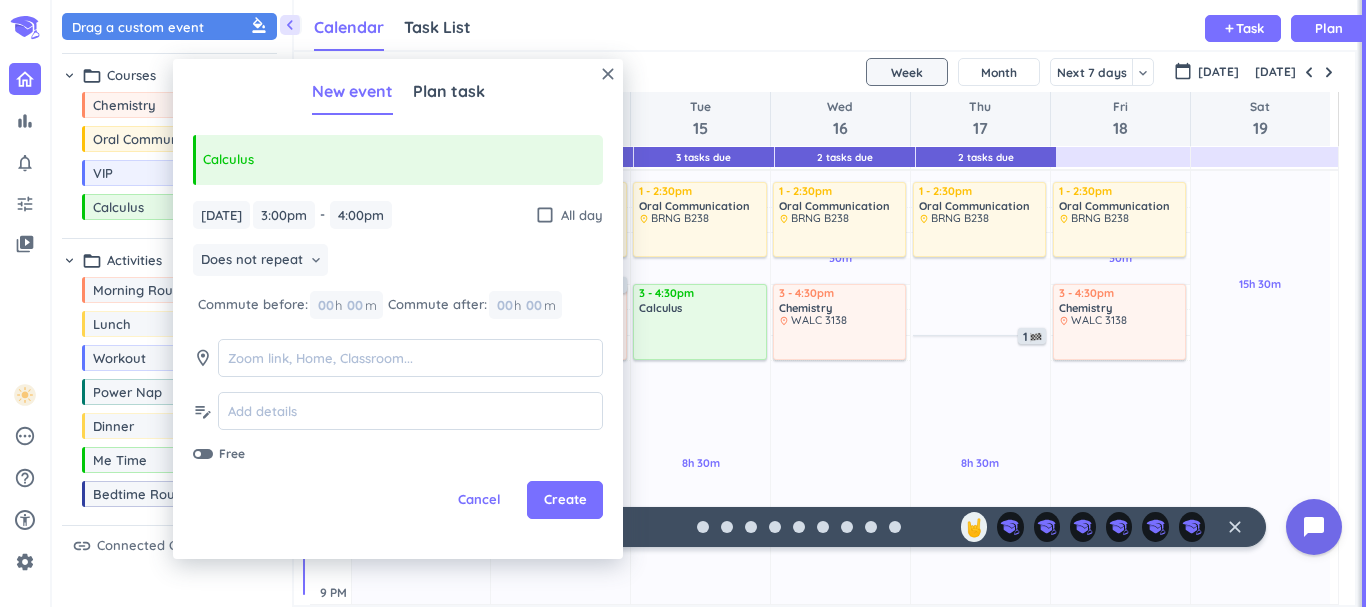 type on "4:30pm" 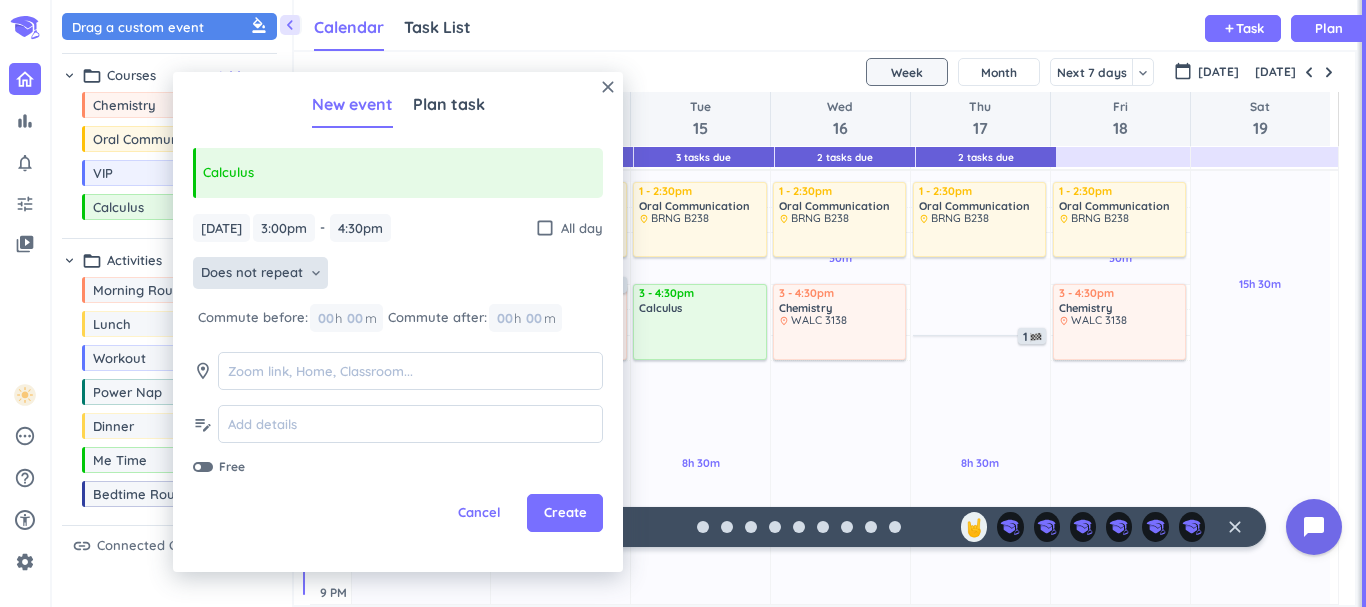 click on "Does not repeat" at bounding box center (252, 273) 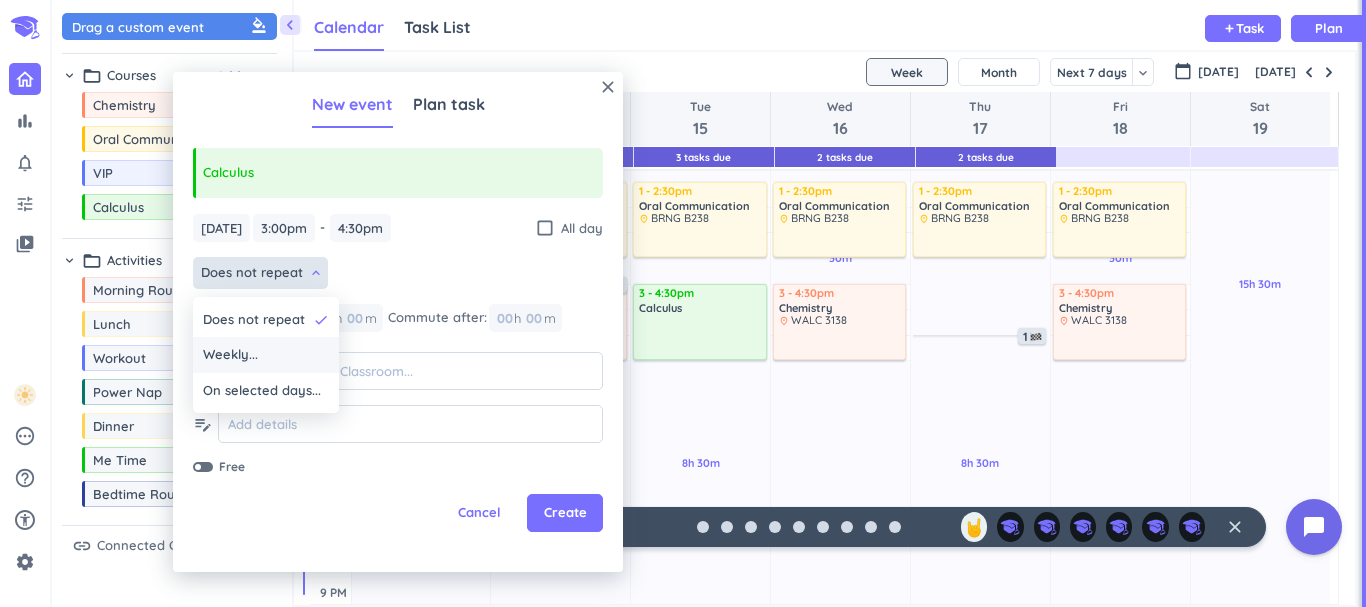 click on "Weekly..." at bounding box center (266, 355) 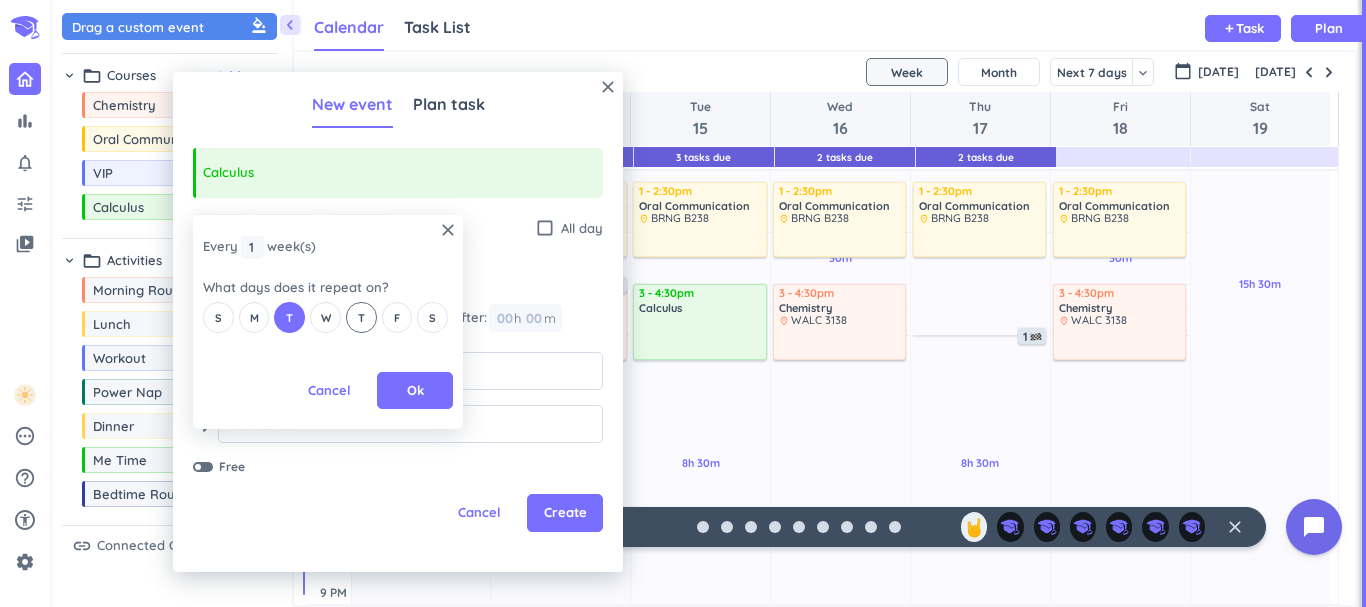 click on "T" at bounding box center [361, 317] 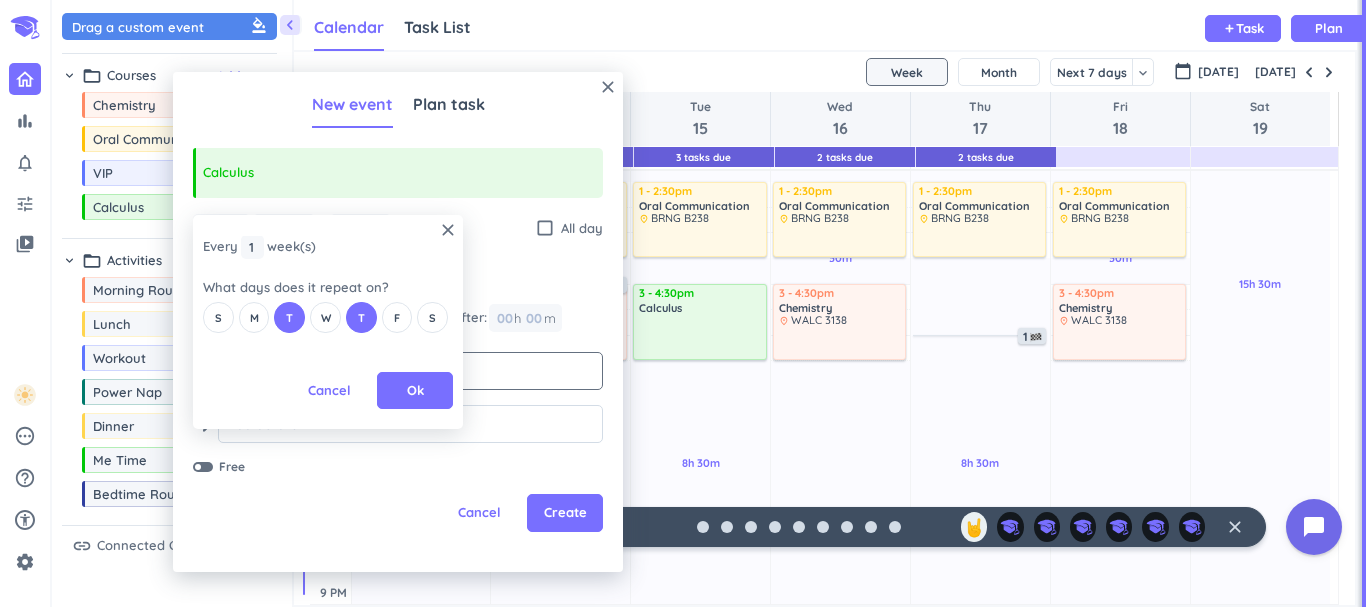 click on "Ok" at bounding box center (415, 391) 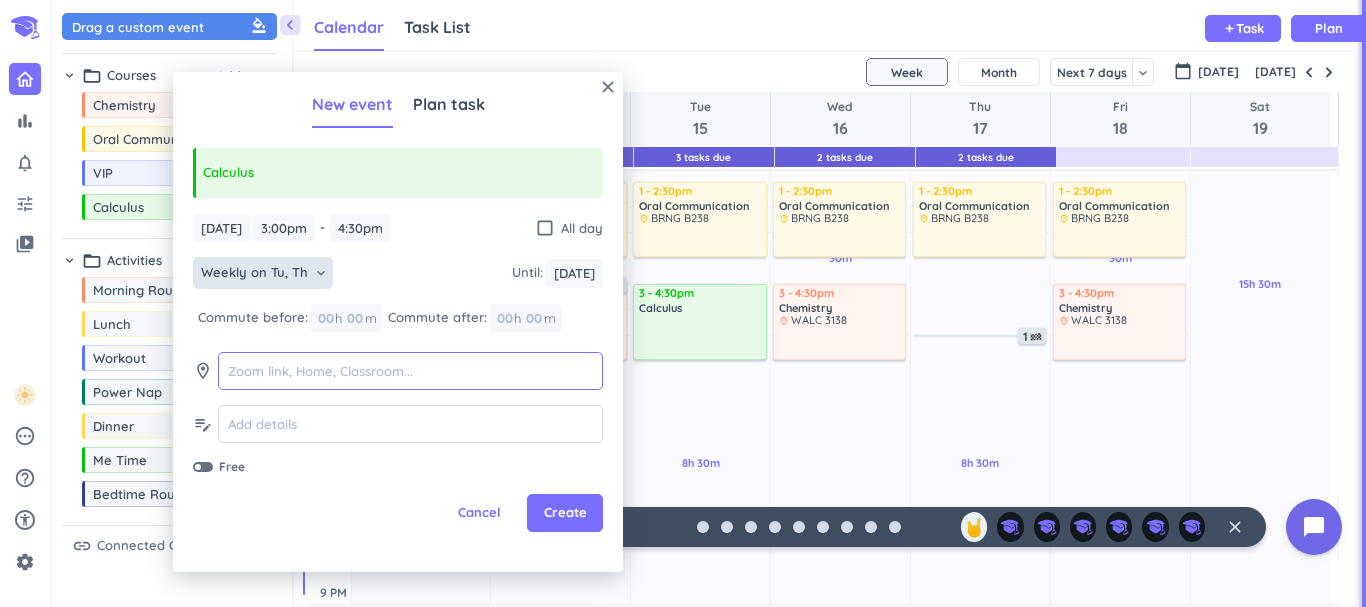click at bounding box center [410, 371] 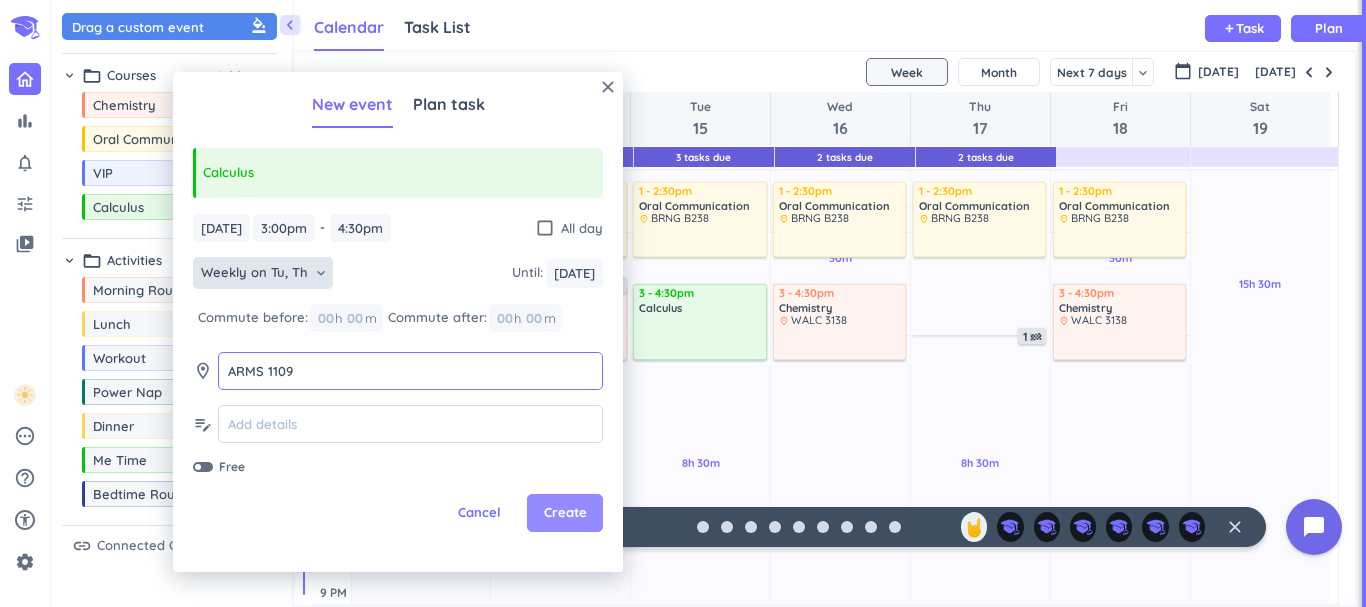 type on "ARMS 1109" 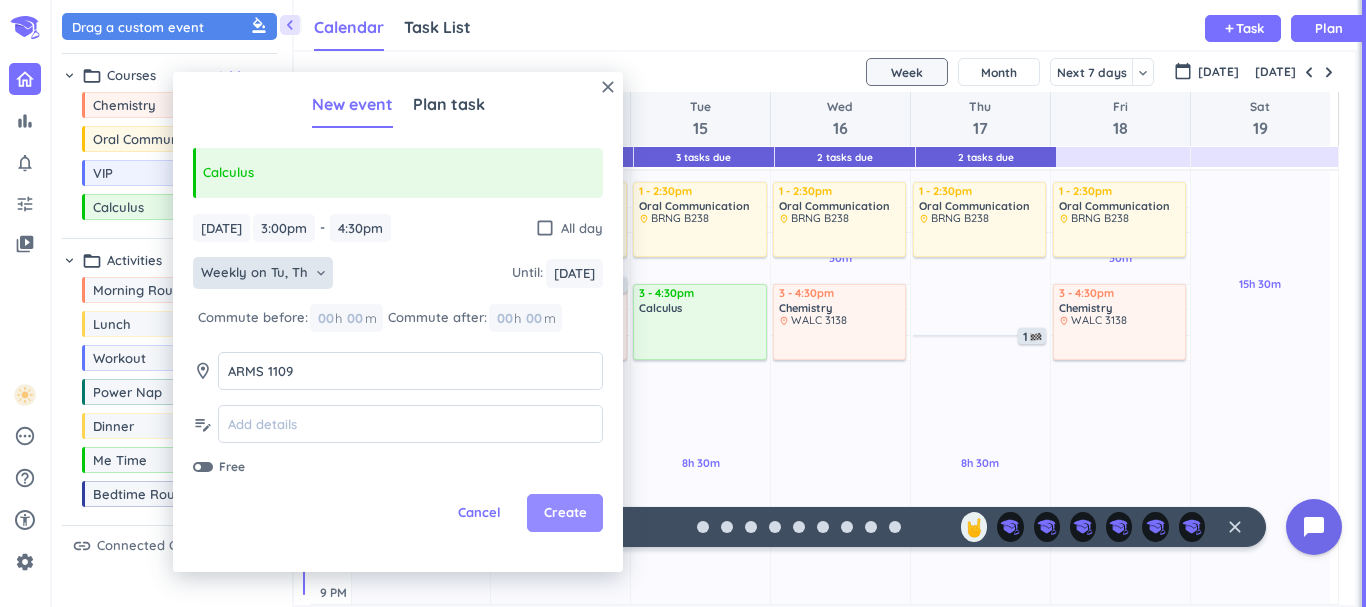 click on "Create" at bounding box center [565, 513] 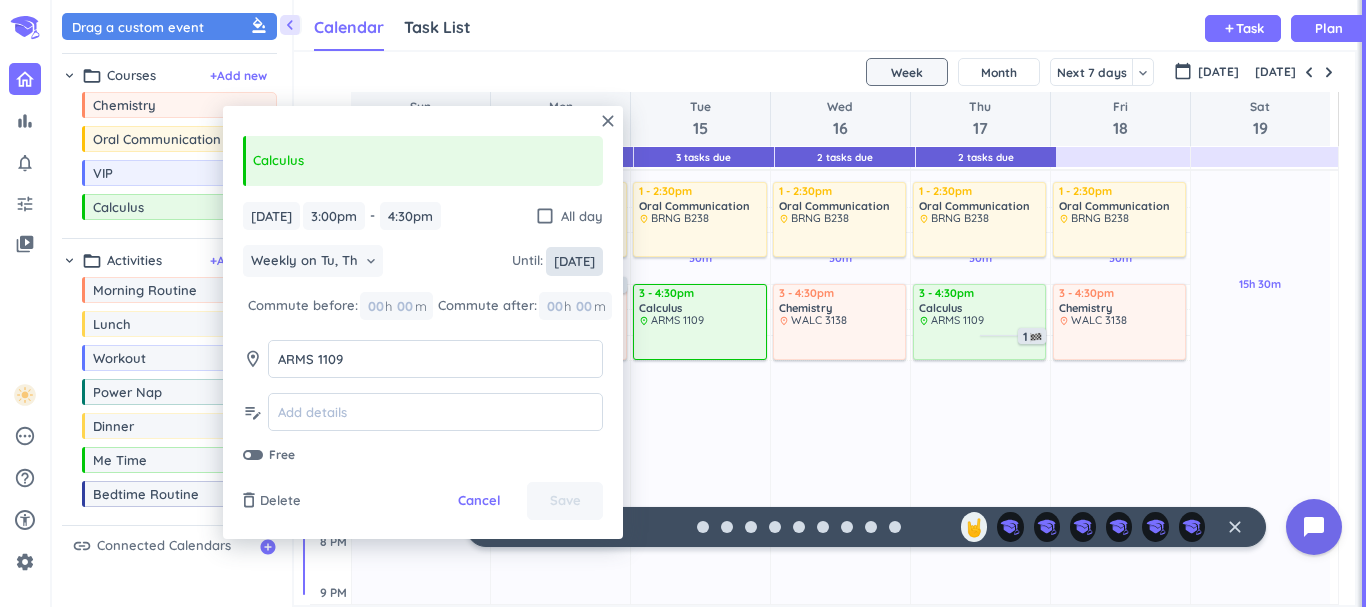 click on "Sat, Dec 13" at bounding box center (574, 261) 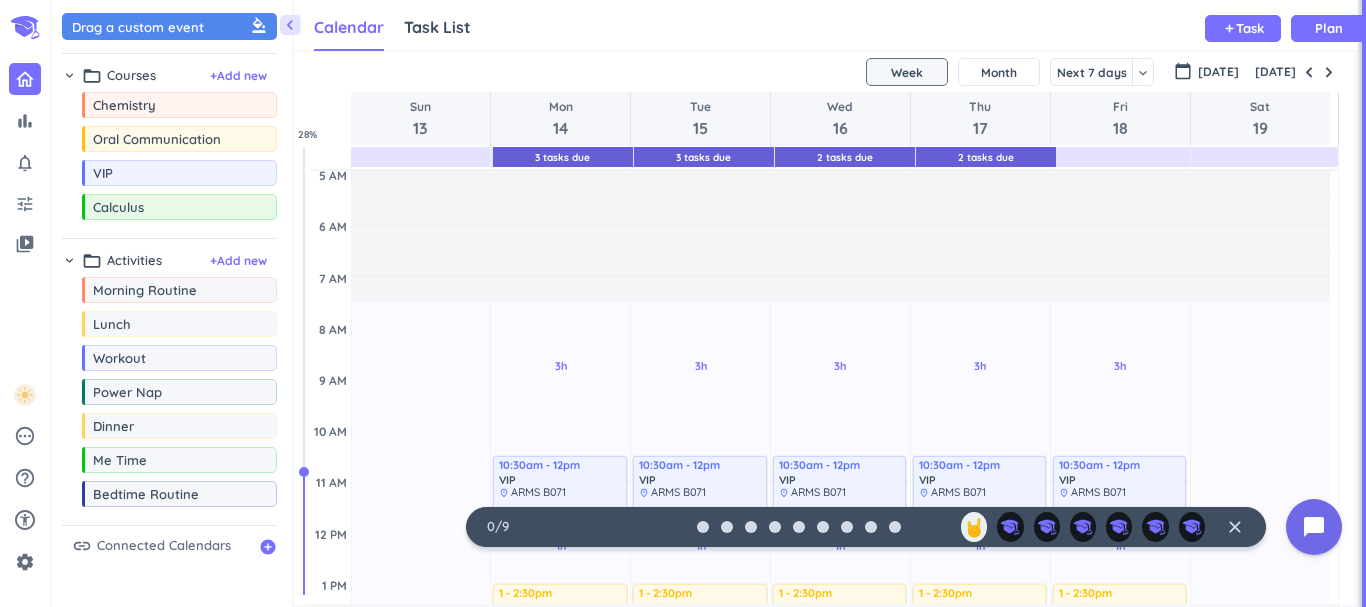scroll, scrollTop: 0, scrollLeft: 0, axis: both 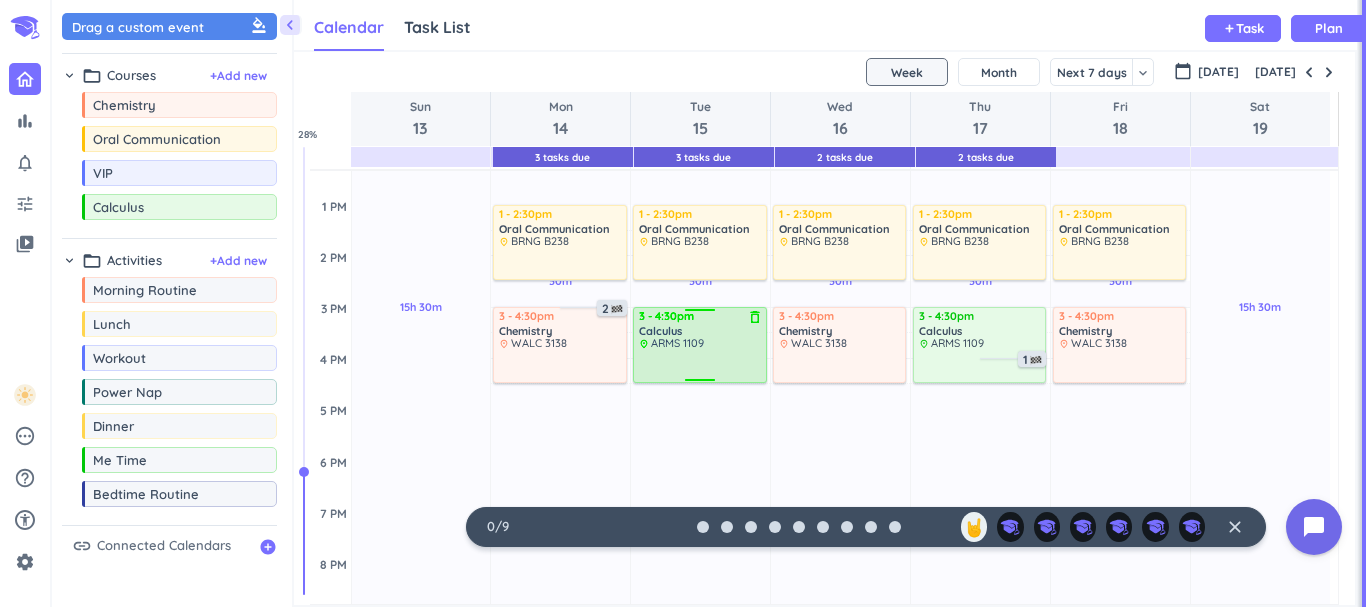 click on "ARMS 1109" at bounding box center [677, 343] 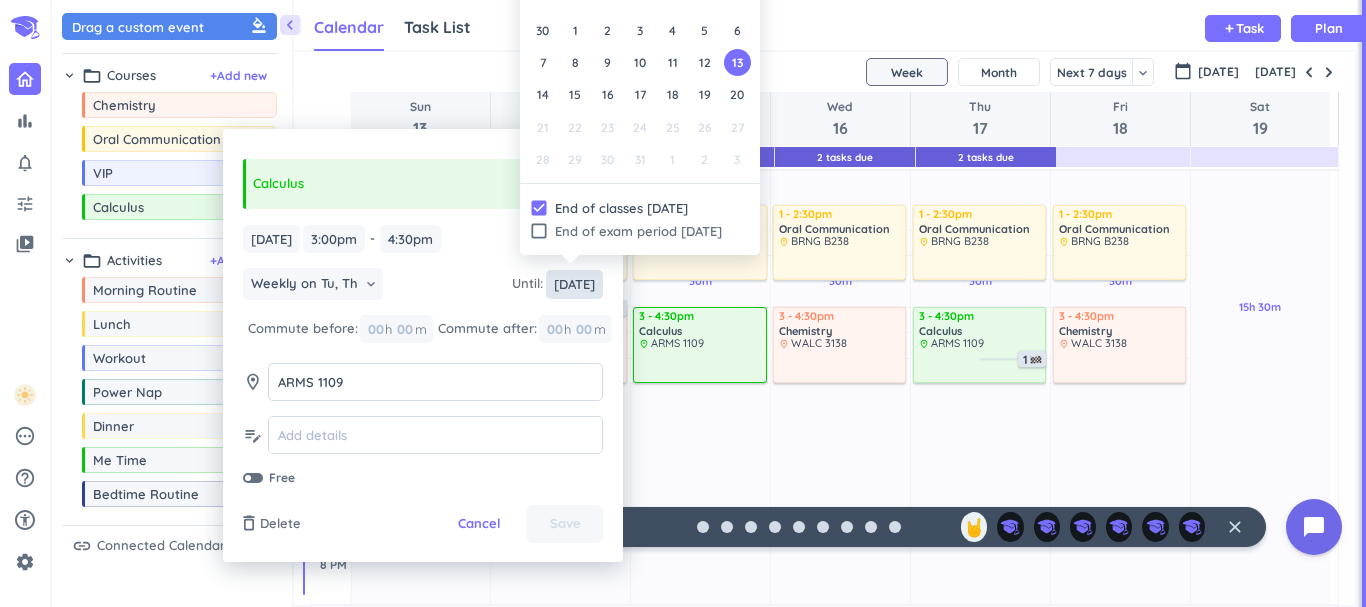drag, startPoint x: 599, startPoint y: 279, endPoint x: 589, endPoint y: 179, distance: 100.49876 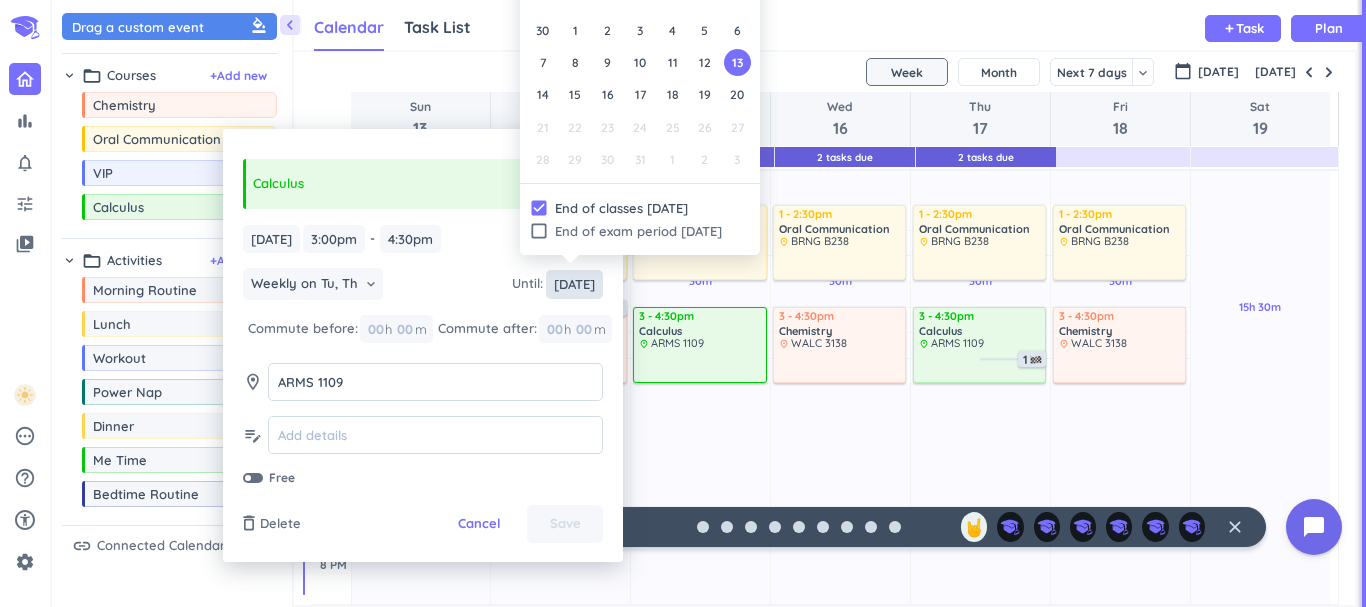 click on "Sat, Dec 13" at bounding box center [574, 284] 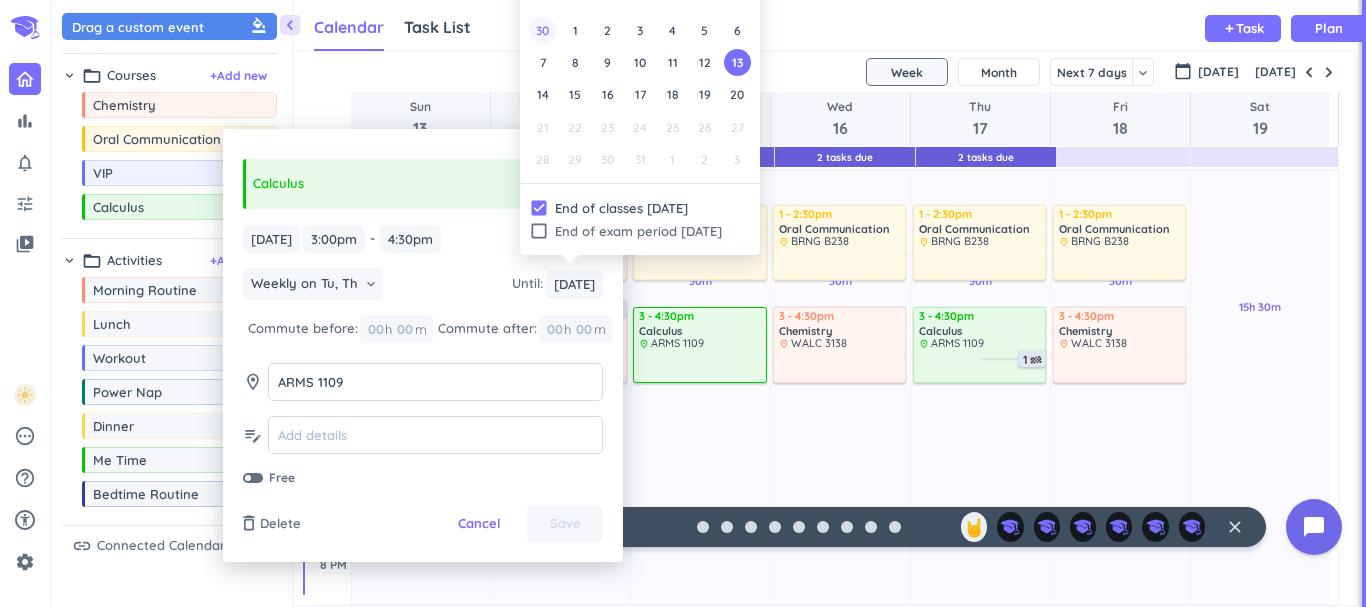 click on "30" at bounding box center [542, 30] 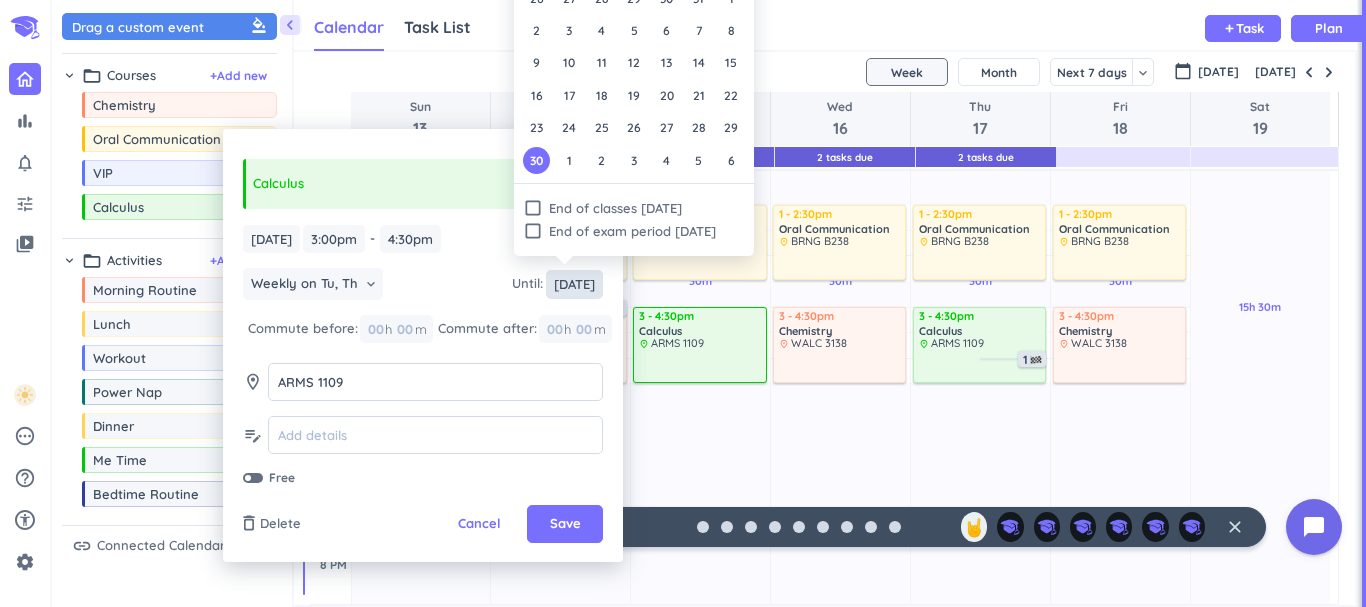 click on "Sun, Nov 30" at bounding box center [574, 284] 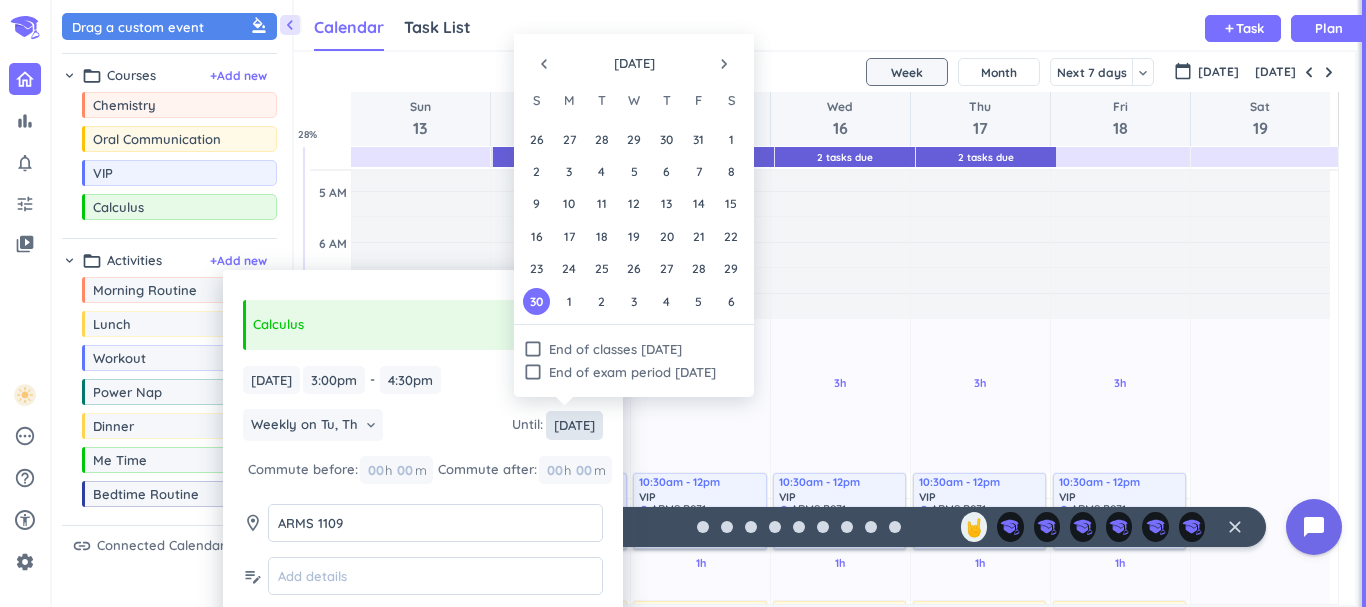 scroll, scrollTop: 25, scrollLeft: 0, axis: vertical 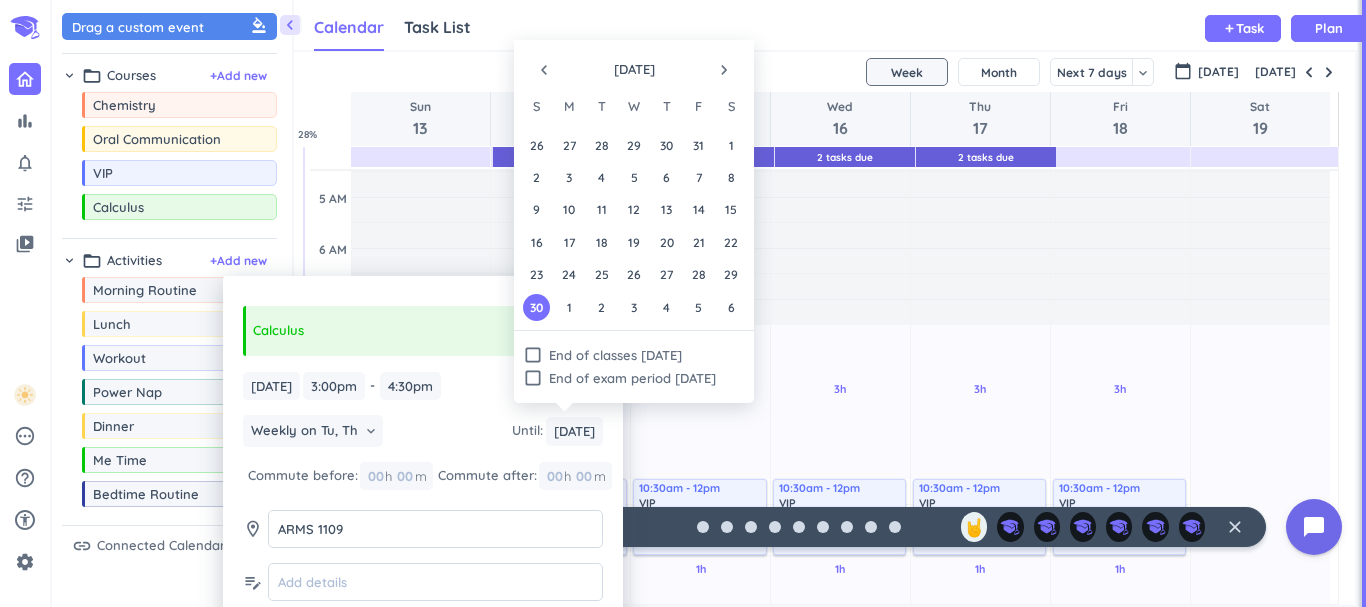 click on "navigate_before" at bounding box center (544, 70) 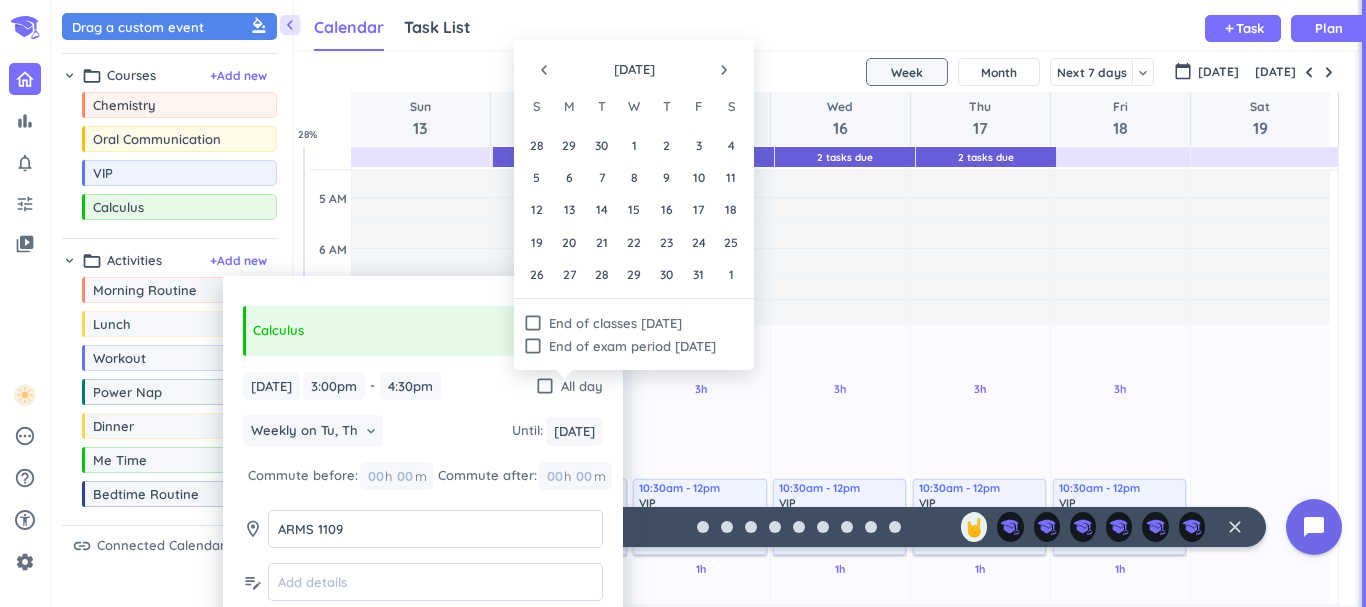 click on "navigate_before" at bounding box center [544, 70] 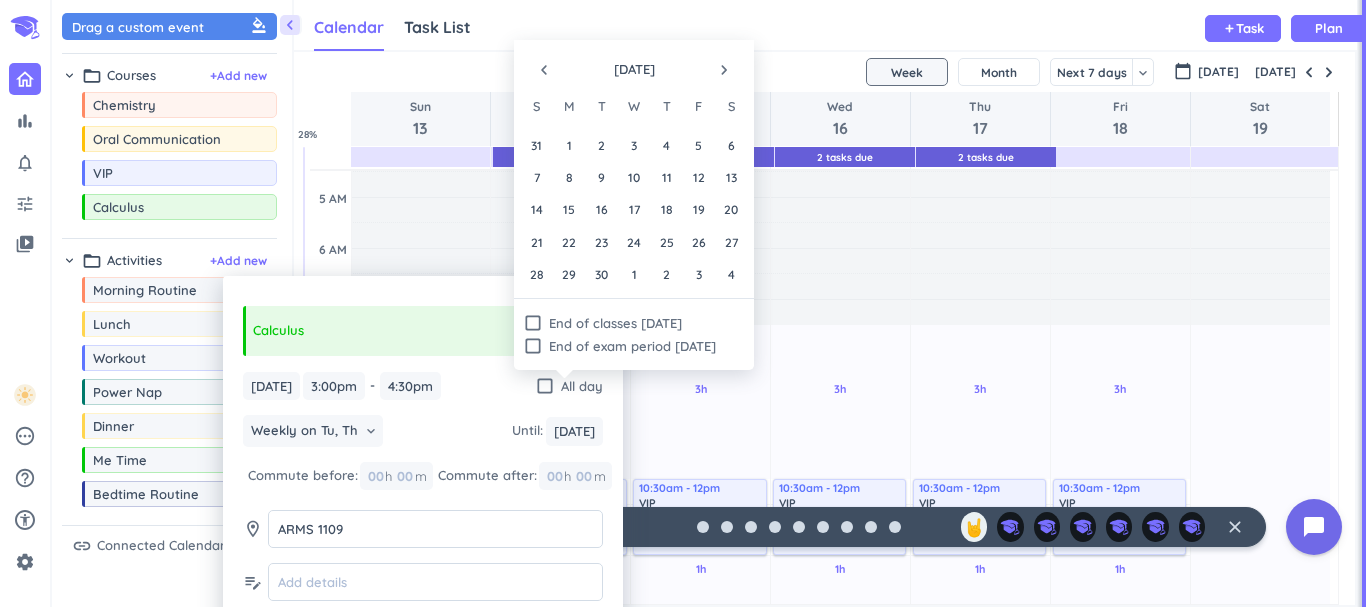 click on "navigate_before" at bounding box center [544, 70] 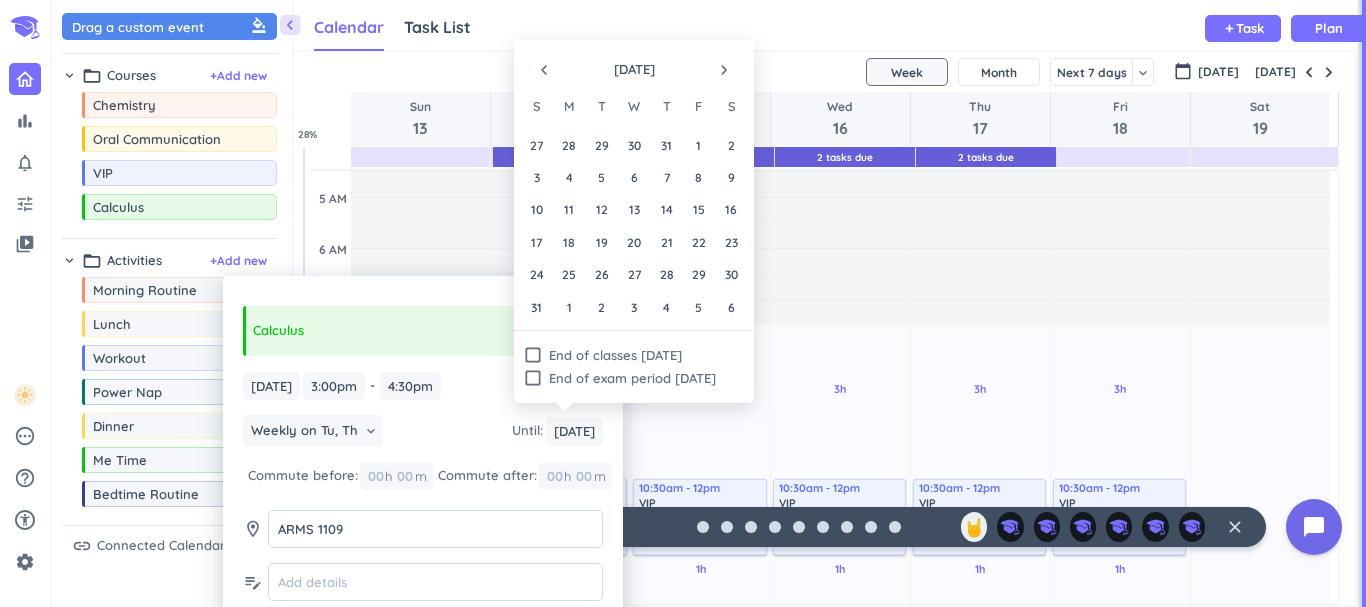 click on "navigate_before" at bounding box center [544, 70] 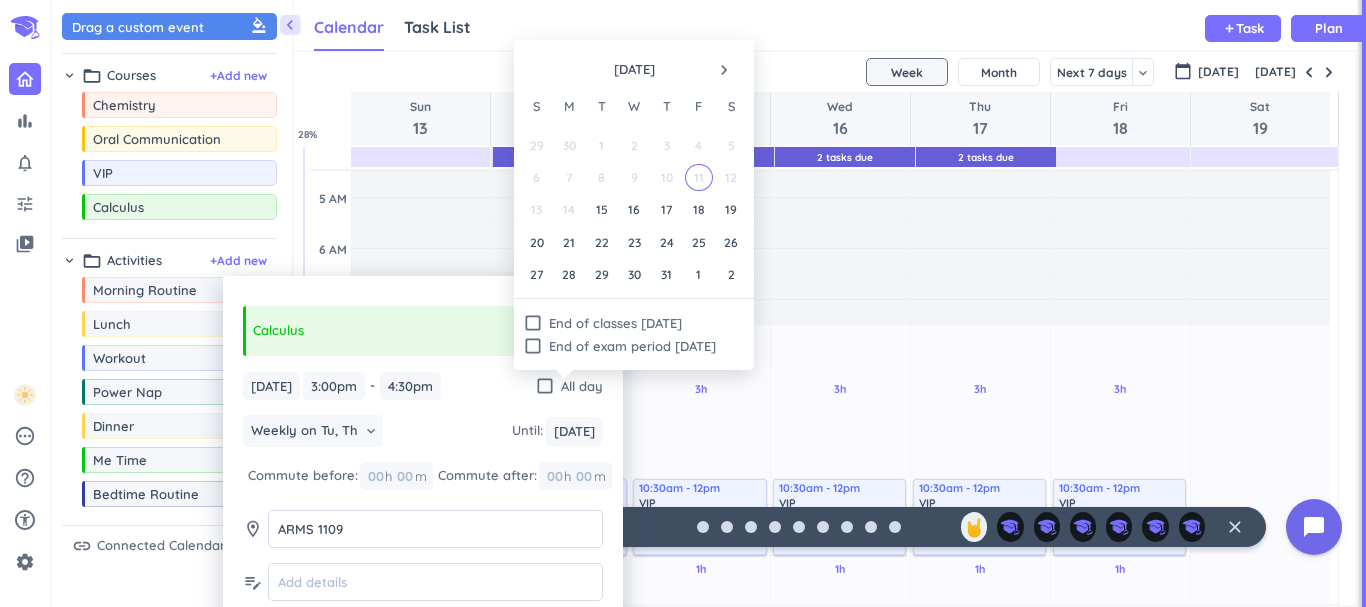 click on "navigate_next" at bounding box center [724, 70] 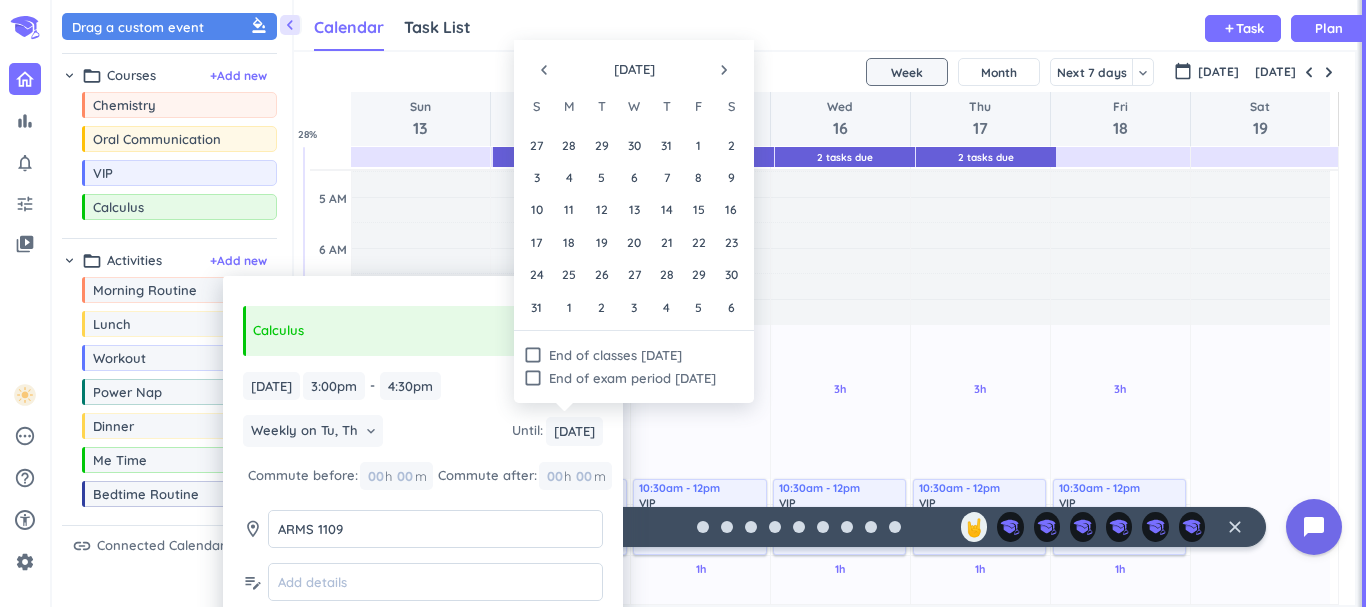 click on "15" at bounding box center [698, 209] 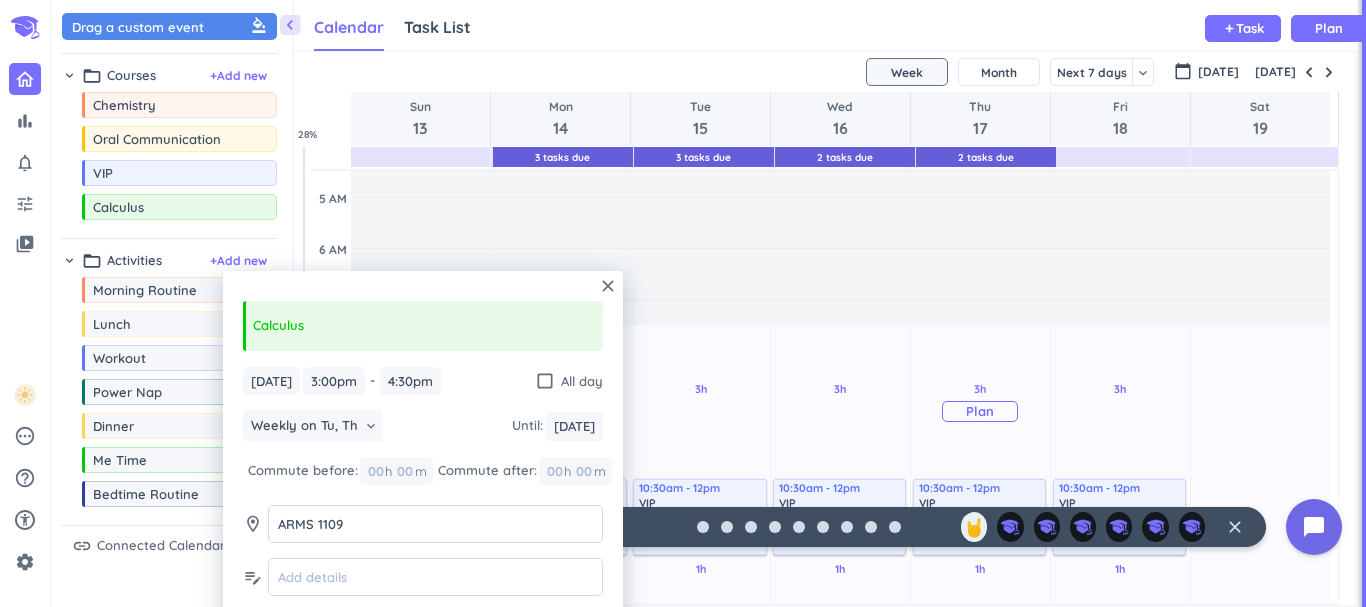 scroll, scrollTop: 796, scrollLeft: 0, axis: vertical 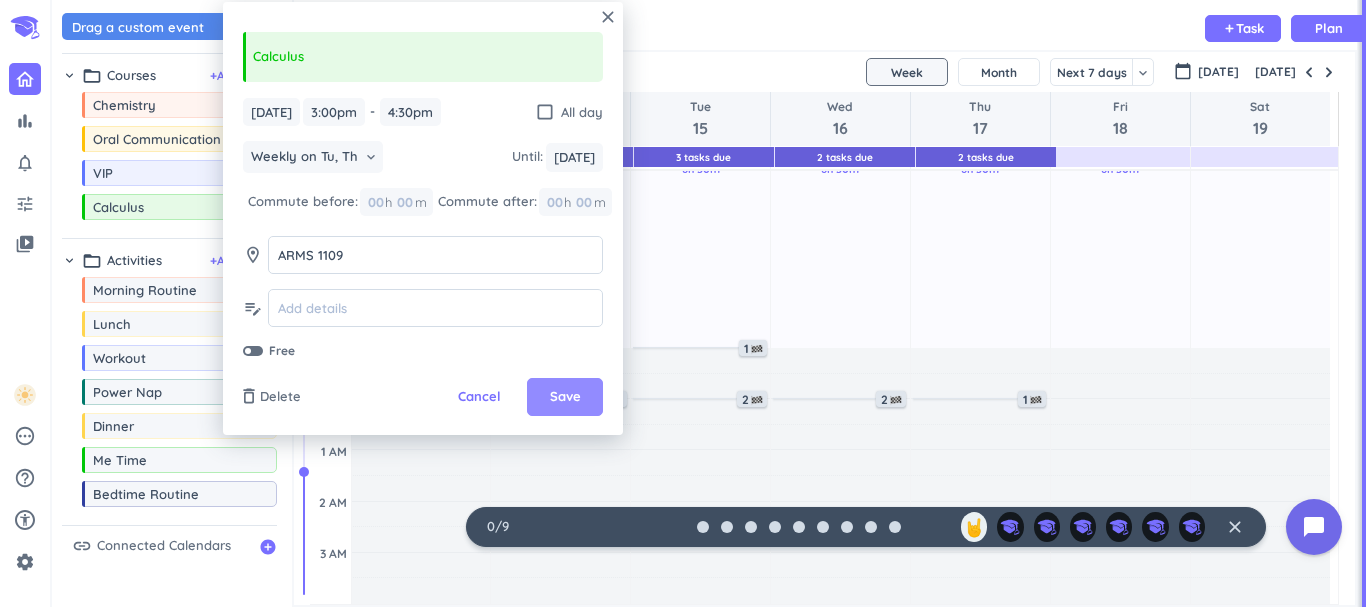 click on "Save" at bounding box center [565, 397] 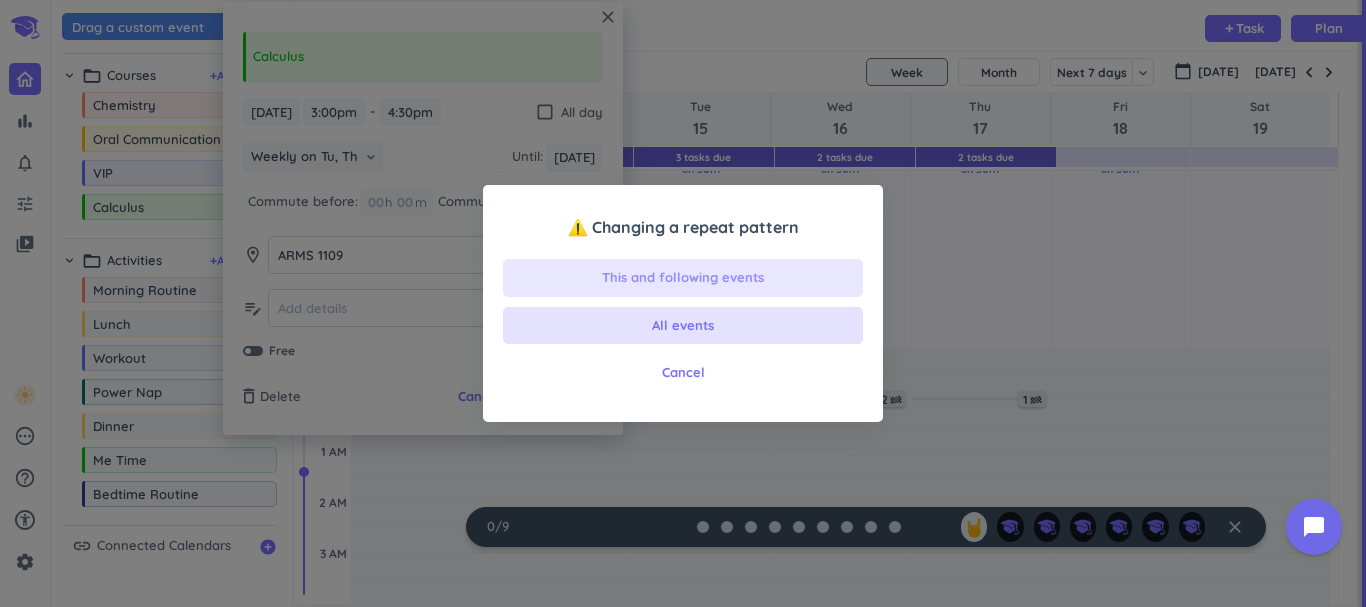 click on "This and following events" at bounding box center (683, 278) 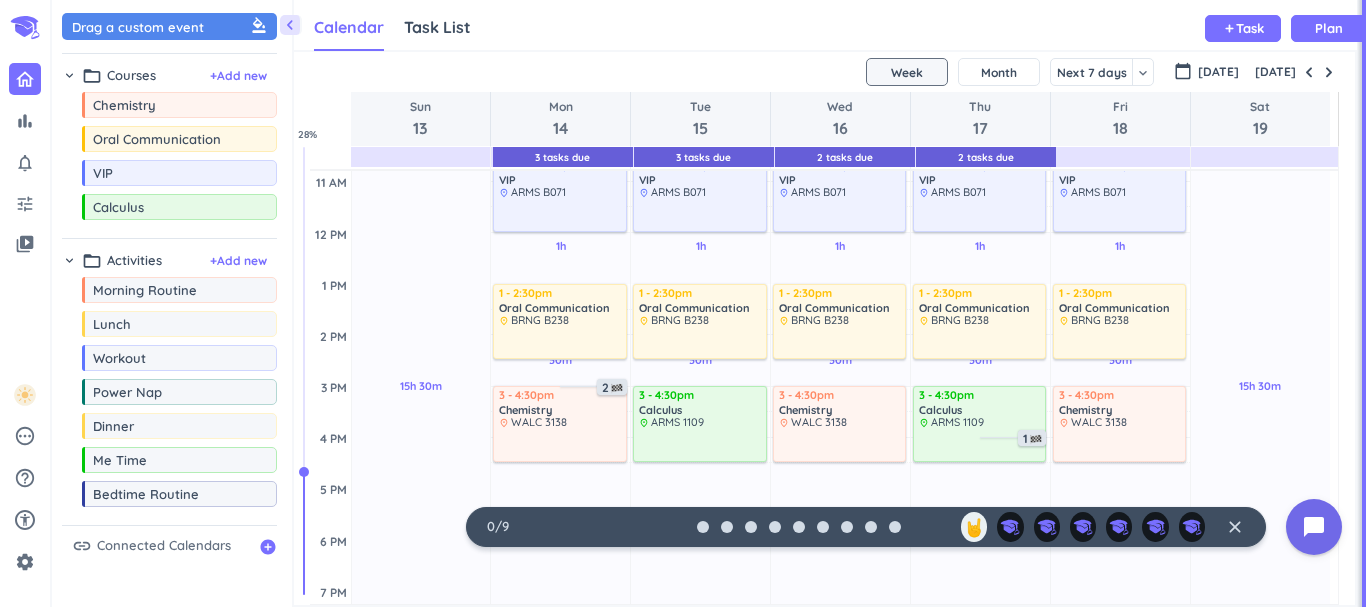 scroll, scrollTop: 368, scrollLeft: 0, axis: vertical 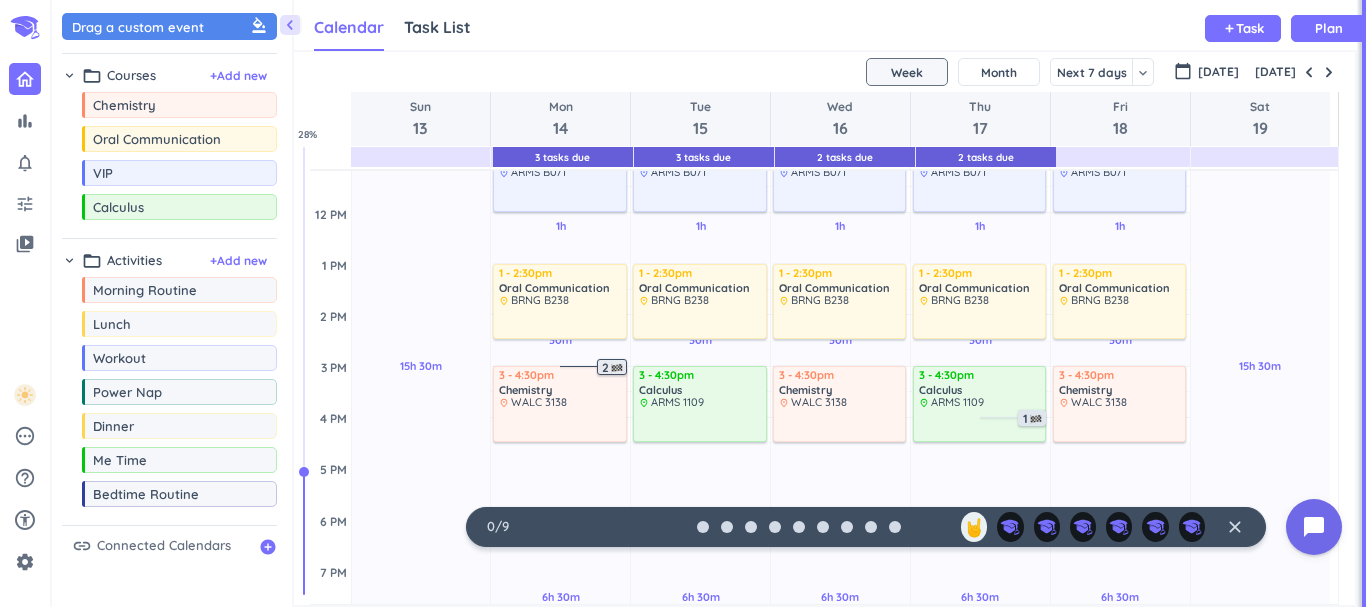 click at bounding box center [617, 368] 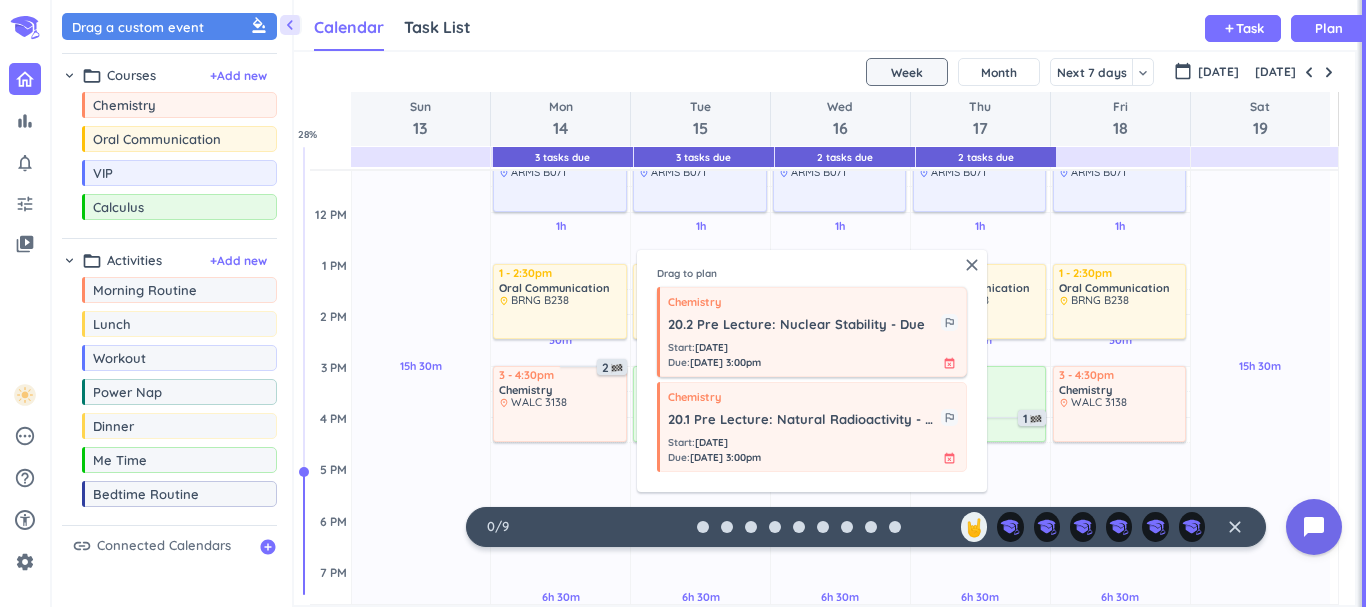 click on "20.2 Pre Lecture: Nuclear Stability - Due" at bounding box center [804, 325] 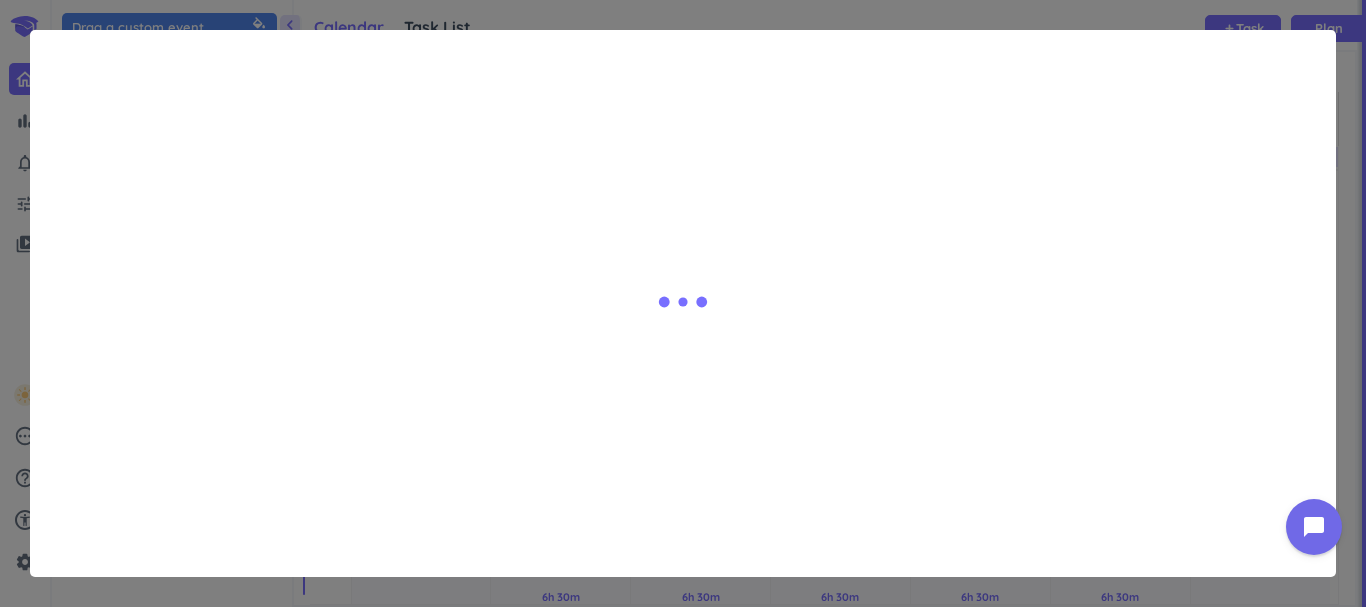 type on "x" 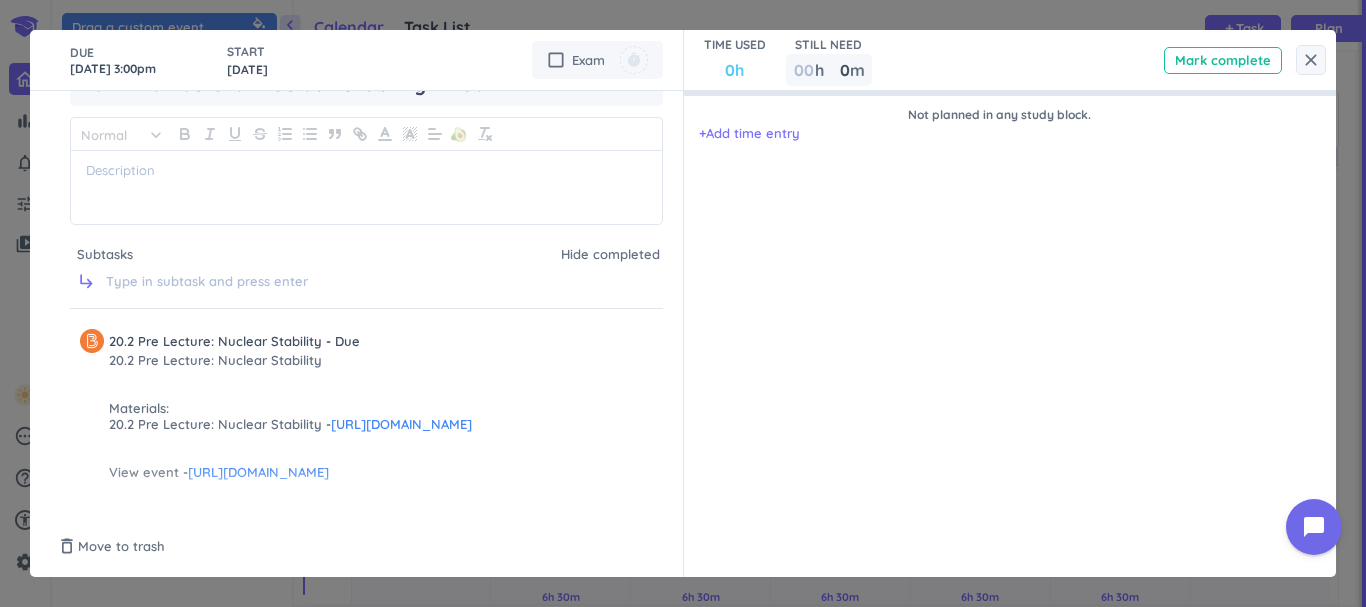 scroll, scrollTop: 85, scrollLeft: 0, axis: vertical 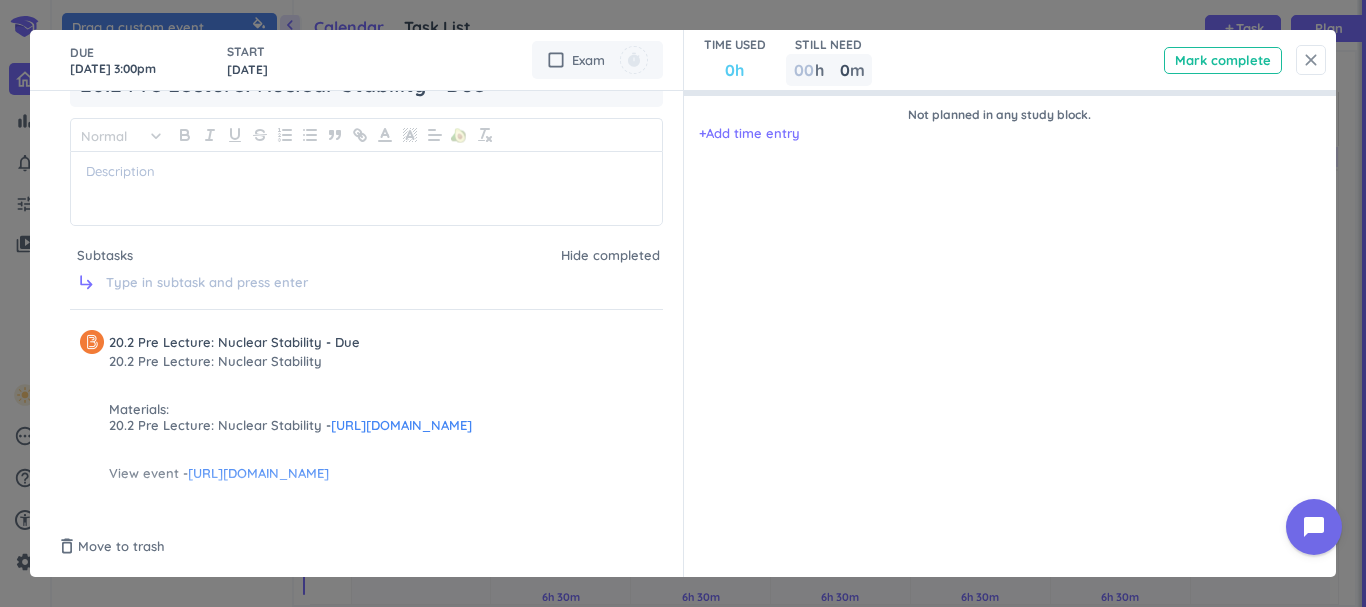 click on "close" at bounding box center [1311, 60] 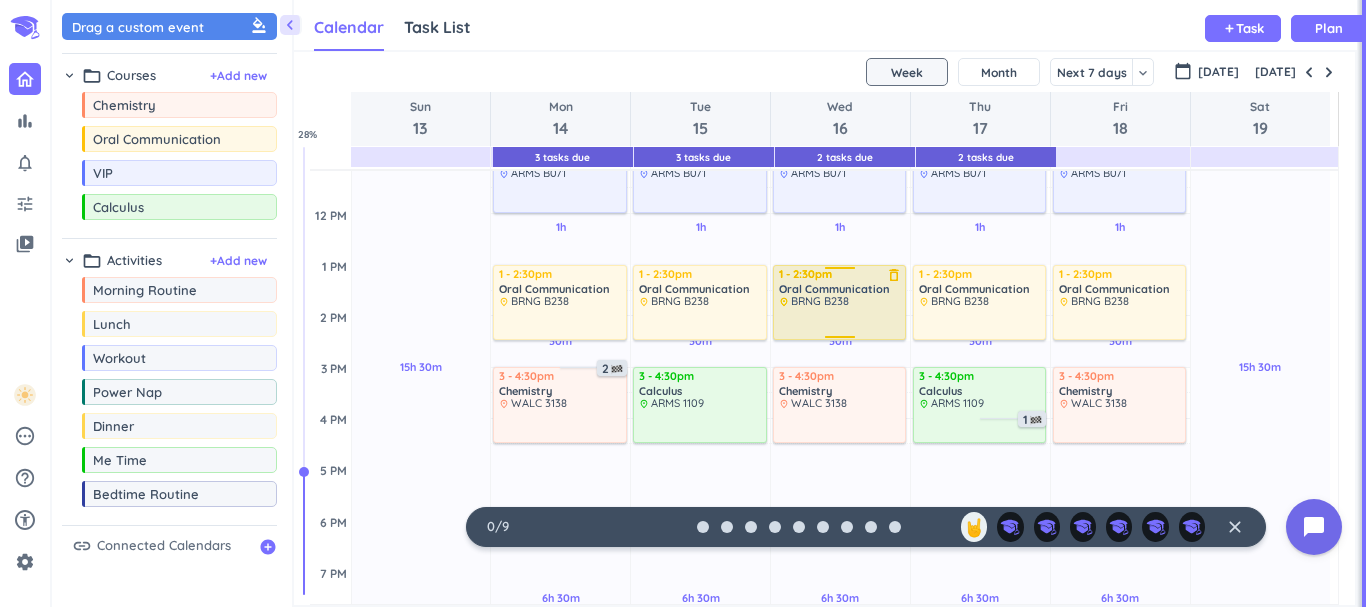 scroll, scrollTop: 378, scrollLeft: 0, axis: vertical 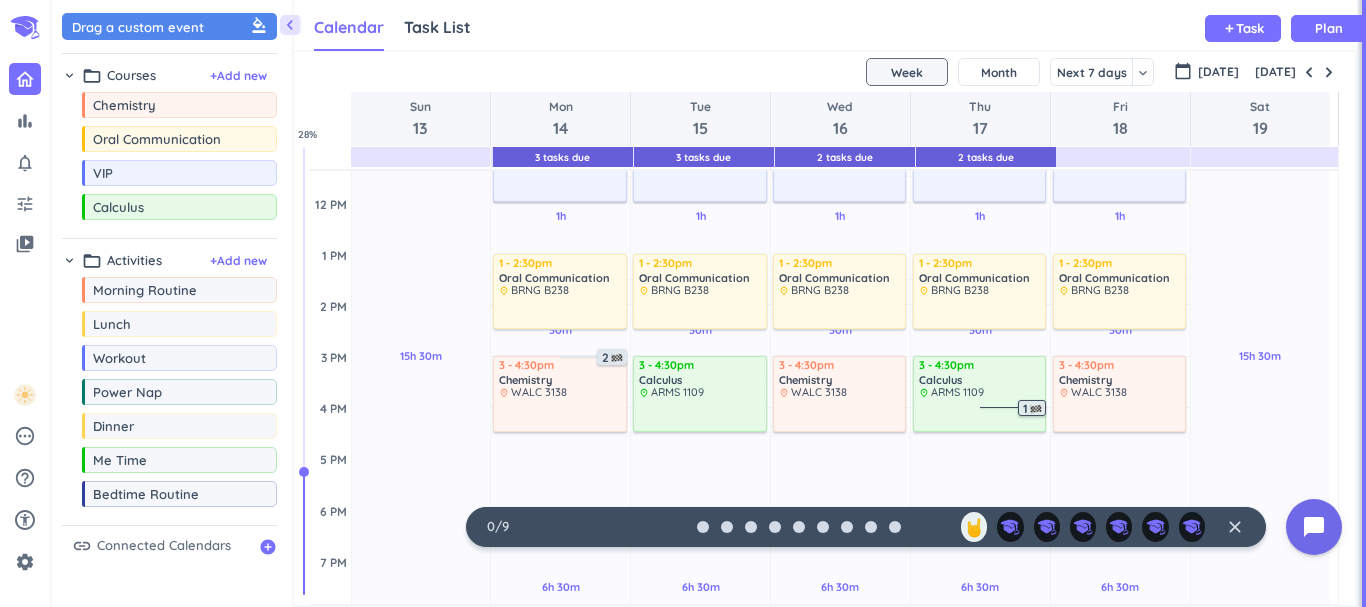 click on "1" at bounding box center [1034, 409] 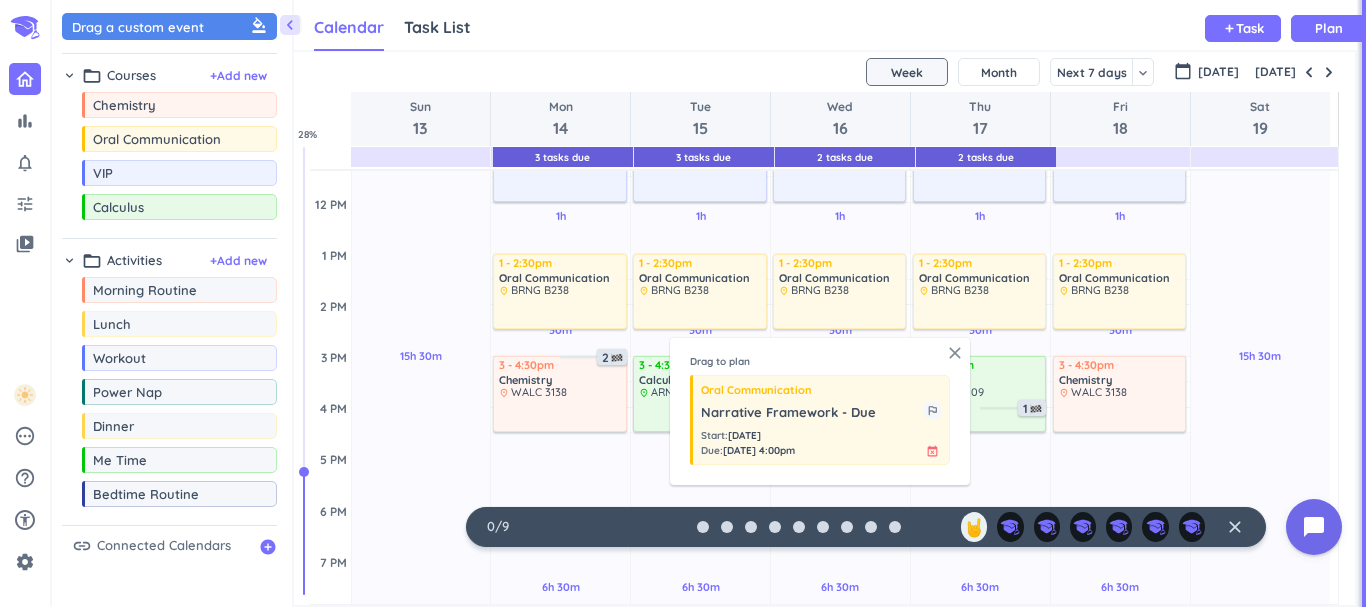 click on "close" at bounding box center (955, 353) 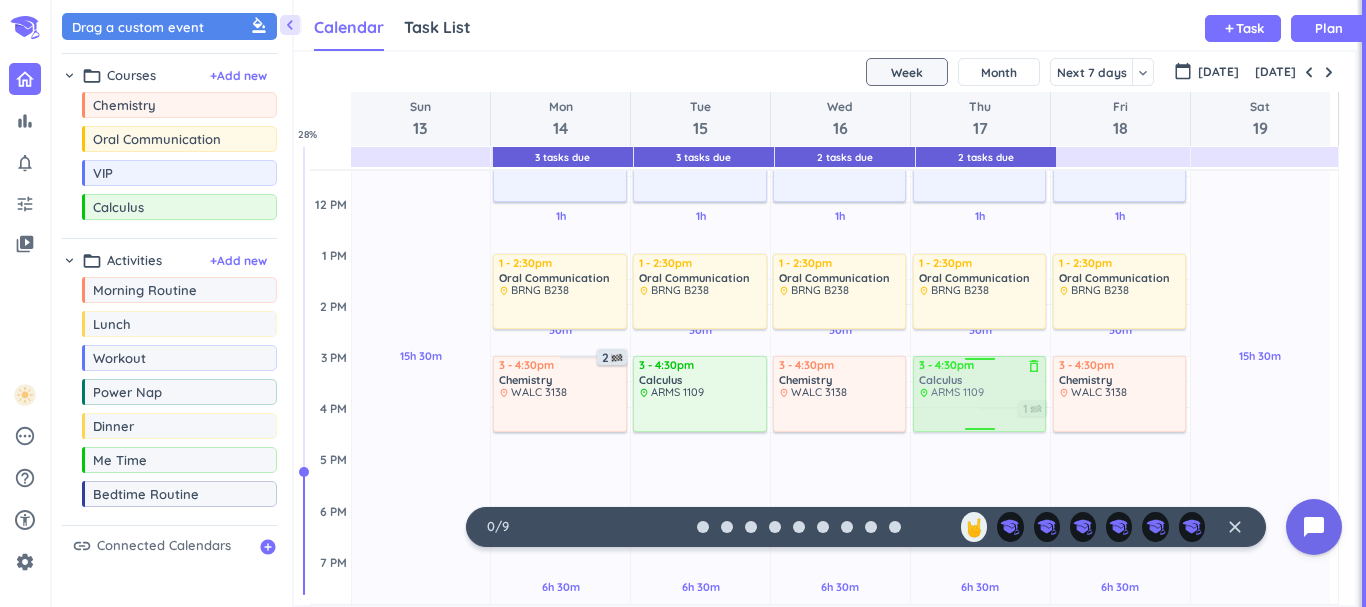 click on "3h  Past due Plan 1h  Past due Plan 30m Past due Plan 6h 30m Past due Plan Adjust Awake Time Adjust Awake Time 3 - 4:30pm Calculus delete_outline place ARMS 1109 1  10:30am - 12pm VIP delete_outline place ARMS B071 1 - 2:30pm Oral Communication delete_outline place BRNG B238 1  3 - 4:30pm Calculus delete_outline place ARMS 1109" at bounding box center (980, 407) 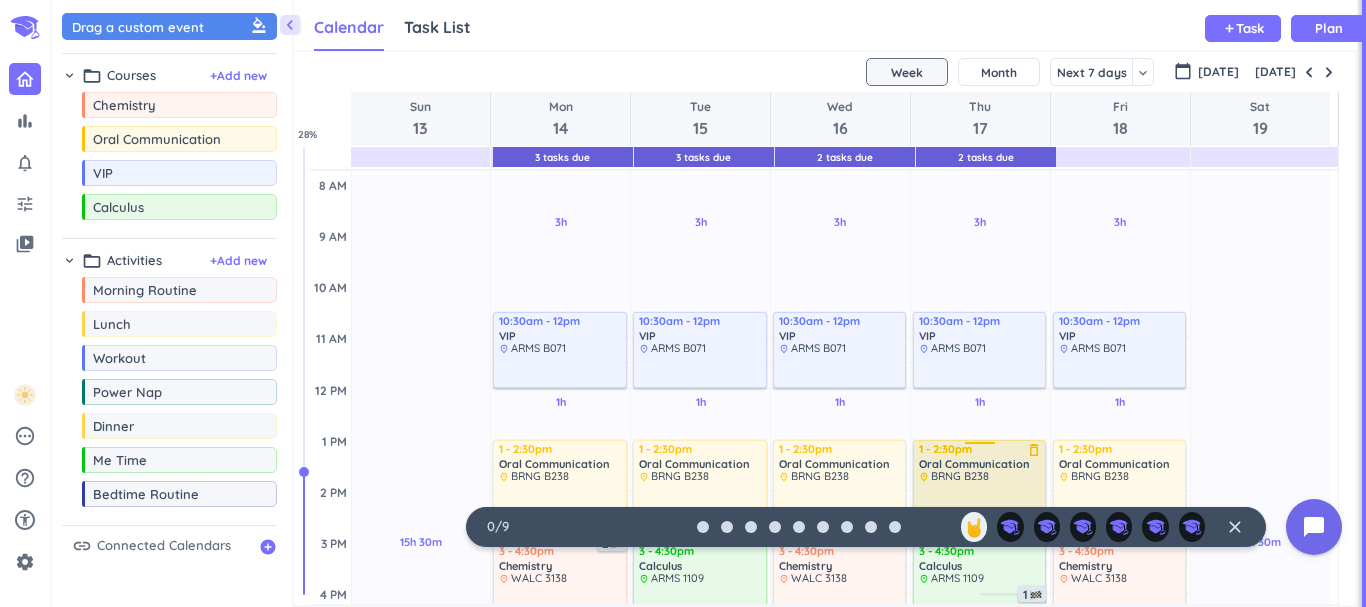 scroll, scrollTop: 193, scrollLeft: 0, axis: vertical 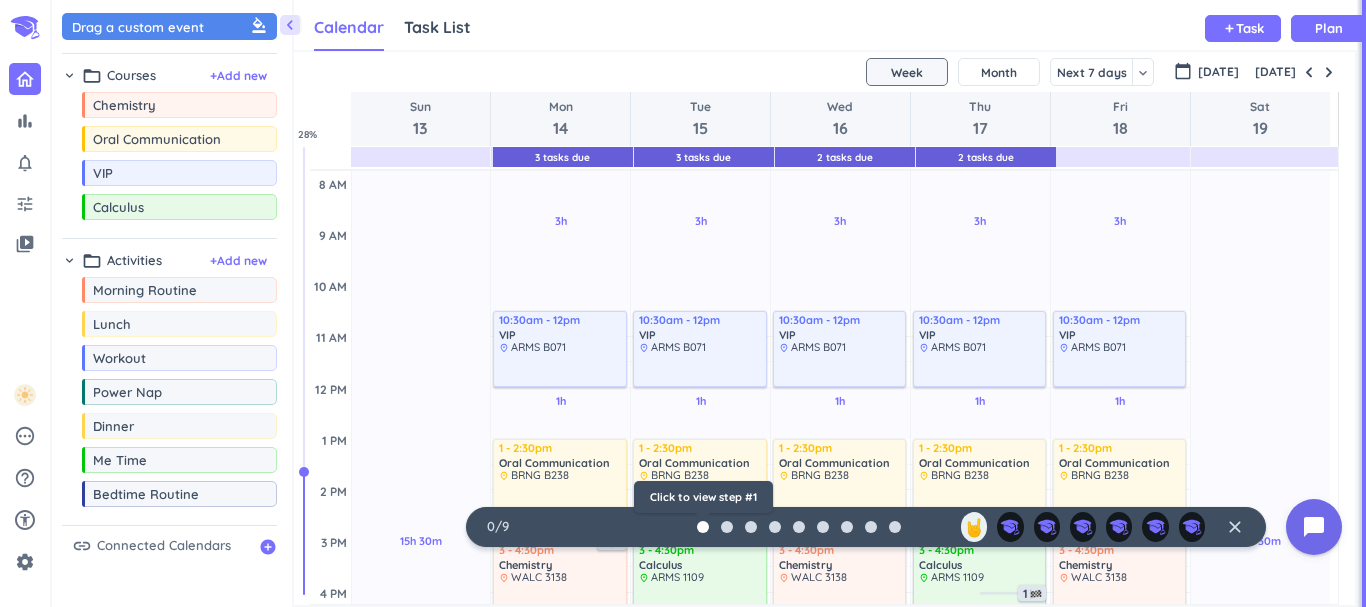 click at bounding box center [703, 527] 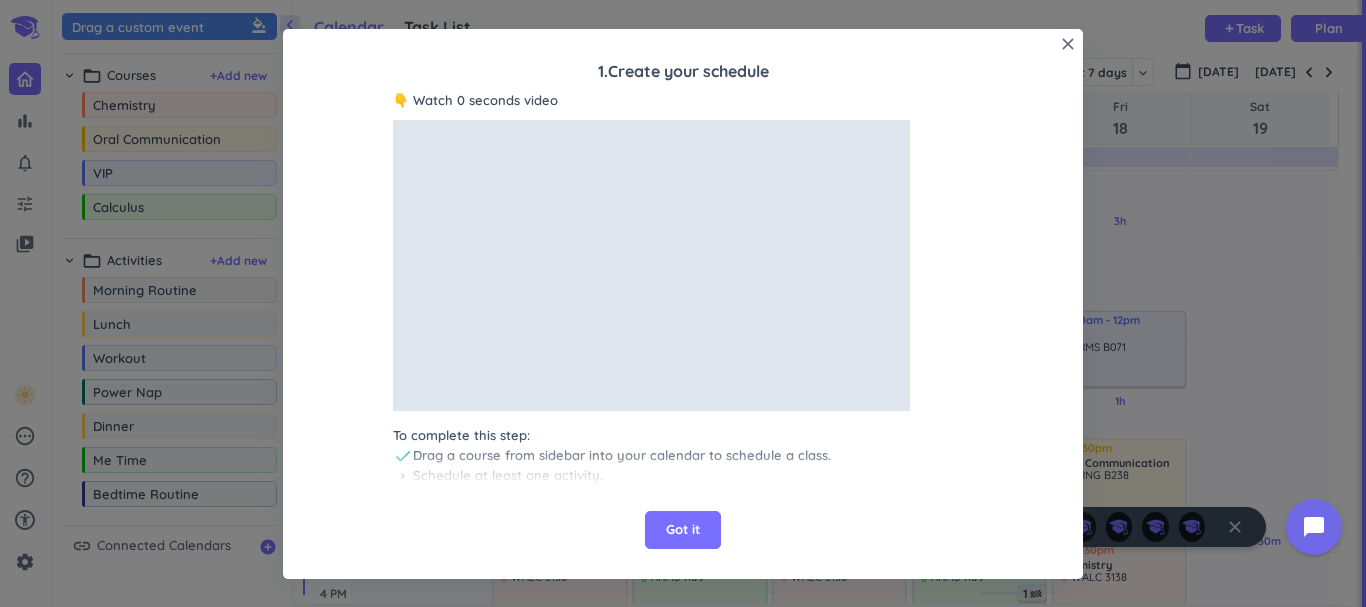 click on "Got it" at bounding box center [683, 530] 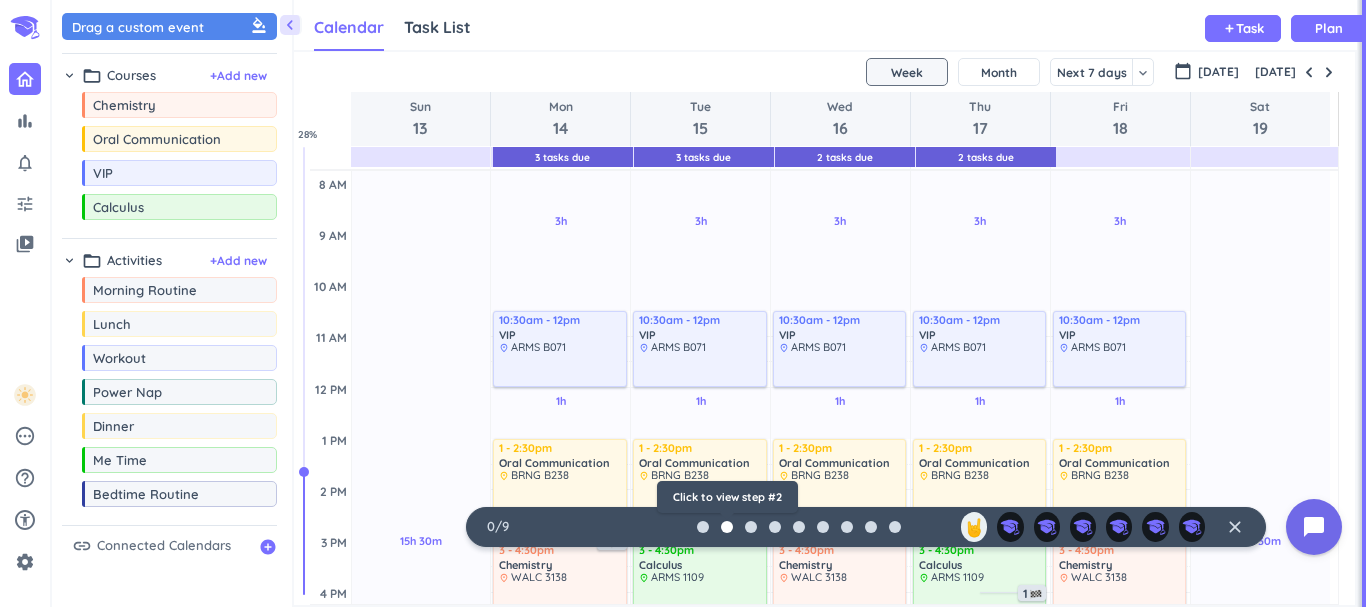 click at bounding box center [727, 527] 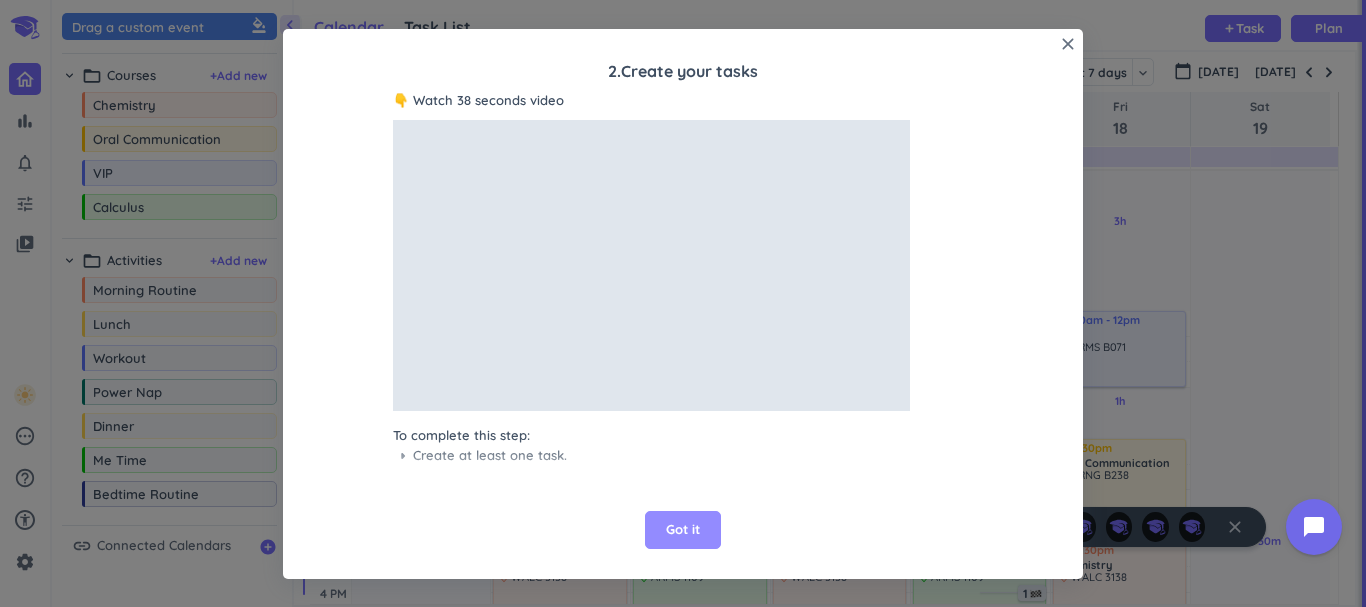 click on "Got it" at bounding box center (683, 530) 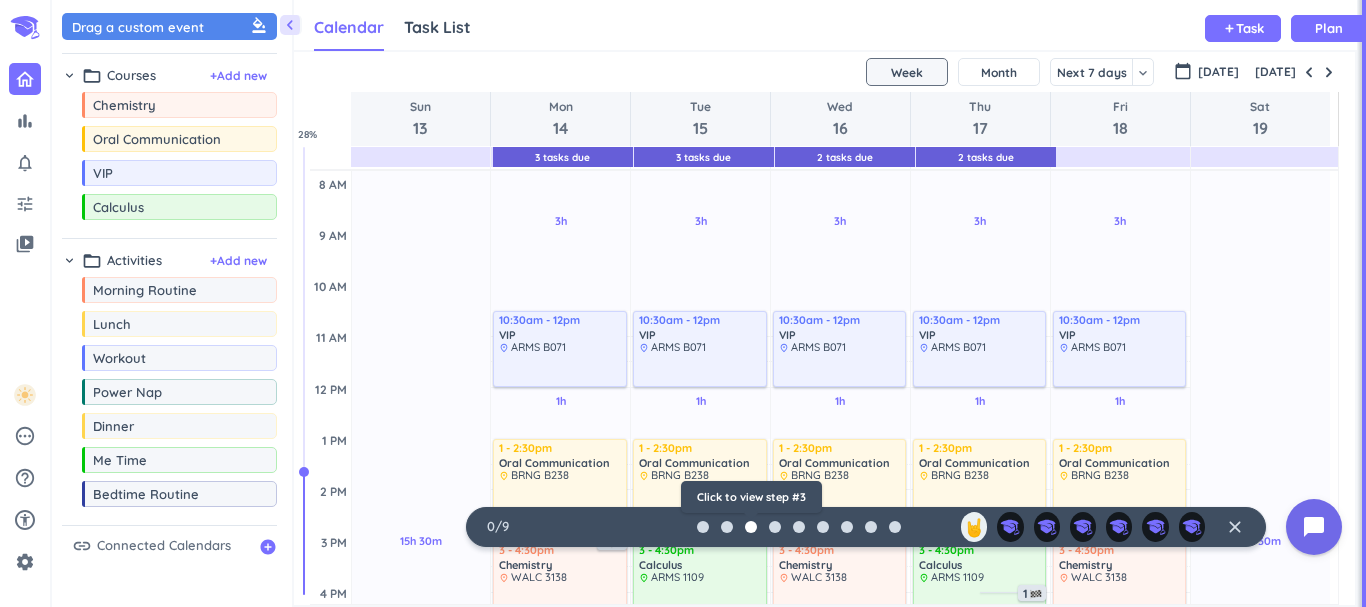 click at bounding box center [751, 527] 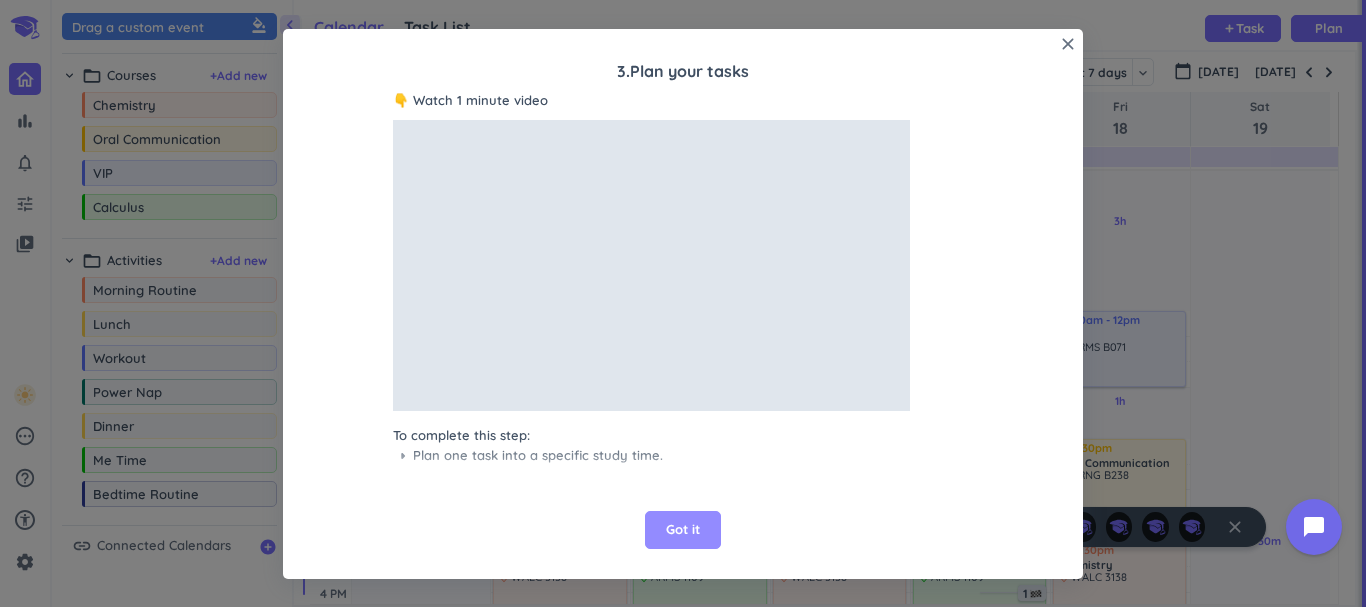 click on "Got it" at bounding box center [683, 530] 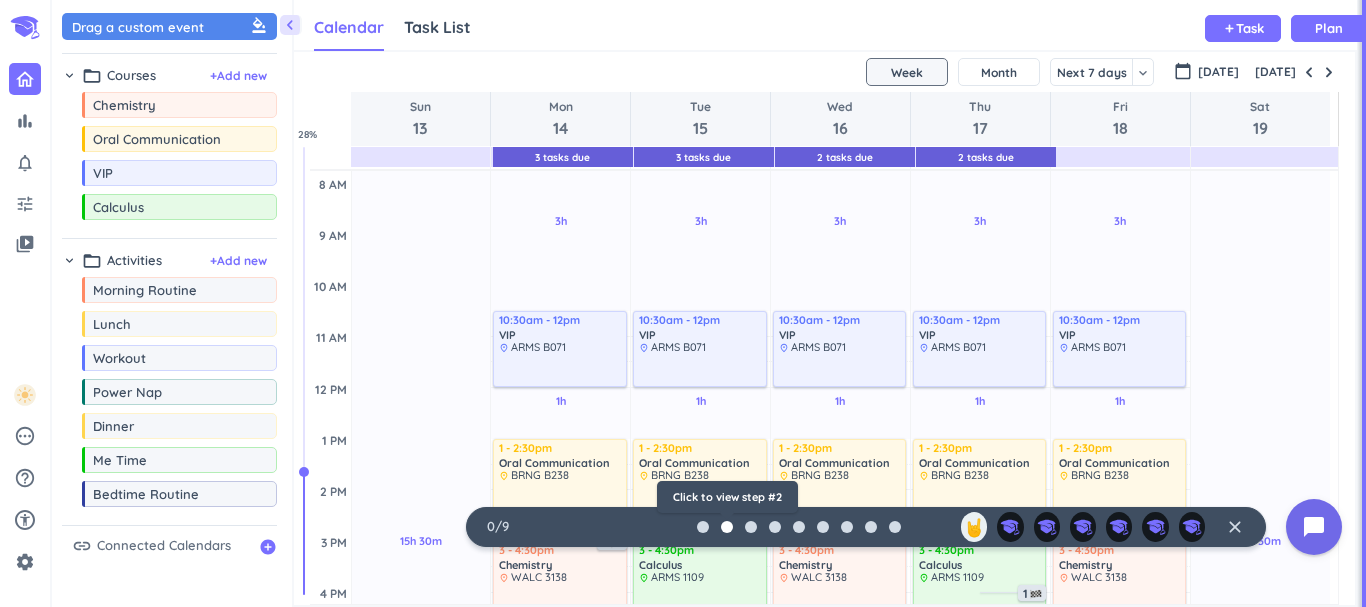 click at bounding box center (727, 527) 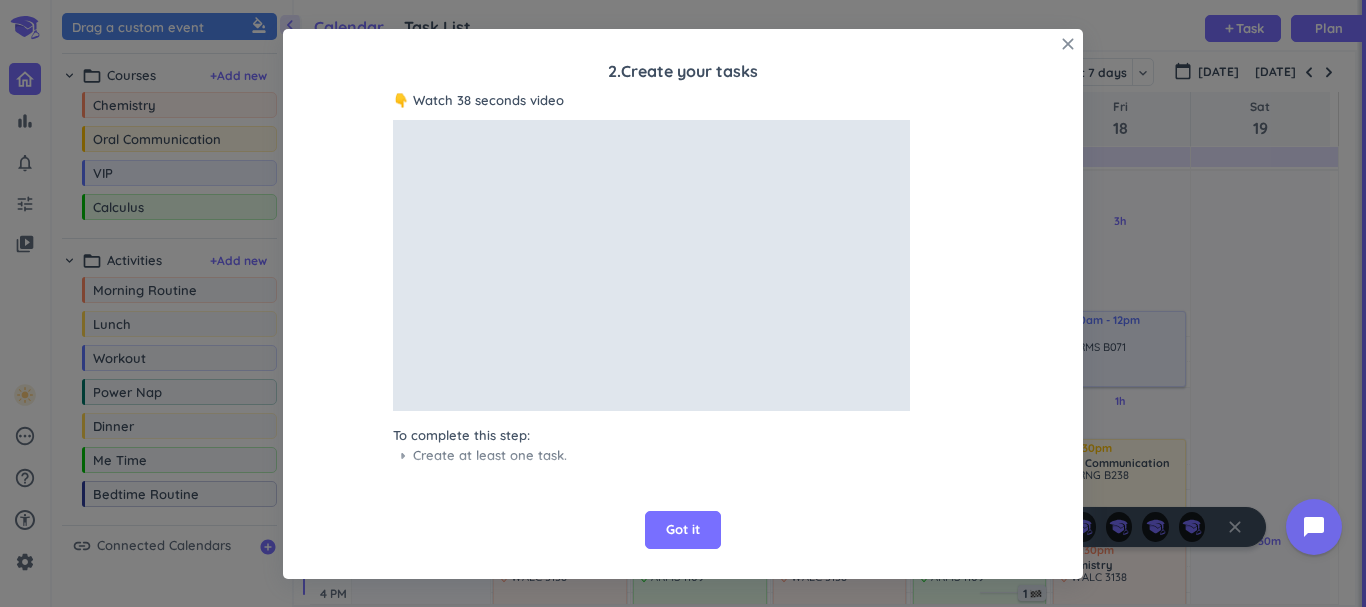click on "close" at bounding box center (1068, 44) 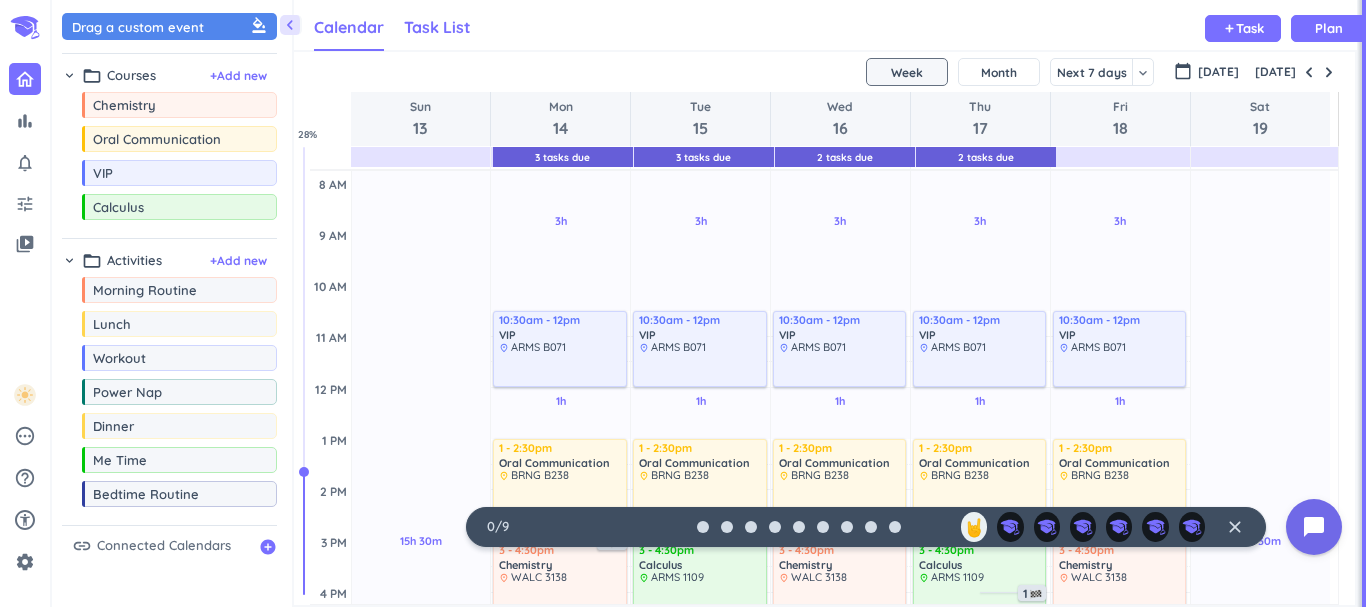 click on "Task List" at bounding box center (437, 27) 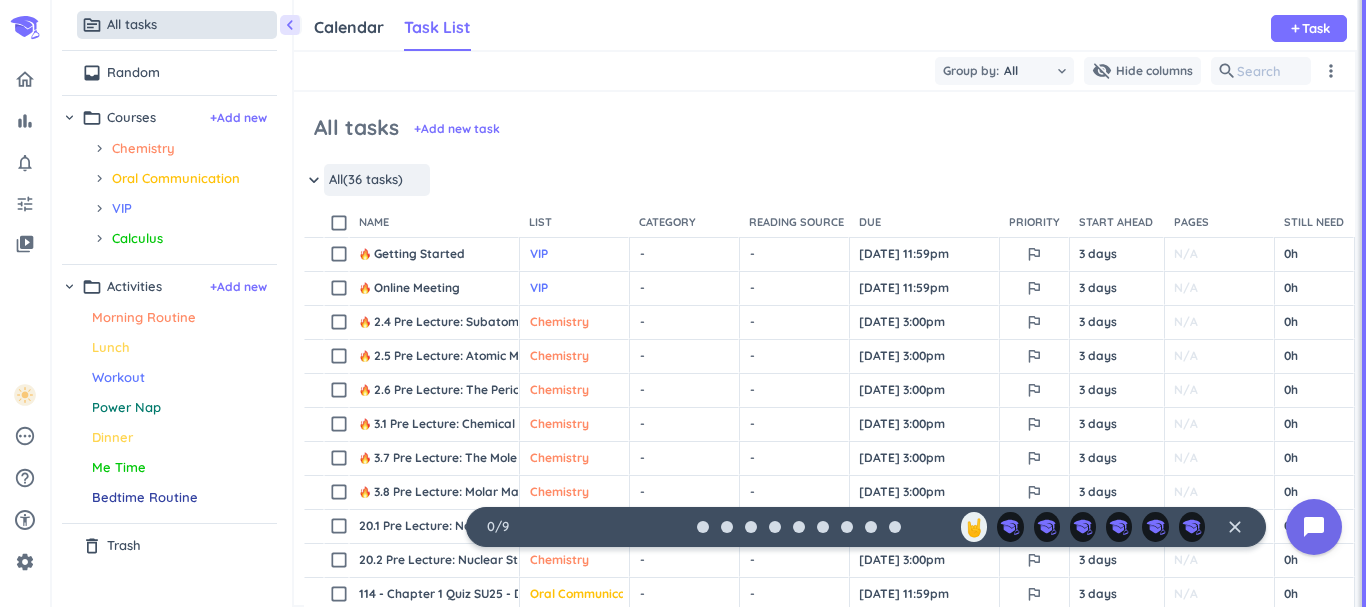 scroll, scrollTop: 9, scrollLeft: 9, axis: both 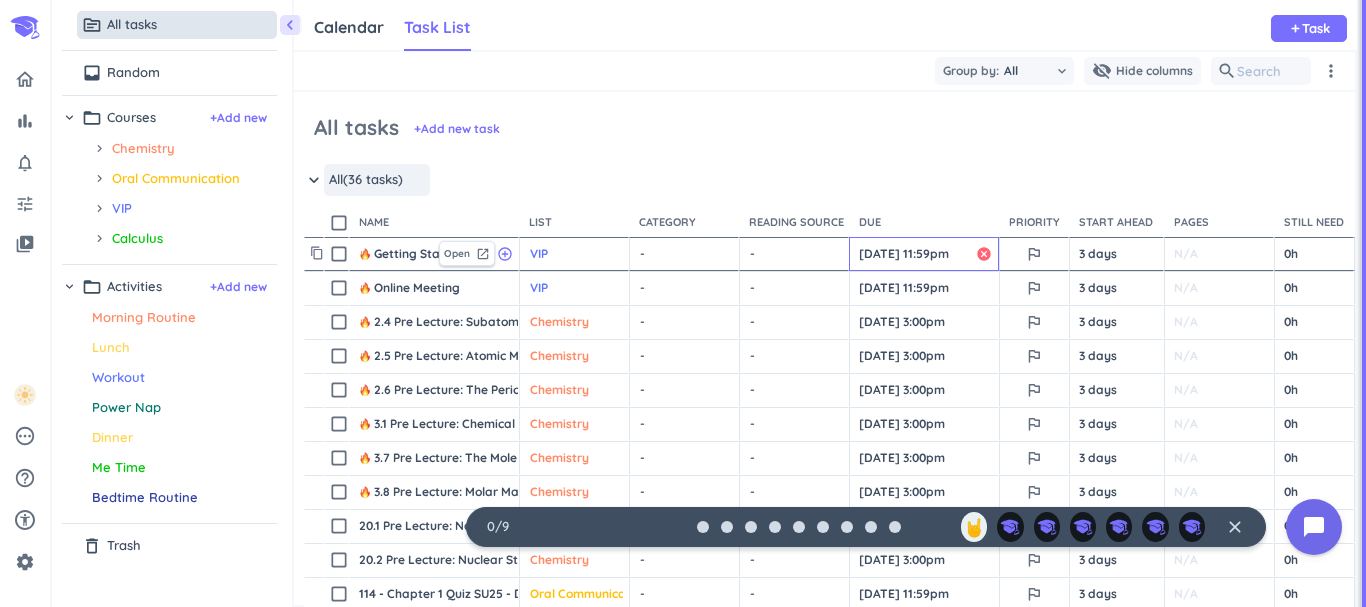 click at bounding box center (987, 254) 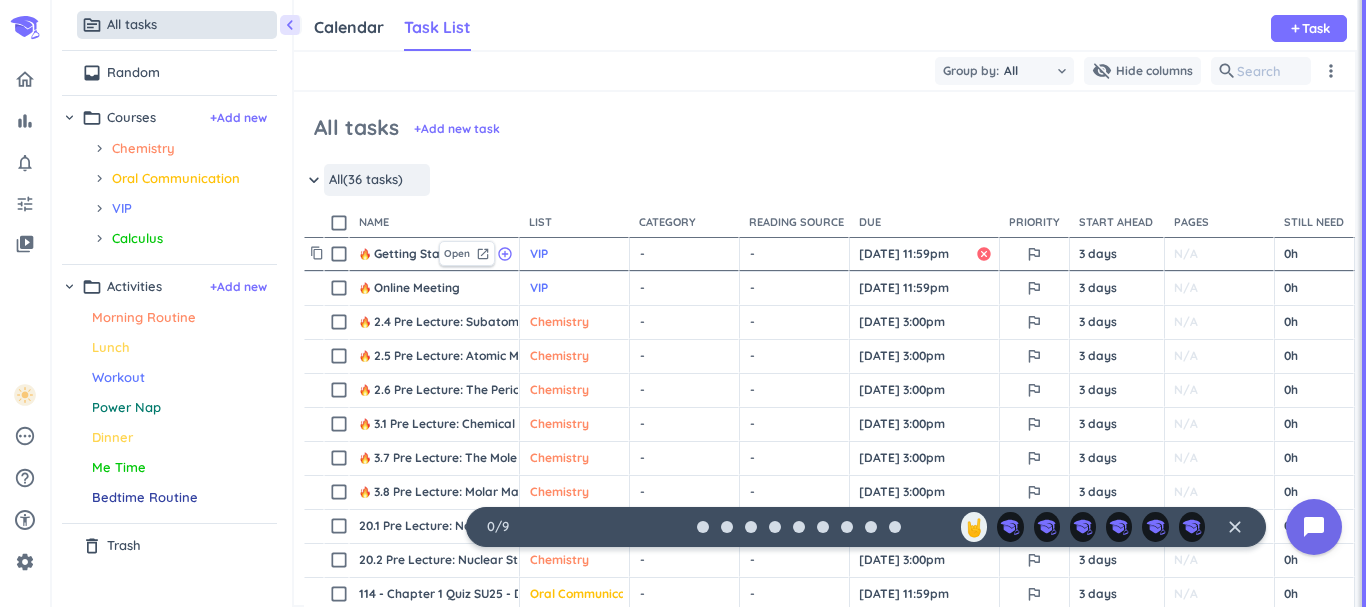 type 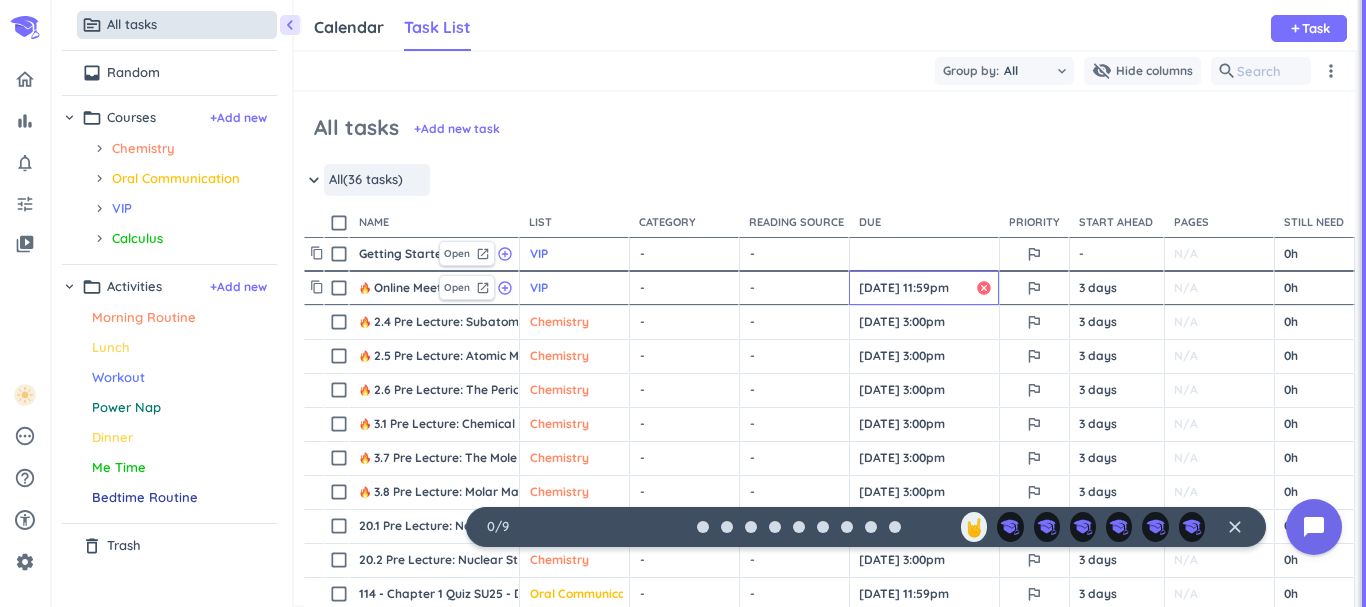 click at bounding box center [987, 288] 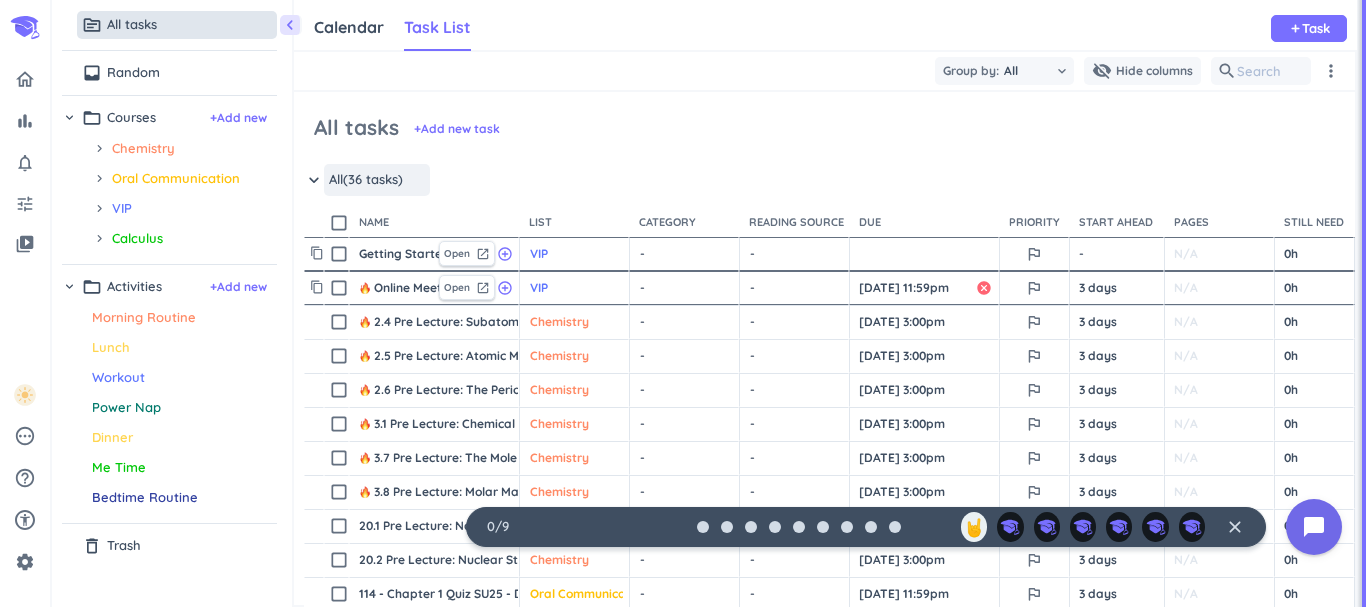 type 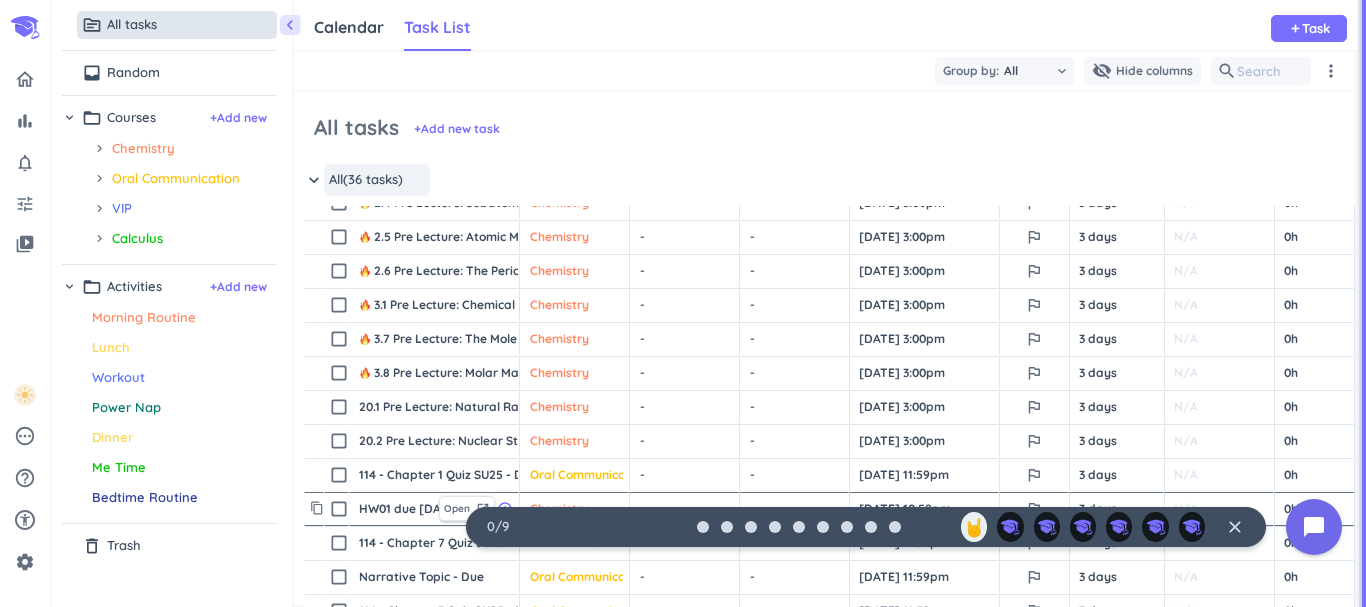 scroll, scrollTop: 0, scrollLeft: 0, axis: both 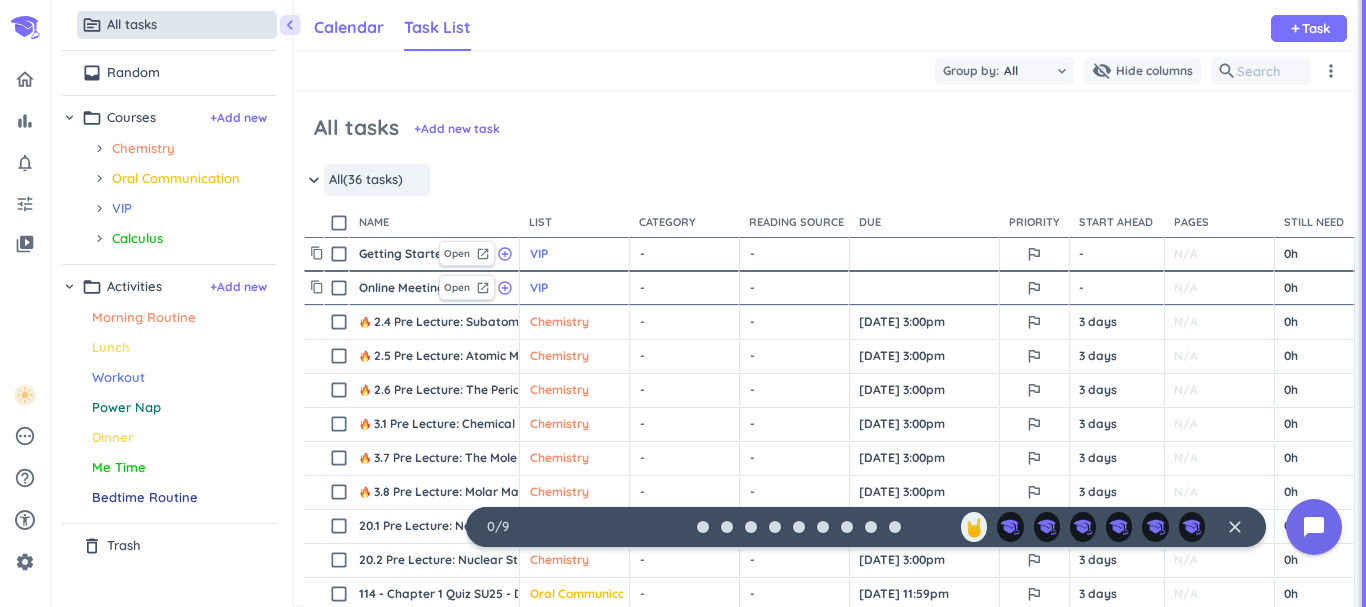 click on "Calendar" at bounding box center (349, 27) 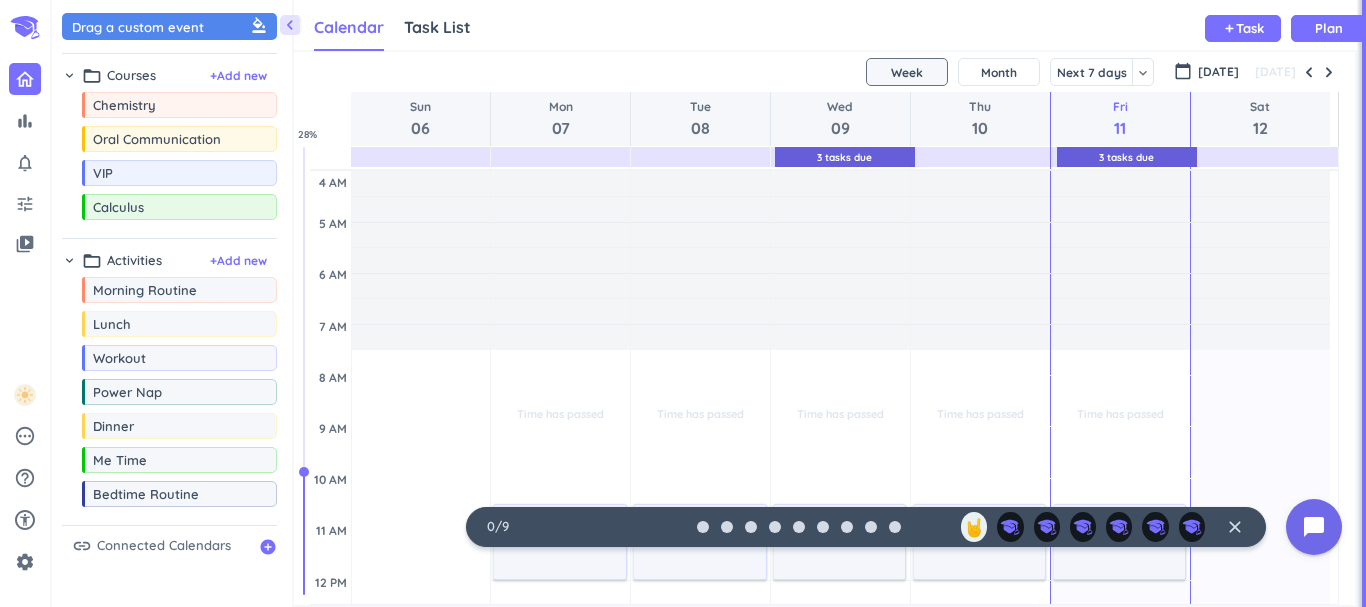 scroll, scrollTop: 9, scrollLeft: 9, axis: both 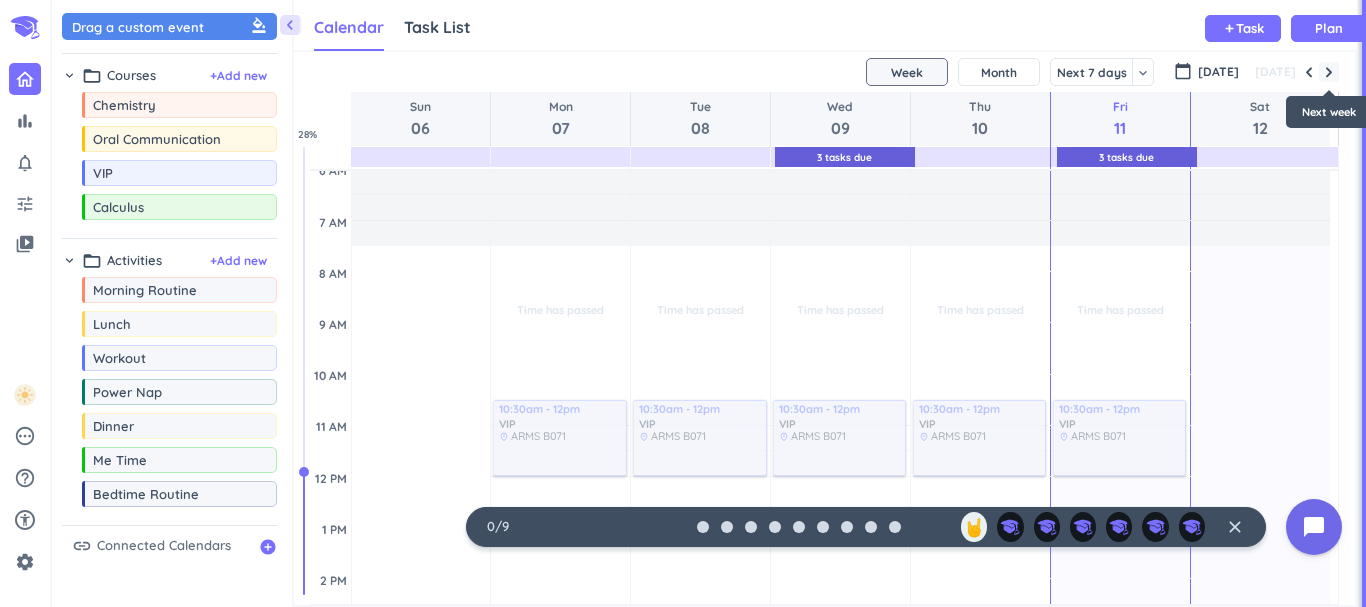 click at bounding box center (1329, 72) 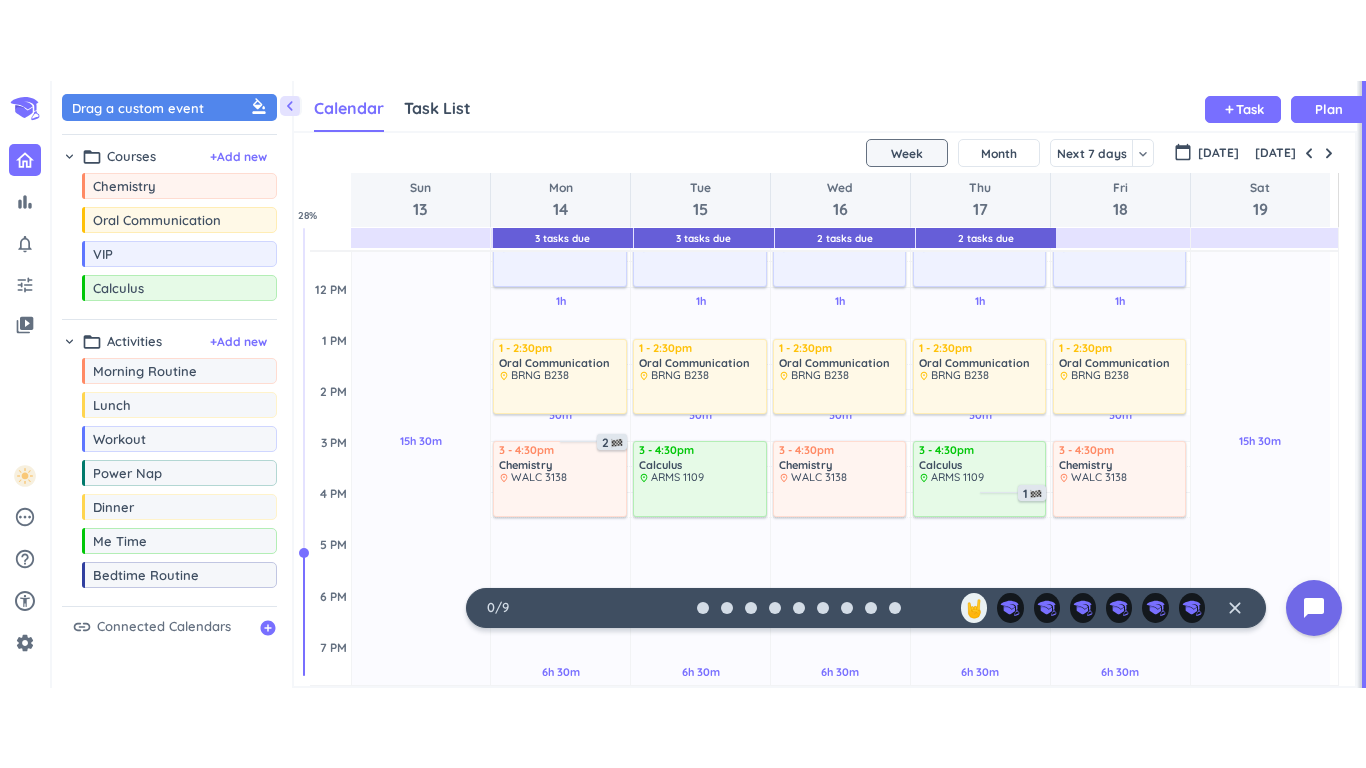 scroll, scrollTop: 371, scrollLeft: 0, axis: vertical 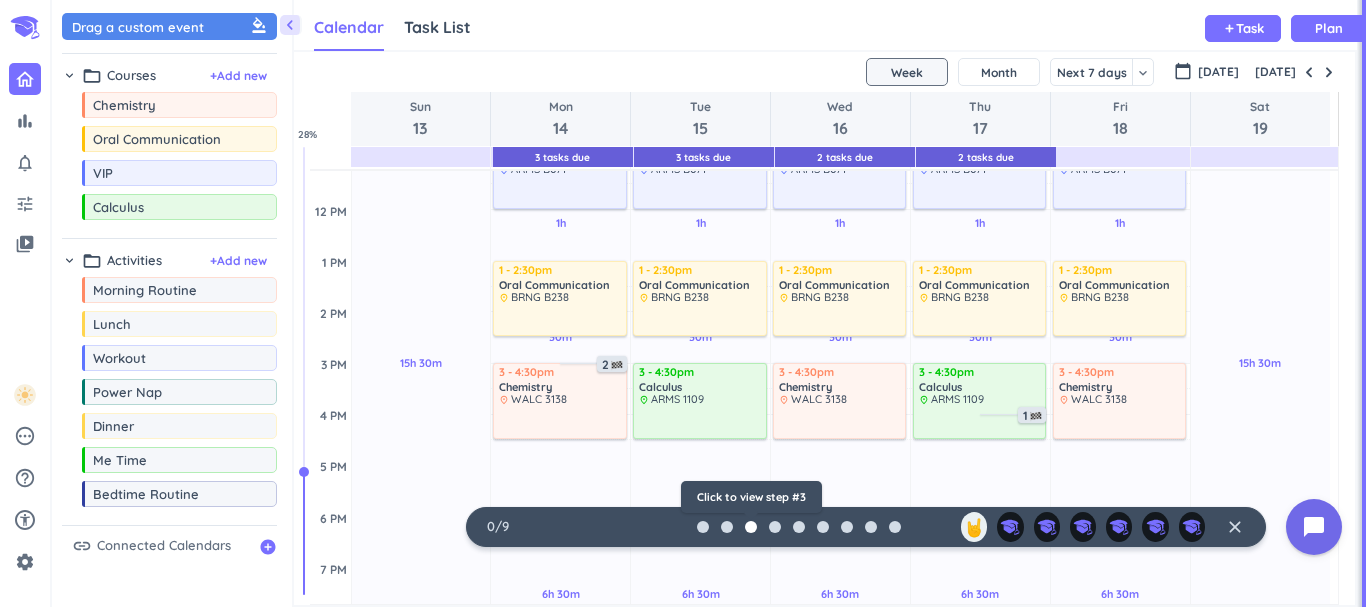click at bounding box center (751, 527) 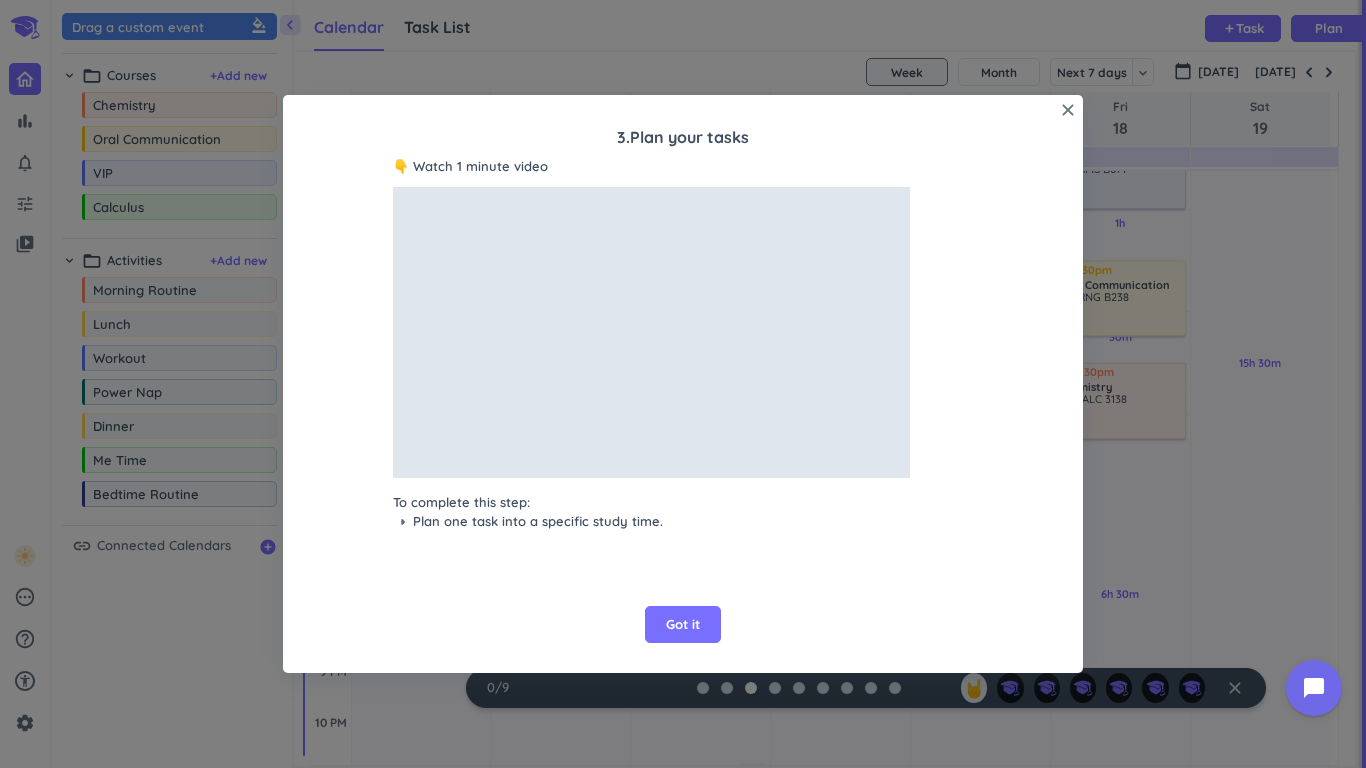 scroll, scrollTop: 9, scrollLeft: 9, axis: both 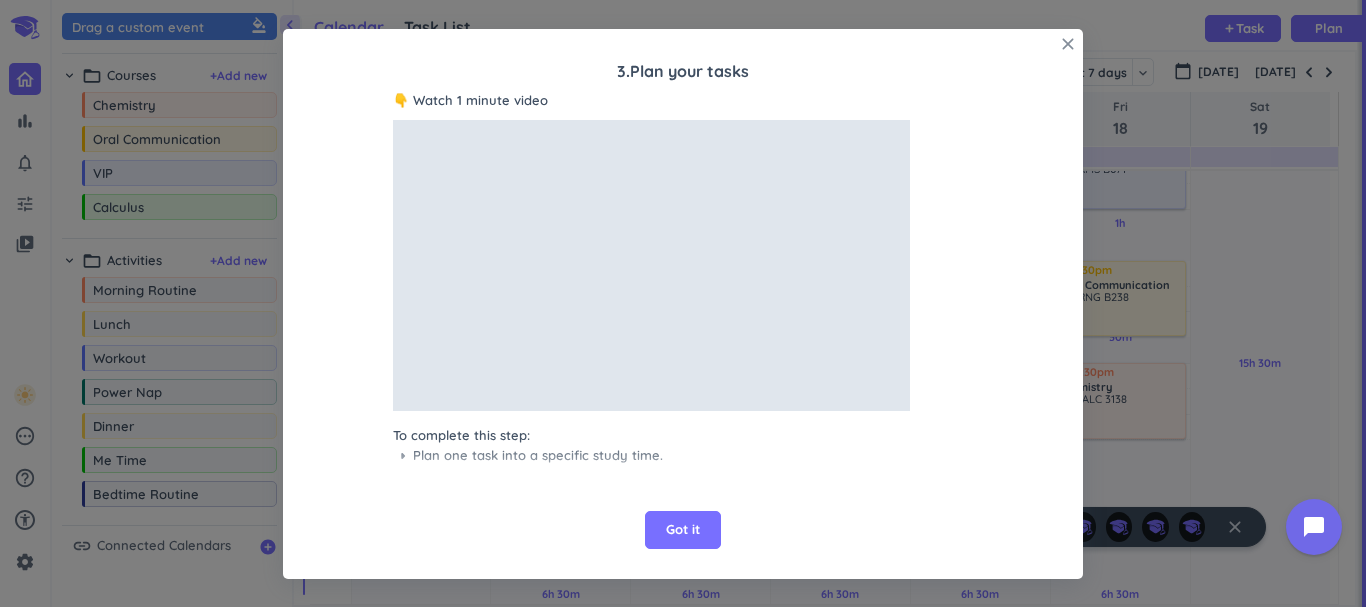 click on "close" at bounding box center (1068, 44) 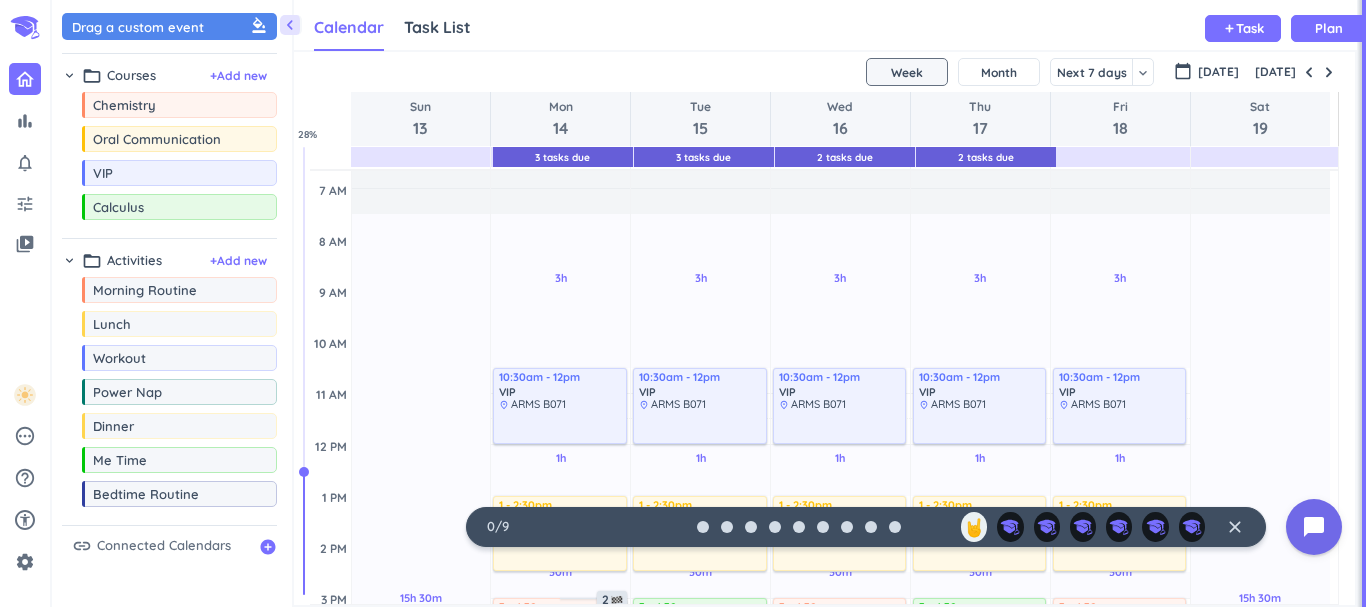 scroll, scrollTop: 131, scrollLeft: 0, axis: vertical 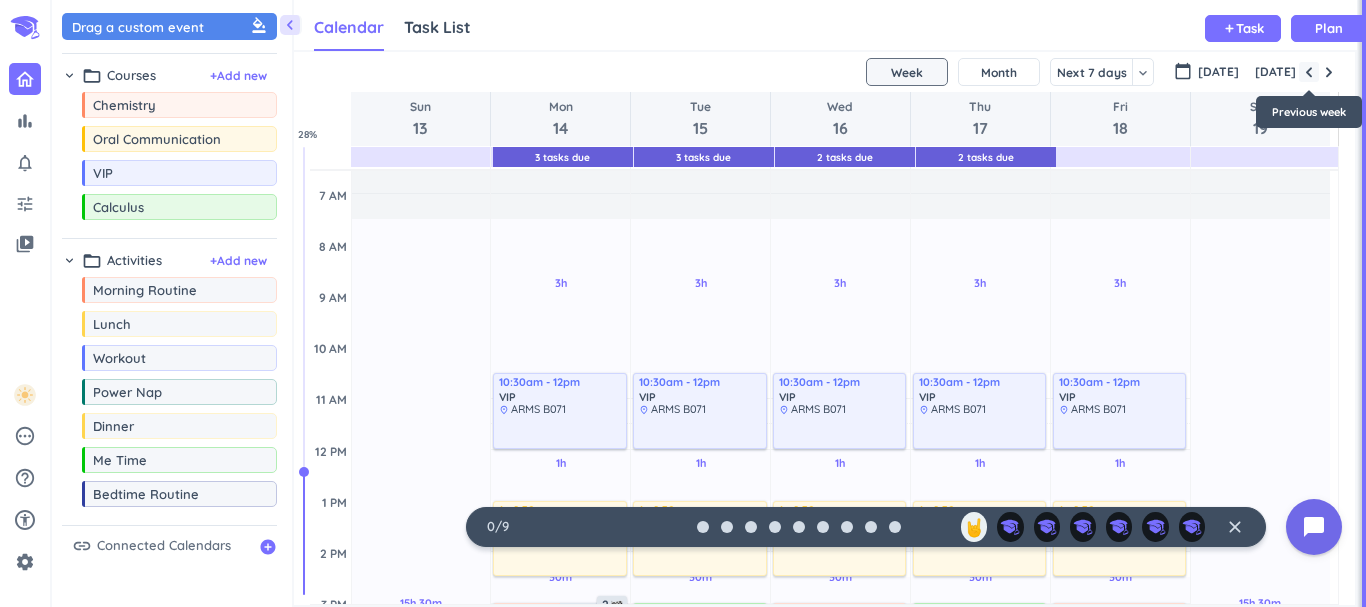 click at bounding box center (1309, 72) 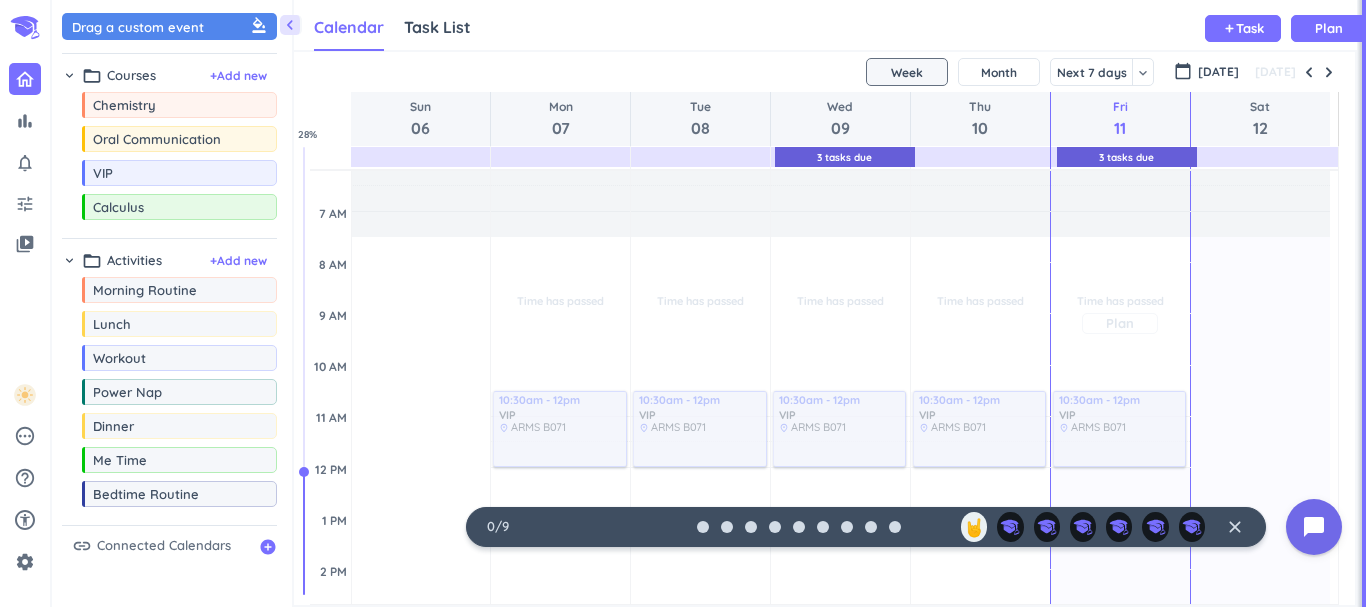 scroll, scrollTop: 110, scrollLeft: 0, axis: vertical 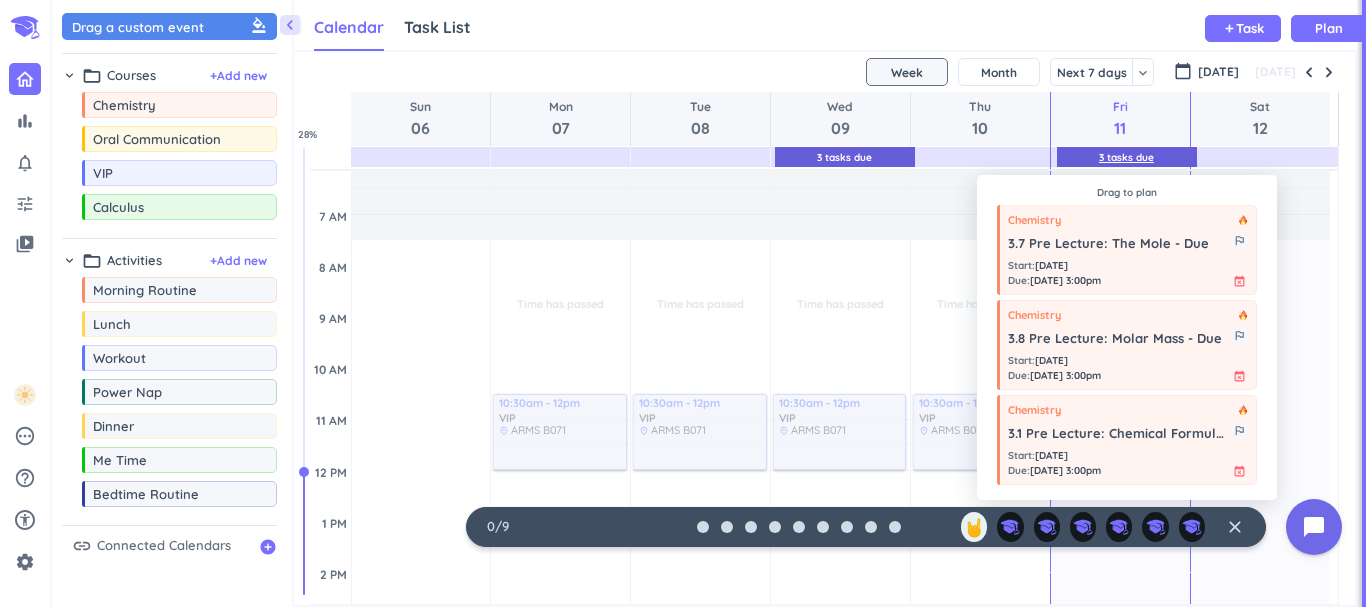click on "3   Tasks   Due" at bounding box center [1126, 157] 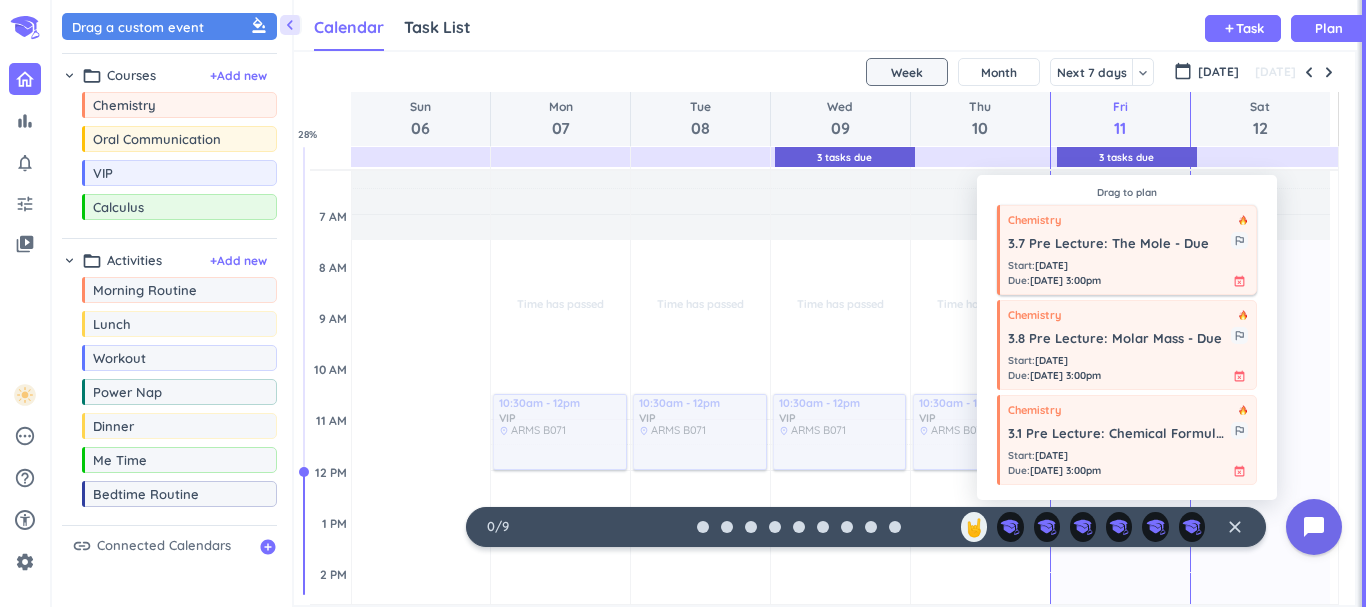 click on "Start :  Jul 8 Due :  Jul 11, 3:00pm event_busy" at bounding box center [1128, 273] 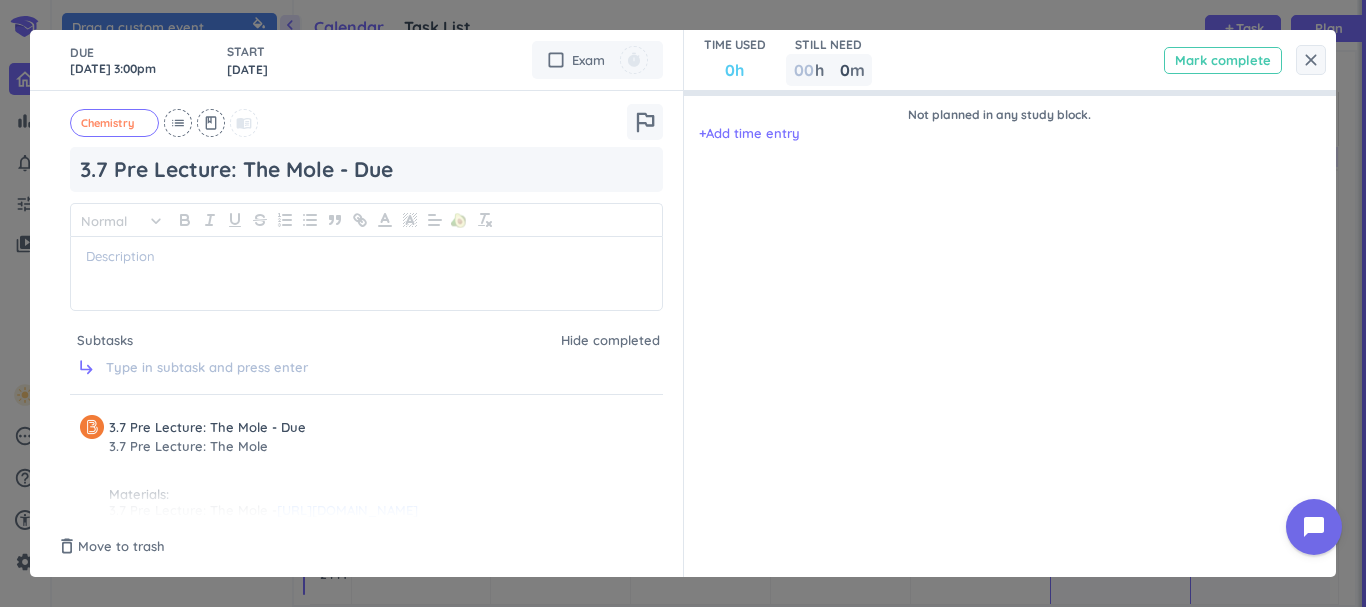 click on "Mark complete" at bounding box center [1223, 60] 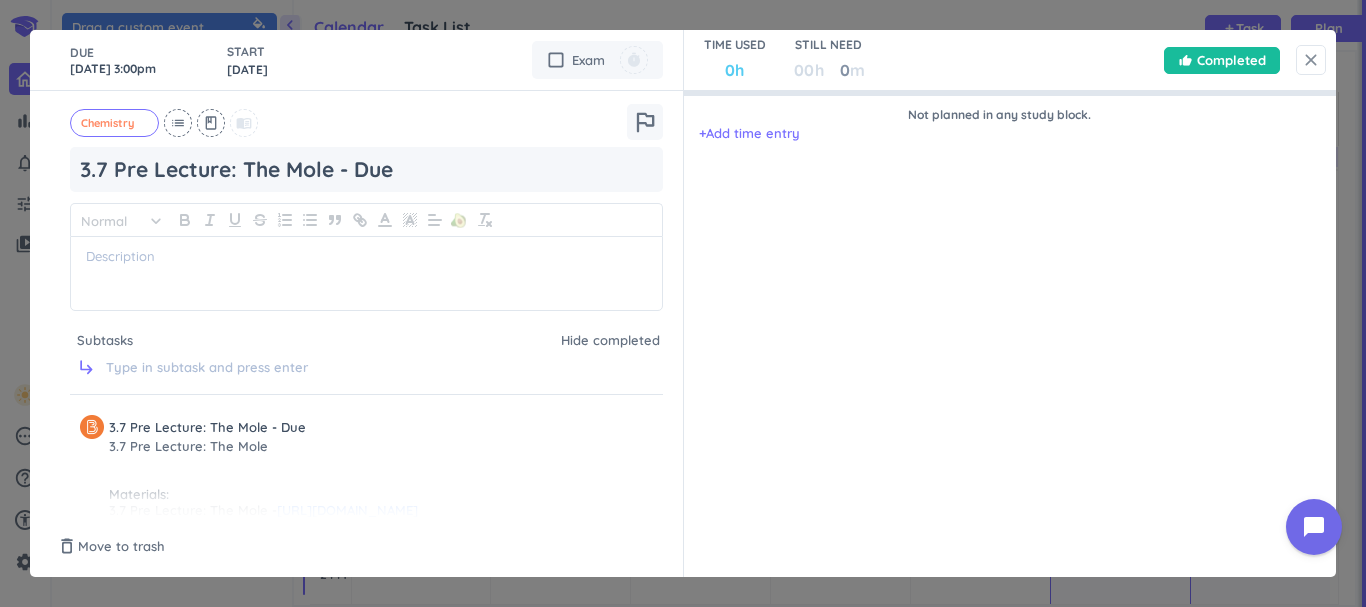 click on "close" at bounding box center (1311, 60) 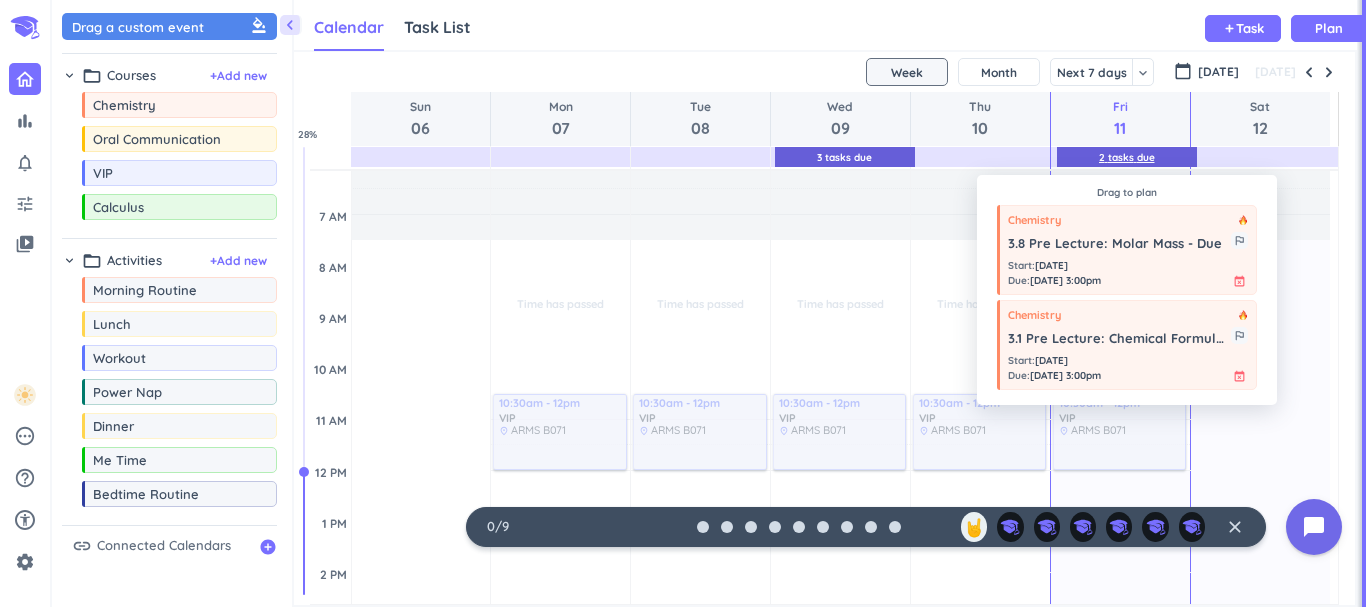 click on "2   Tasks   Due" at bounding box center (1127, 157) 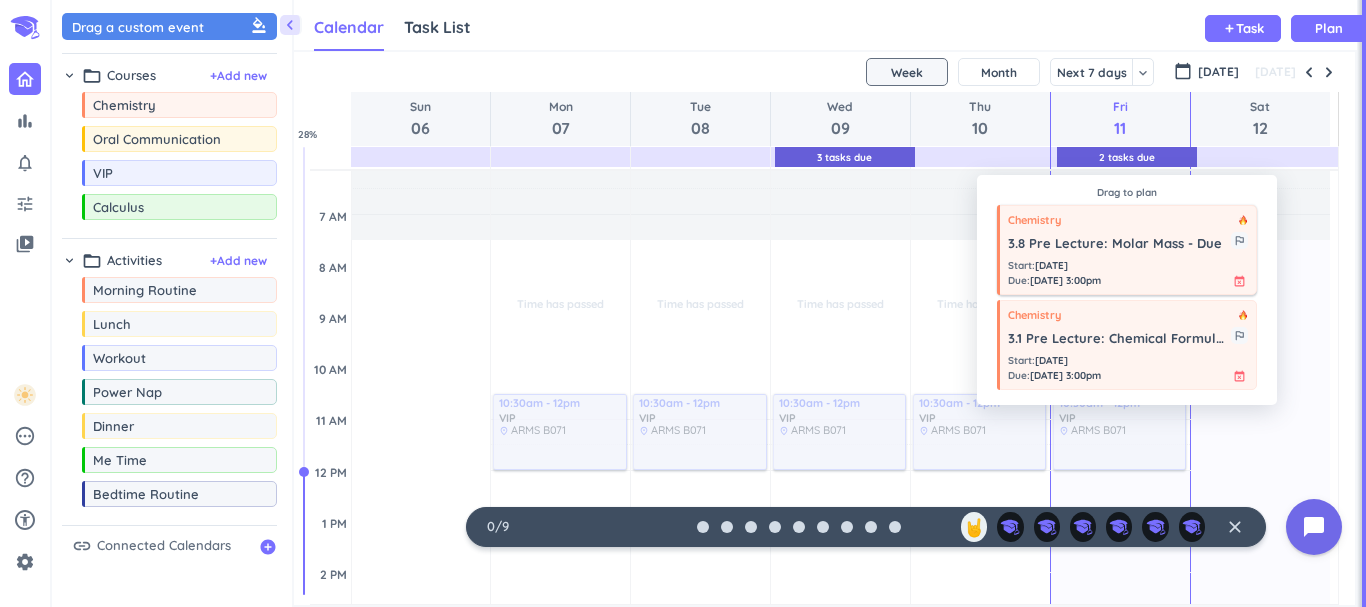 click on "Chemistry 3.8 Pre Lecture: Molar Mass - Due outlined_flag Start :  Jul 8 Due :  Jul 11, 3:00pm event_busy" at bounding box center (1127, 250) 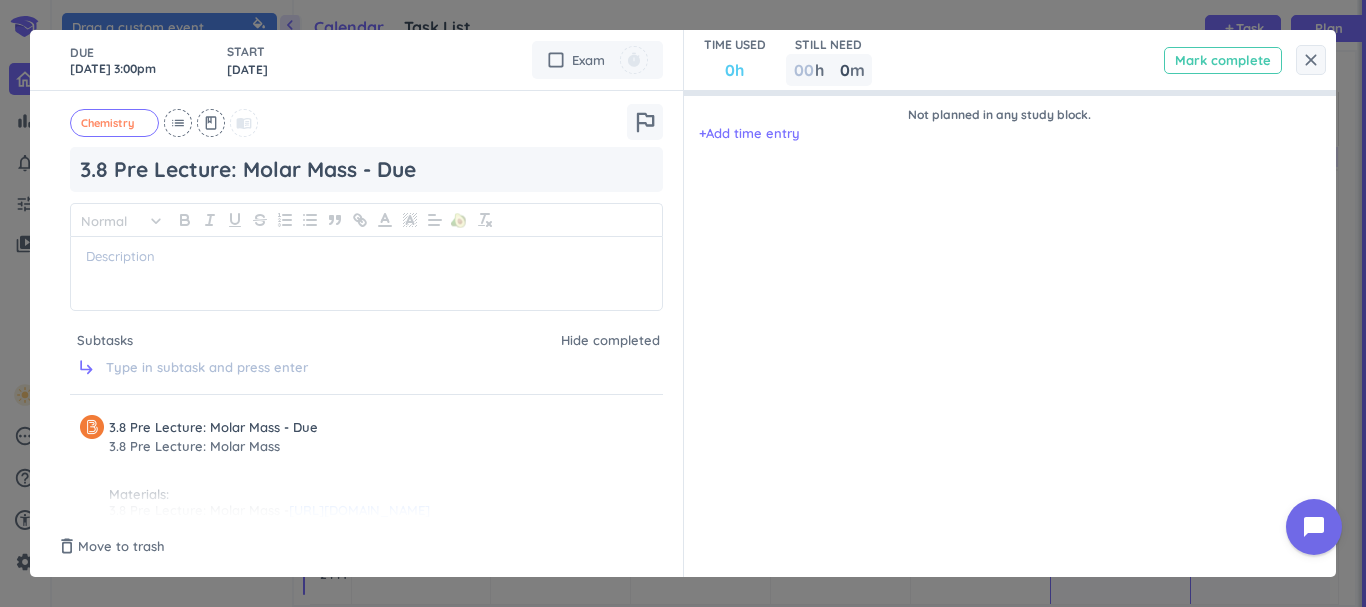 click on "Mark complete" at bounding box center [1223, 60] 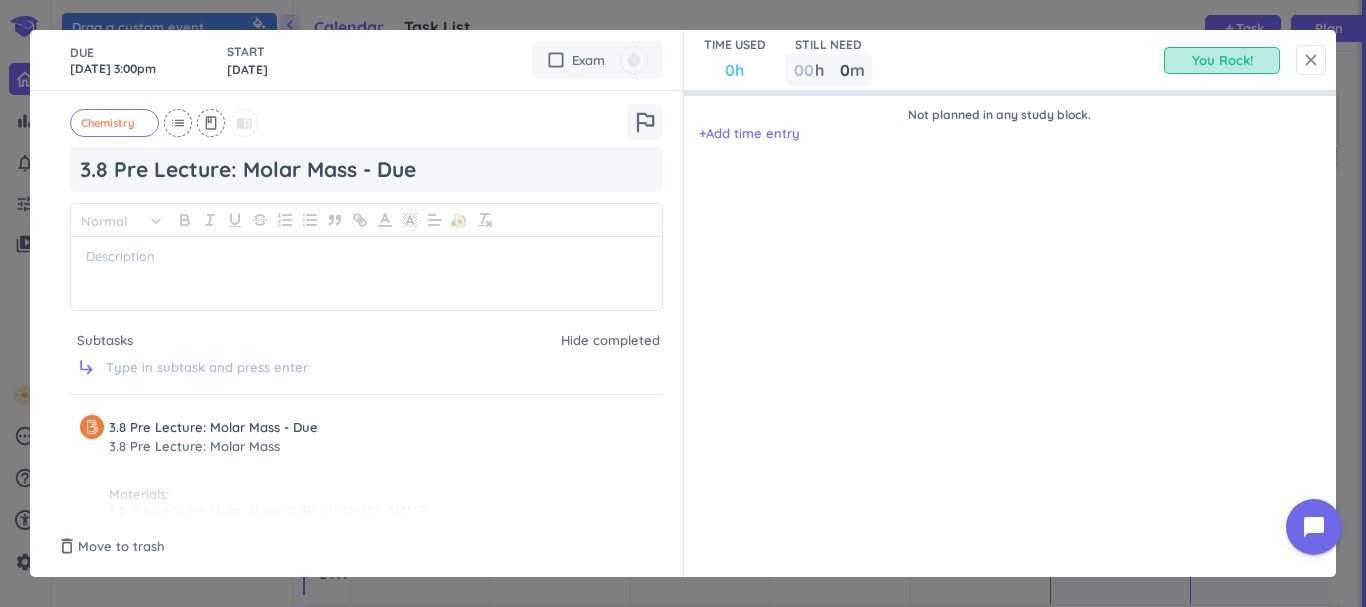 click on "close" at bounding box center (1311, 60) 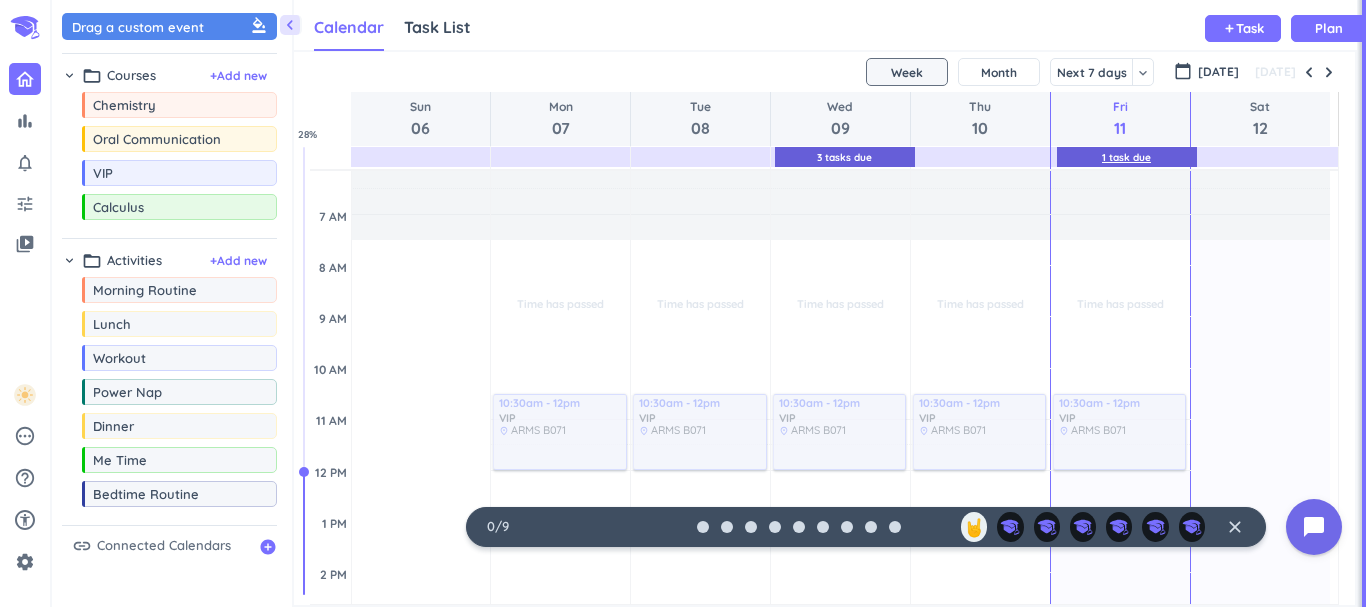 click on "1   Task   Due" at bounding box center [1126, 157] 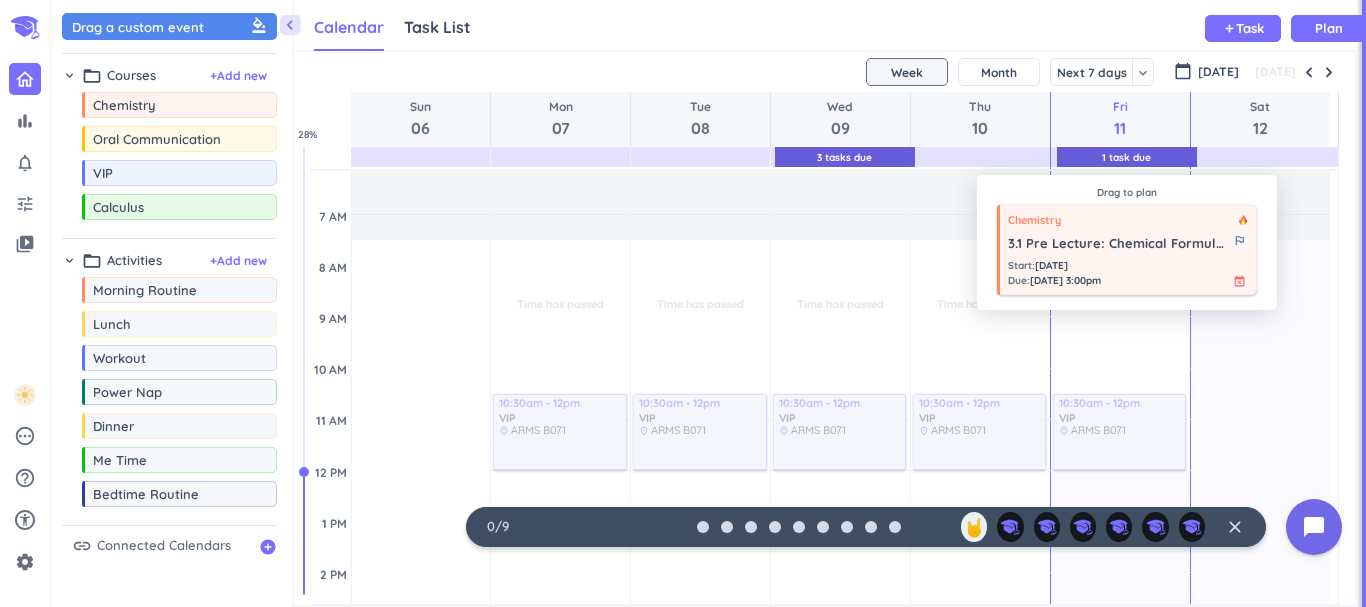 click on "Start :  Jul 8" at bounding box center (1054, 265) 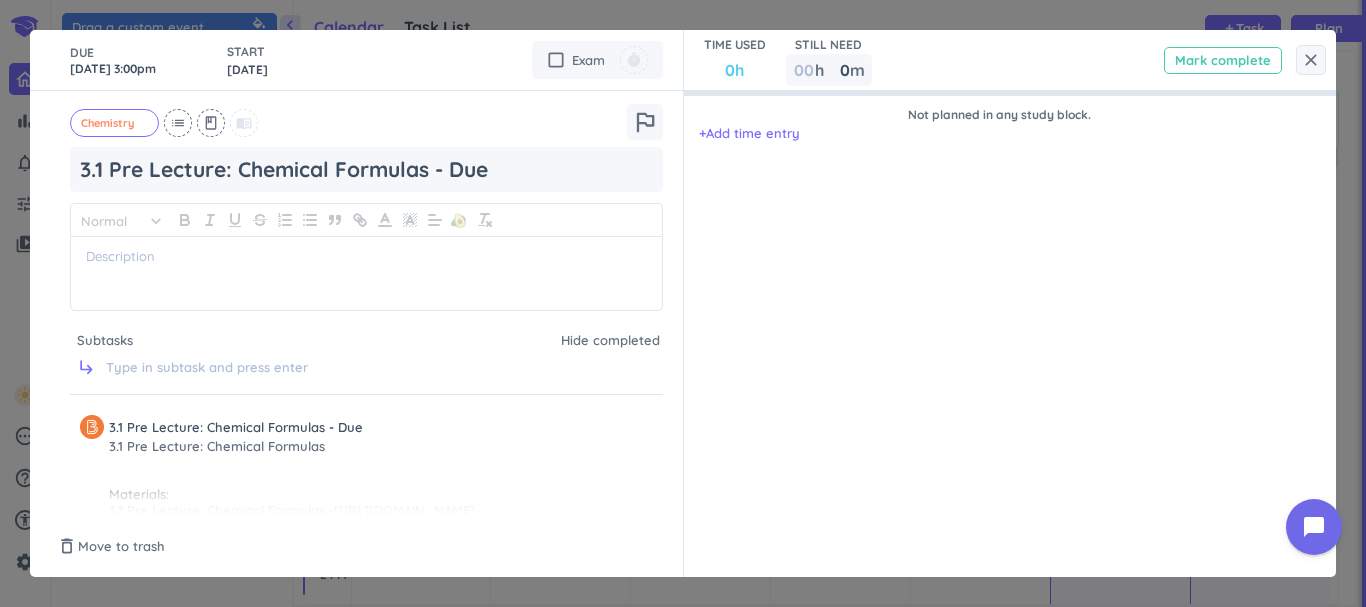 click on "Mark complete" at bounding box center (1223, 60) 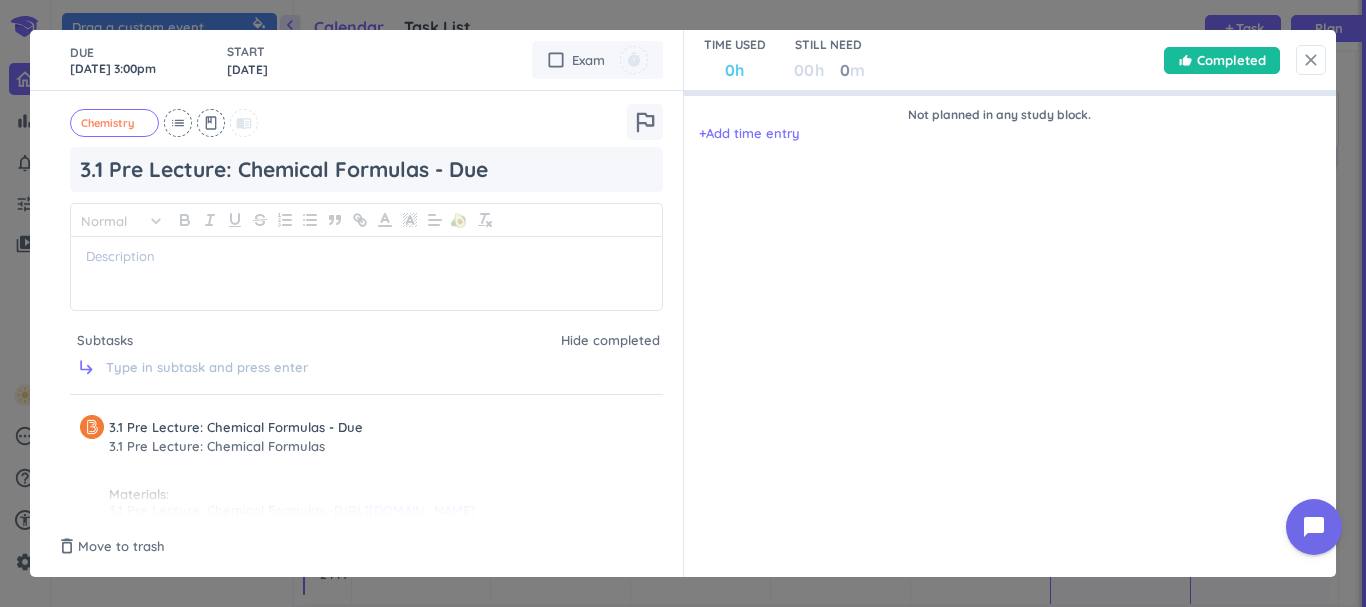 click on "close" at bounding box center [1311, 60] 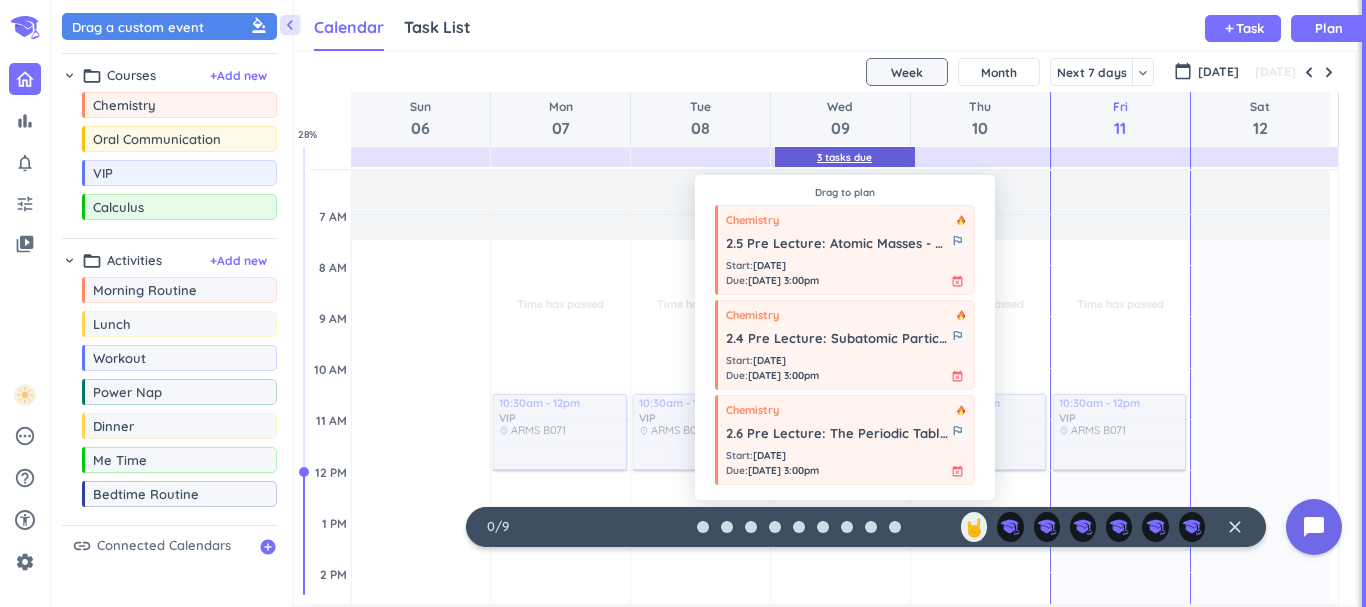 click on "3   Tasks   Due" at bounding box center [844, 157] 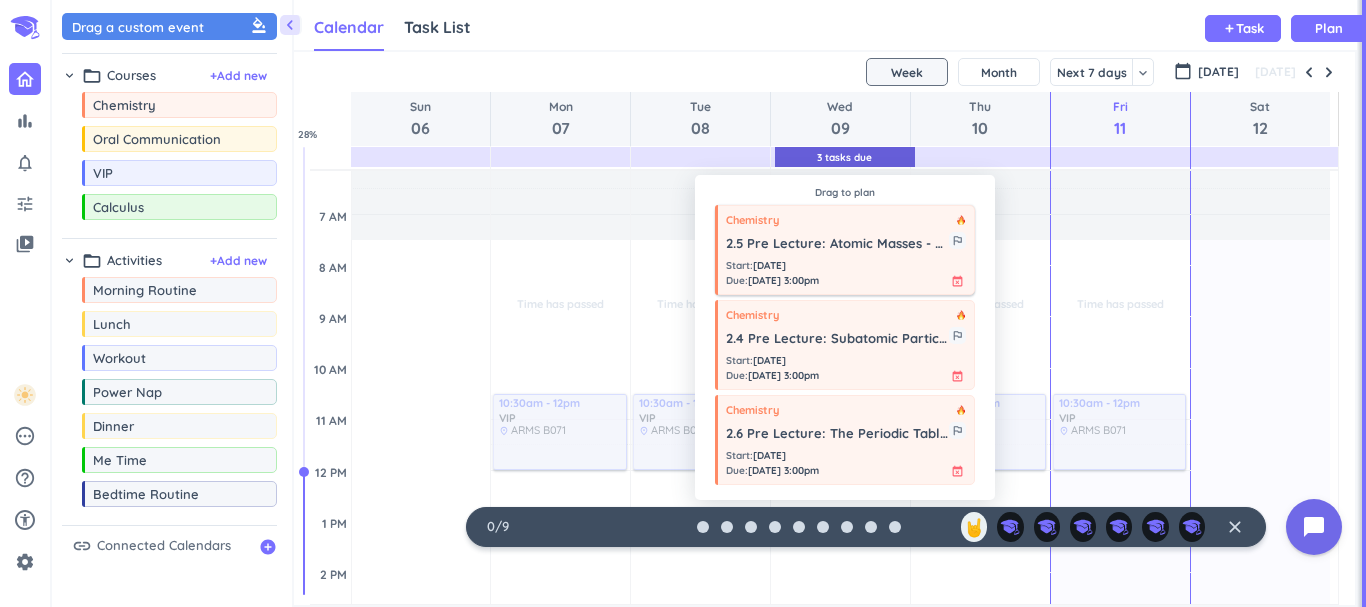 click on "Chemistry 2.5 Pre Lecture: Atomic Masses - Due outlined_flag Start :  Jul 6 Due :  Jul 9, 3:00pm event_busy" at bounding box center [845, 250] 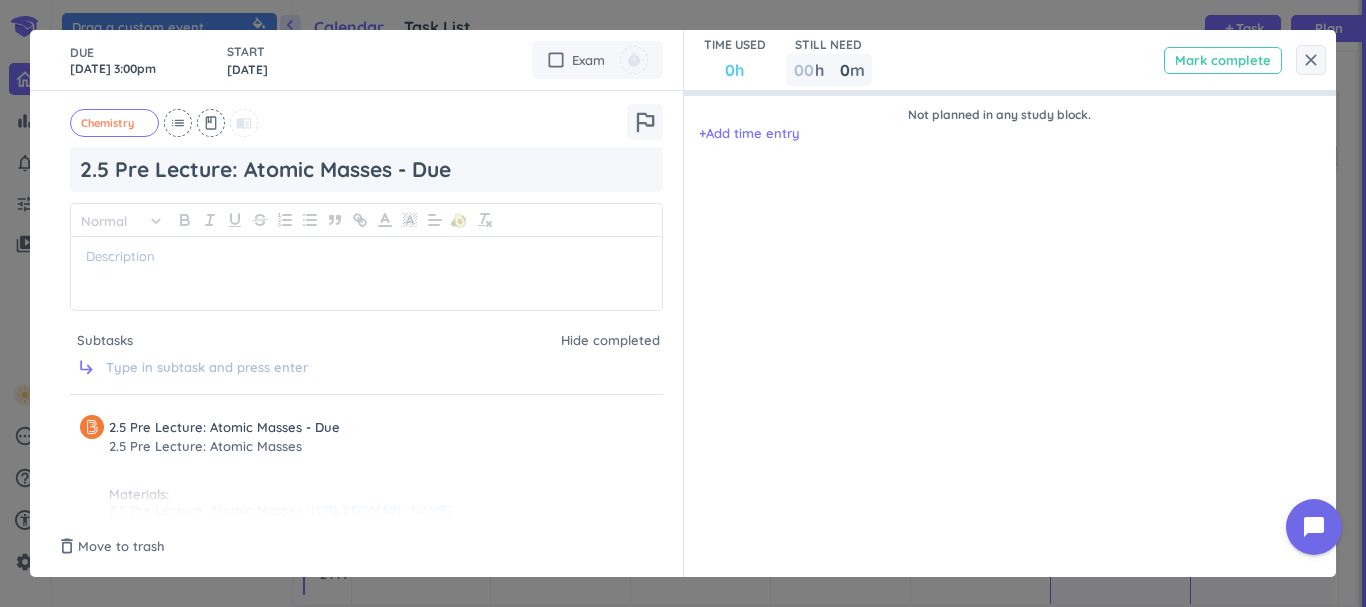 click on "Mark complete" at bounding box center (1223, 60) 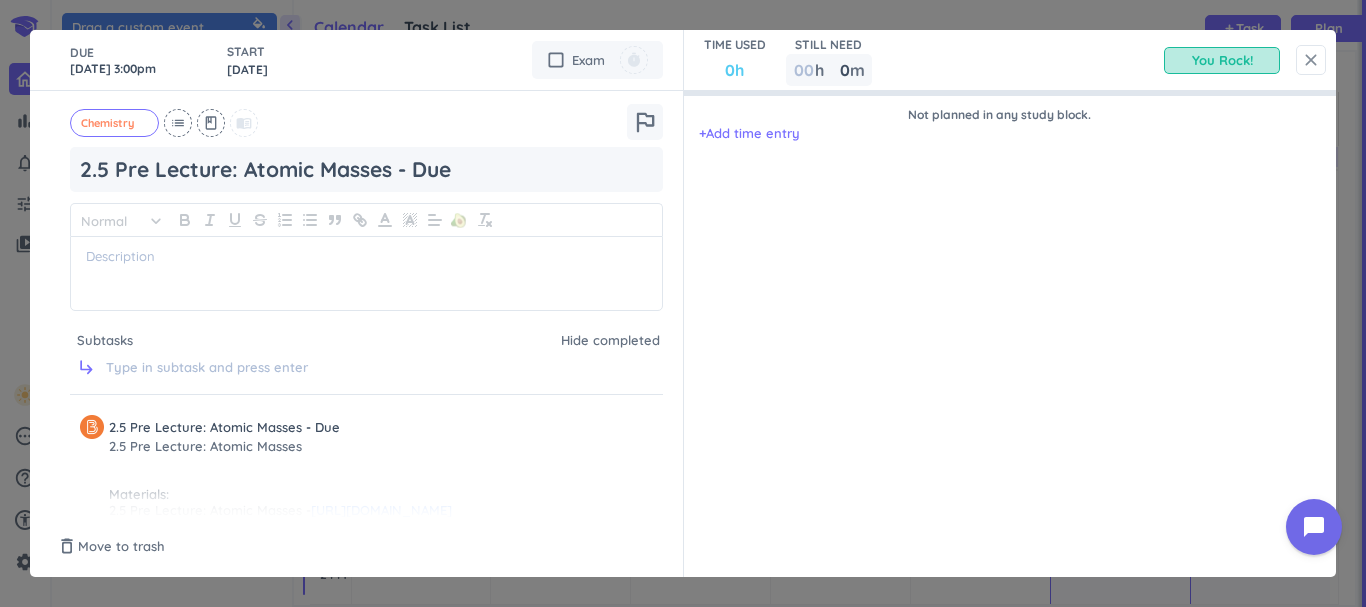 click on "close" at bounding box center [1311, 60] 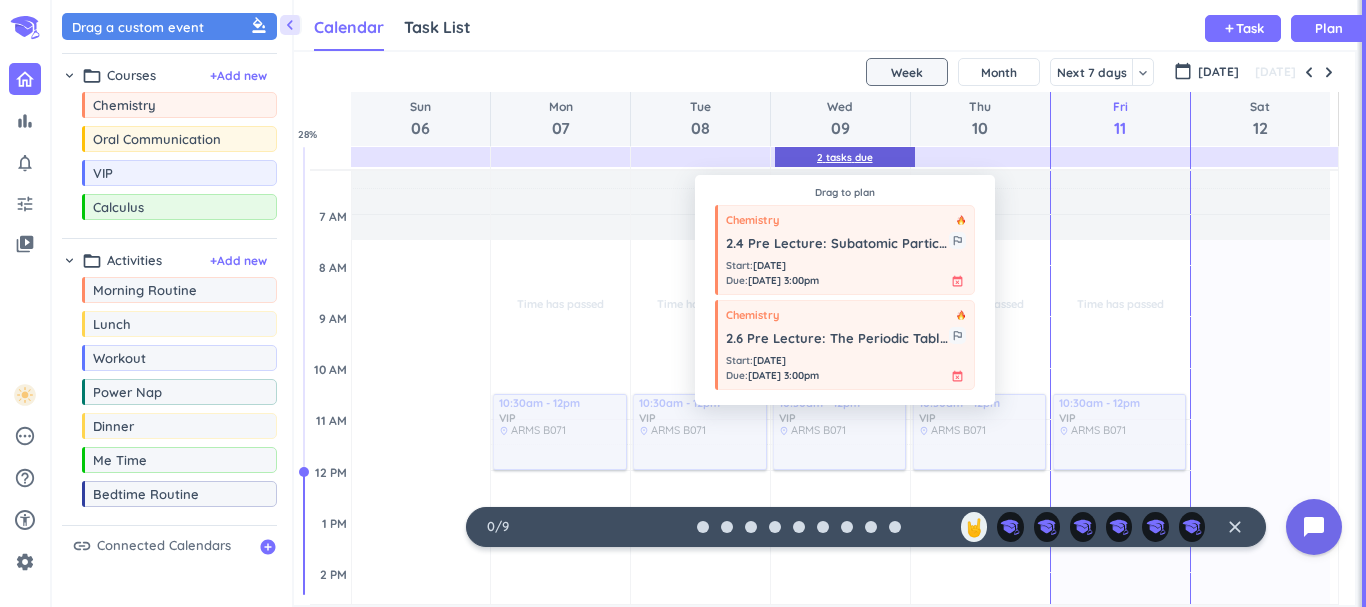 click on "2   Tasks   Due" at bounding box center [845, 157] 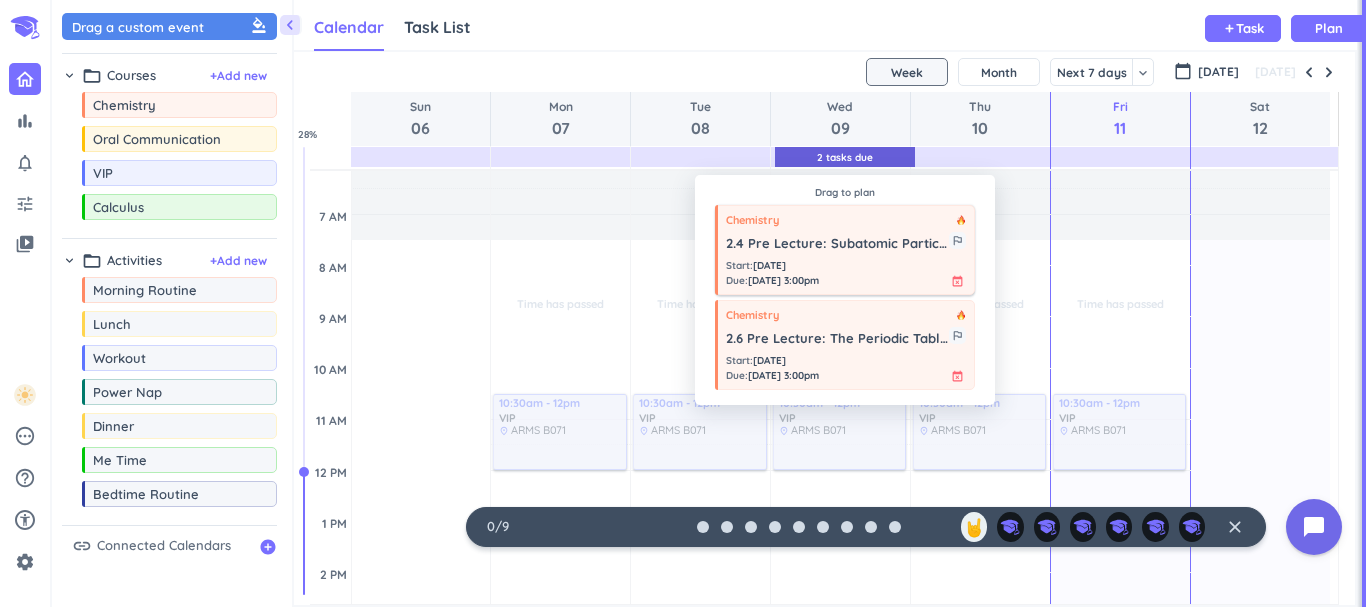 click on "Start :  Jul 6 Due :  Jul 9, 3:00pm event_busy" at bounding box center (846, 273) 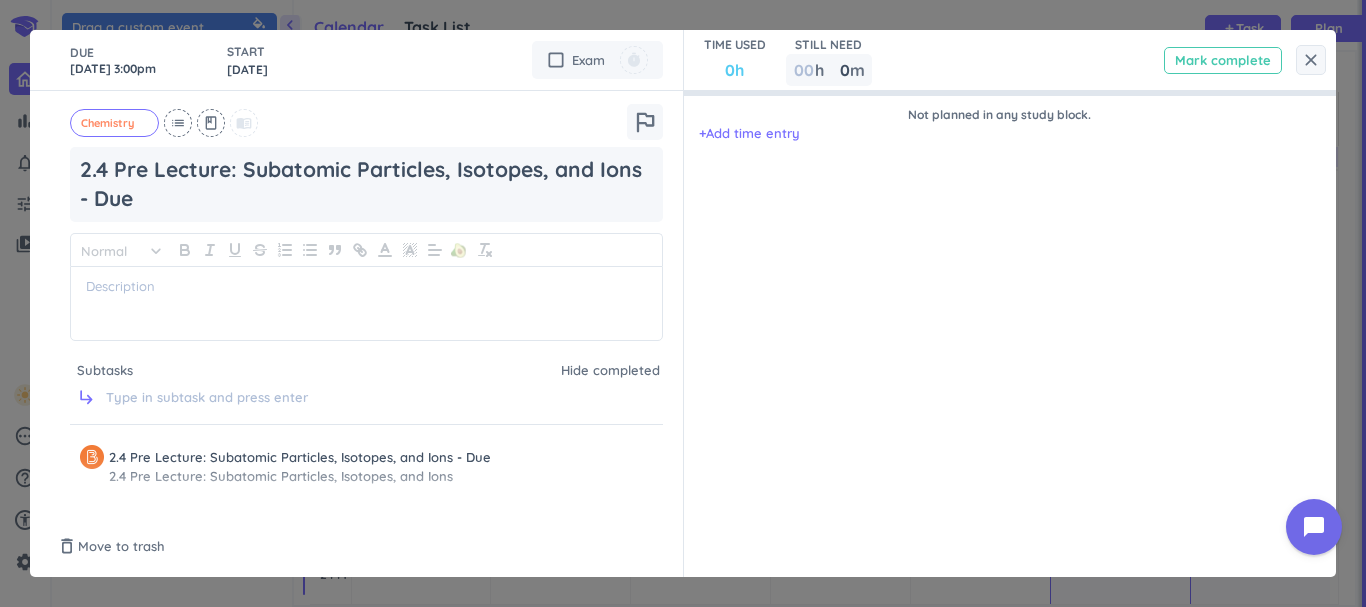 click on "Mark complete" at bounding box center [1223, 60] 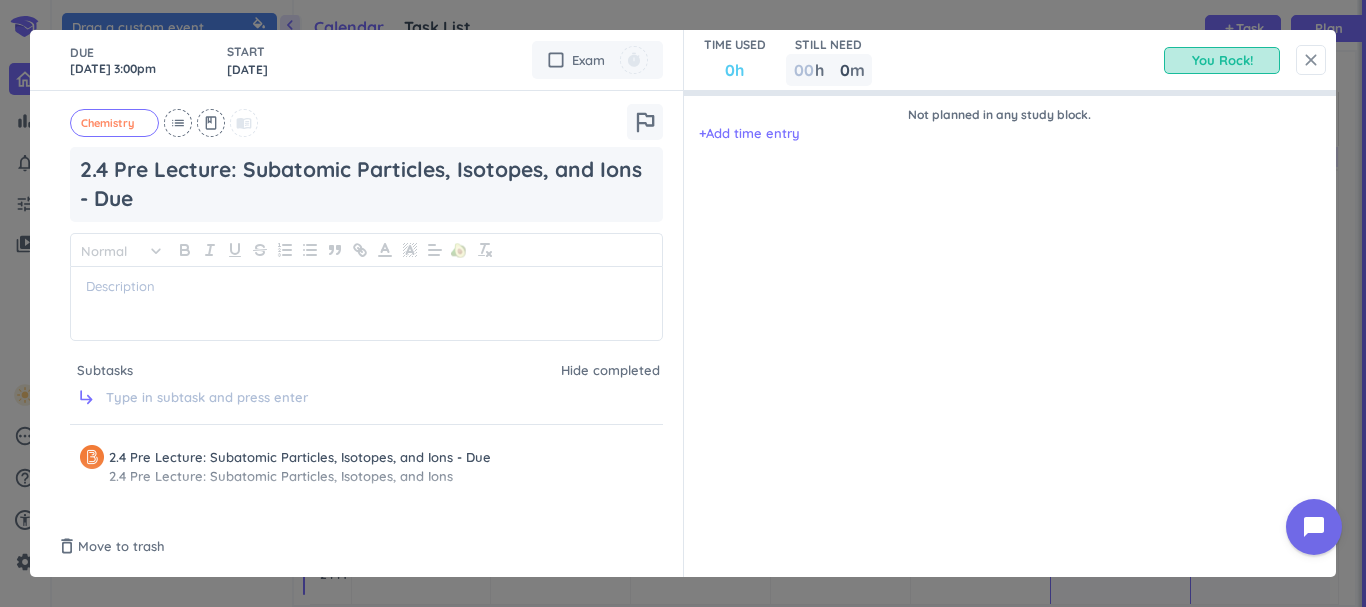 click on "close" at bounding box center (1311, 60) 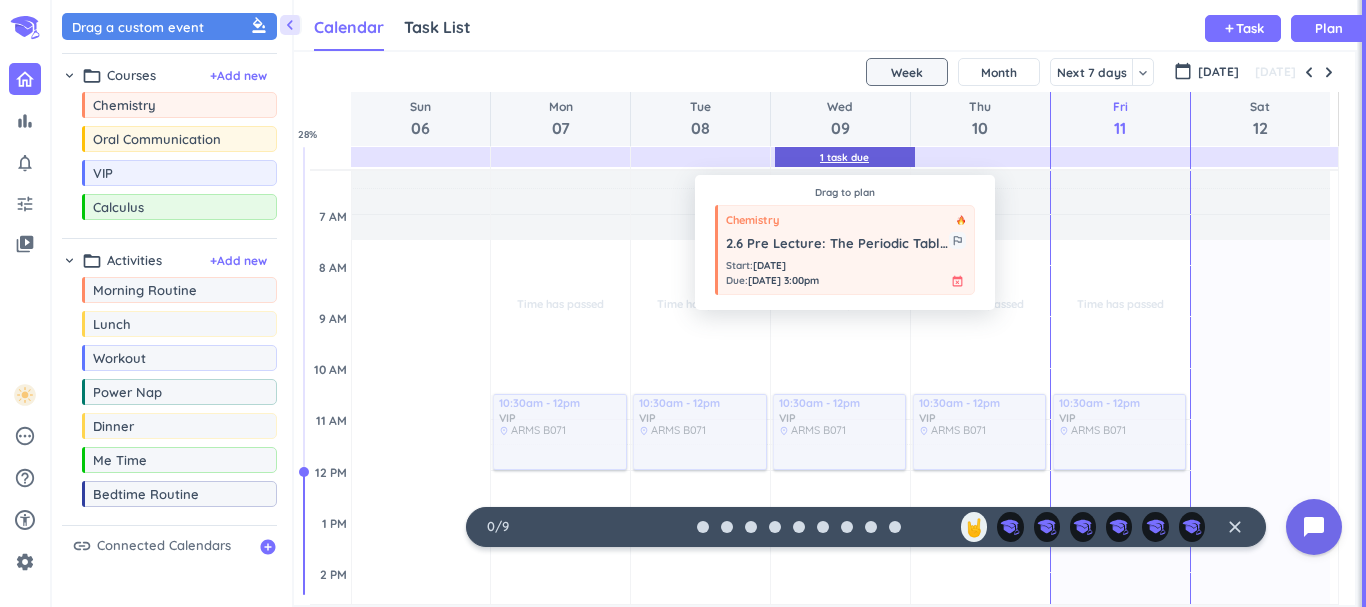 click on "1   Task   Due" at bounding box center (844, 157) 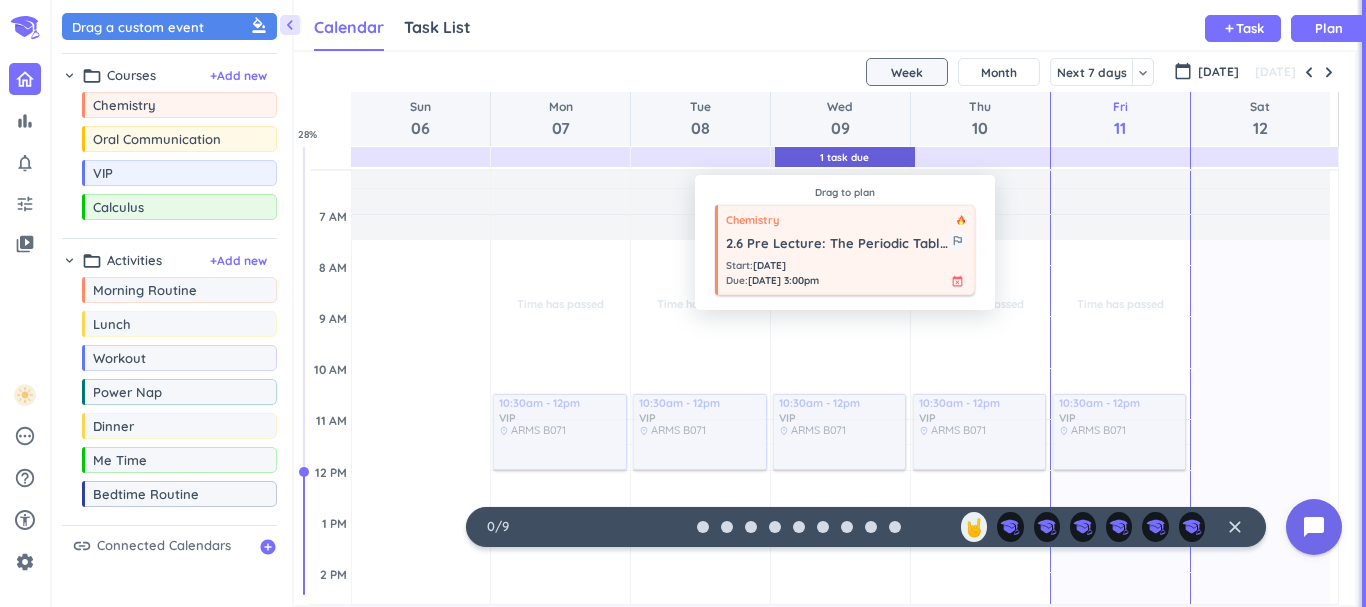click on "Start :  Jul 6 Due :  Jul 9, 3:00pm event_busy" at bounding box center [846, 273] 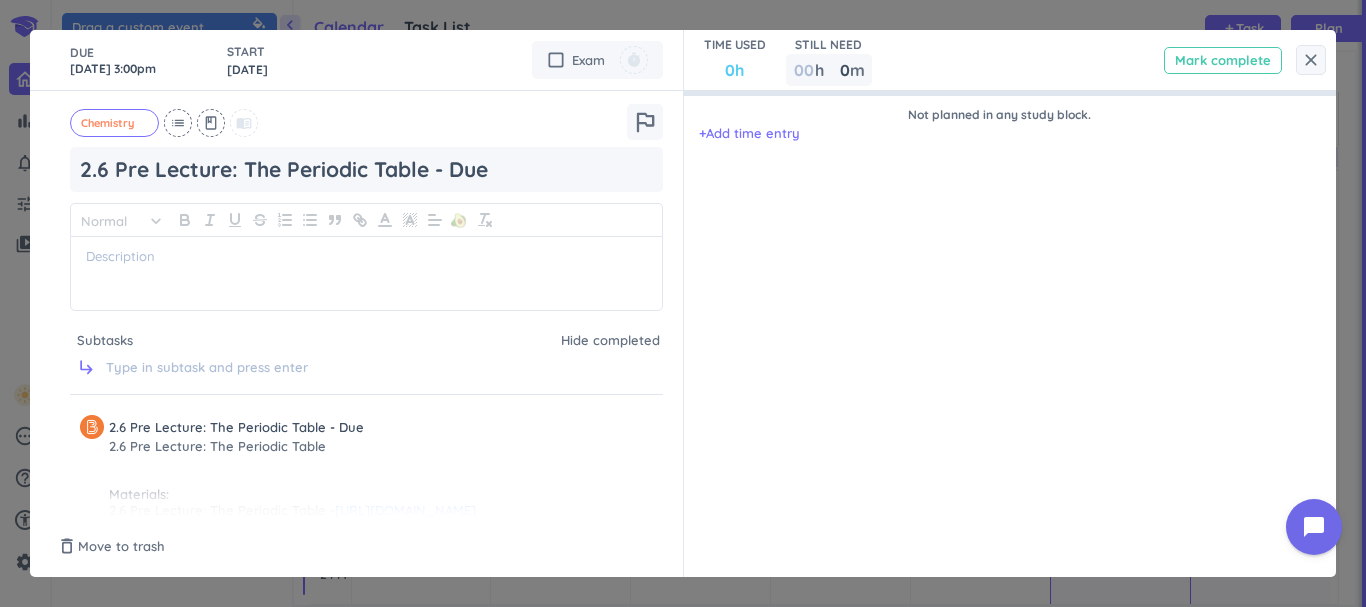 click on "Mark complete" at bounding box center [1223, 60] 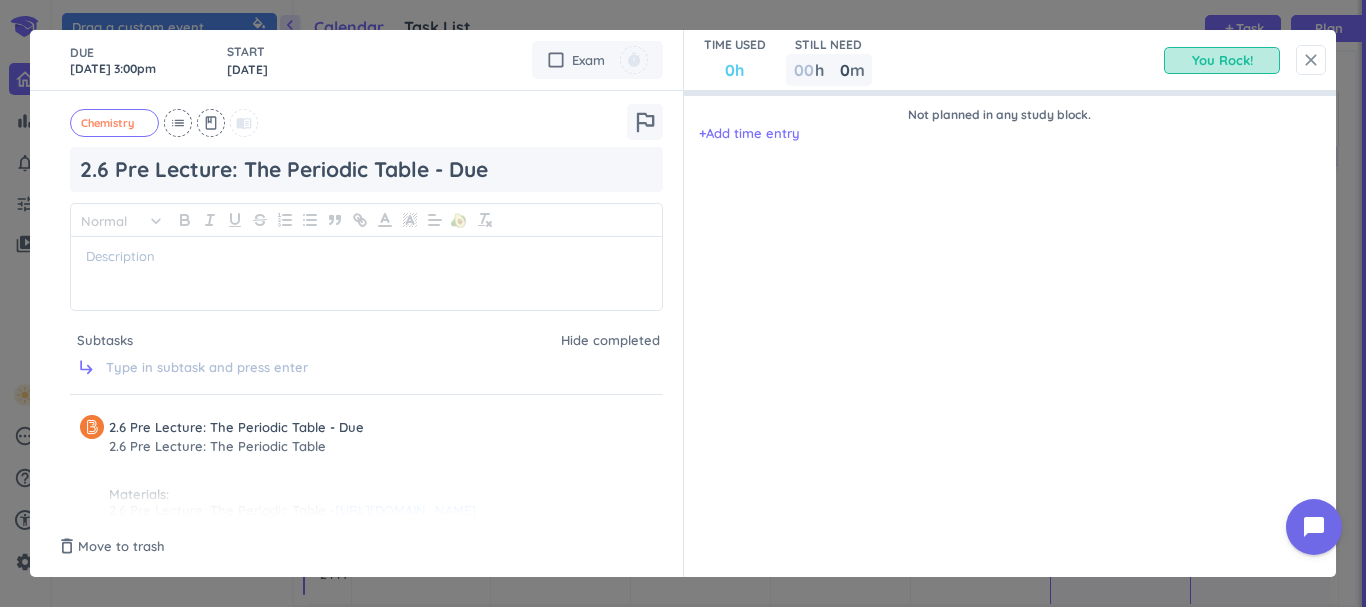 click on "close" at bounding box center [1311, 60] 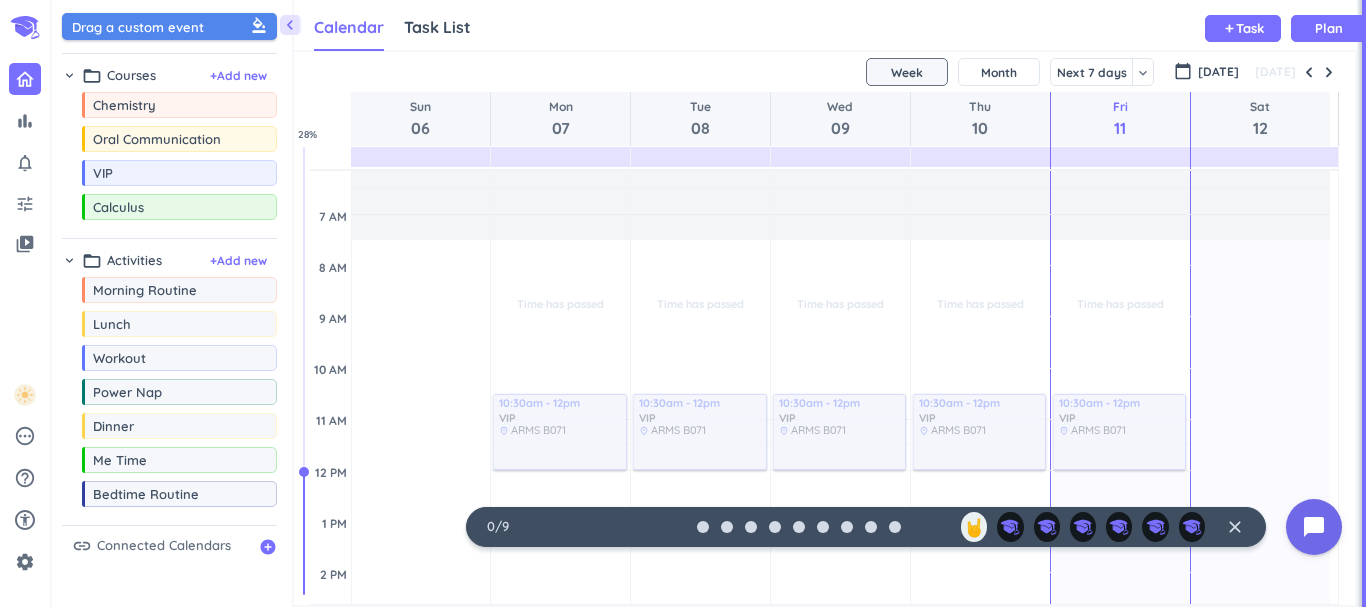click on "Drag a custom event format_color_fill" at bounding box center [172, 26] 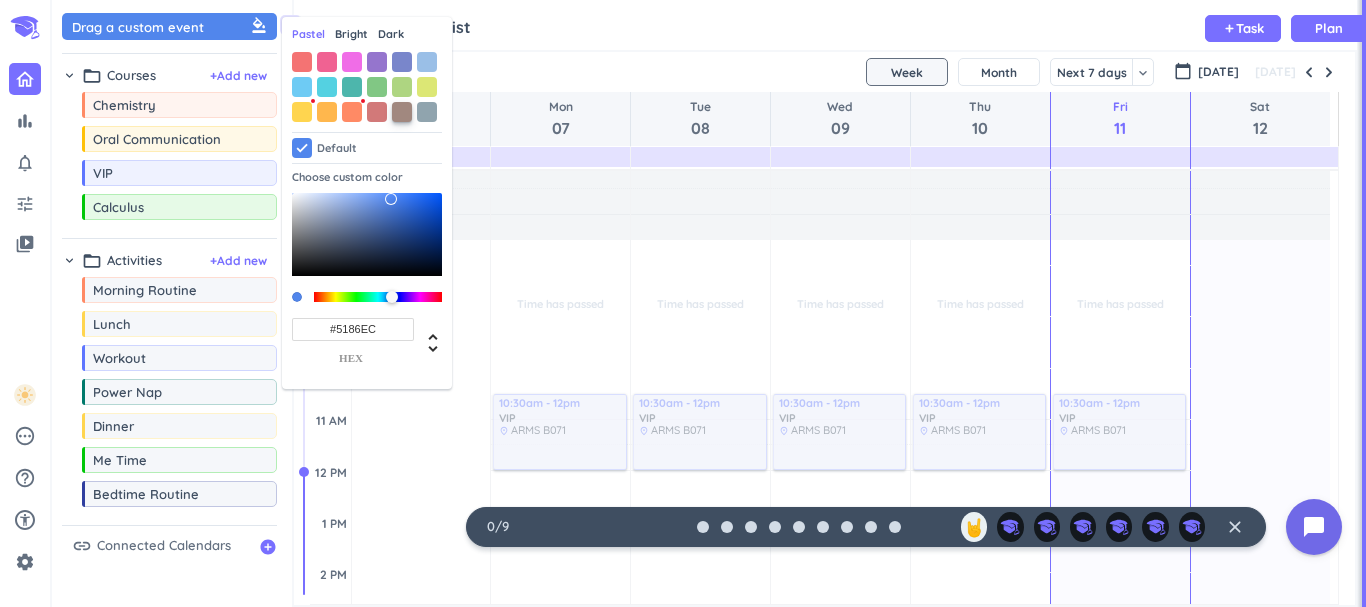 click at bounding box center [402, 112] 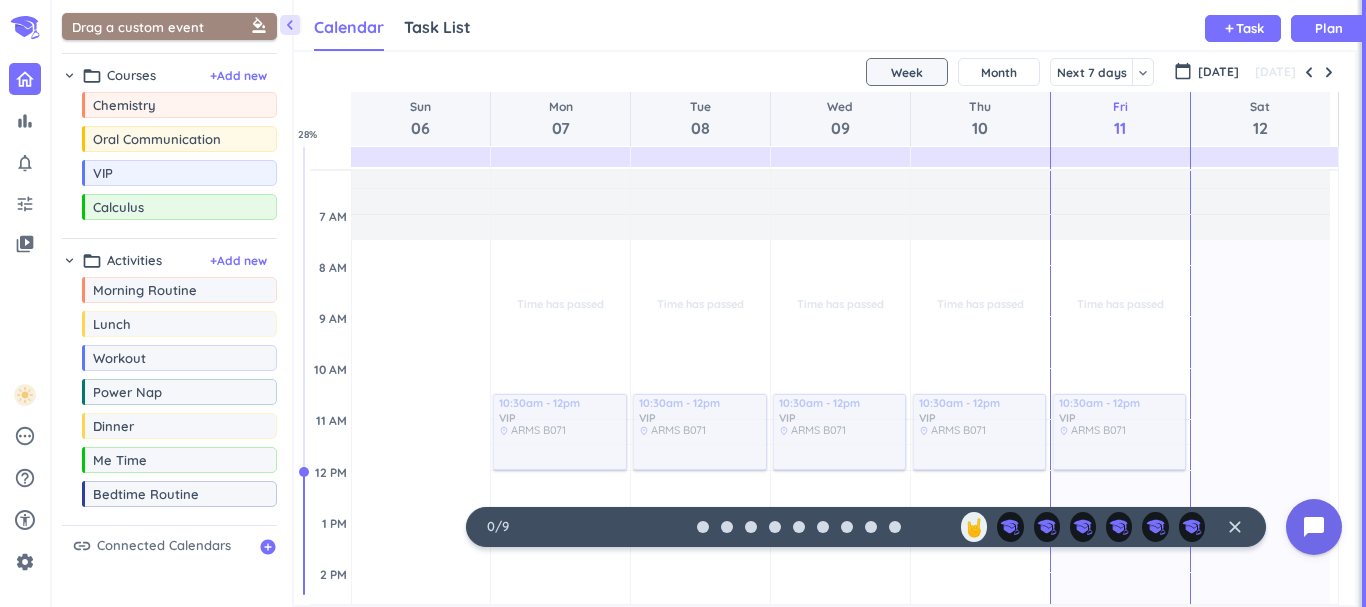 click on "Drag a custom event format_color_fill" at bounding box center [172, 26] 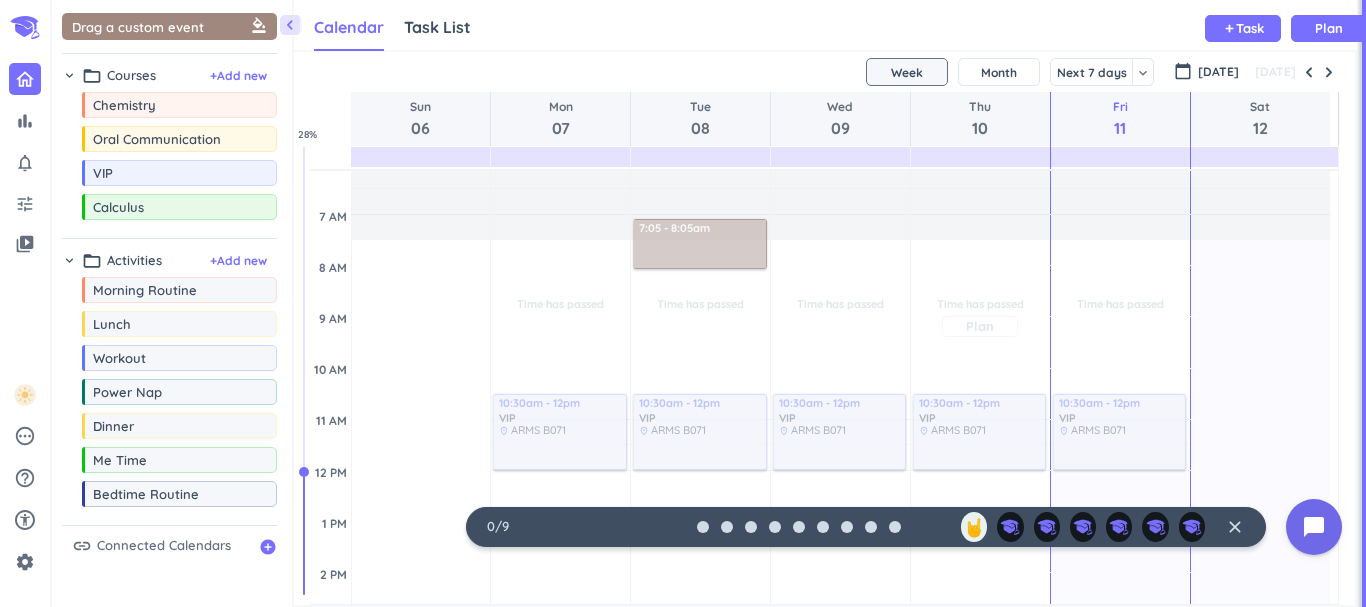 scroll, scrollTop: 79, scrollLeft: 0, axis: vertical 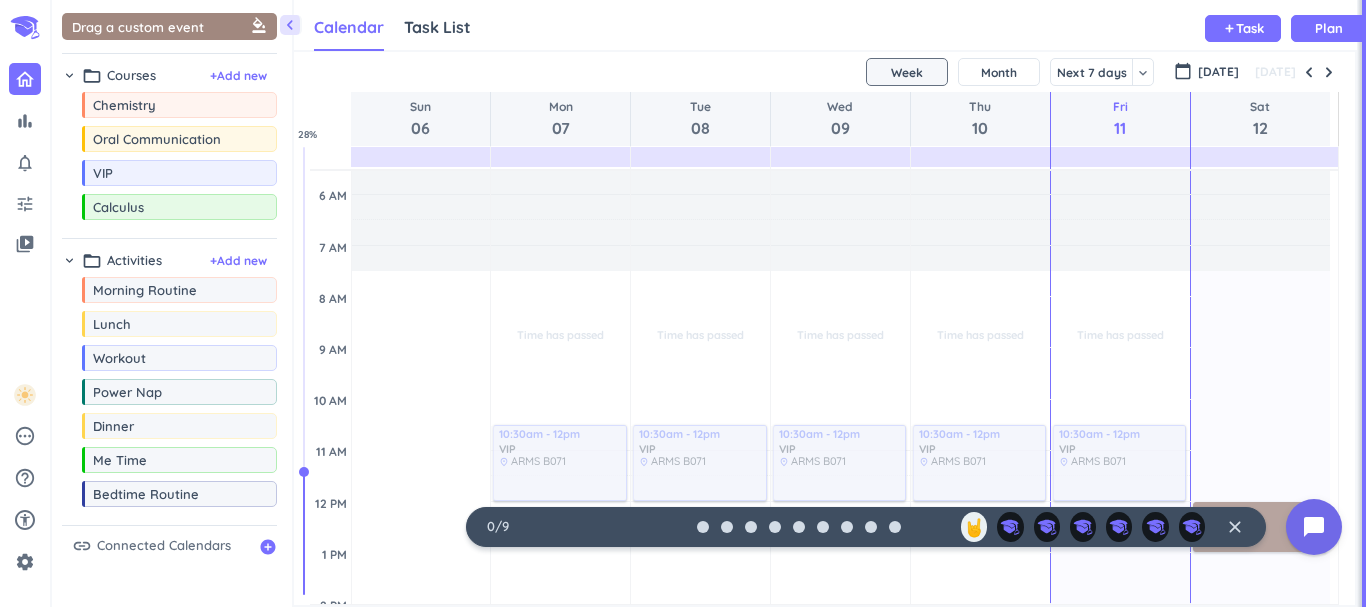 drag, startPoint x: 158, startPoint y: 32, endPoint x: 1245, endPoint y: 505, distance: 1185.4526 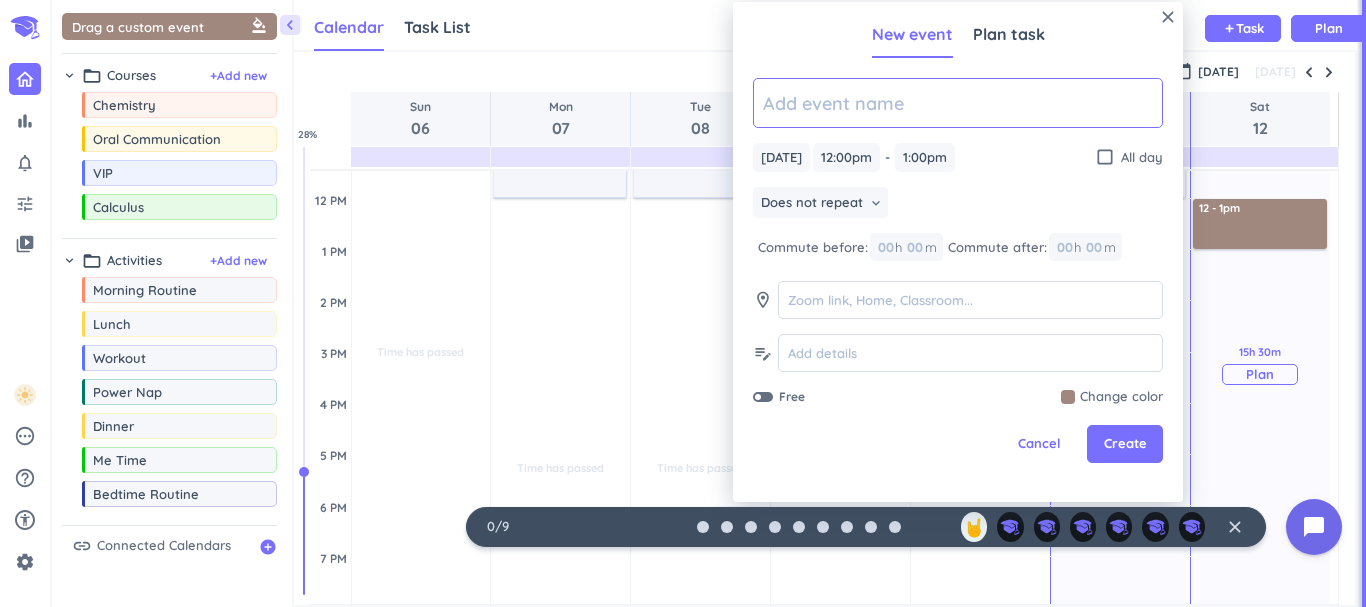 scroll, scrollTop: 373, scrollLeft: 0, axis: vertical 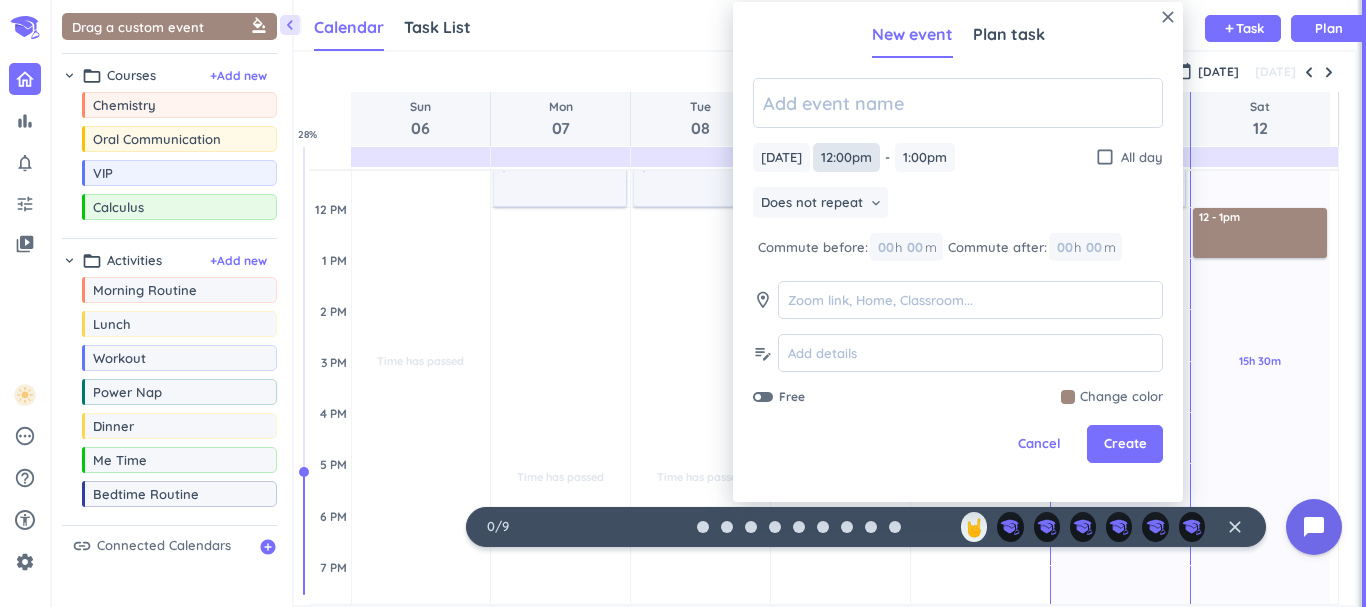 click on "12:00pm" at bounding box center (846, 157) 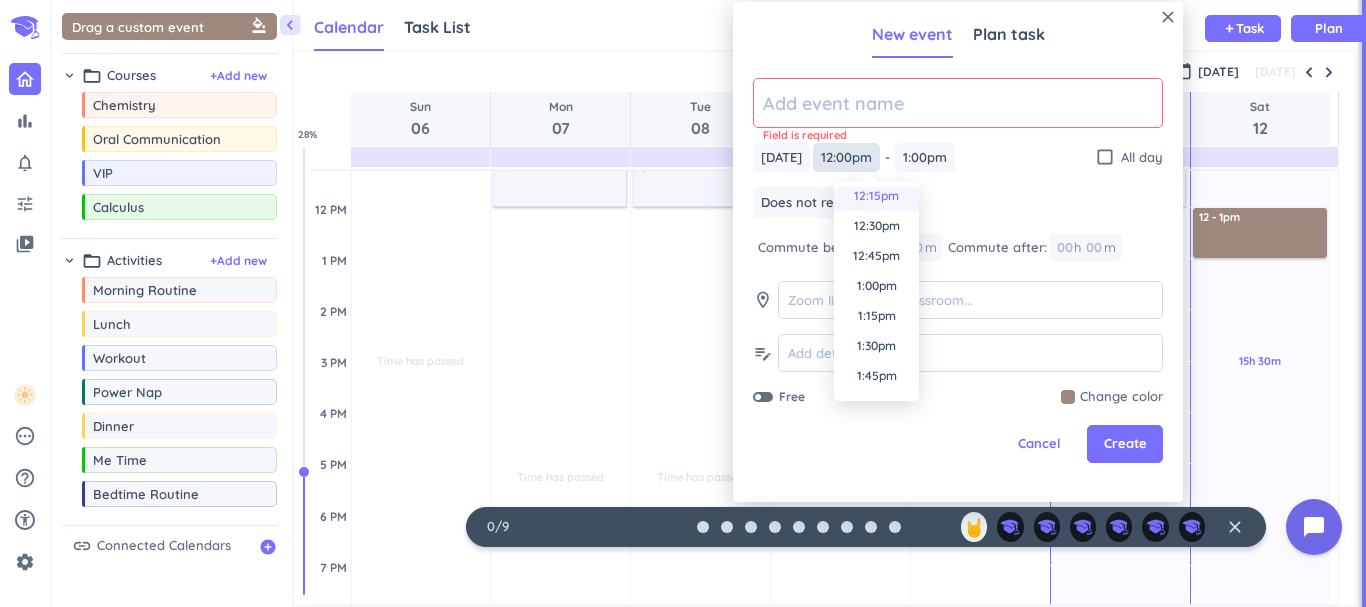 scroll, scrollTop: 1486, scrollLeft: 0, axis: vertical 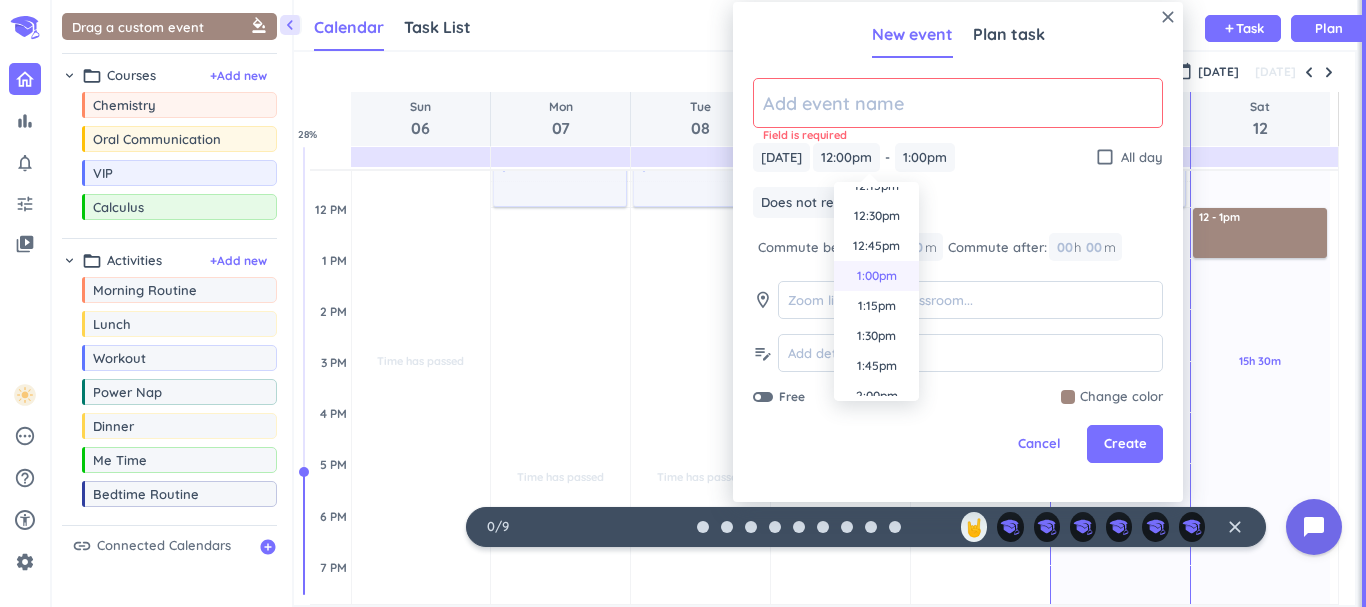 click on "1:00pm" at bounding box center [876, 276] 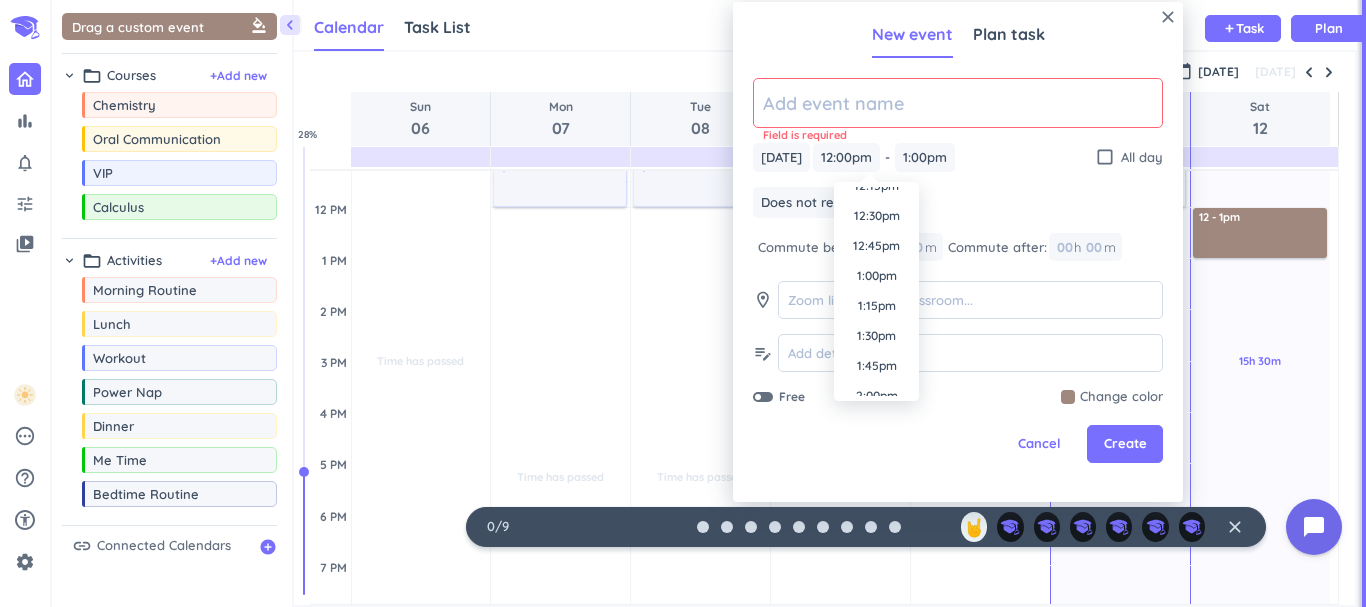 type on "1:00pm" 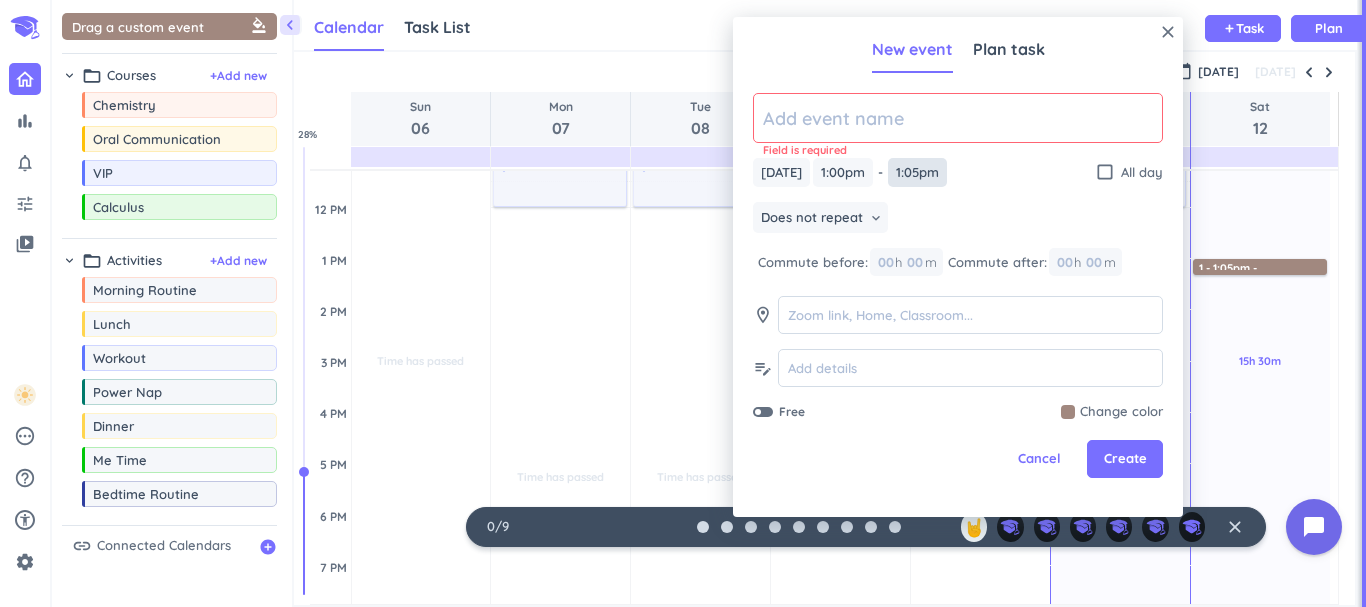 click on "1:05pm" at bounding box center (917, 172) 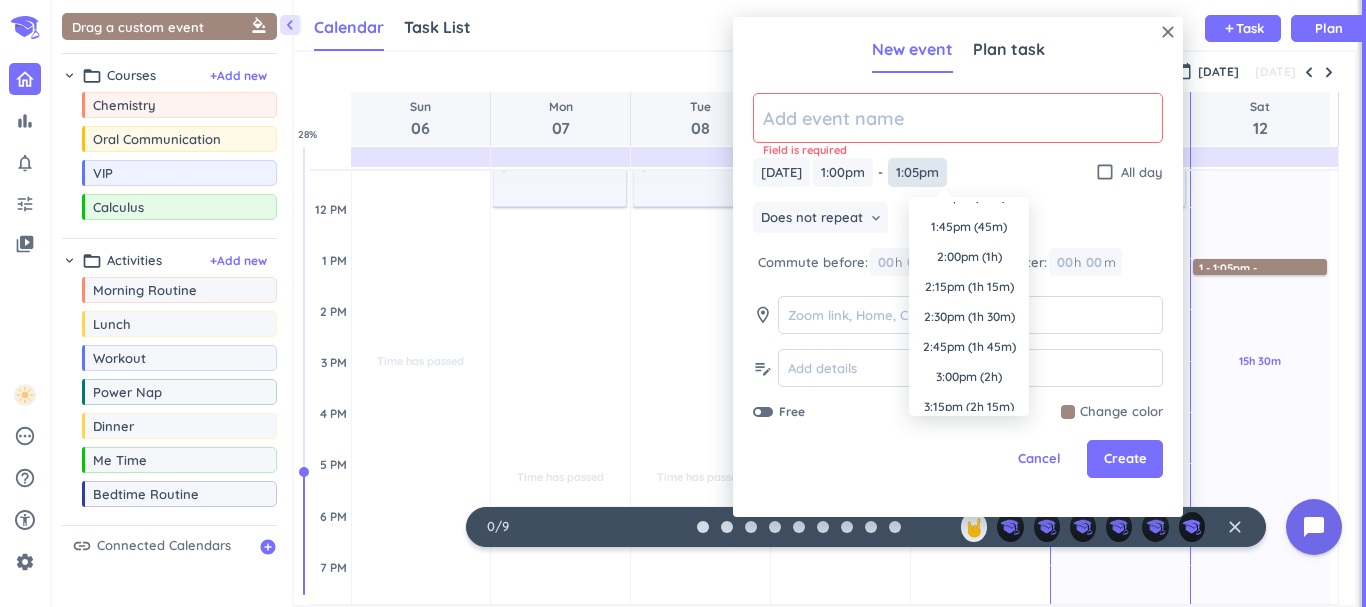 scroll, scrollTop: 49, scrollLeft: 0, axis: vertical 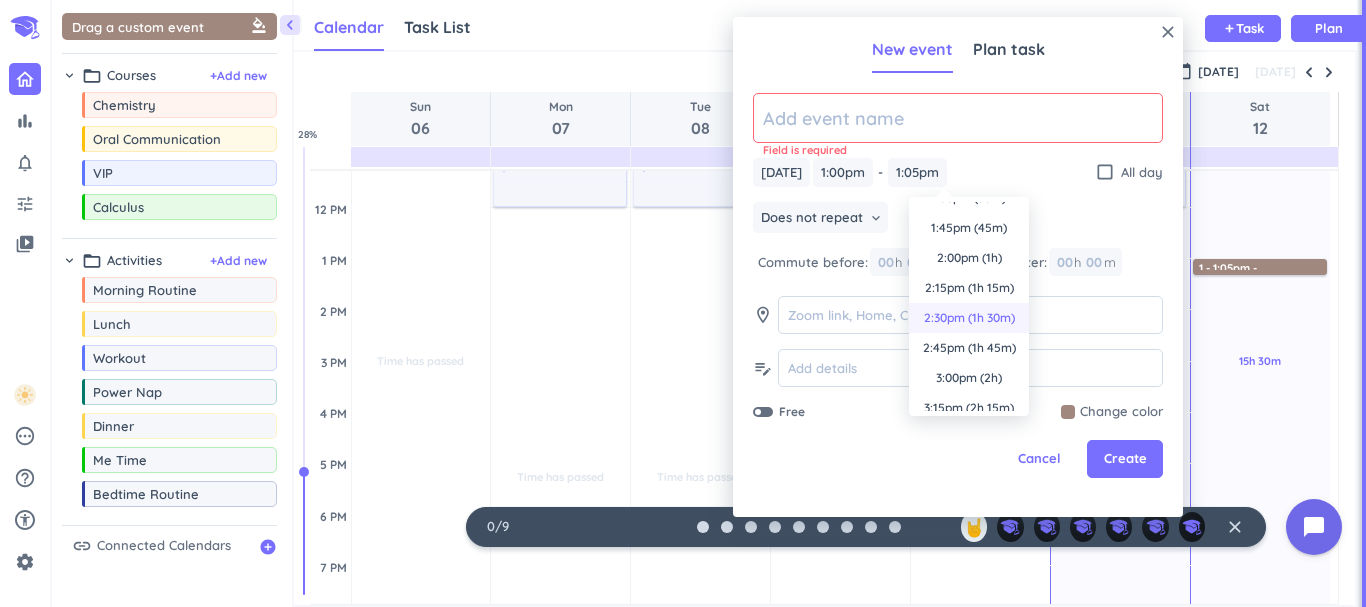 click on "2:30pm (1h 30m)" at bounding box center [969, 318] 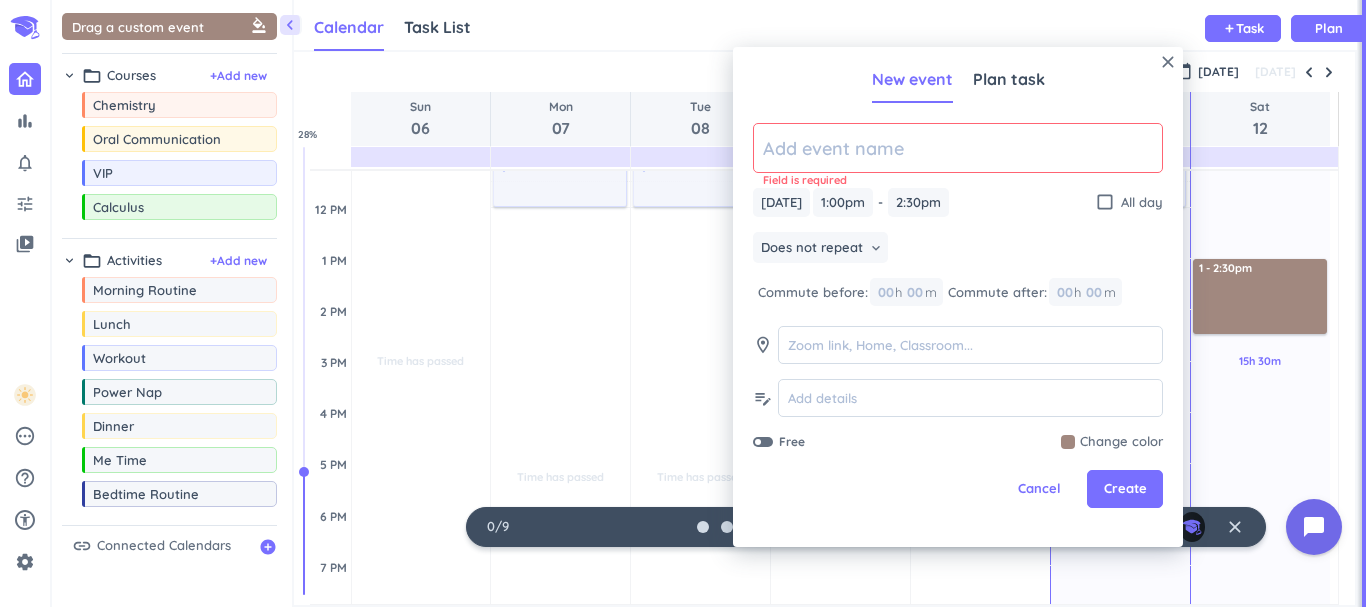click 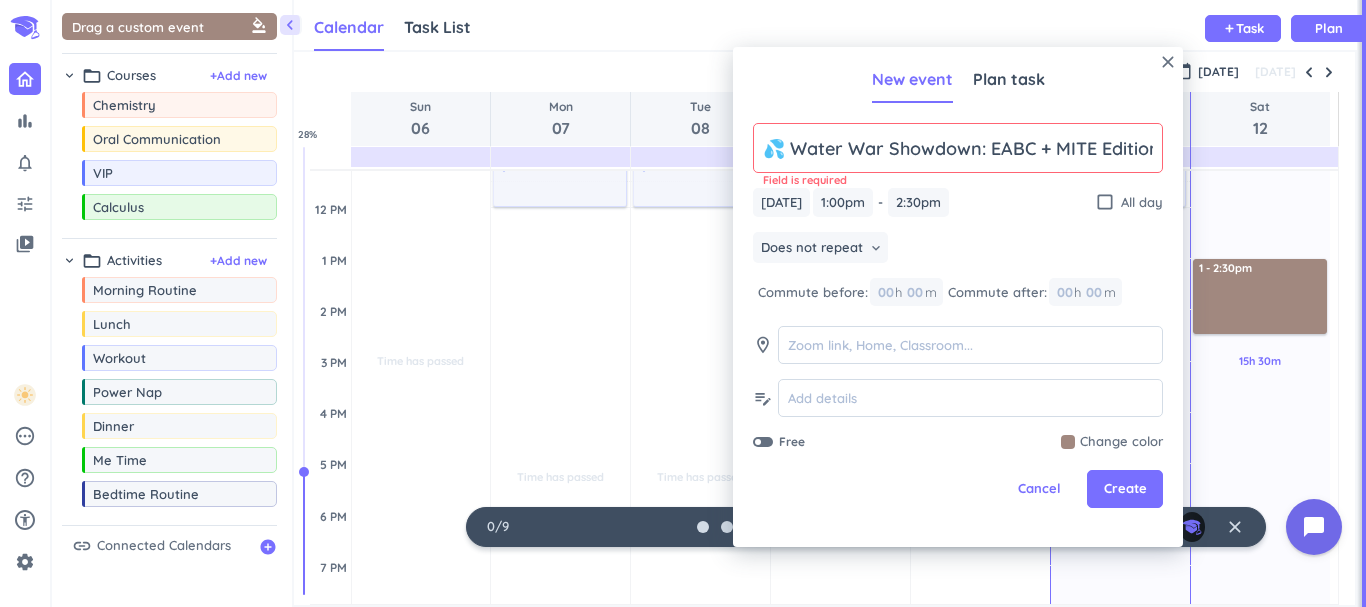 scroll, scrollTop: 0, scrollLeft: 13, axis: horizontal 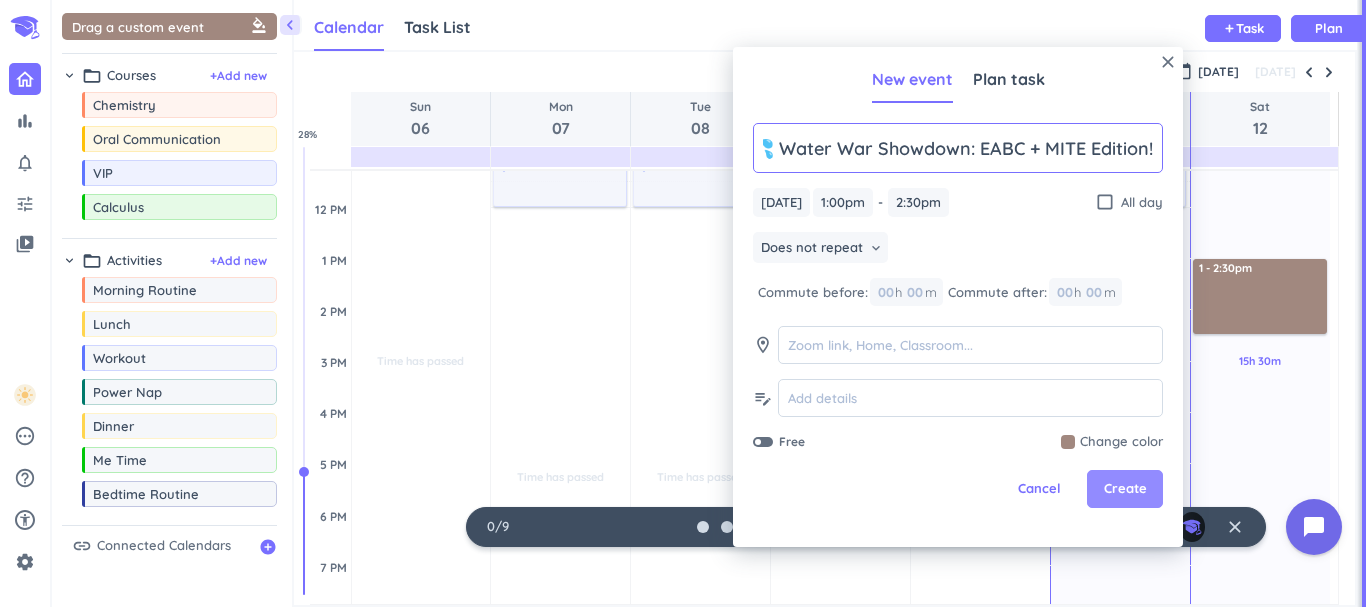 type on "💦 Water War Showdown: EABC + MITE Edition!" 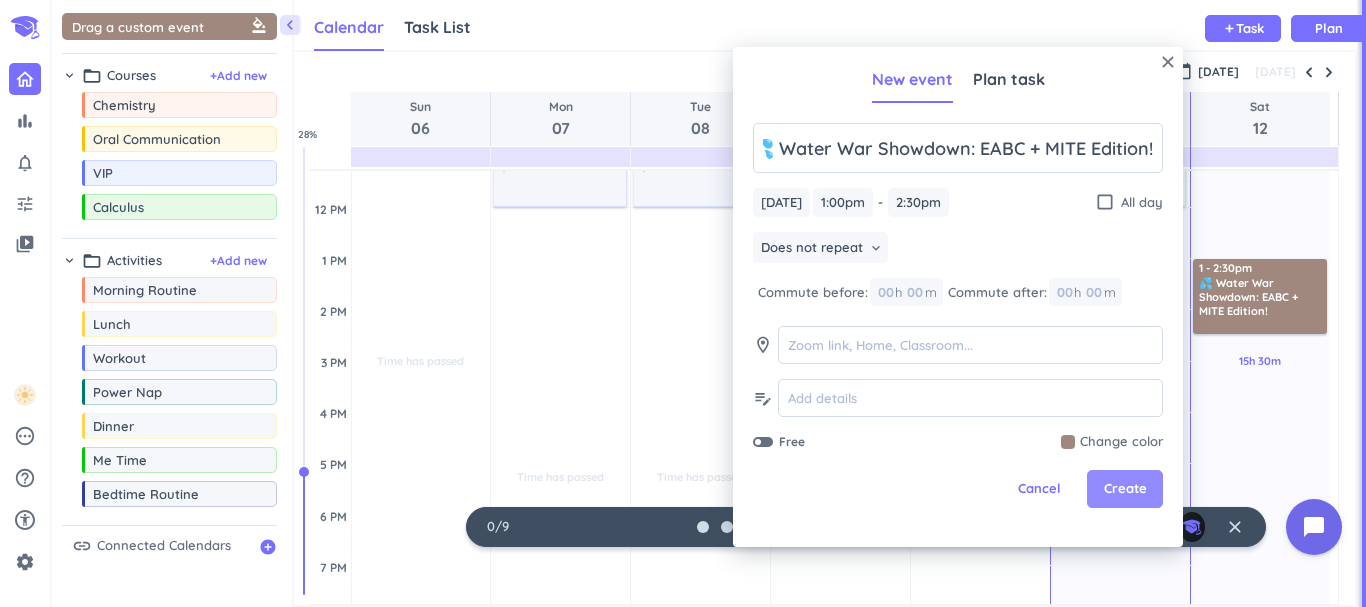 click on "Create" at bounding box center [1125, 489] 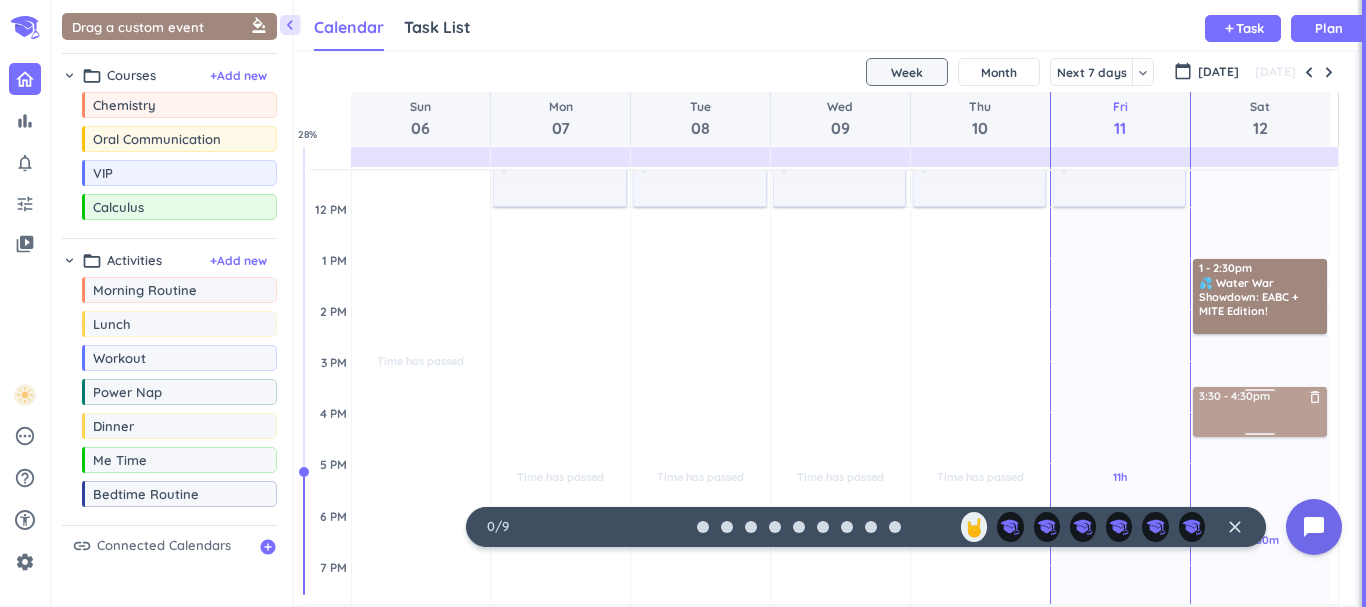drag, startPoint x: 117, startPoint y: 29, endPoint x: 1280, endPoint y: 389, distance: 1217.4436 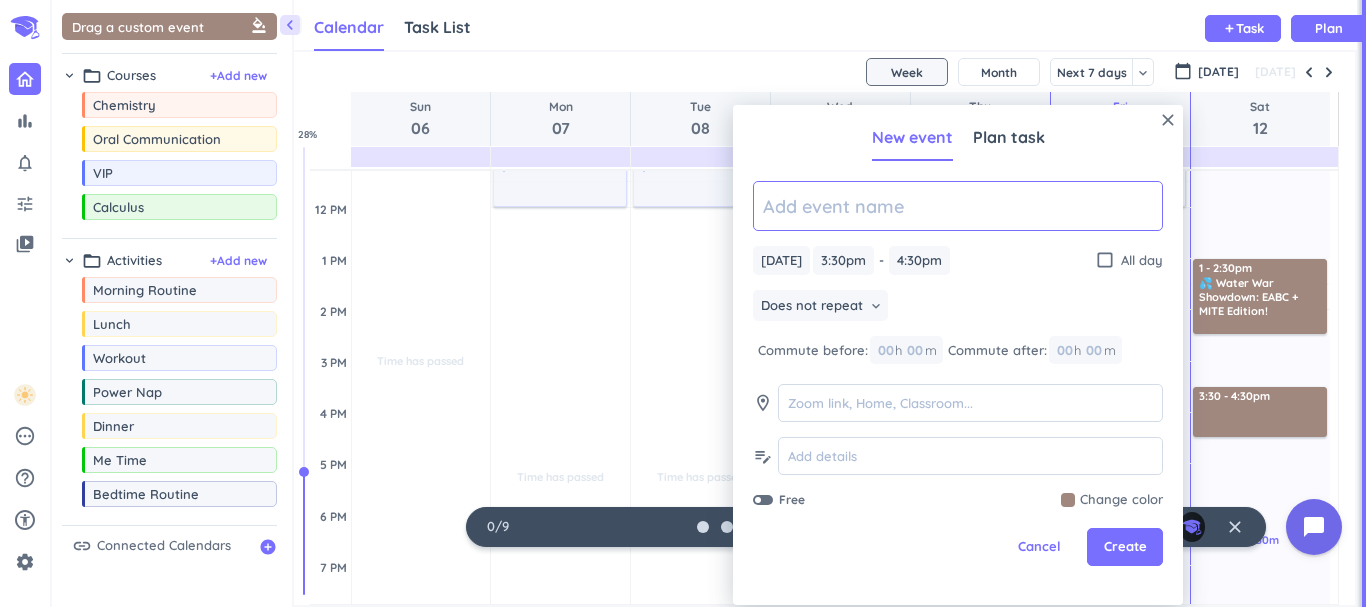 paste on "Think Summer Opening Orientation" 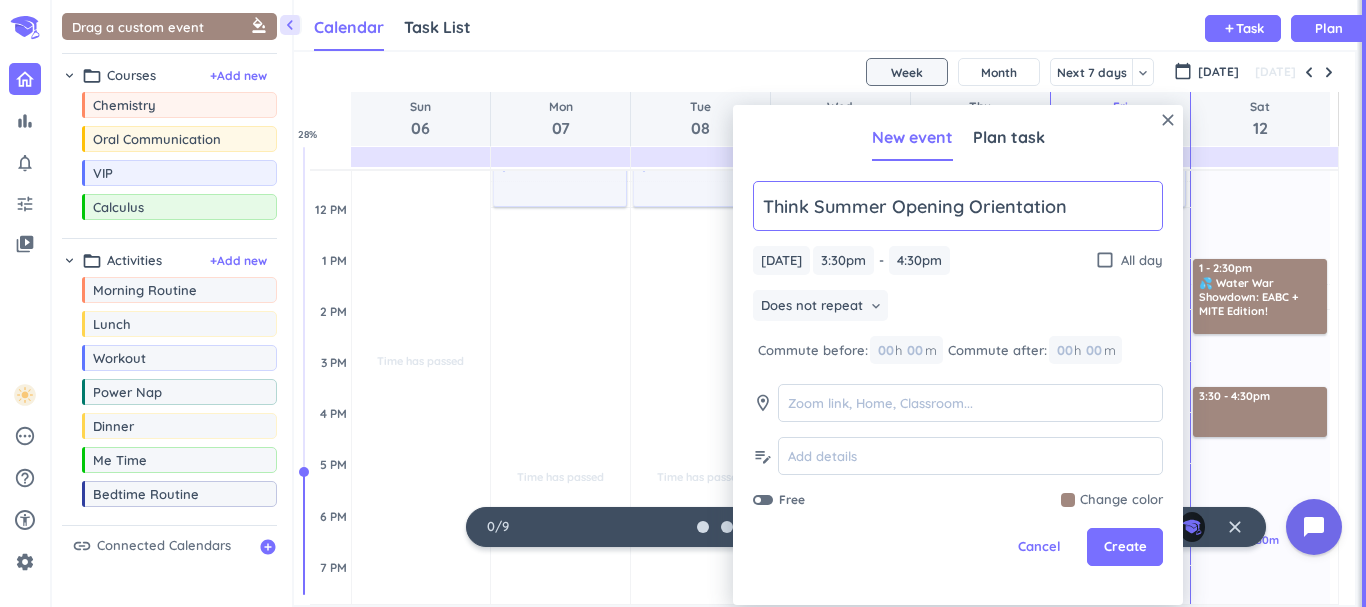 type on "Think Summer Opening Orientation" 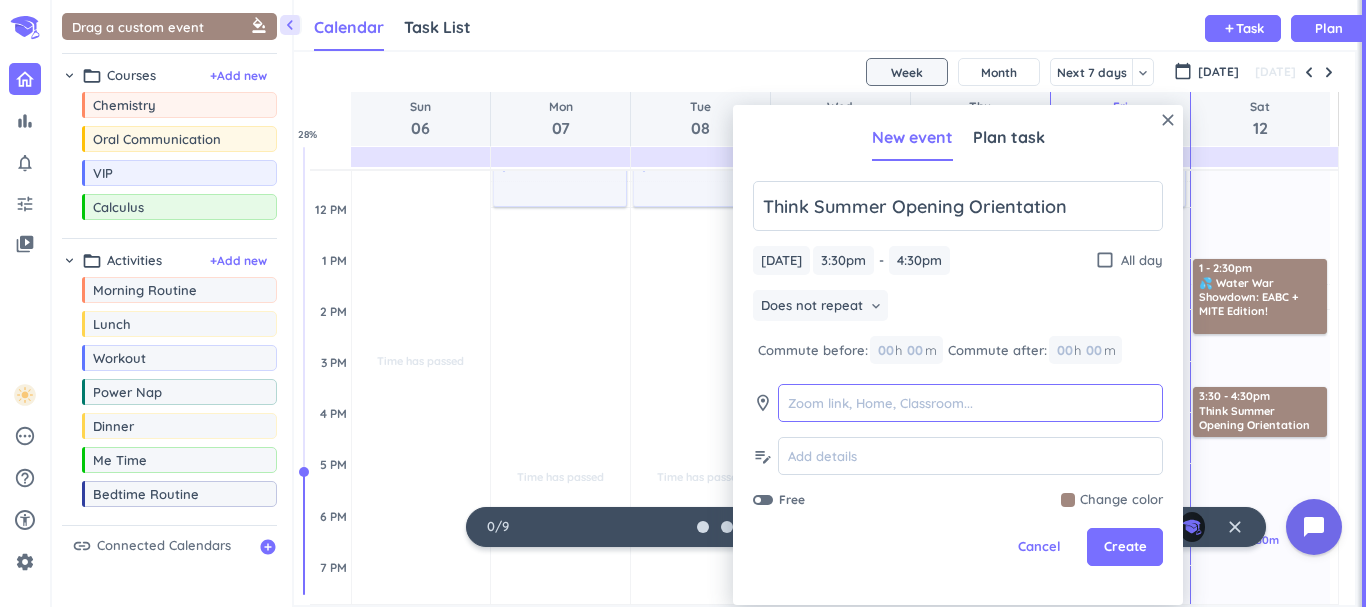 click at bounding box center [970, 403] 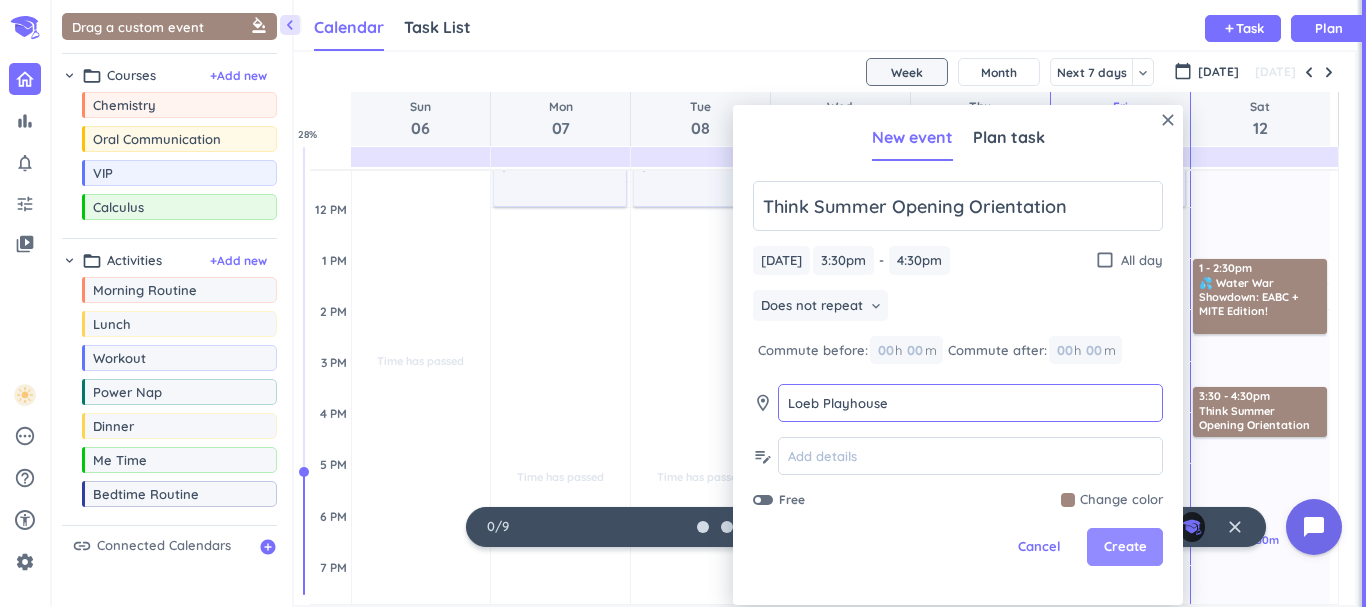 type on "Loeb Playhouse" 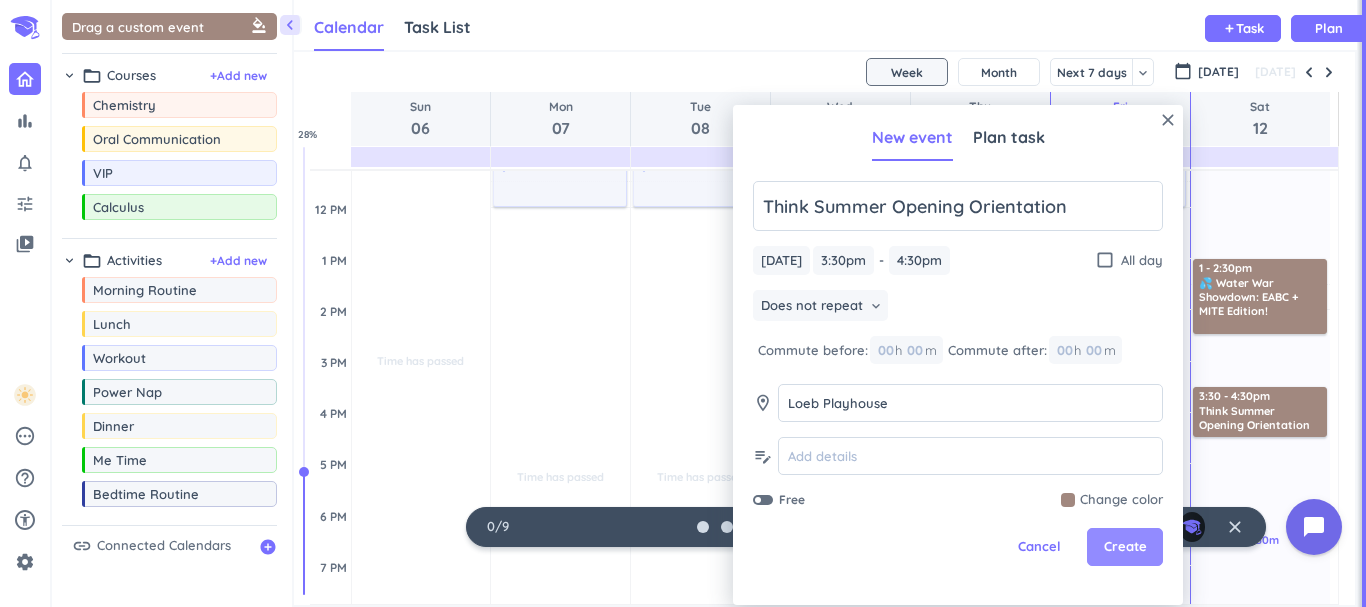 click on "Create" at bounding box center (1125, 547) 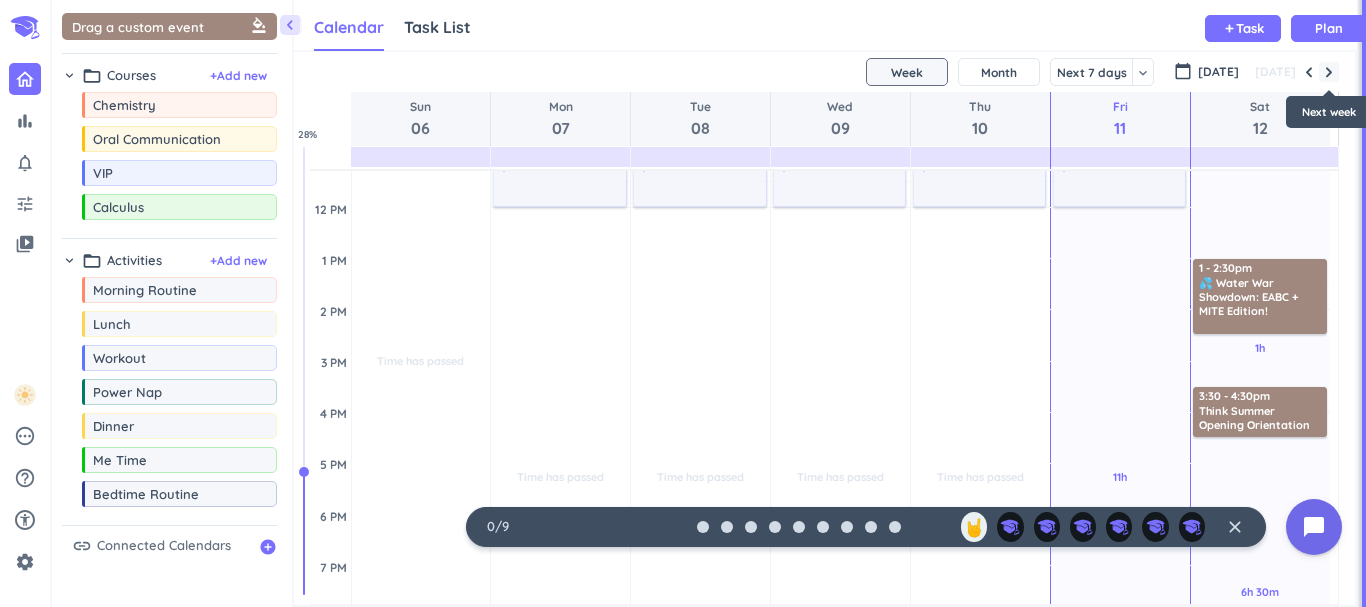 click at bounding box center (1329, 72) 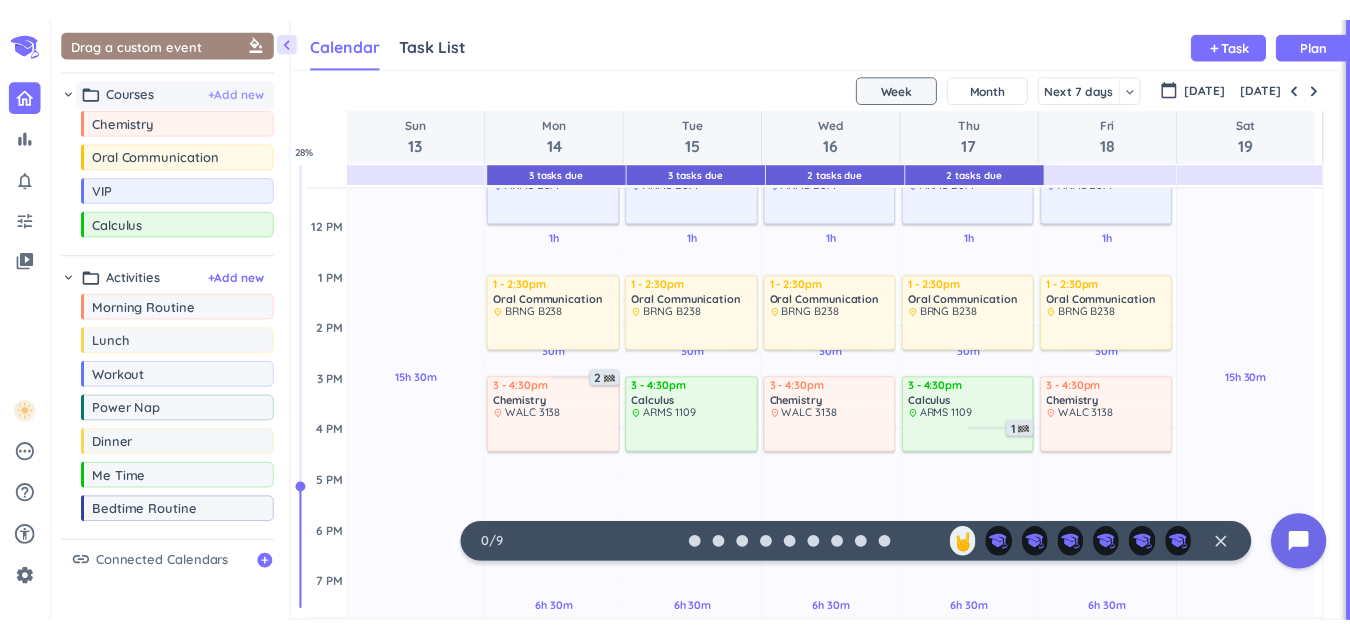 scroll, scrollTop: 104, scrollLeft: 0, axis: vertical 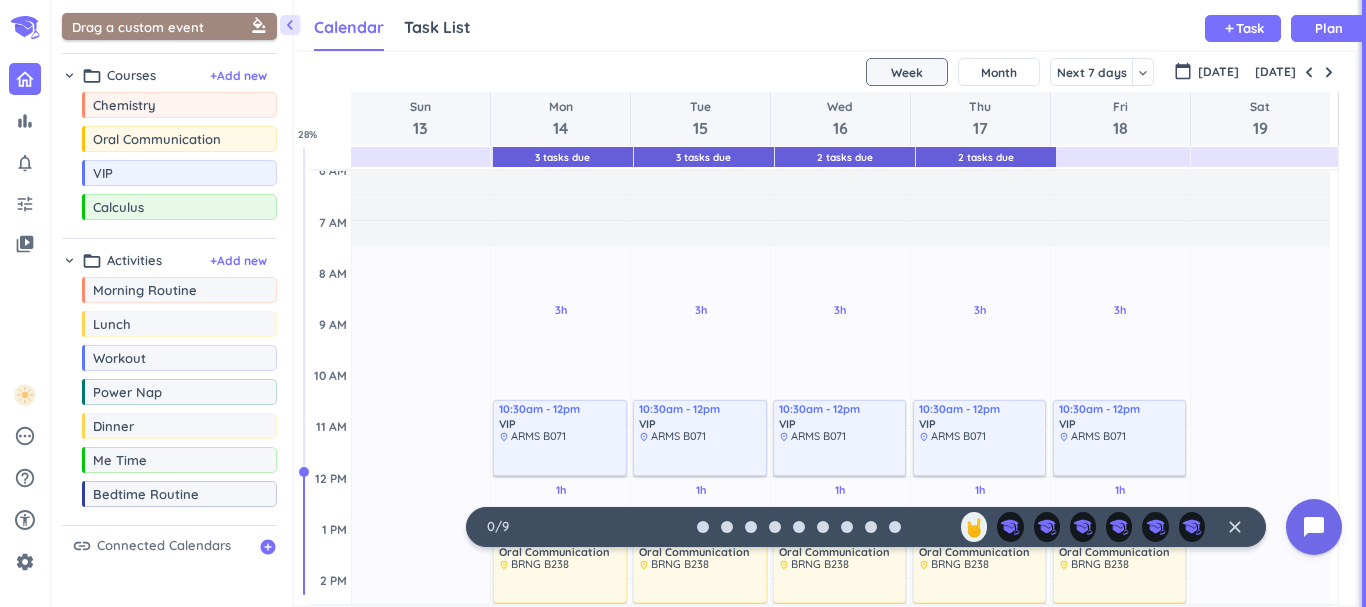 click on "Drag a custom event format_color_fill" at bounding box center [172, 26] 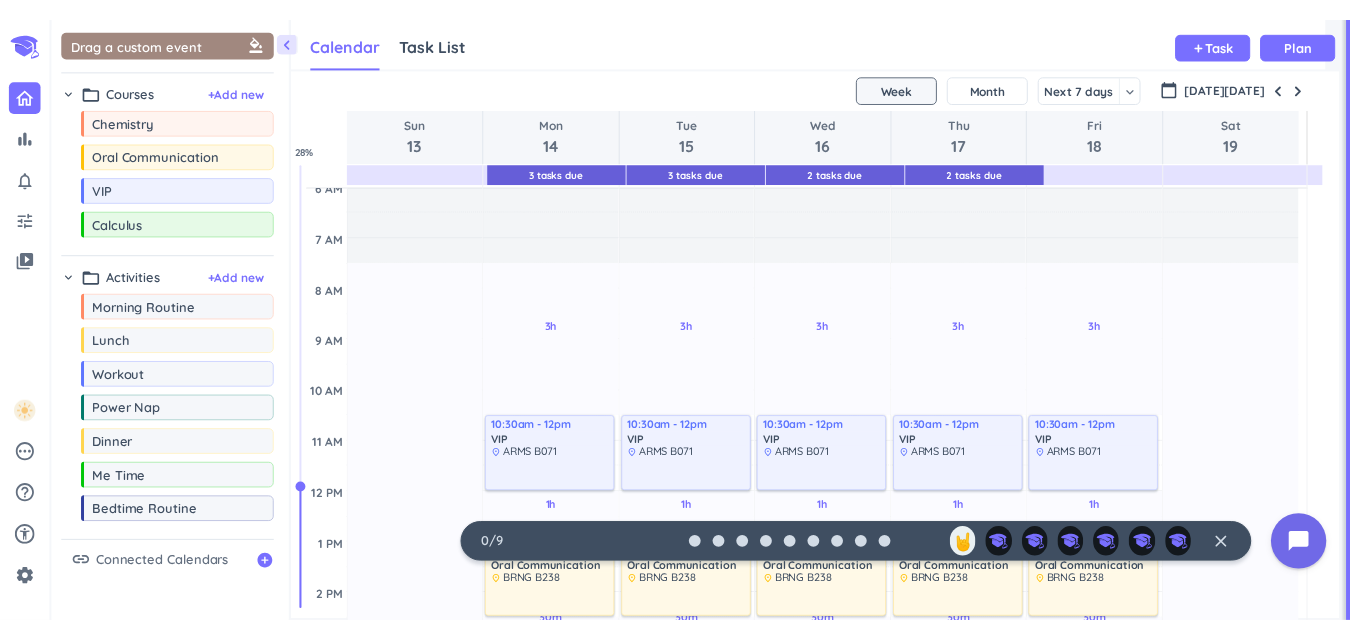scroll, scrollTop: 42, scrollLeft: 1039, axis: both 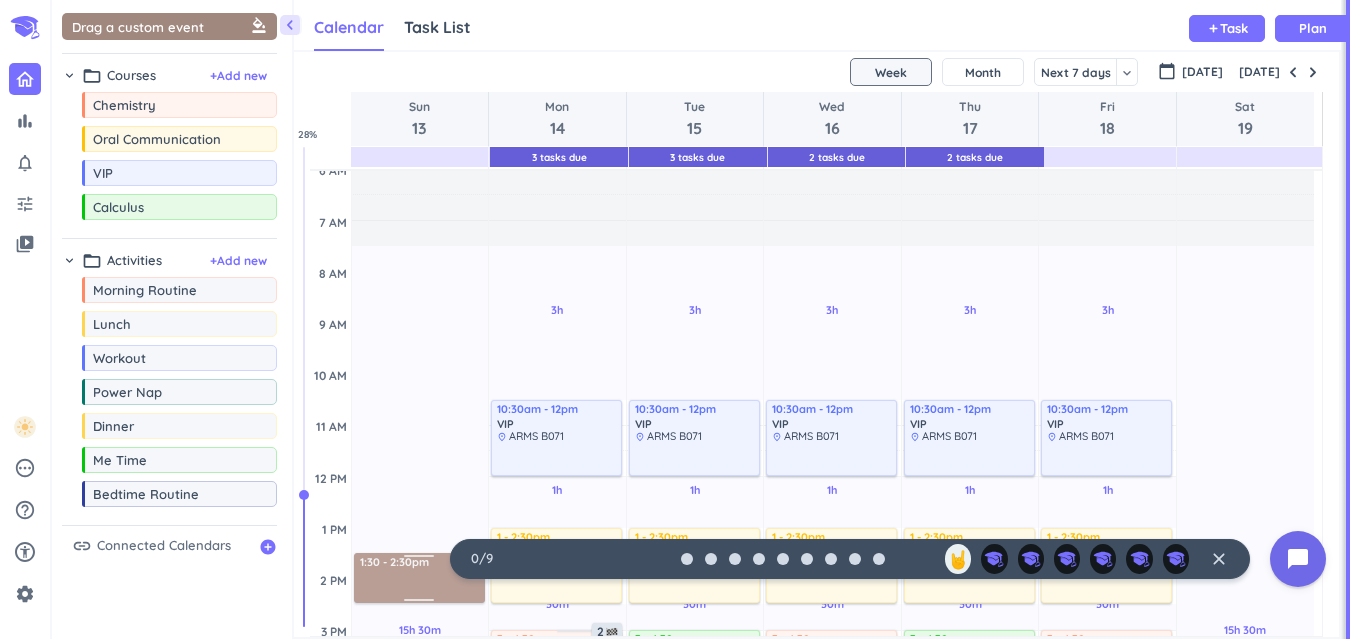 drag, startPoint x: 194, startPoint y: 30, endPoint x: 421, endPoint y: 556, distance: 572.8918 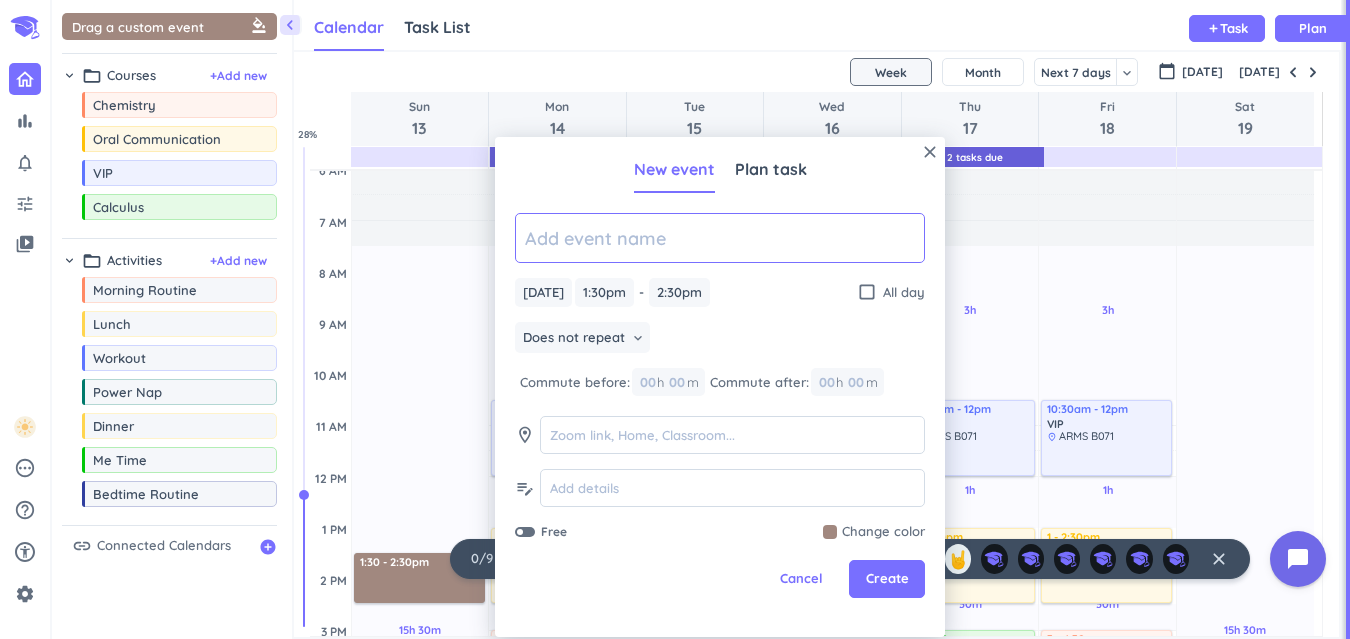 paste on "Early Start Program Meeting" 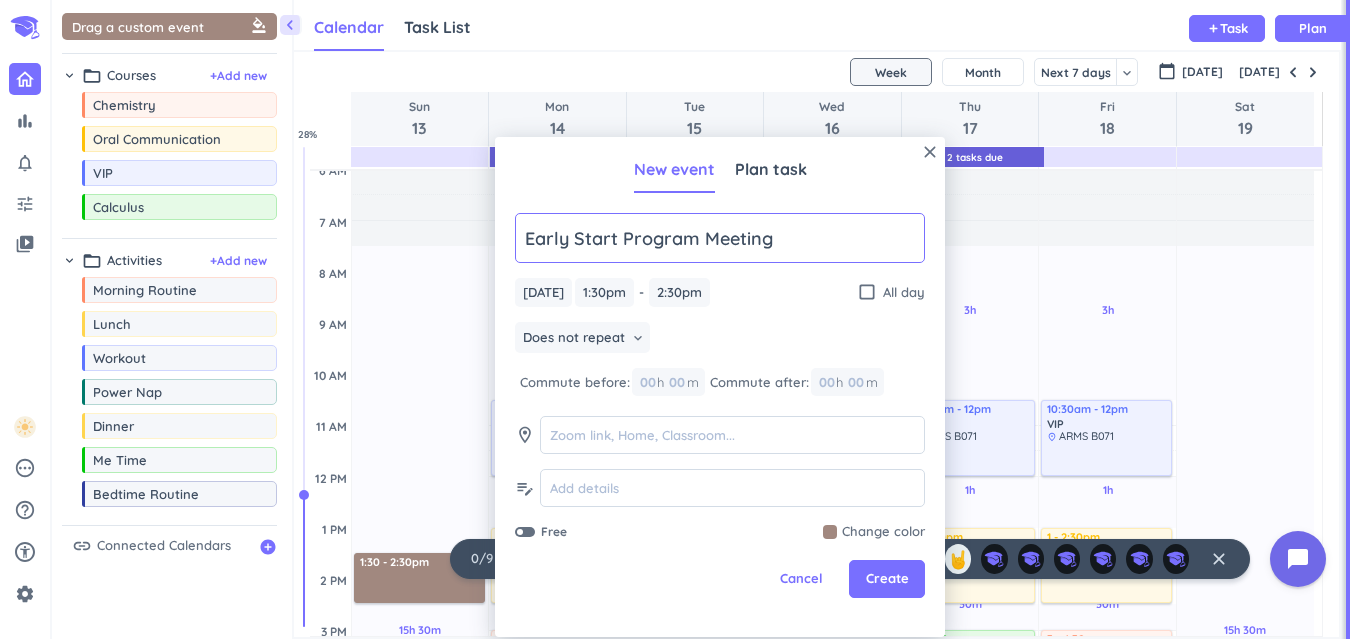 type on "Early Start Program Meeting" 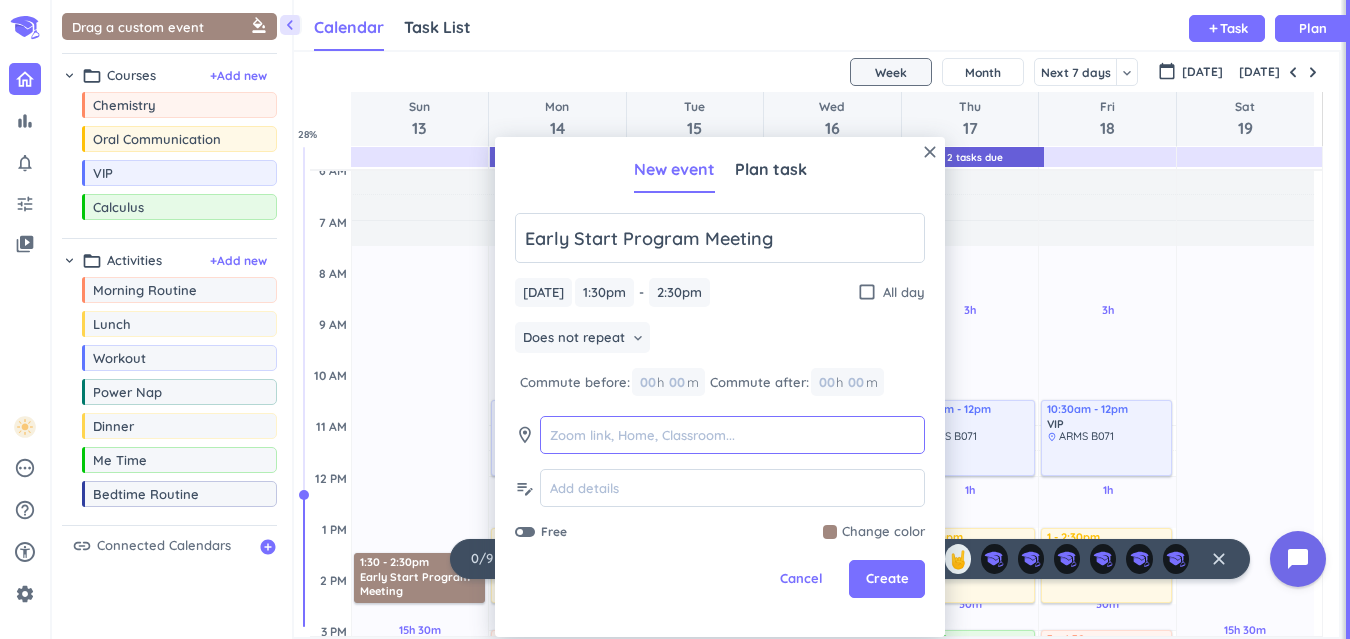 click at bounding box center (732, 435) 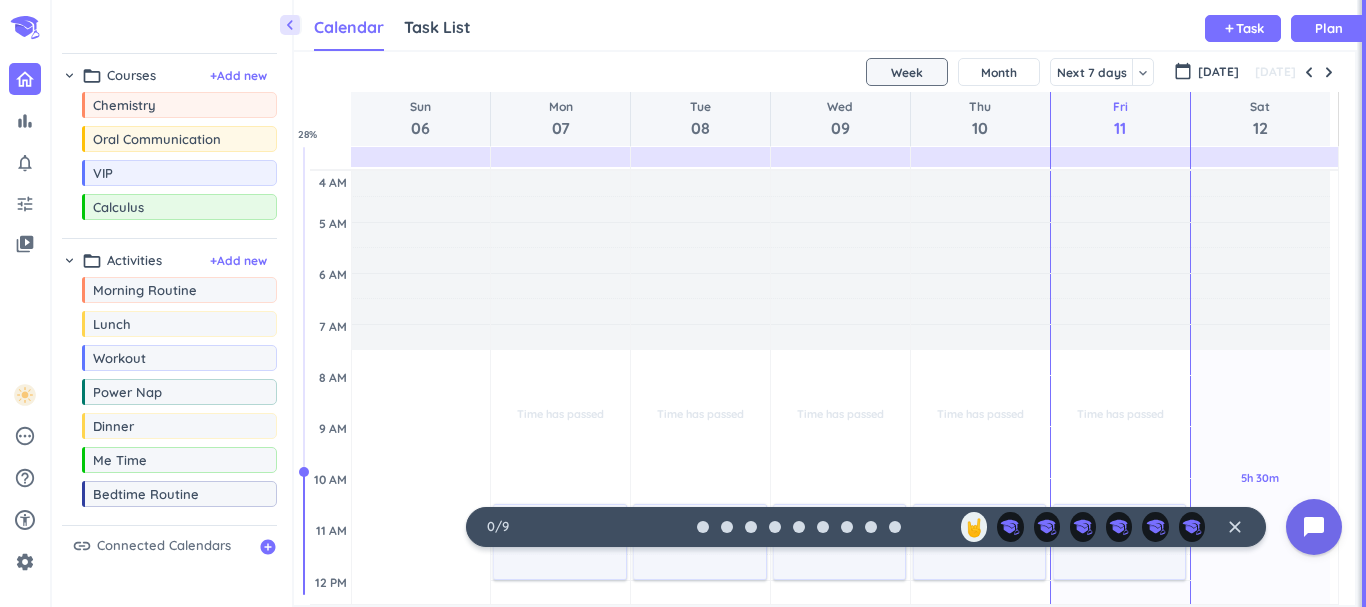 scroll, scrollTop: 0, scrollLeft: 0, axis: both 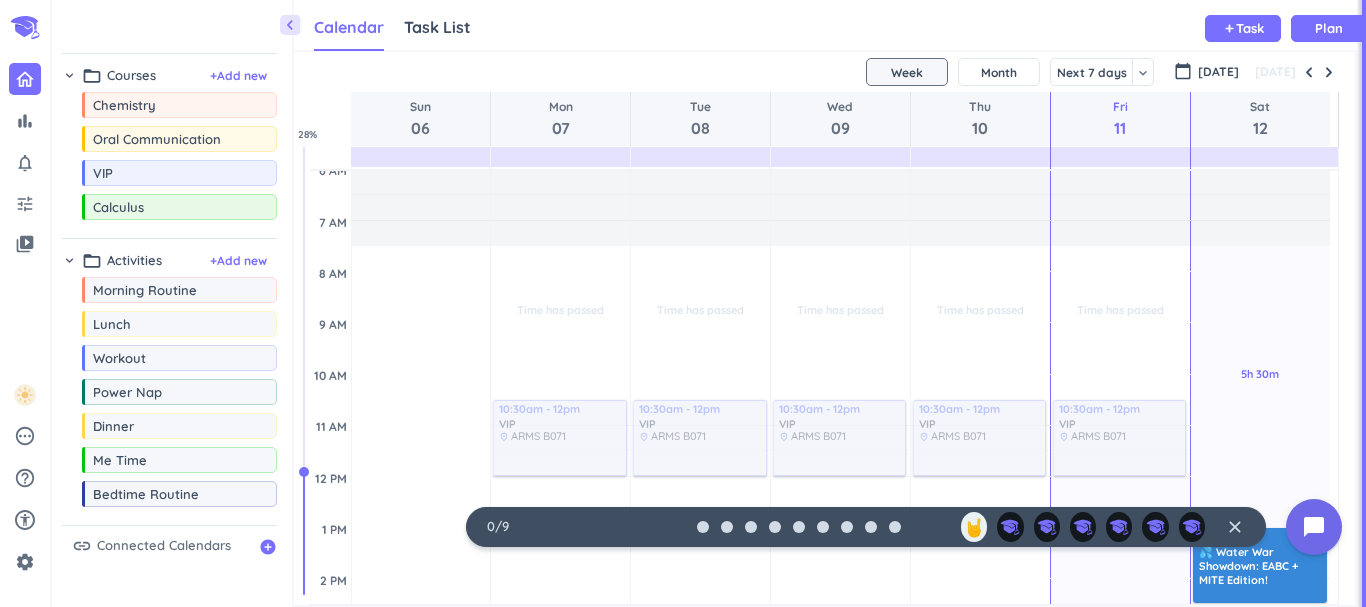 click at bounding box center (1329, 72) 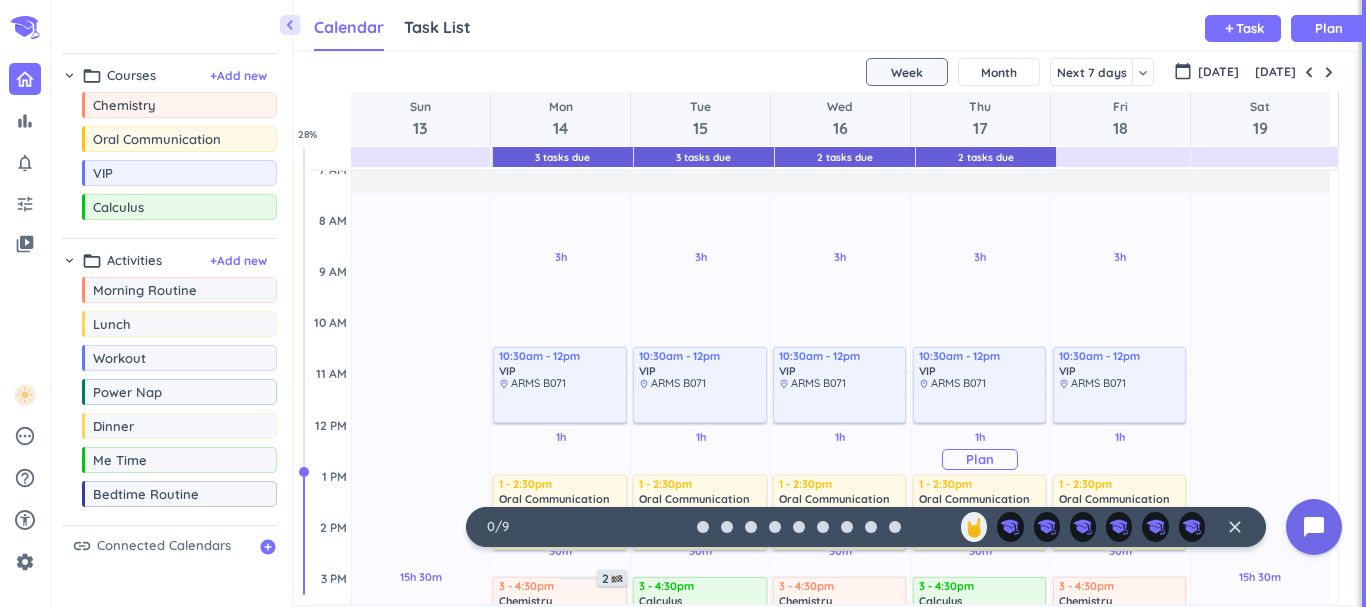 scroll, scrollTop: 264, scrollLeft: 0, axis: vertical 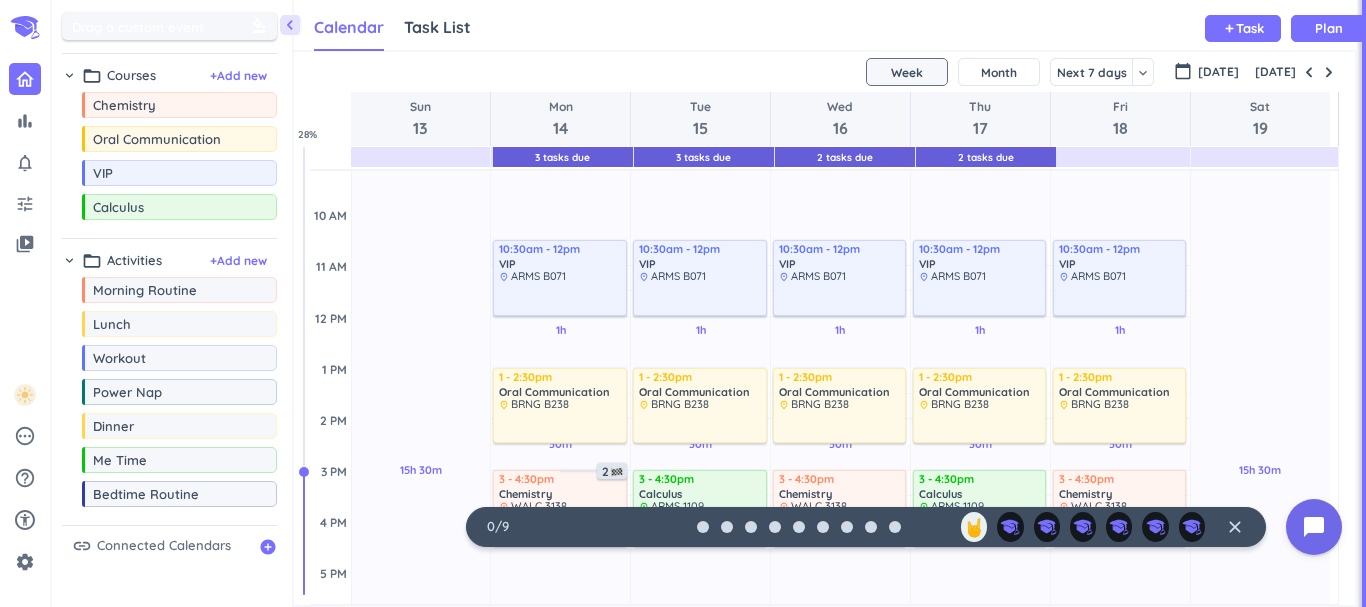 click on "Drag a custom event format_color_fill" at bounding box center [172, 26] 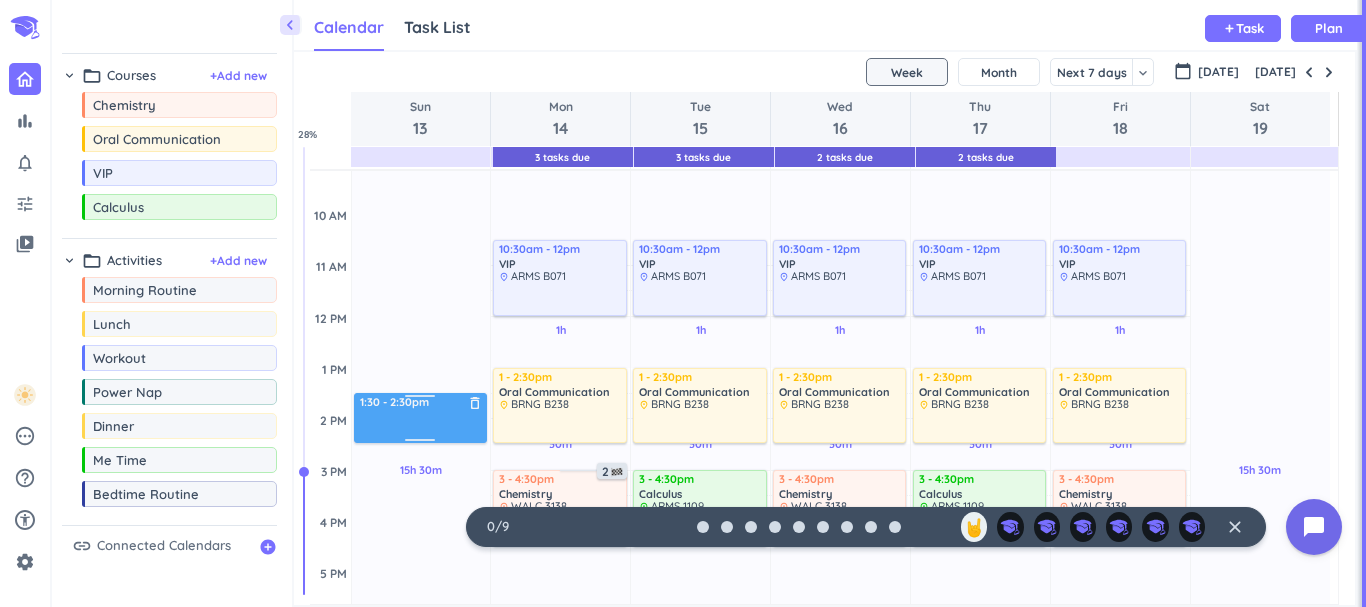 drag, startPoint x: 135, startPoint y: 27, endPoint x: 429, endPoint y: 396, distance: 471.80188 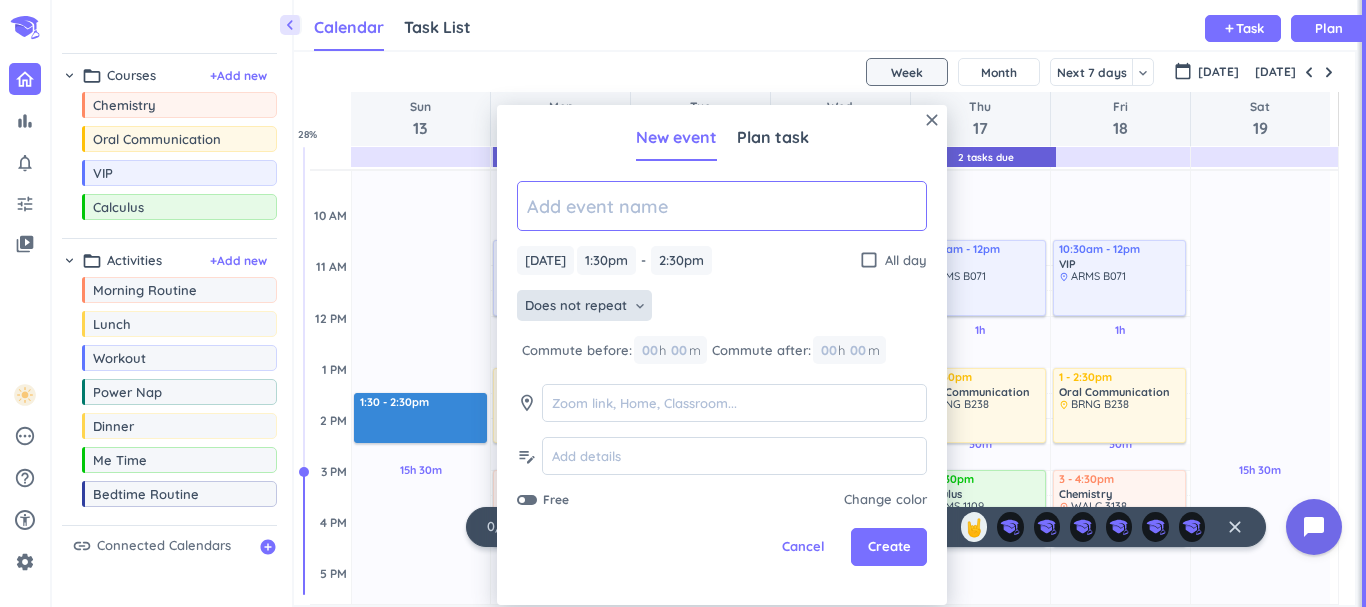 paste on "Early Start Program Meeting" 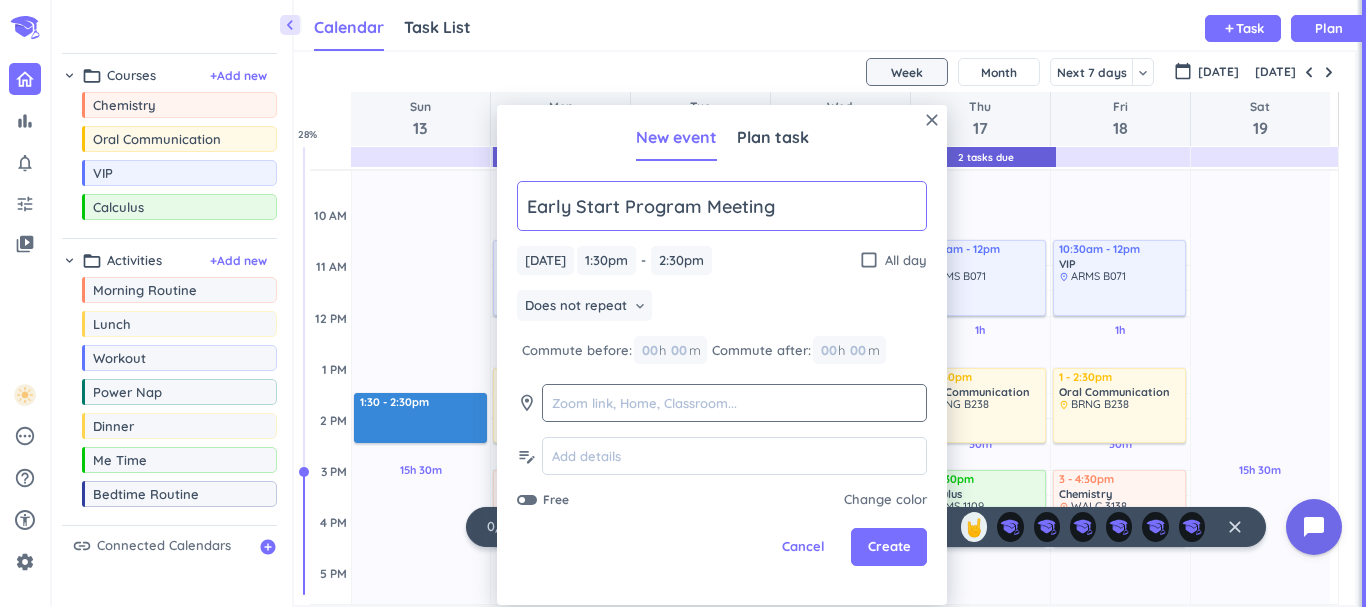 type on "Early Start Program Meeting" 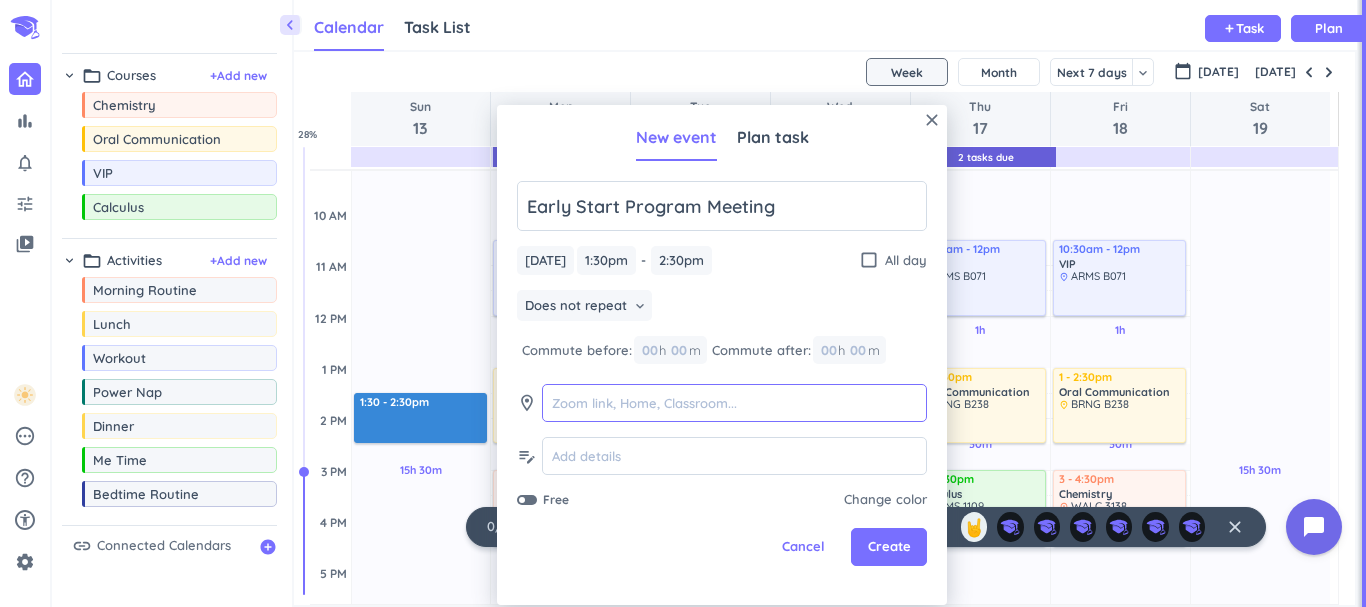 click at bounding box center [734, 403] 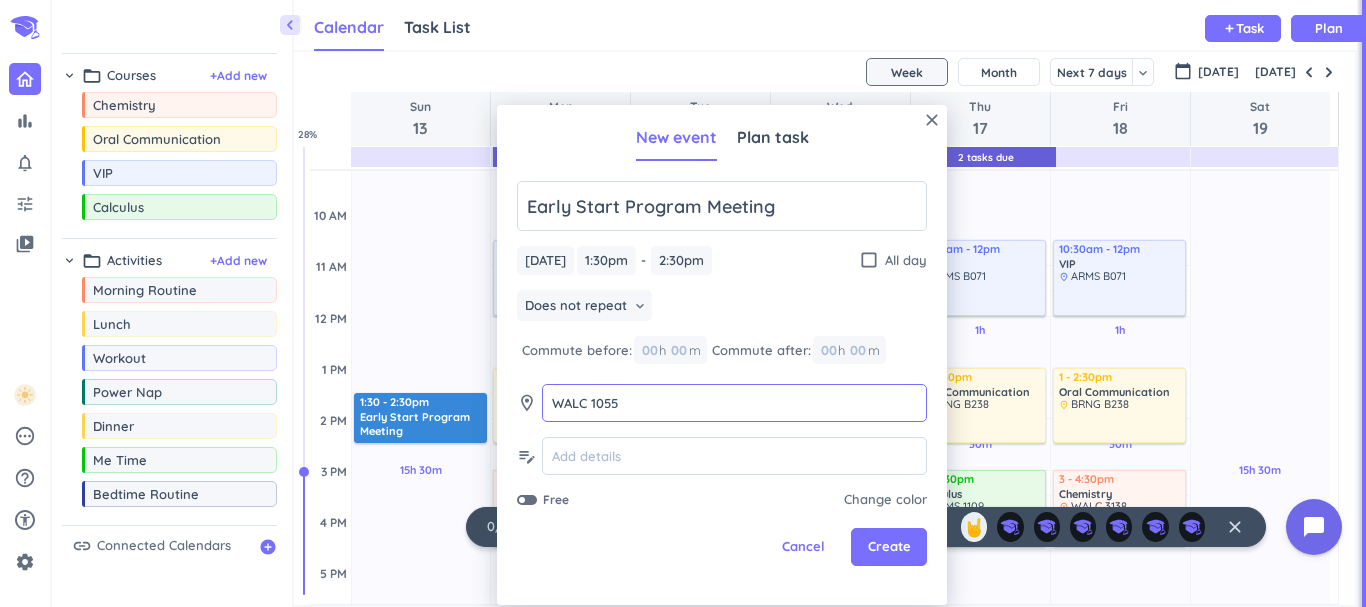 type on "WALC 1055" 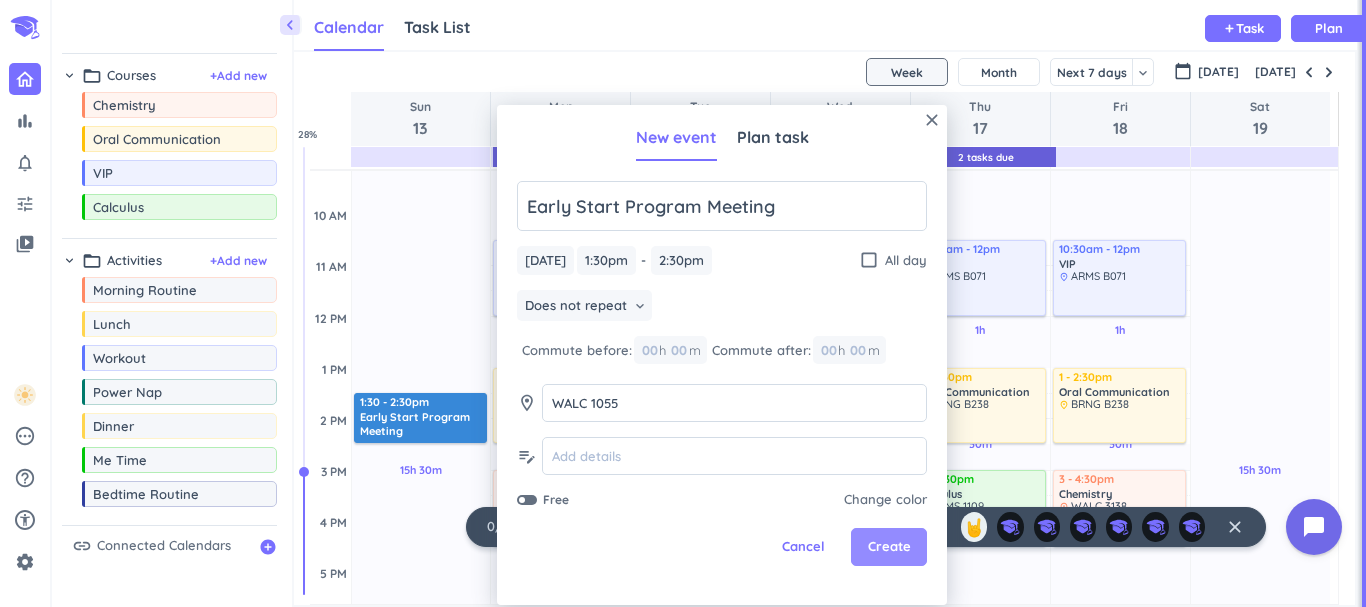click on "Create" at bounding box center [889, 547] 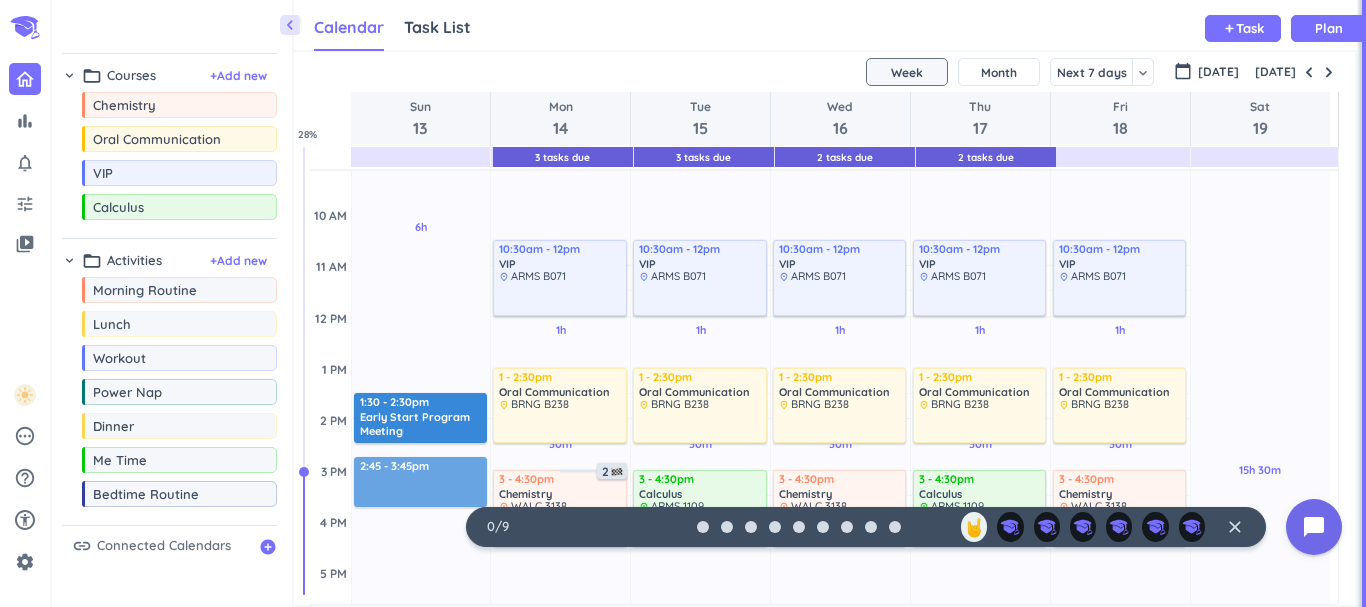 drag, startPoint x: 156, startPoint y: 32, endPoint x: 414, endPoint y: 461, distance: 500.60464 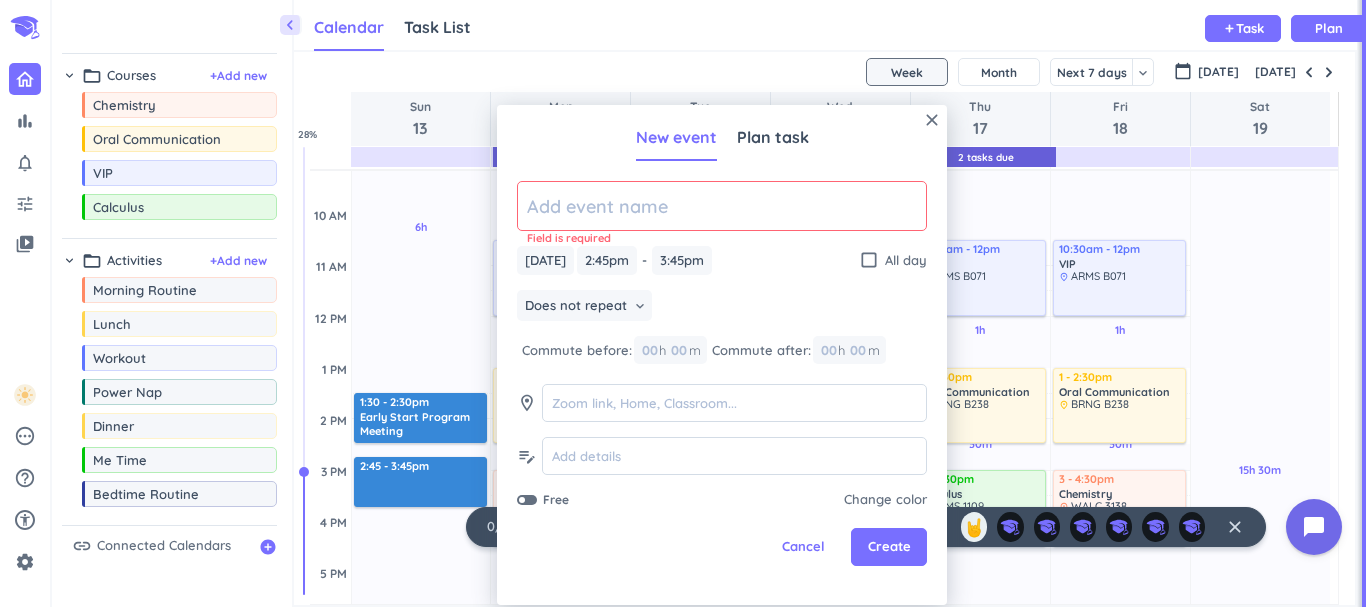 paste on "Early Start Tech Chat" 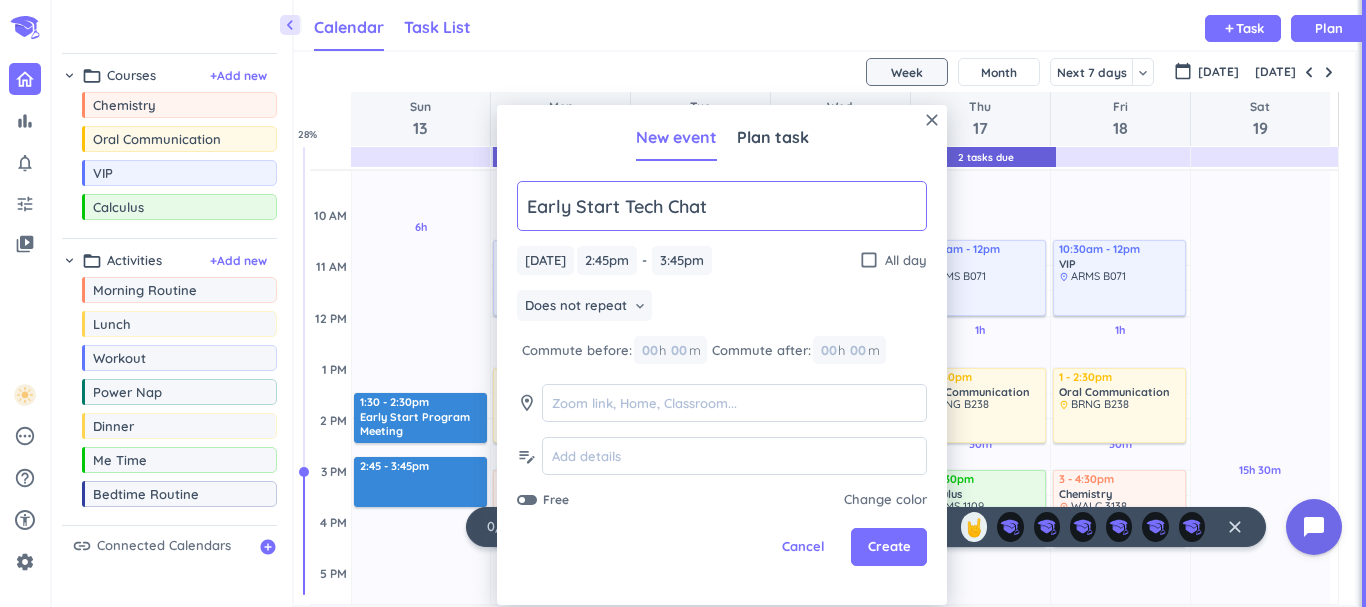 type on "Early Start Tech Chat" 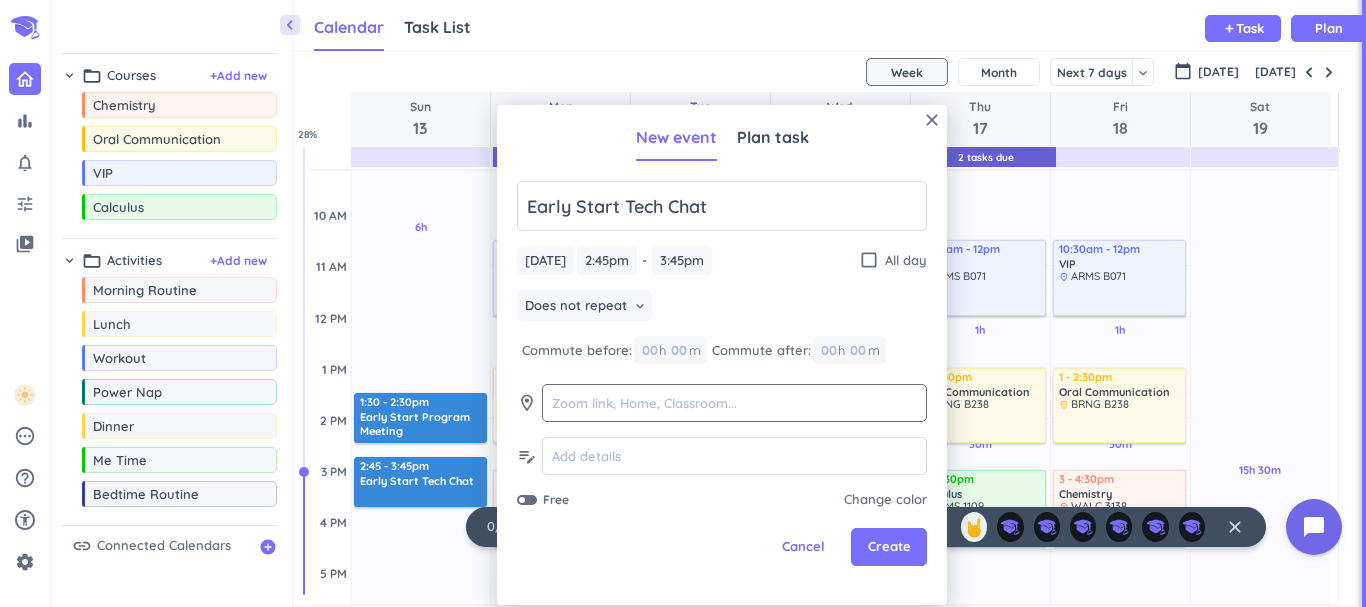 click 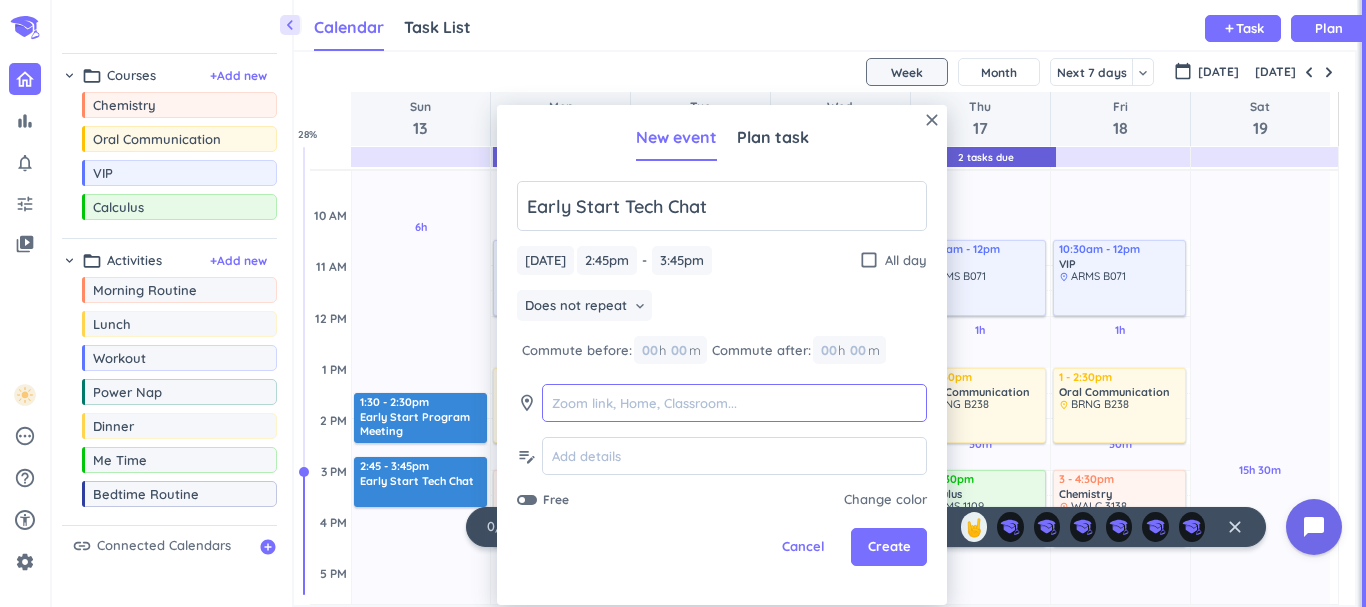 click at bounding box center (734, 403) 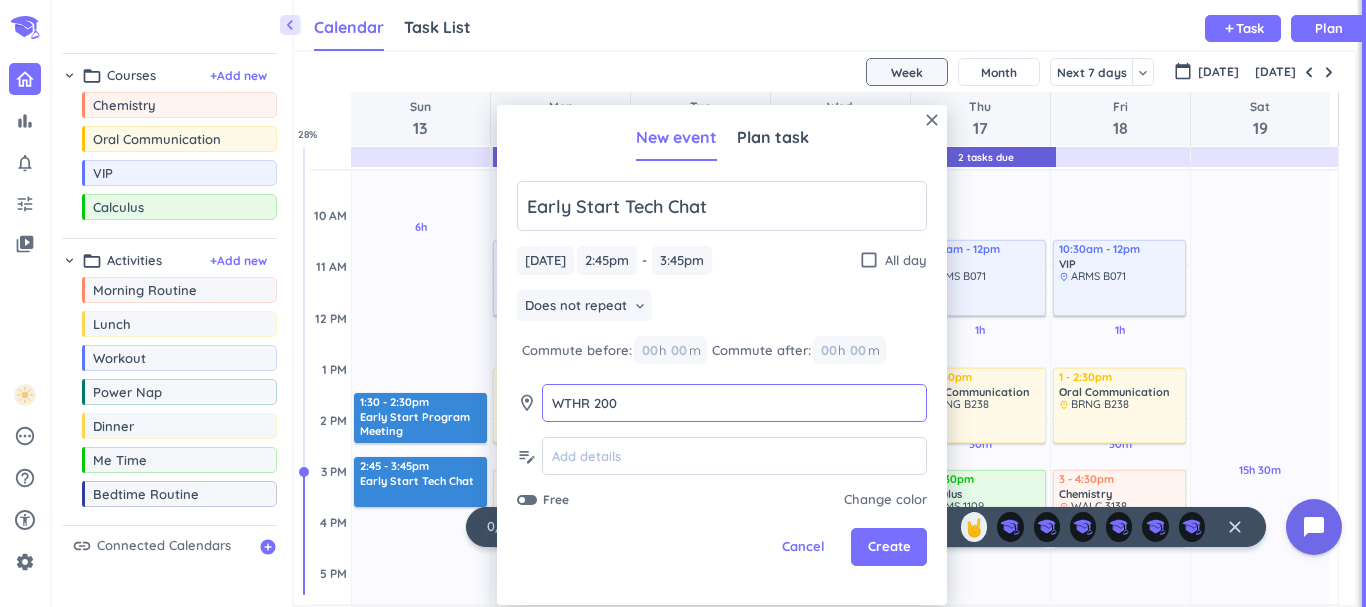 type on "WTHR 200" 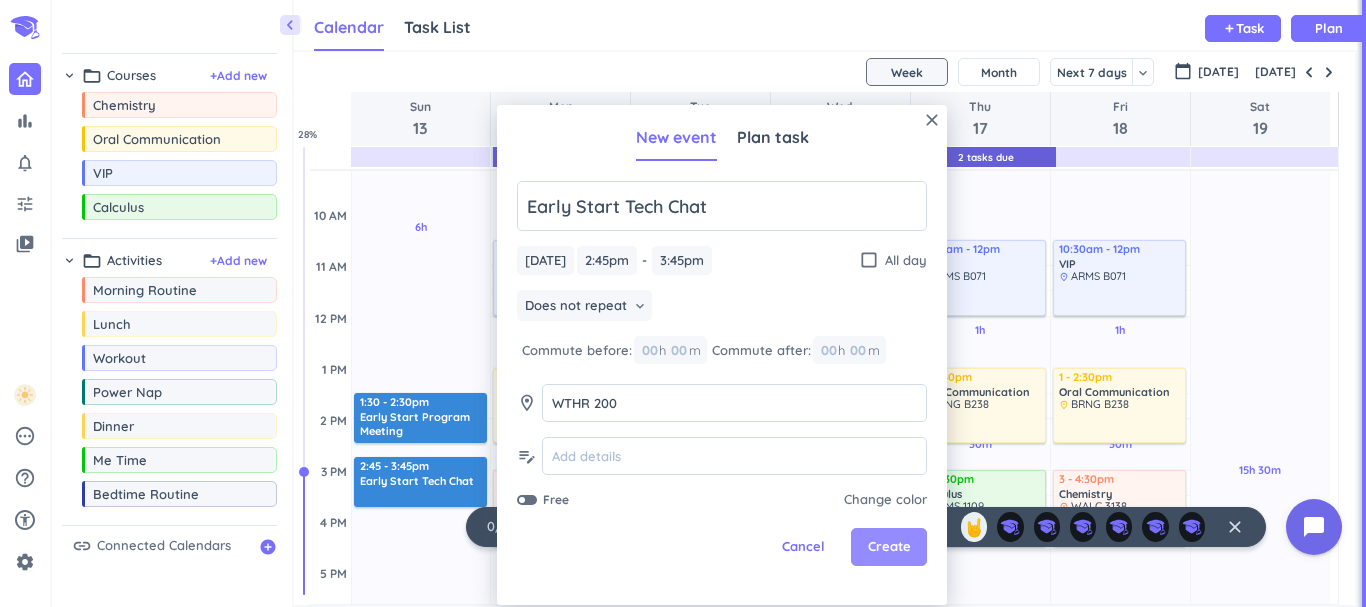 click on "Create" at bounding box center [889, 547] 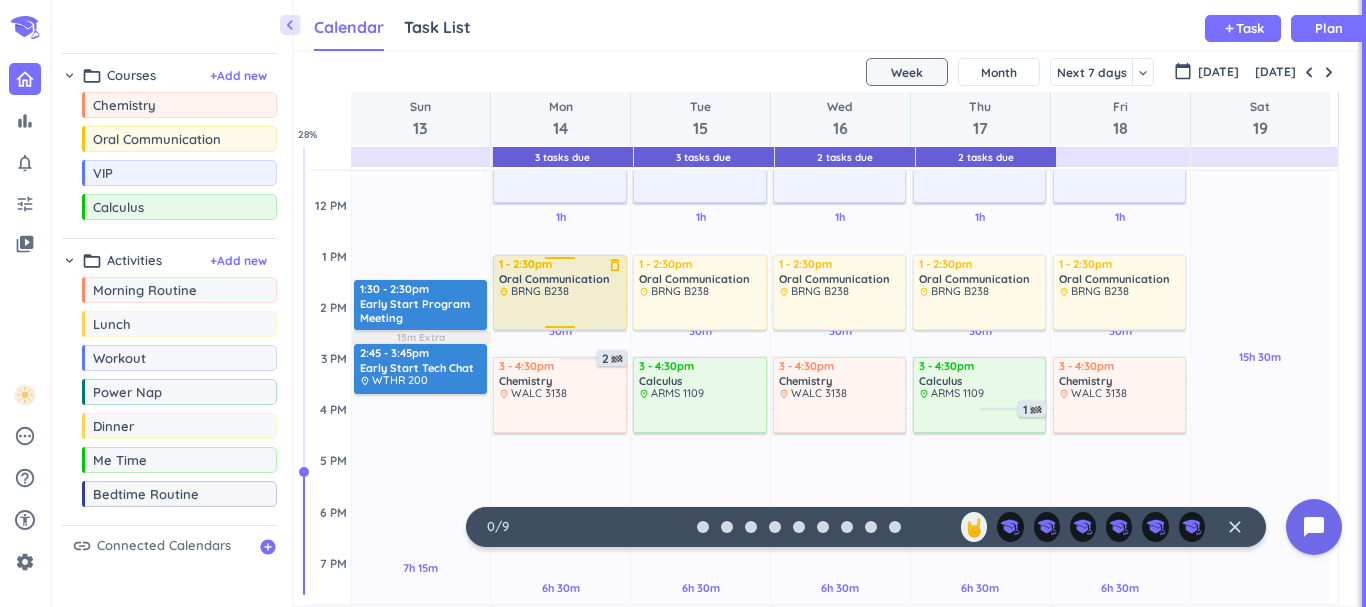 scroll, scrollTop: 379, scrollLeft: 0, axis: vertical 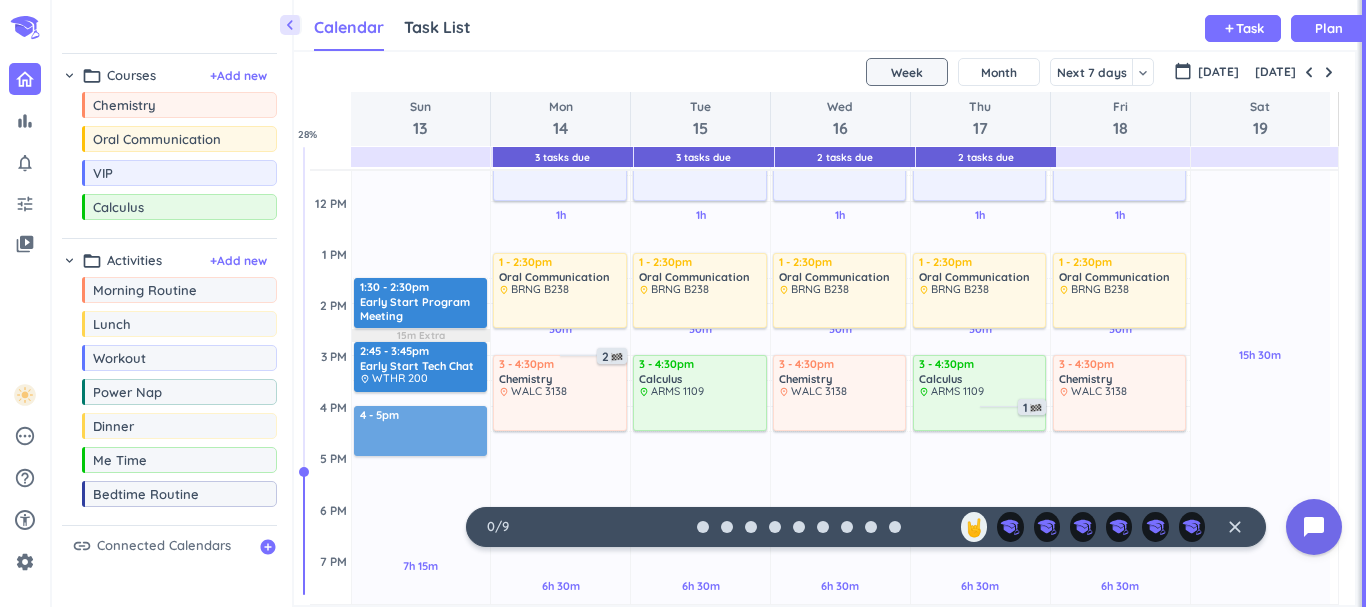 drag, startPoint x: 141, startPoint y: 26, endPoint x: 424, endPoint y: 407, distance: 474.6051 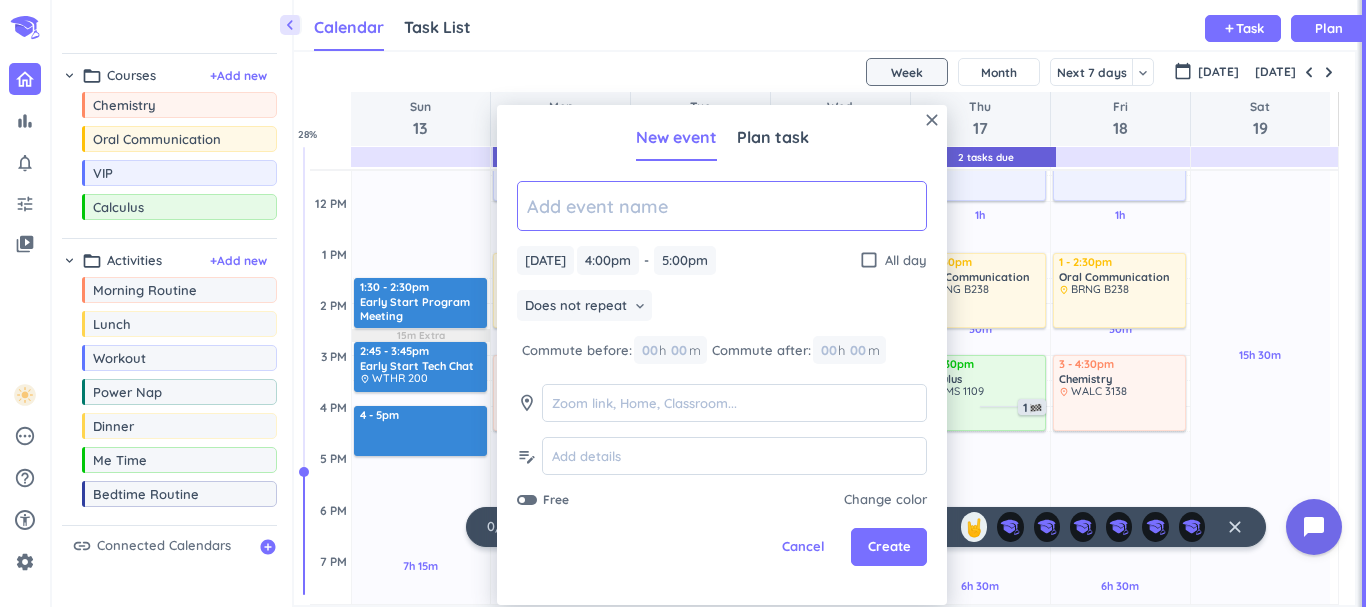 paste on "🎓 Share Your Journey: College Admission Tips for MITE Seniors" 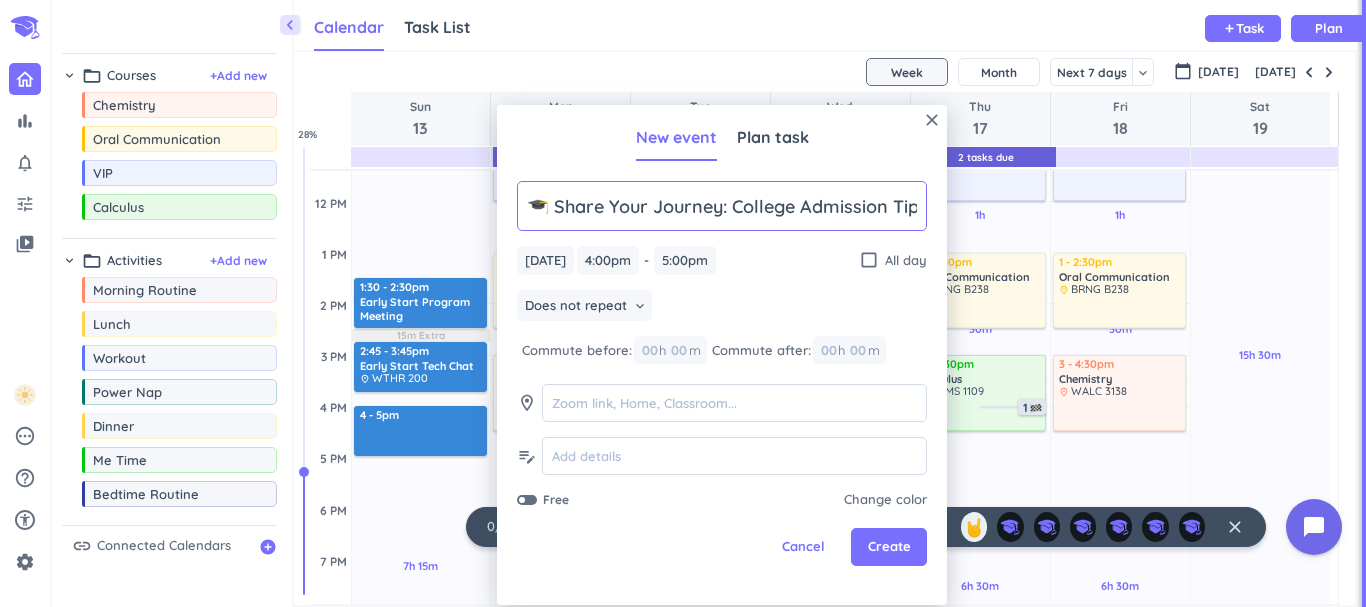 scroll, scrollTop: 0, scrollLeft: 157, axis: horizontal 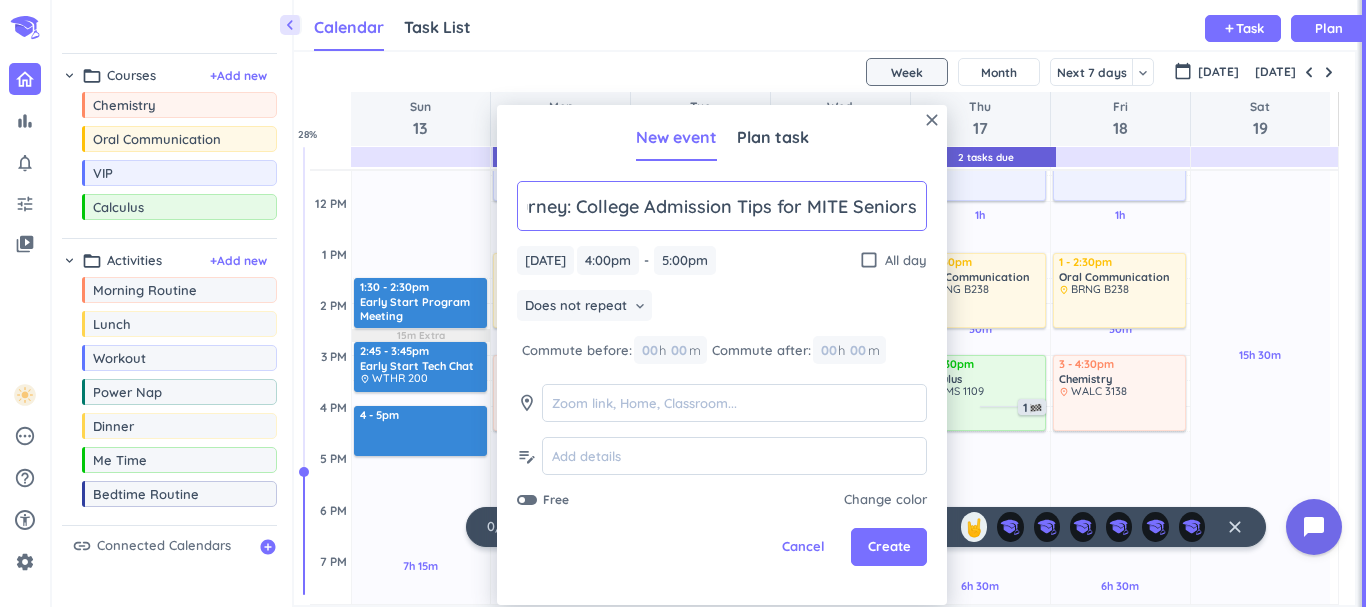 type on "🎓 Share Your Journey: College Admission Tips for MITE Seniors" 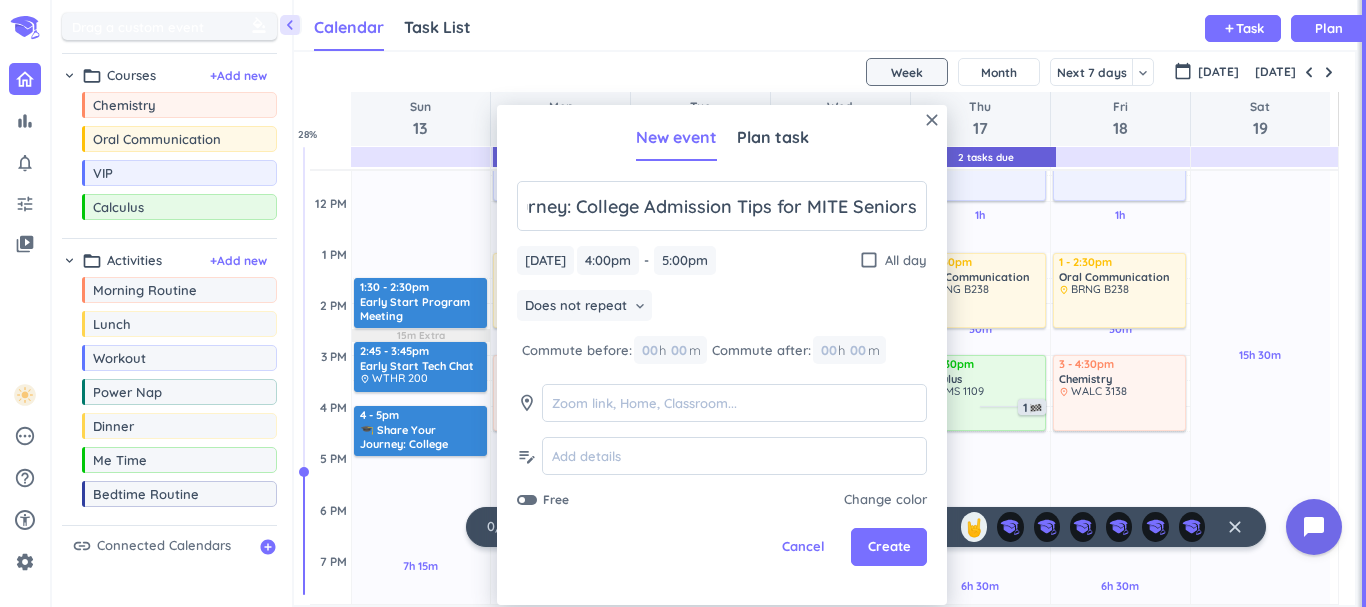 scroll, scrollTop: 0, scrollLeft: 0, axis: both 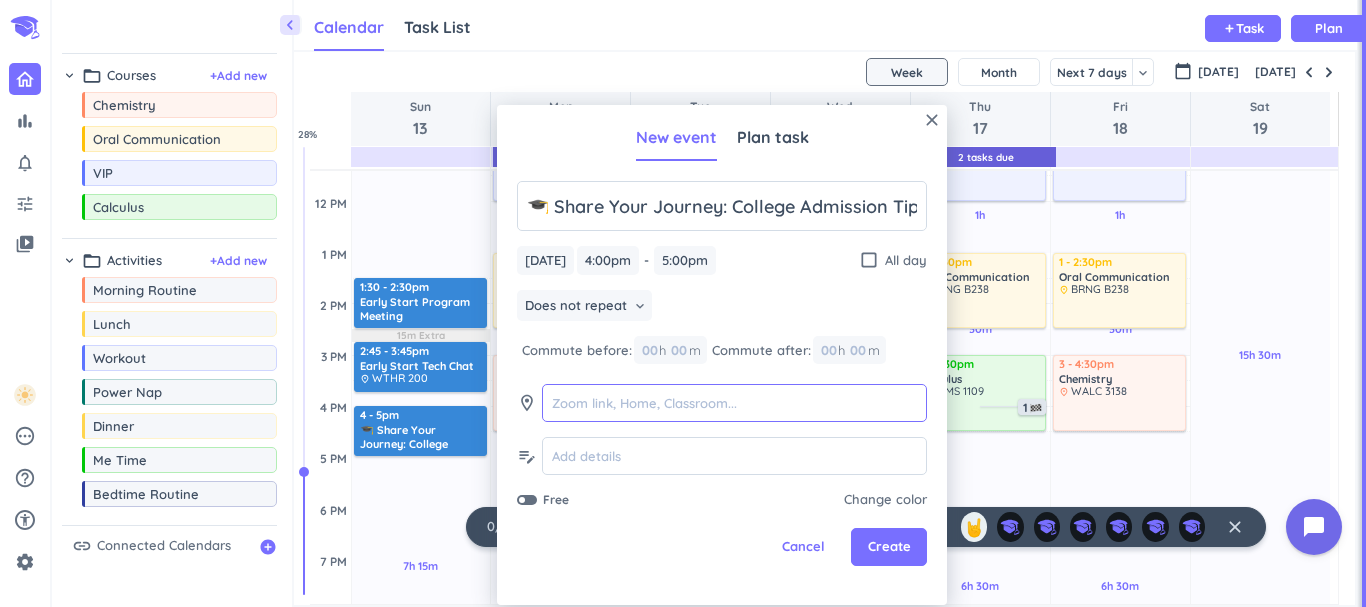 click at bounding box center (734, 403) 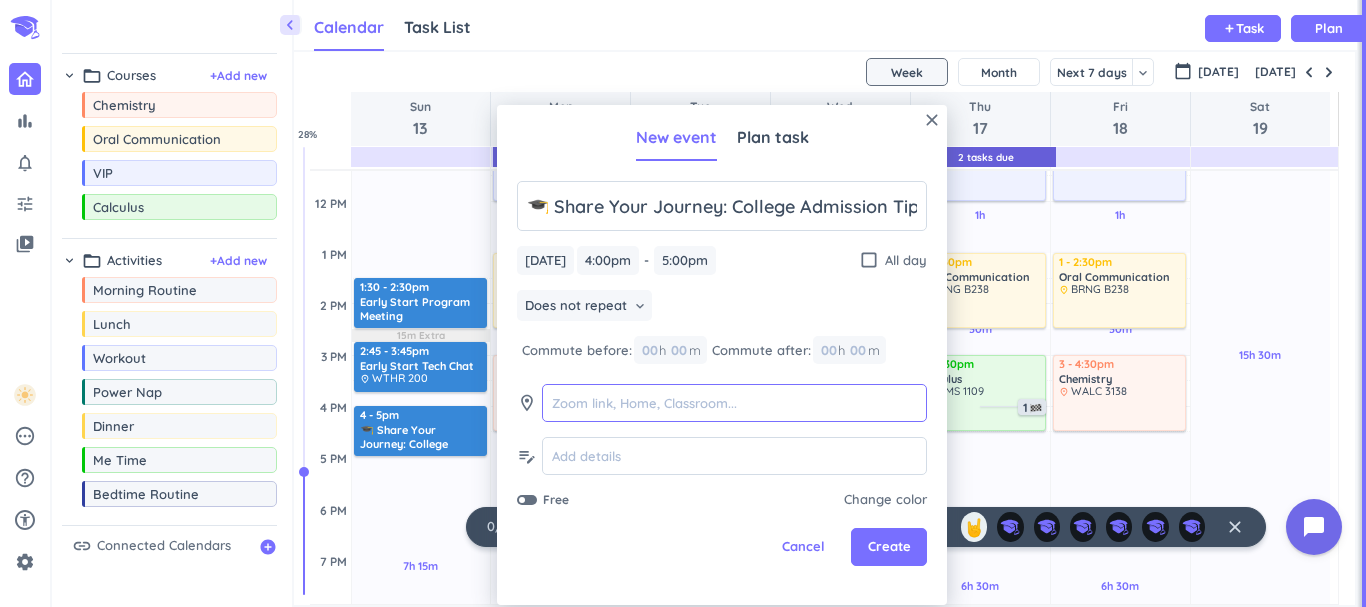 paste on "WALC B074" 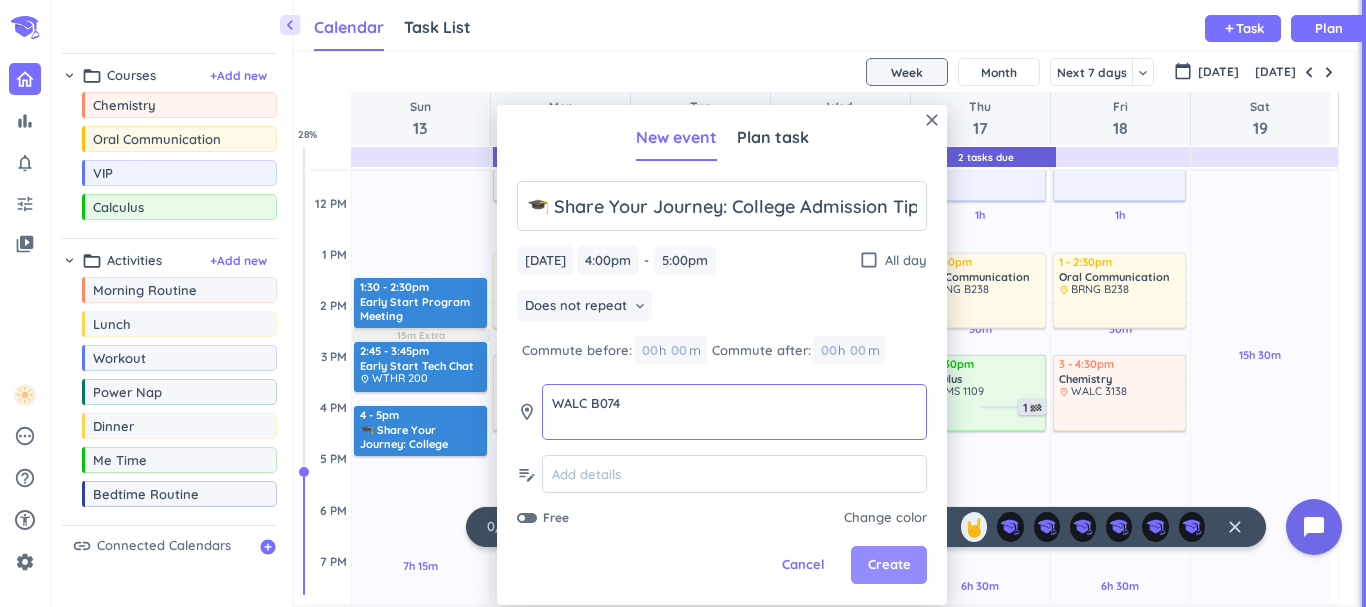 type on "WALC B074" 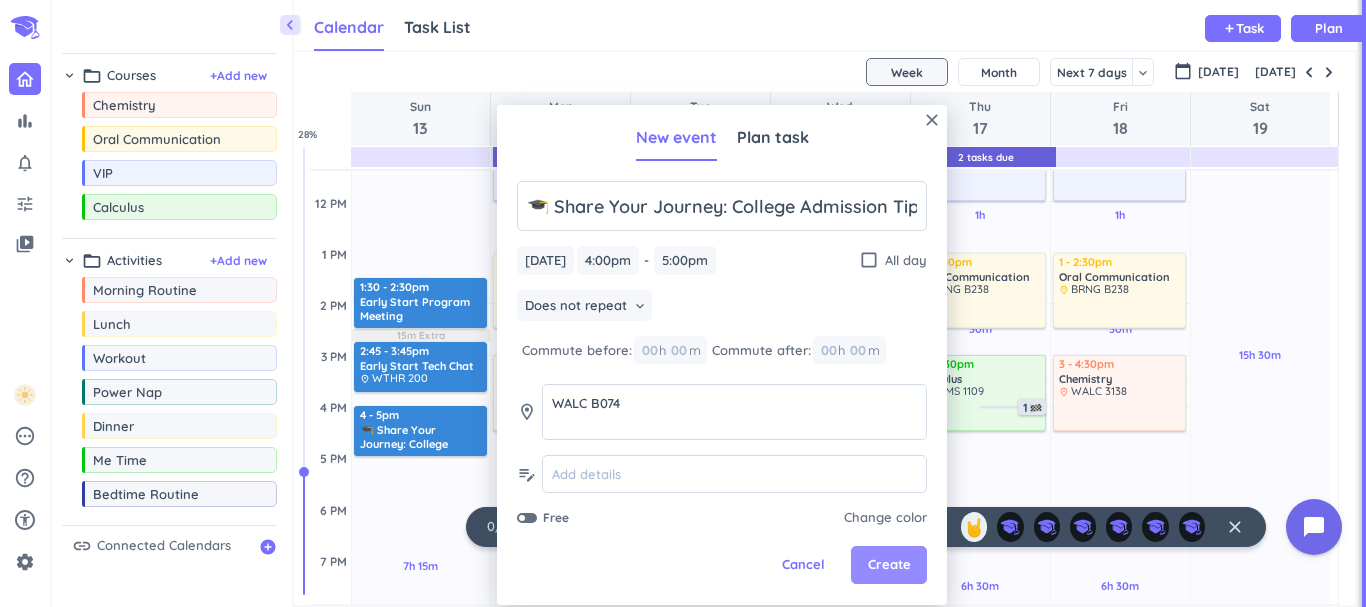 click on "Create" at bounding box center (889, 565) 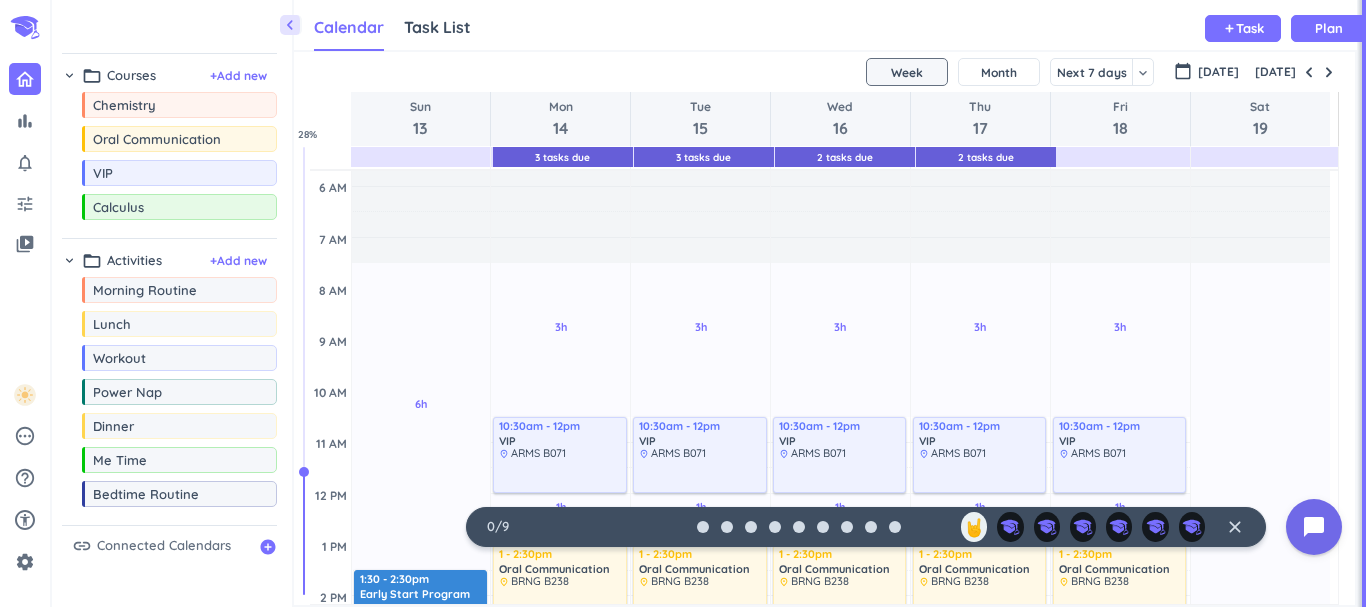 scroll, scrollTop: 88, scrollLeft: 0, axis: vertical 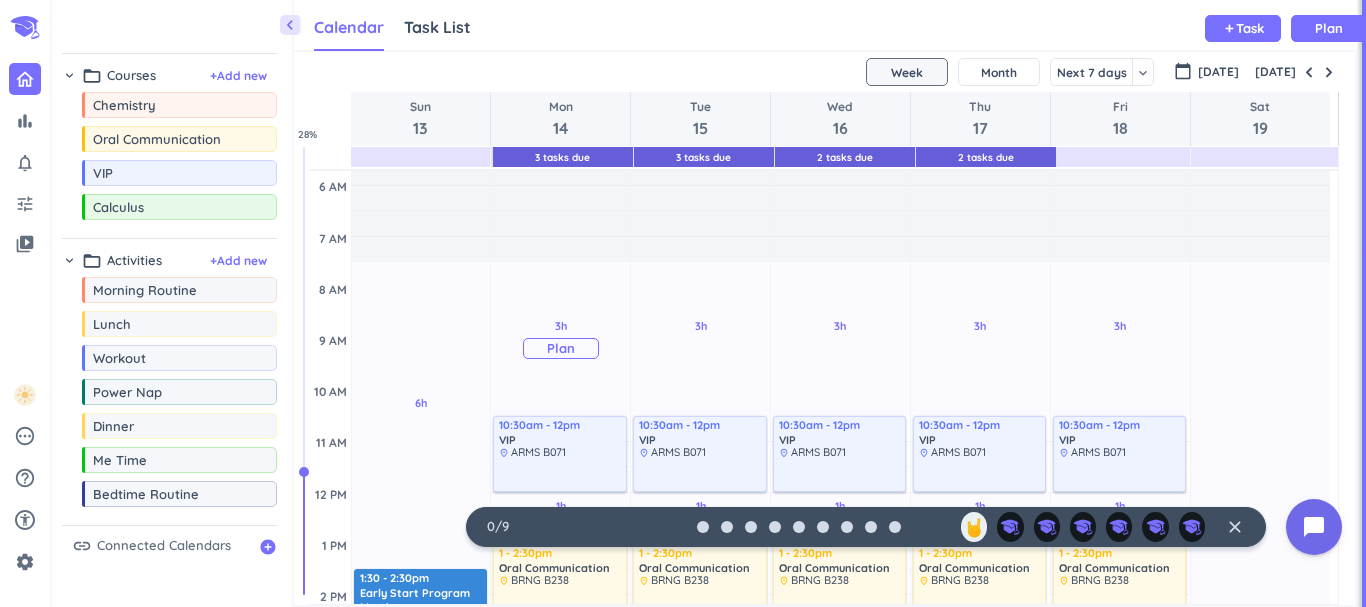 click on "Plan" at bounding box center [561, 348] 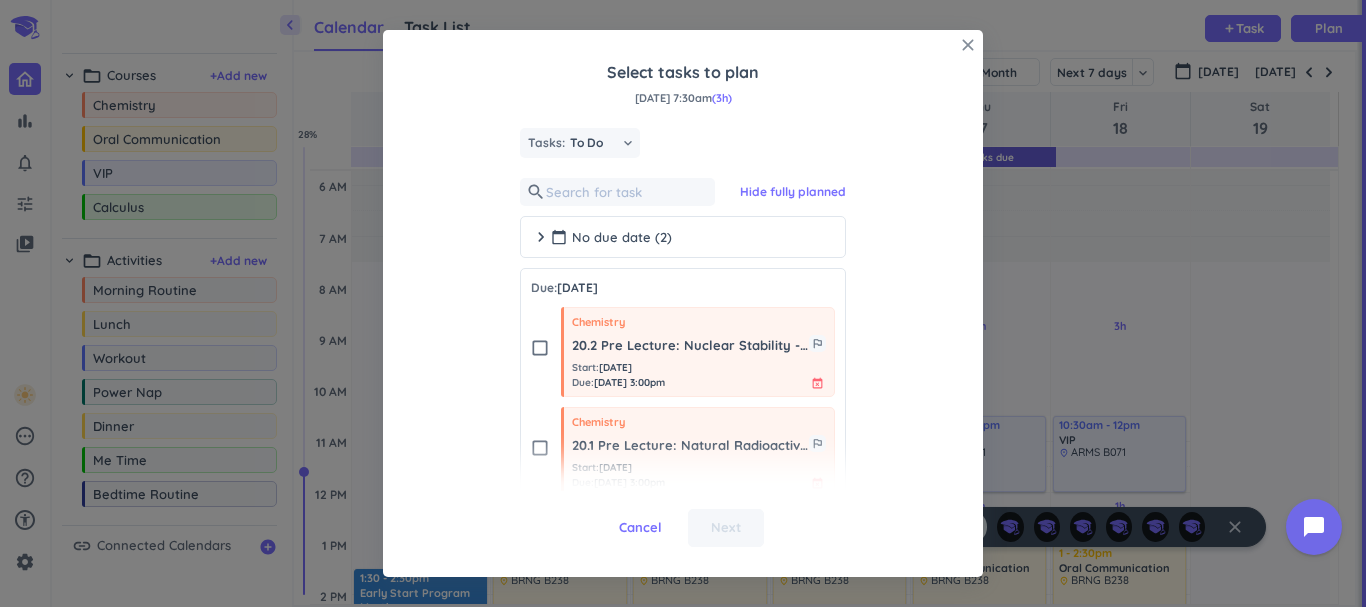 click on "close" at bounding box center (968, 45) 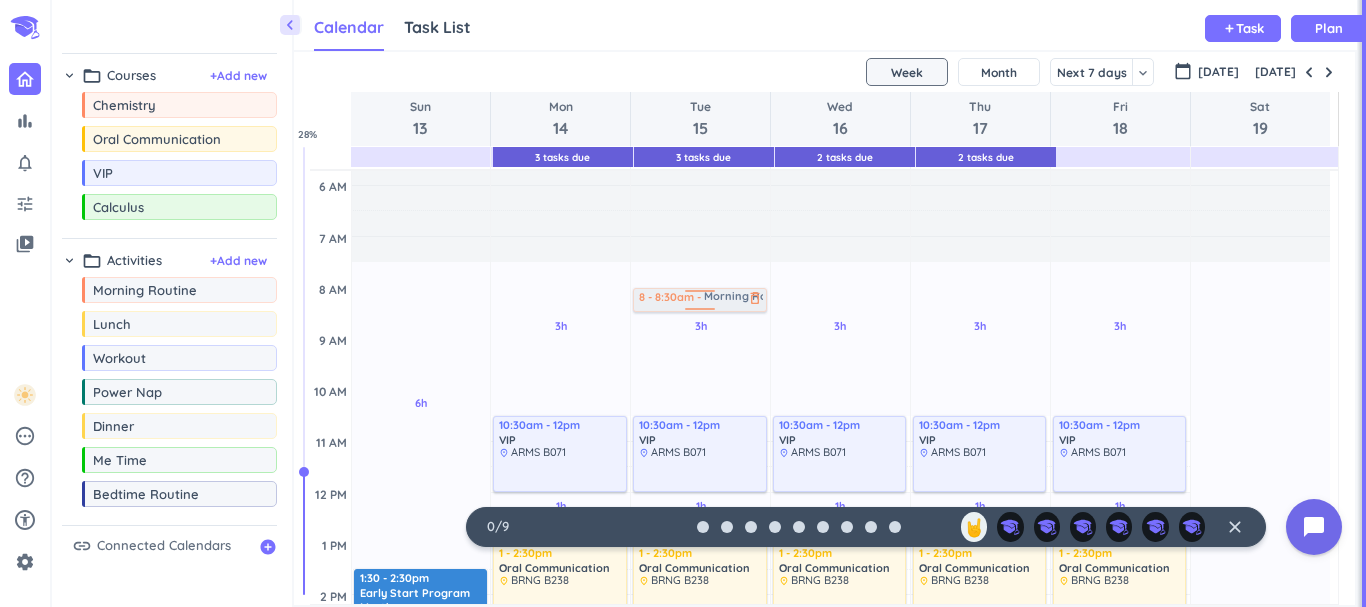 drag, startPoint x: 200, startPoint y: 293, endPoint x: 707, endPoint y: 292, distance: 507.00098 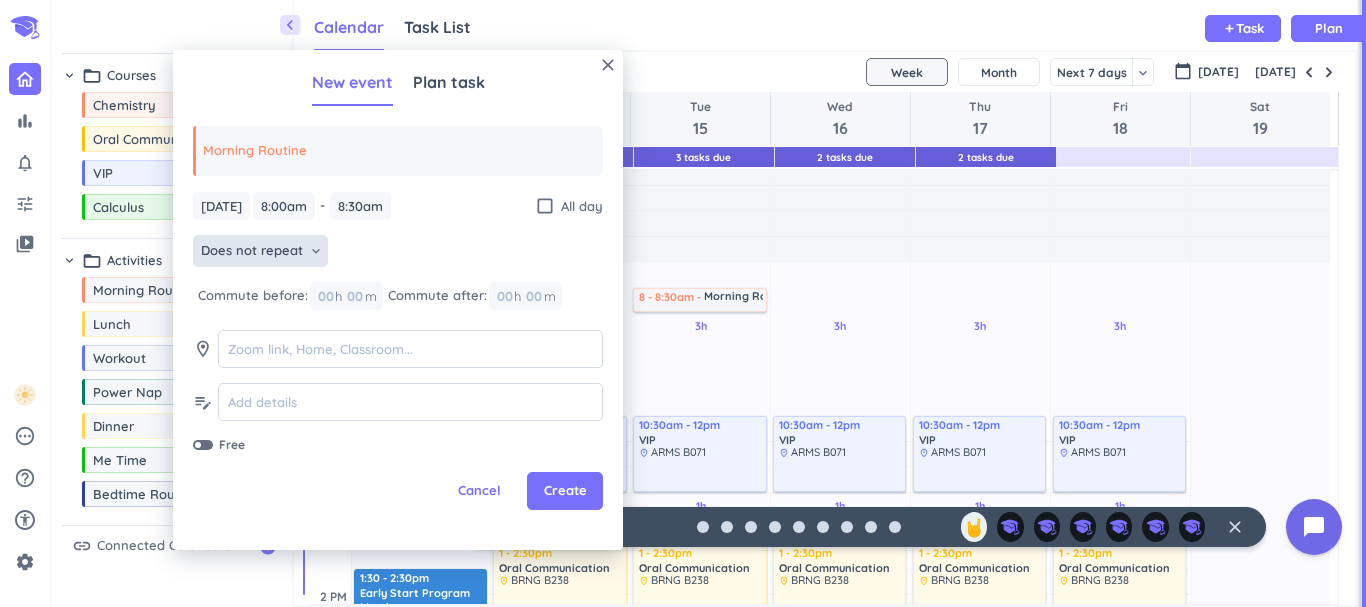 click on "Does not repeat" at bounding box center (252, 251) 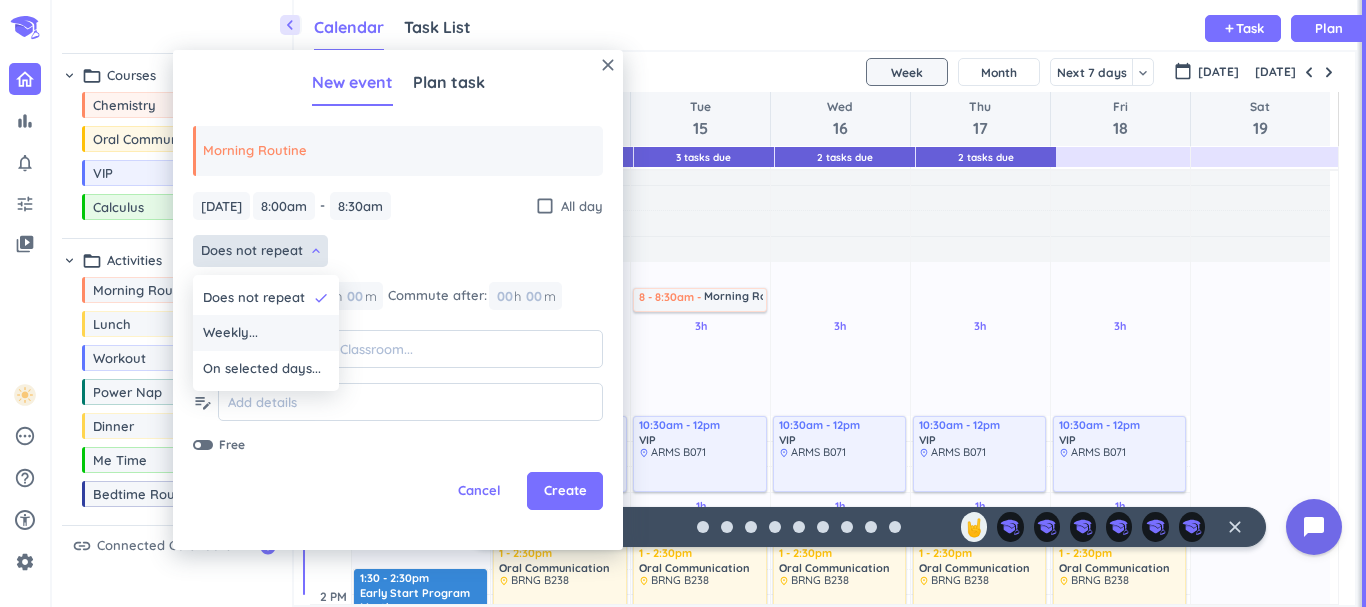 click on "Weekly..." at bounding box center [266, 333] 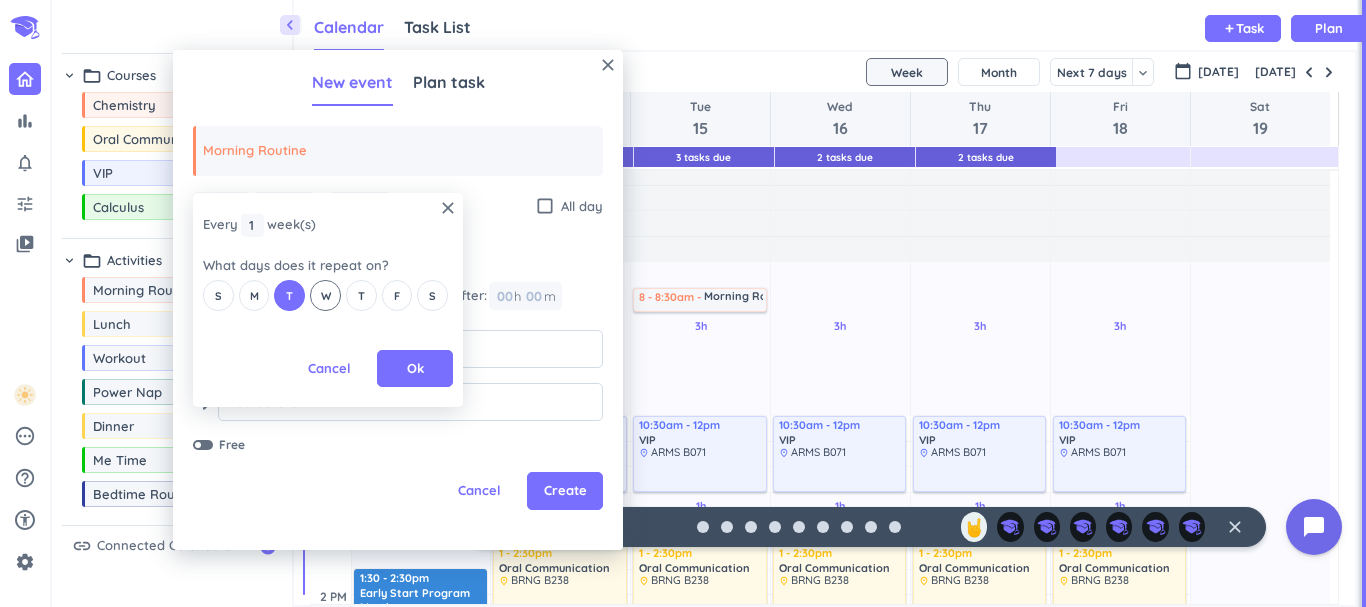 click on "W" at bounding box center (326, 296) 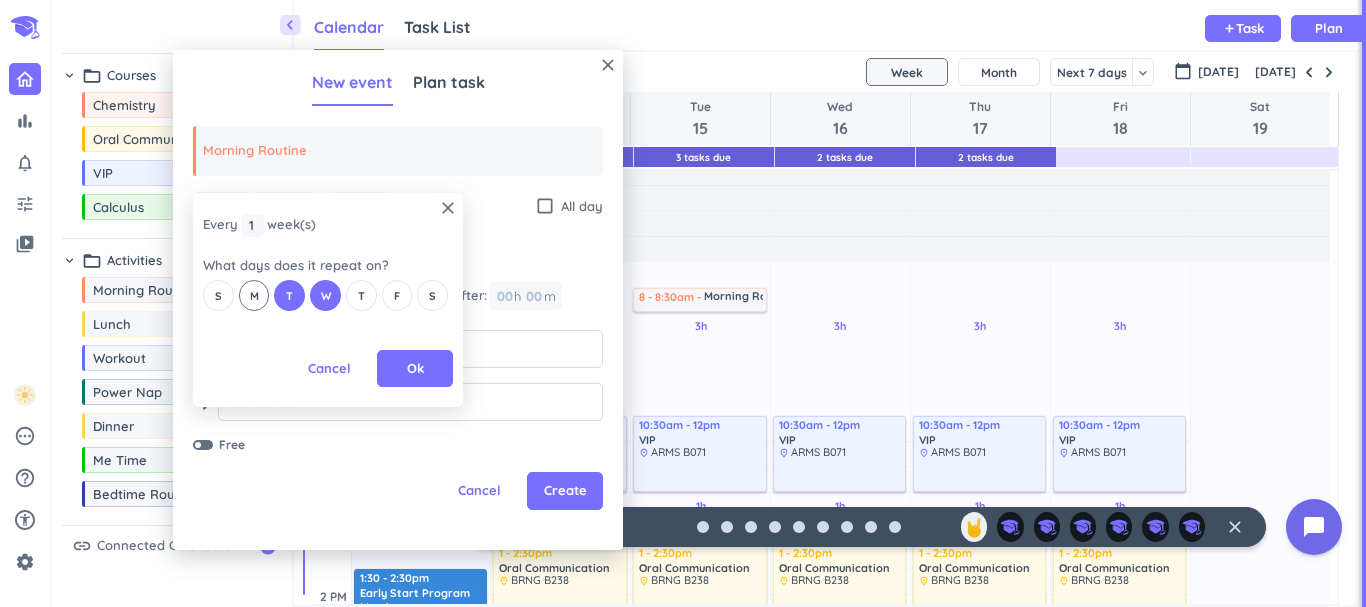 click on "M" at bounding box center [254, 296] 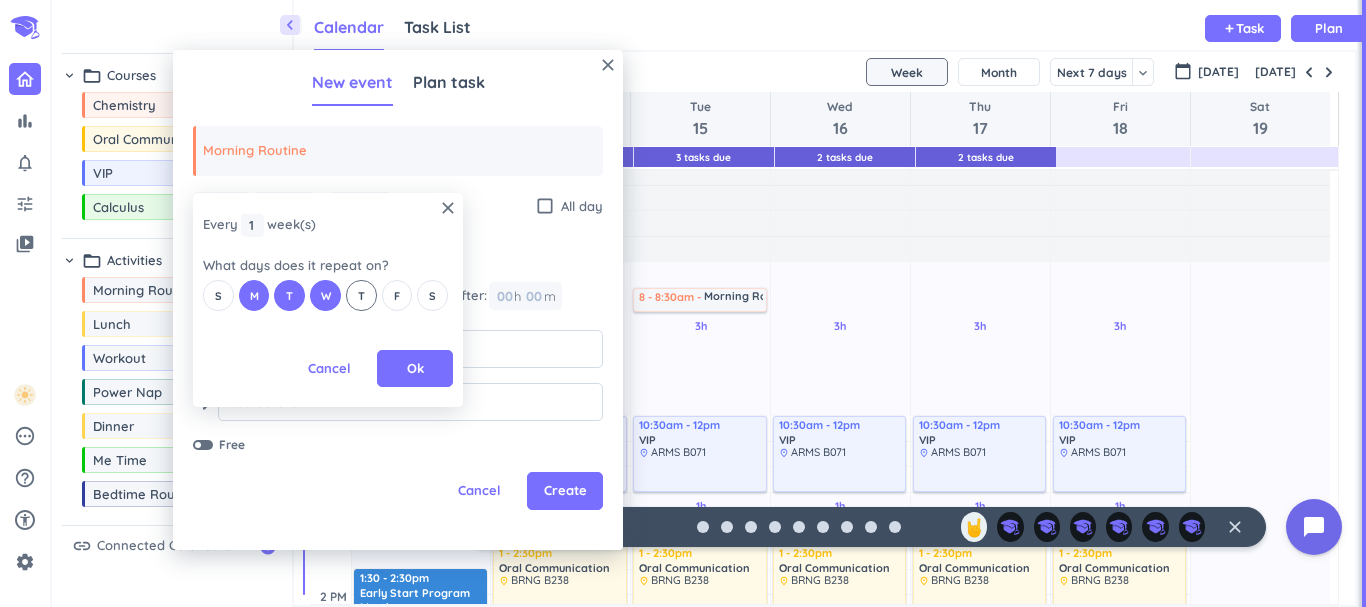 click on "T" at bounding box center [361, 296] 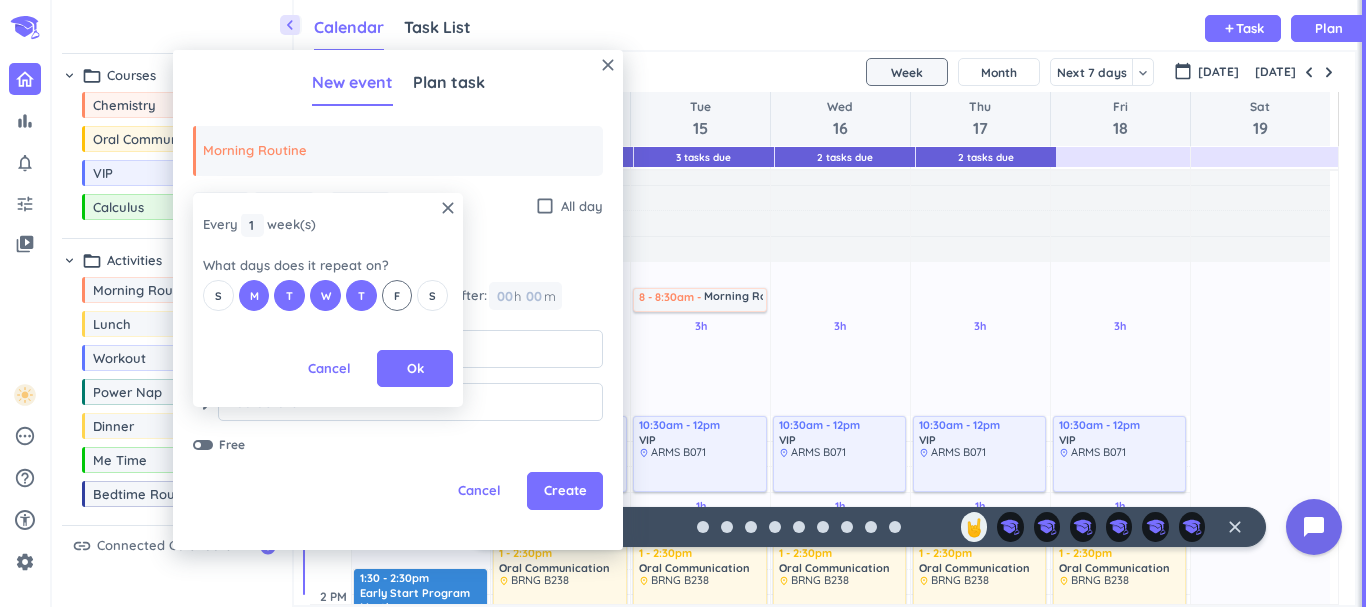 click on "F" at bounding box center (397, 296) 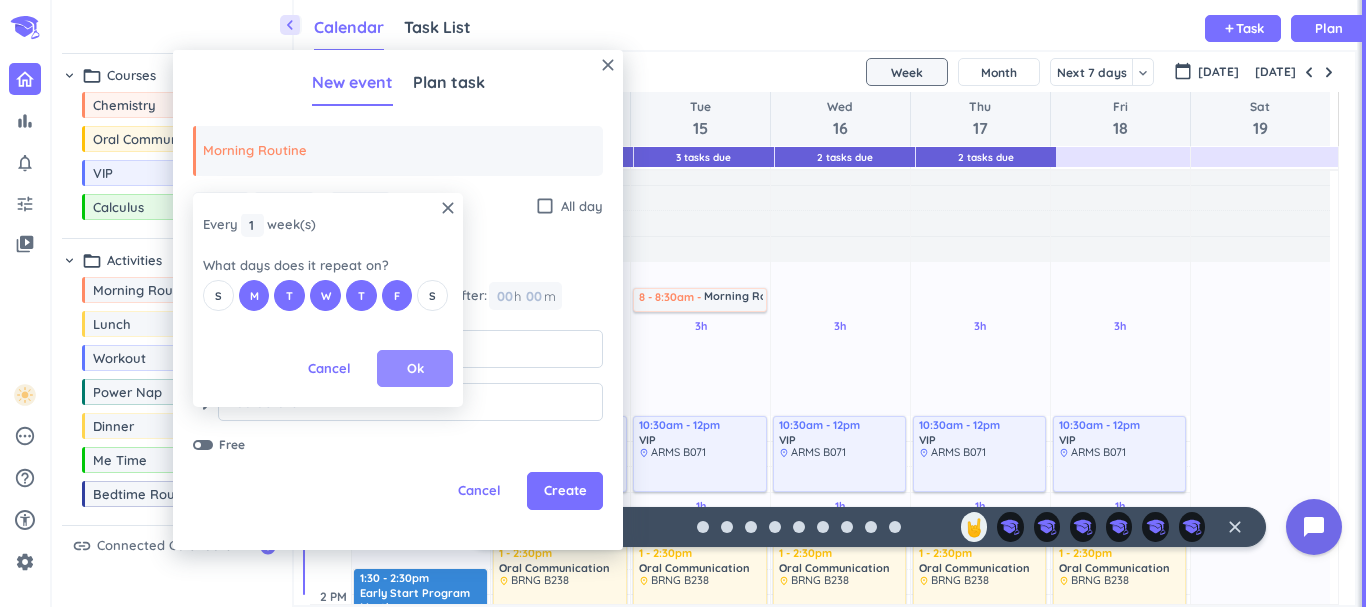click on "Ok" at bounding box center (415, 369) 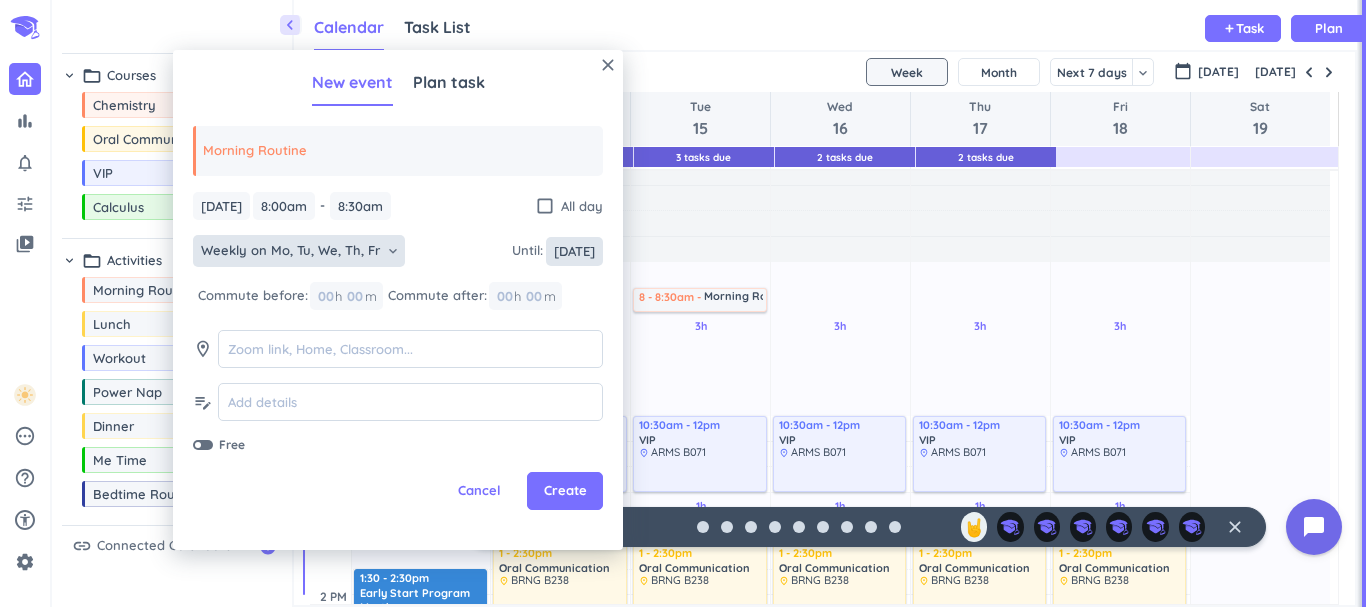 click on "[DATE]" at bounding box center (574, 251) 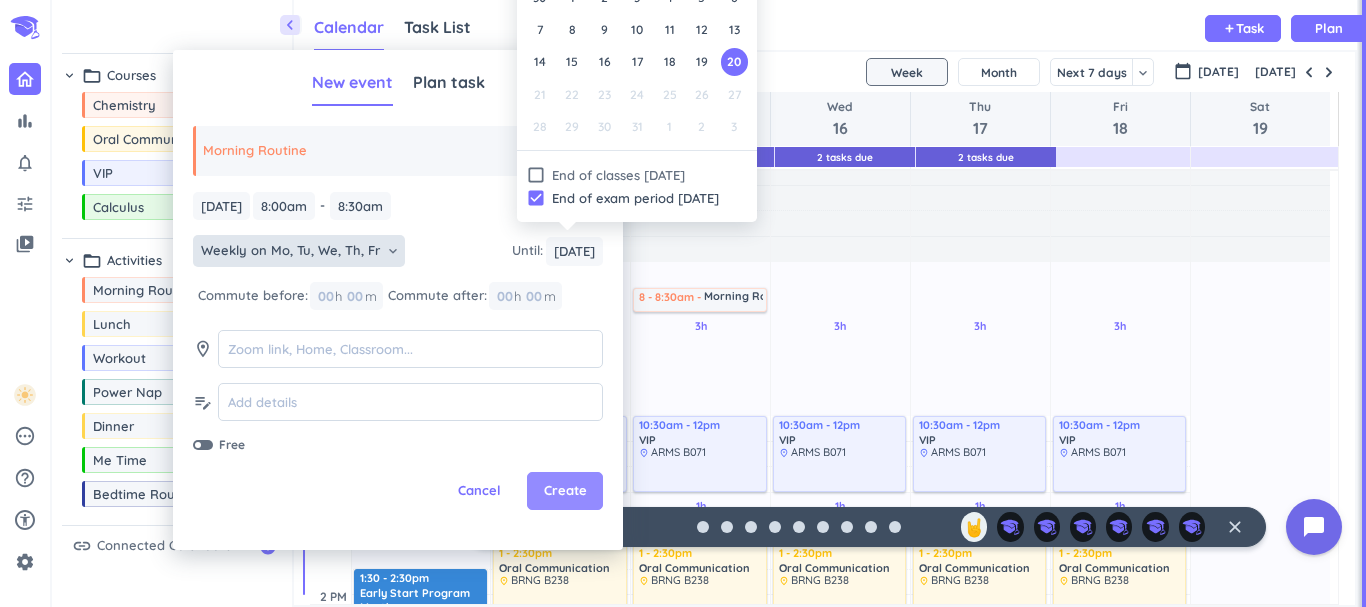 click on "Create" at bounding box center [565, 491] 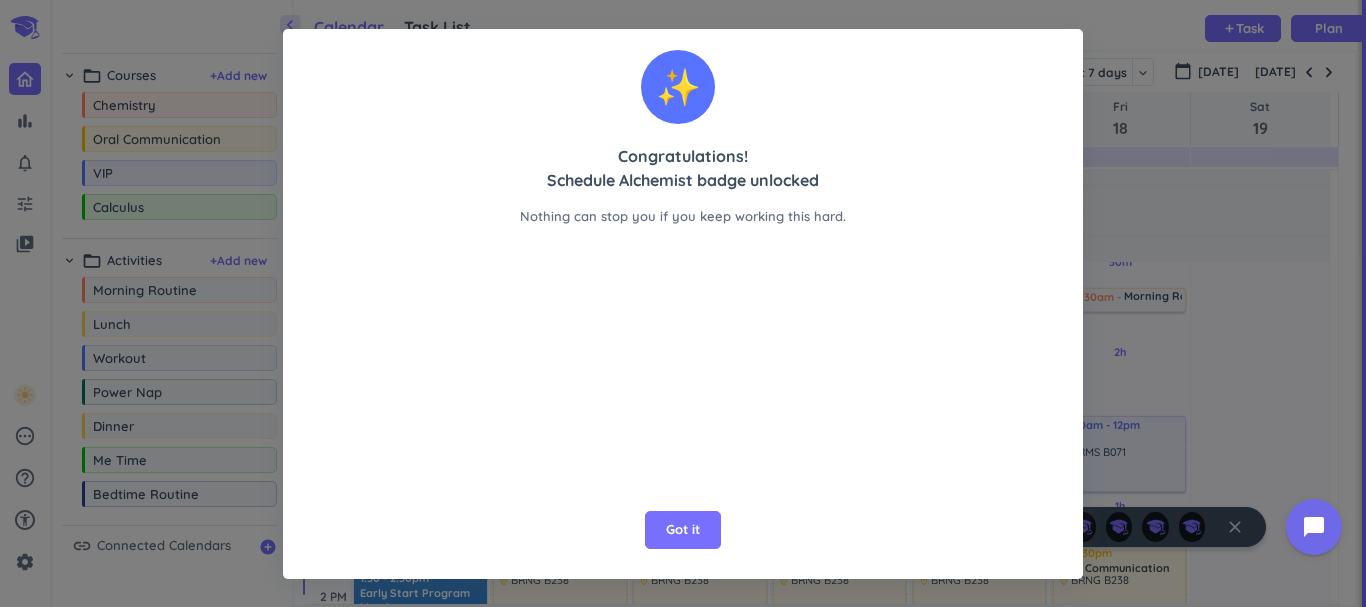 click on "Got it" at bounding box center [683, 530] 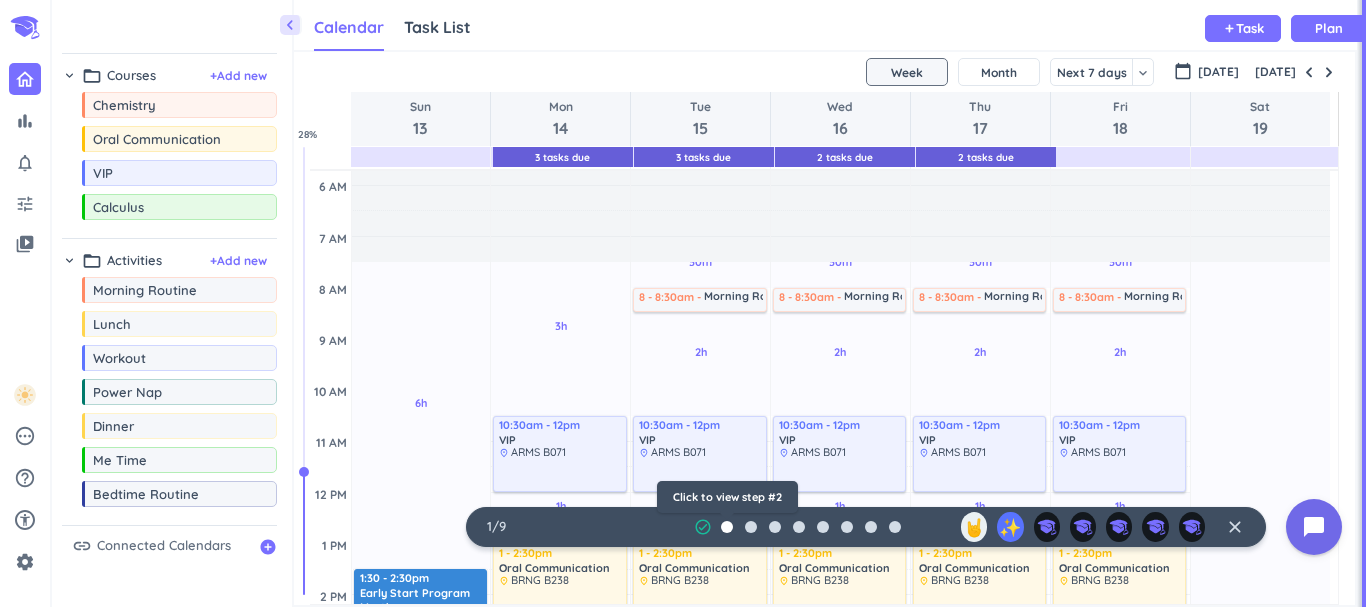 click at bounding box center (727, 527) 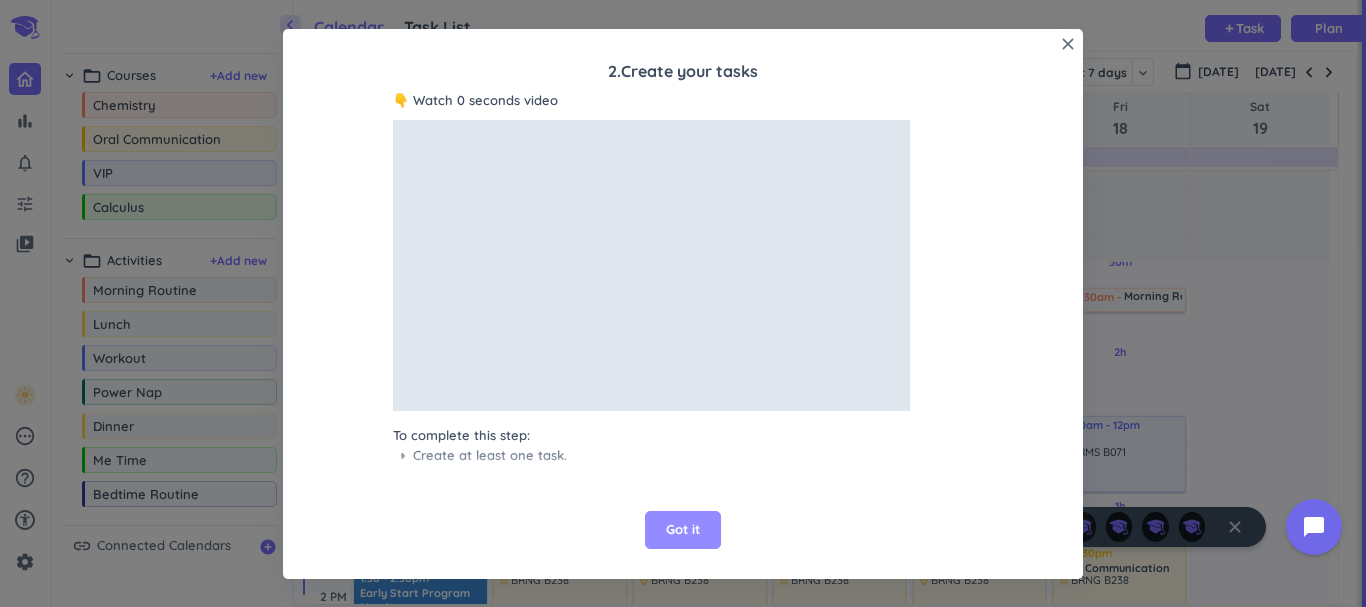 click on "Got it" at bounding box center [683, 530] 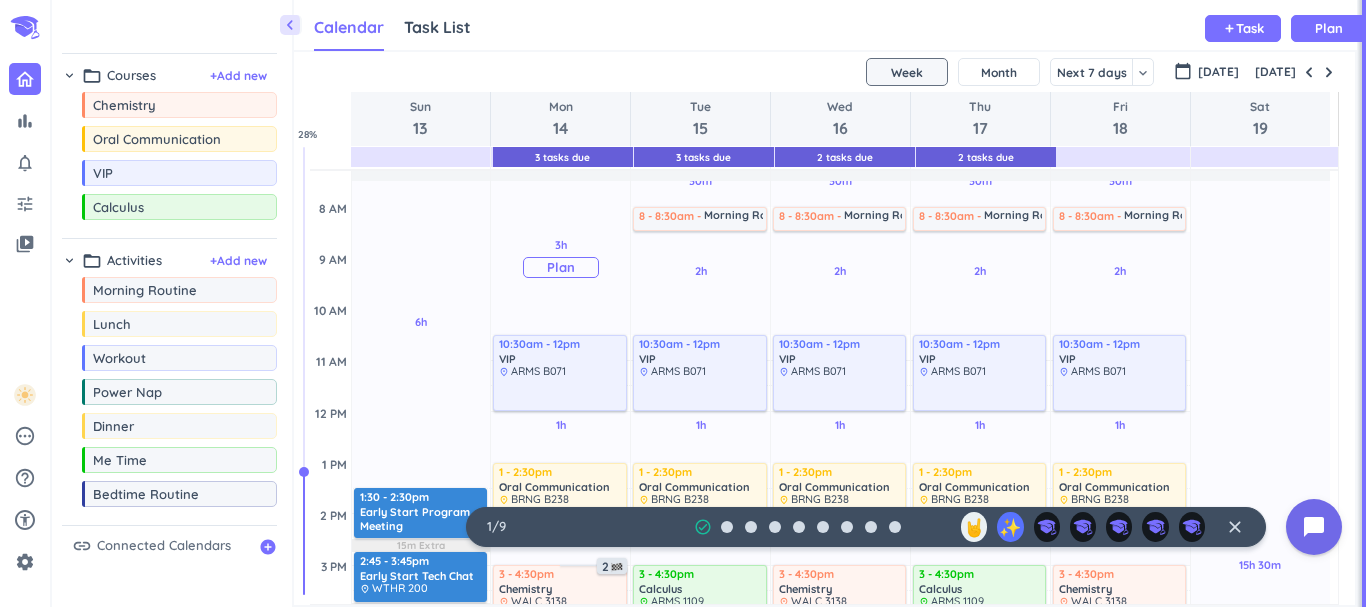 scroll, scrollTop: 164, scrollLeft: 0, axis: vertical 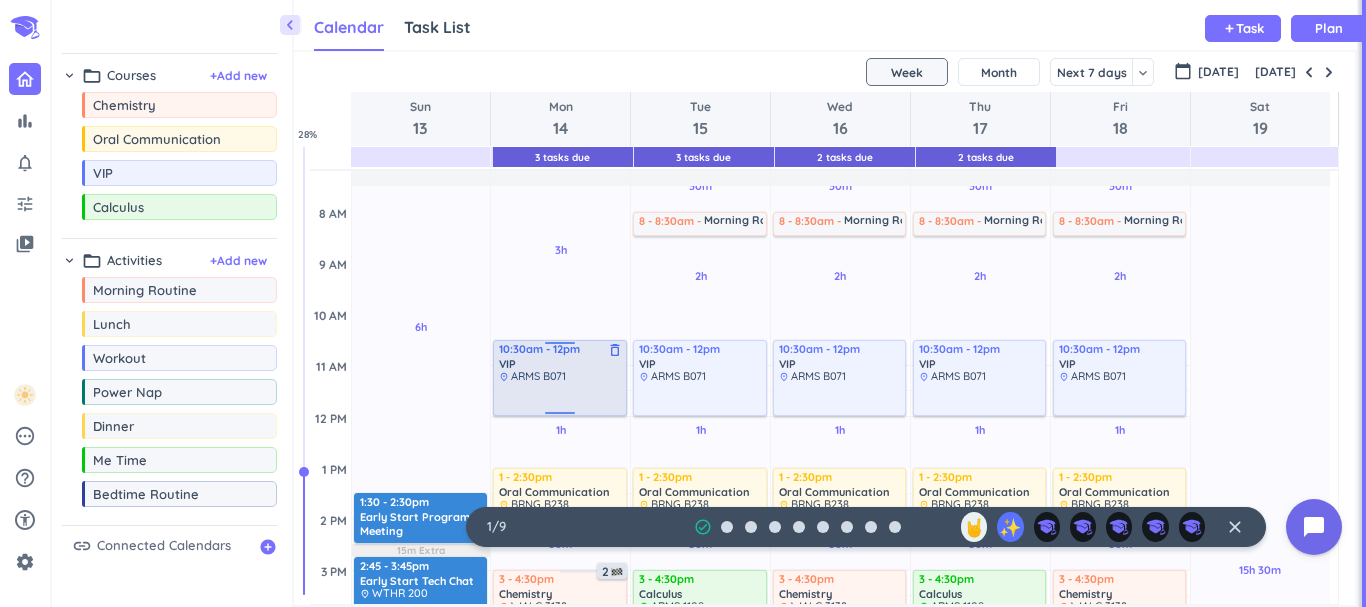 click on "ARMS B071" at bounding box center [538, 376] 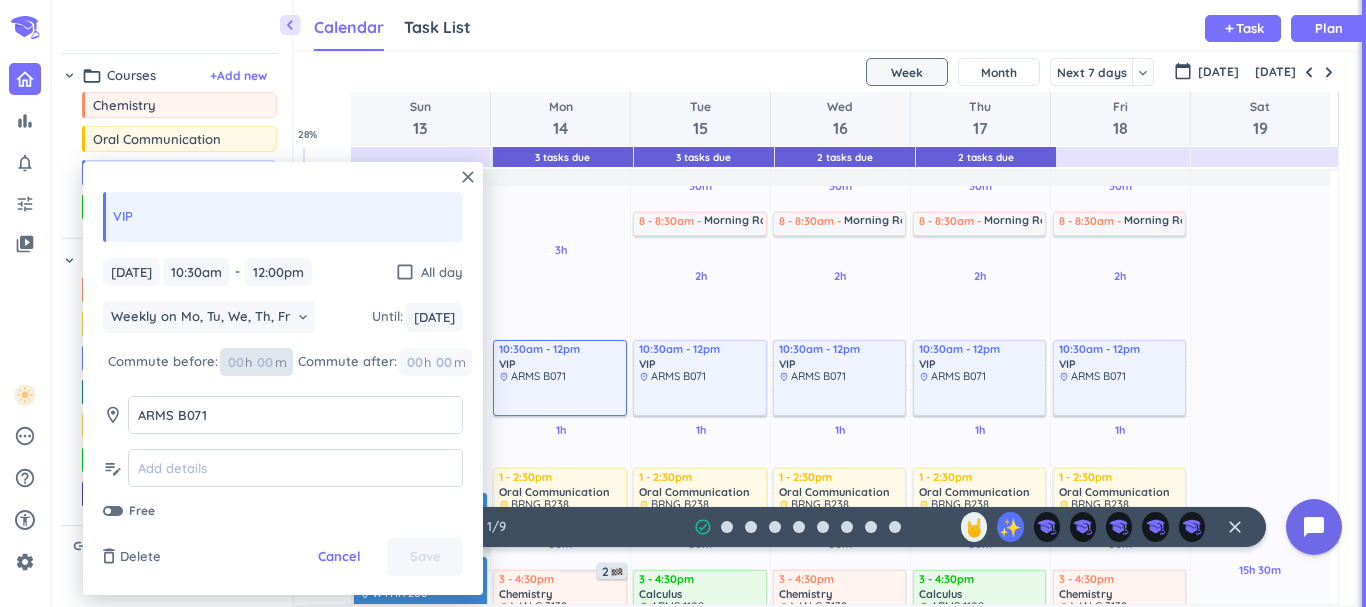 click at bounding box center (264, 362) 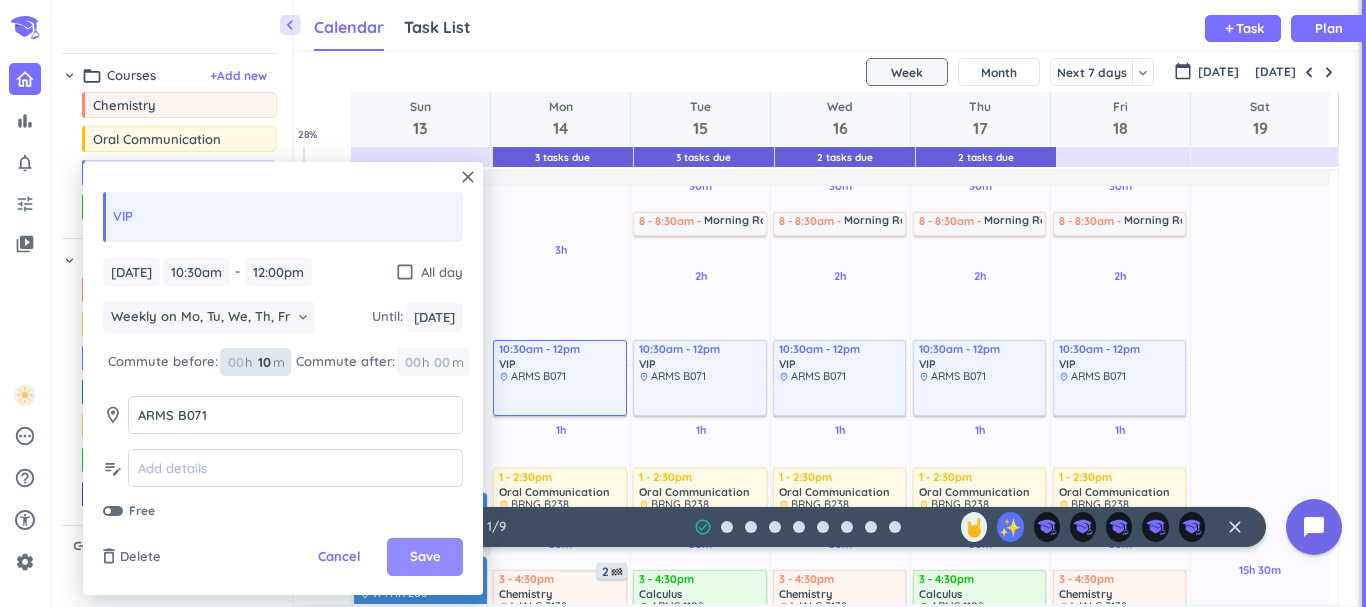 type on "10" 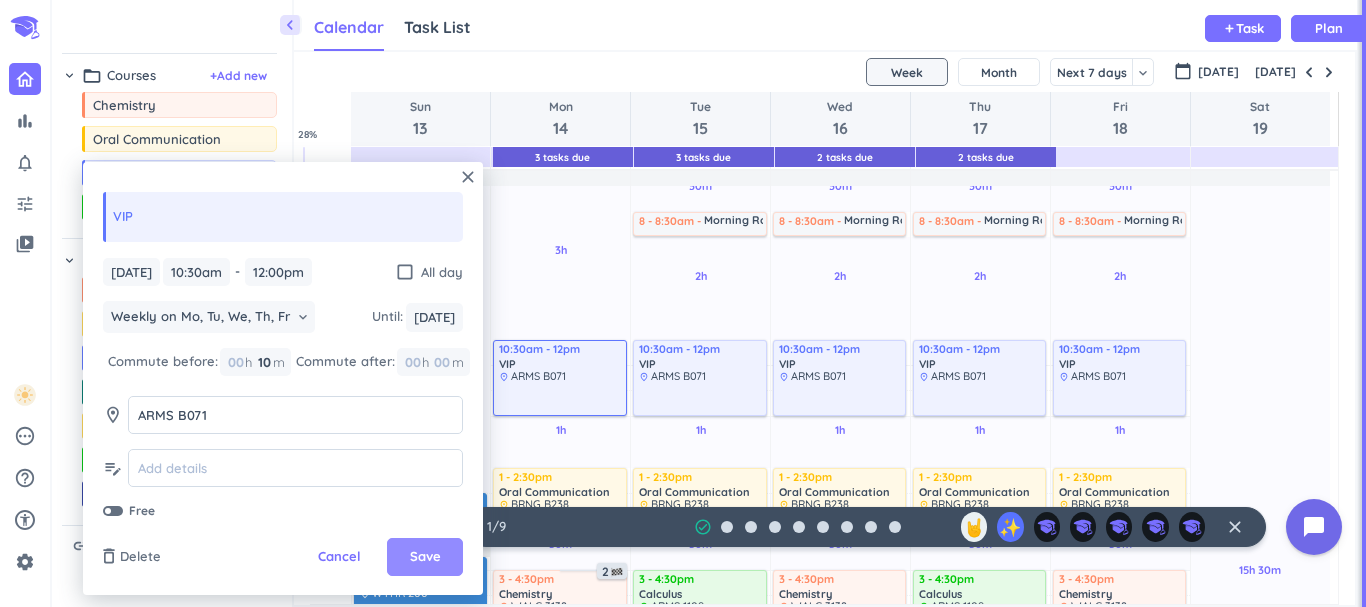 click on "Save" at bounding box center [425, 557] 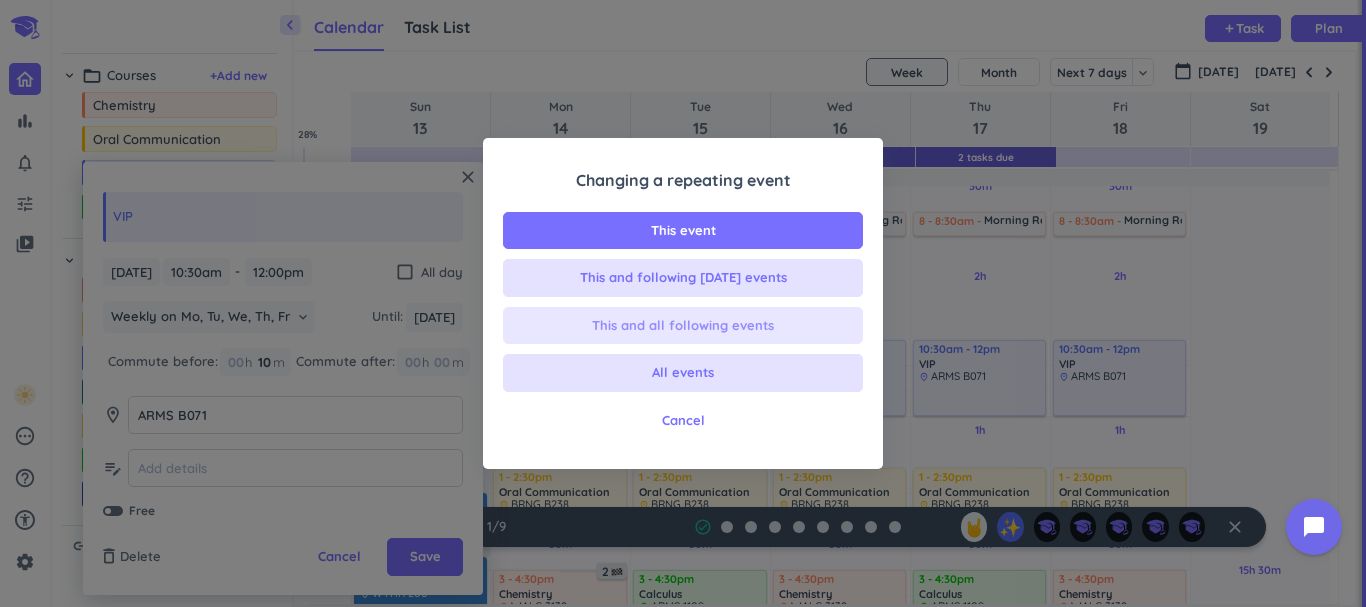 click on "This and all following events" at bounding box center [683, 326] 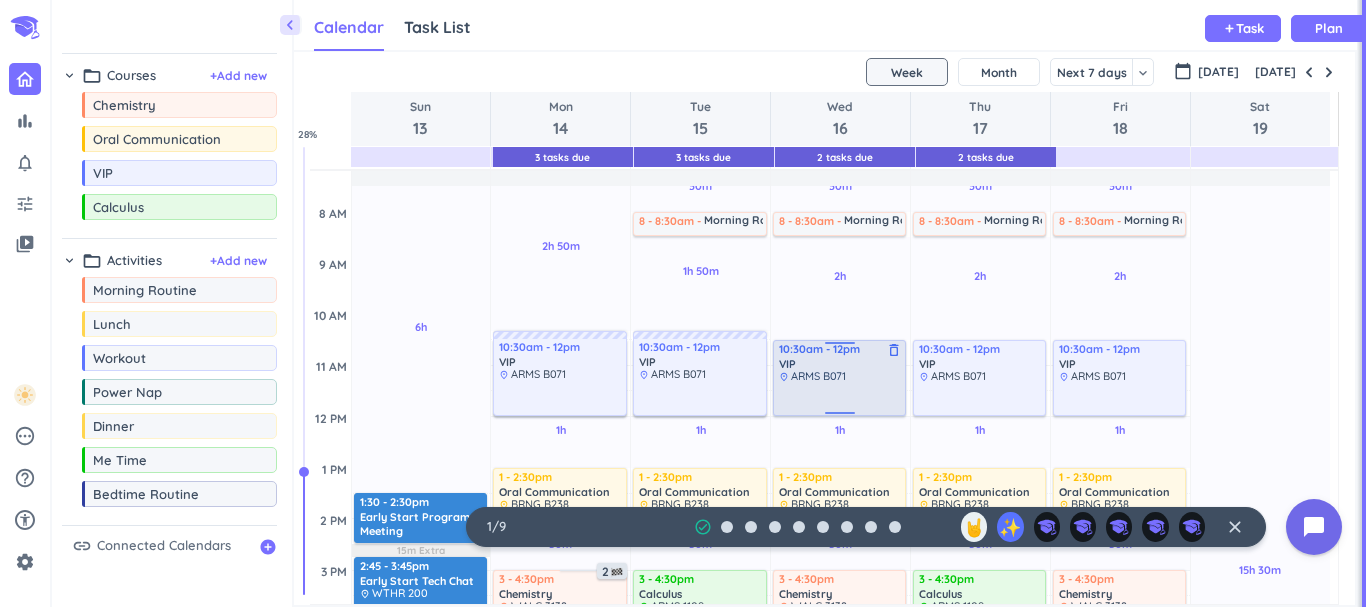 click at bounding box center (840, 398) 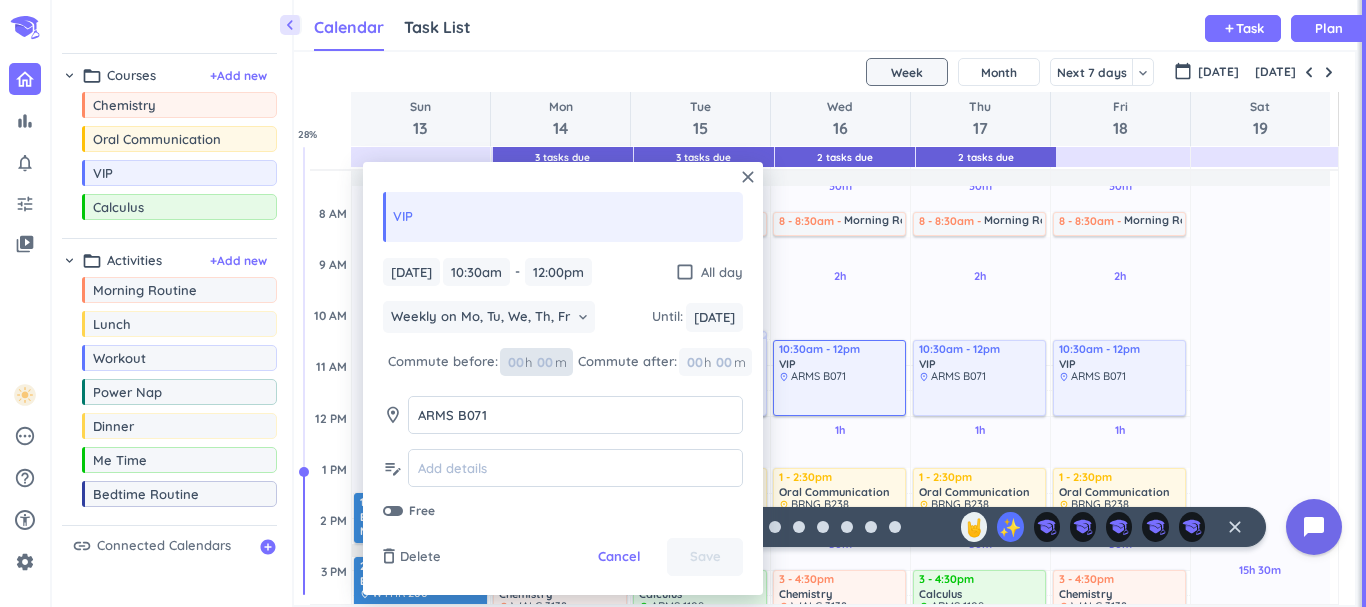 click at bounding box center [544, 362] 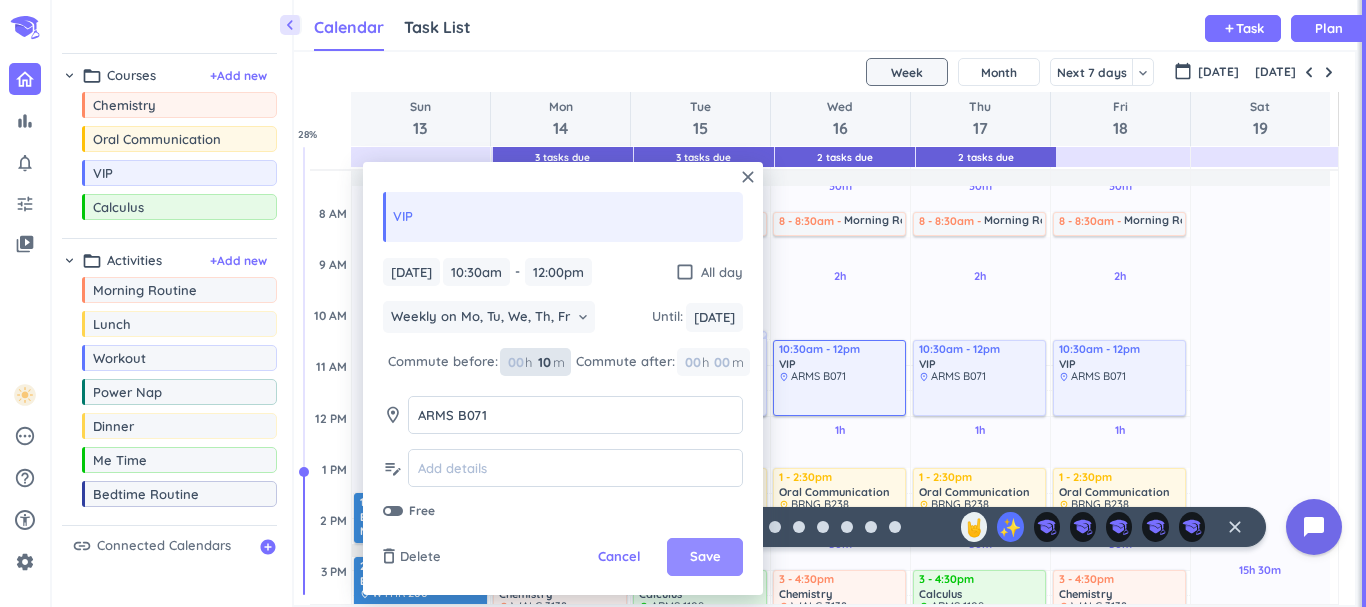 type on "10" 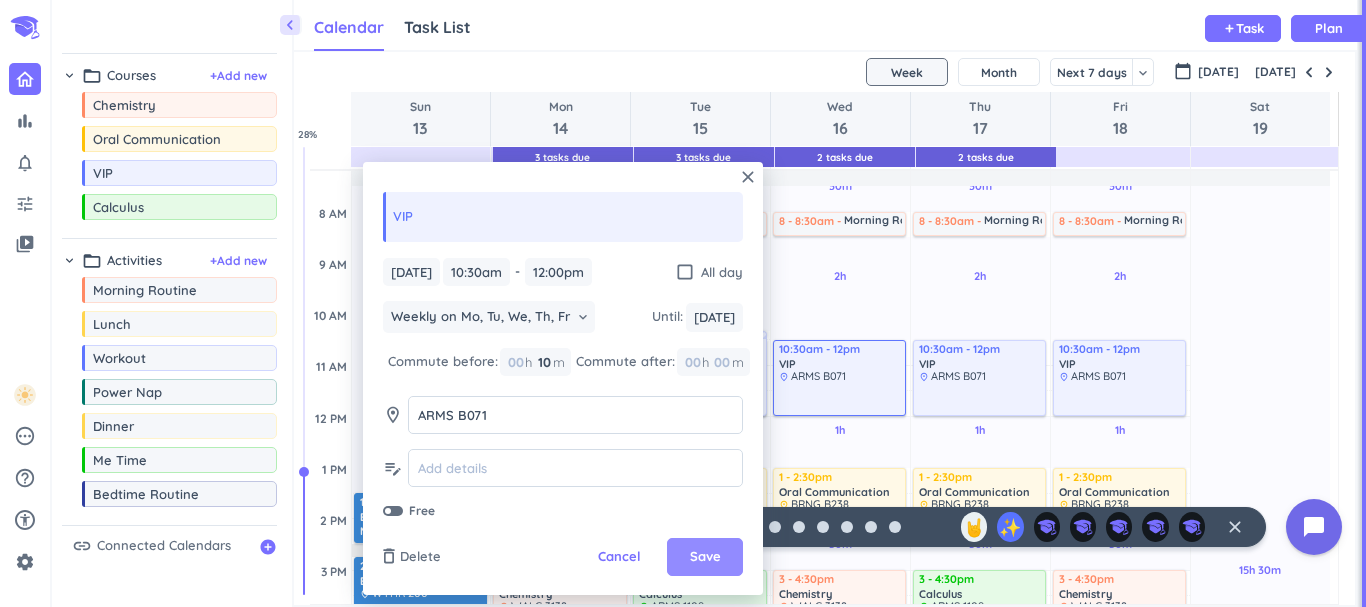 click on "Save" at bounding box center (705, 557) 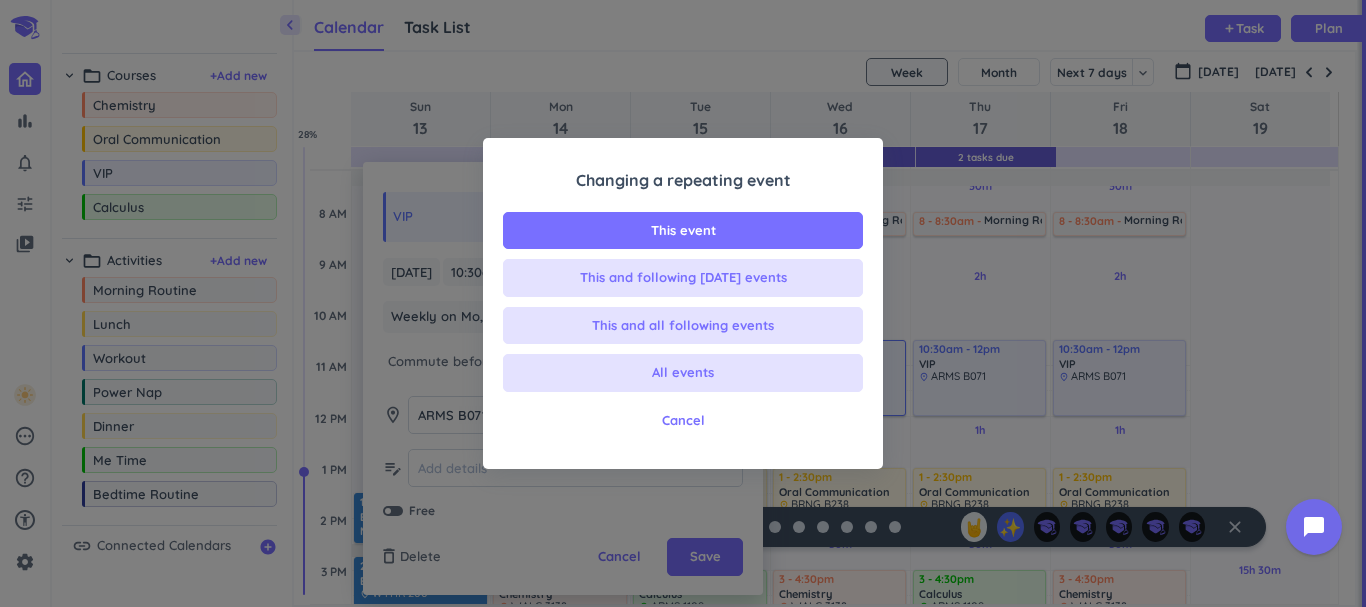 click on "All events" at bounding box center (683, 373) 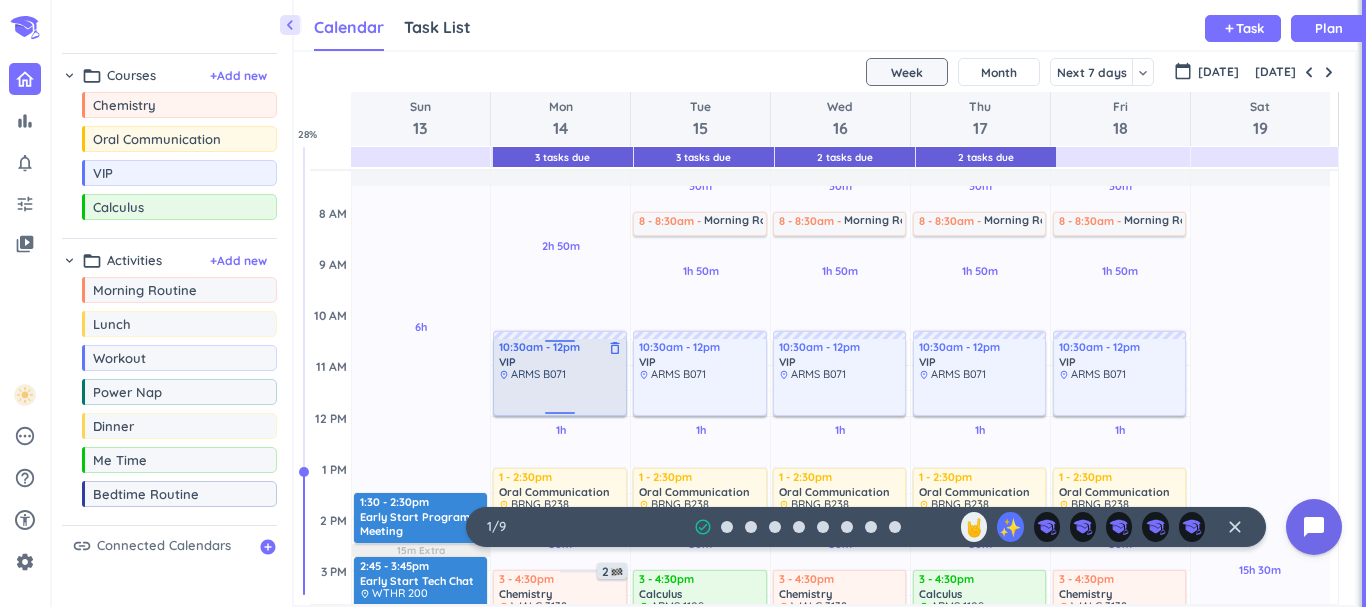 click at bounding box center (560, 397) 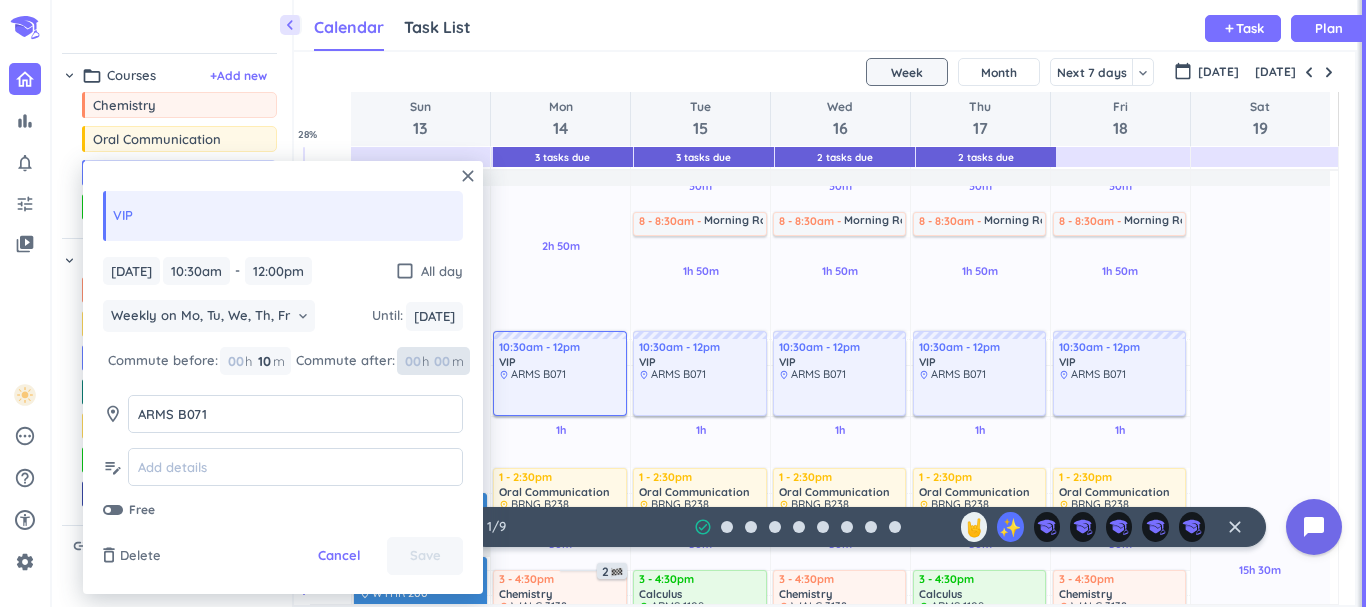 click on "00" at bounding box center [448, 361] 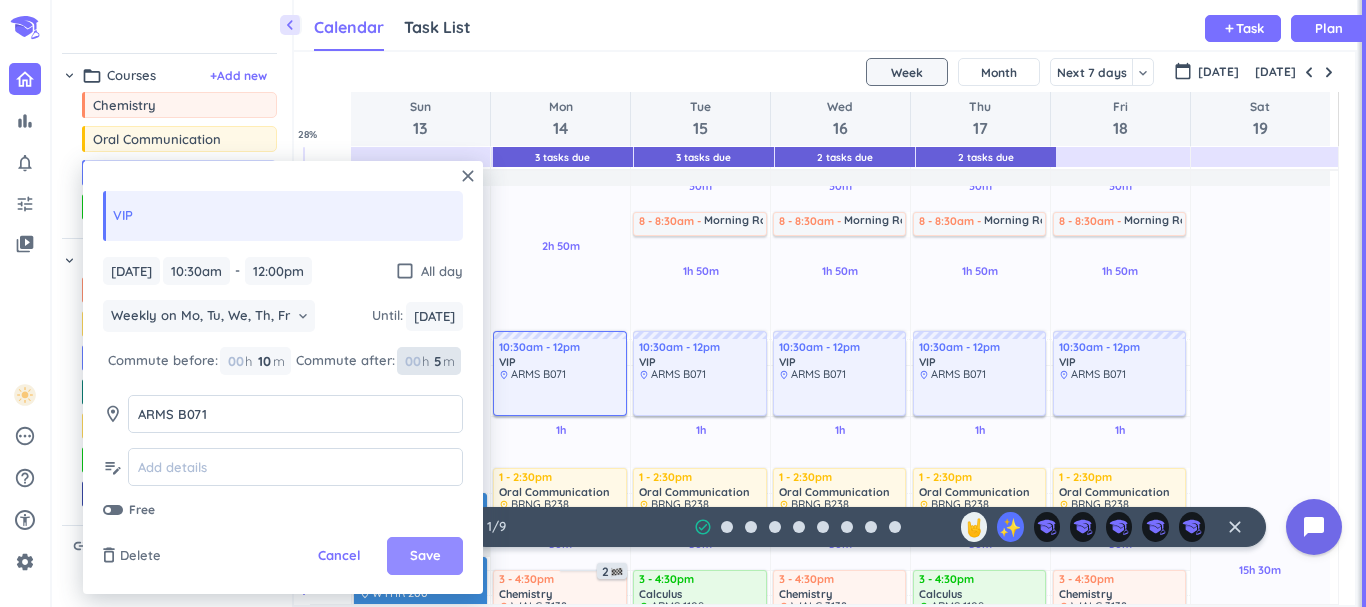 type on "5" 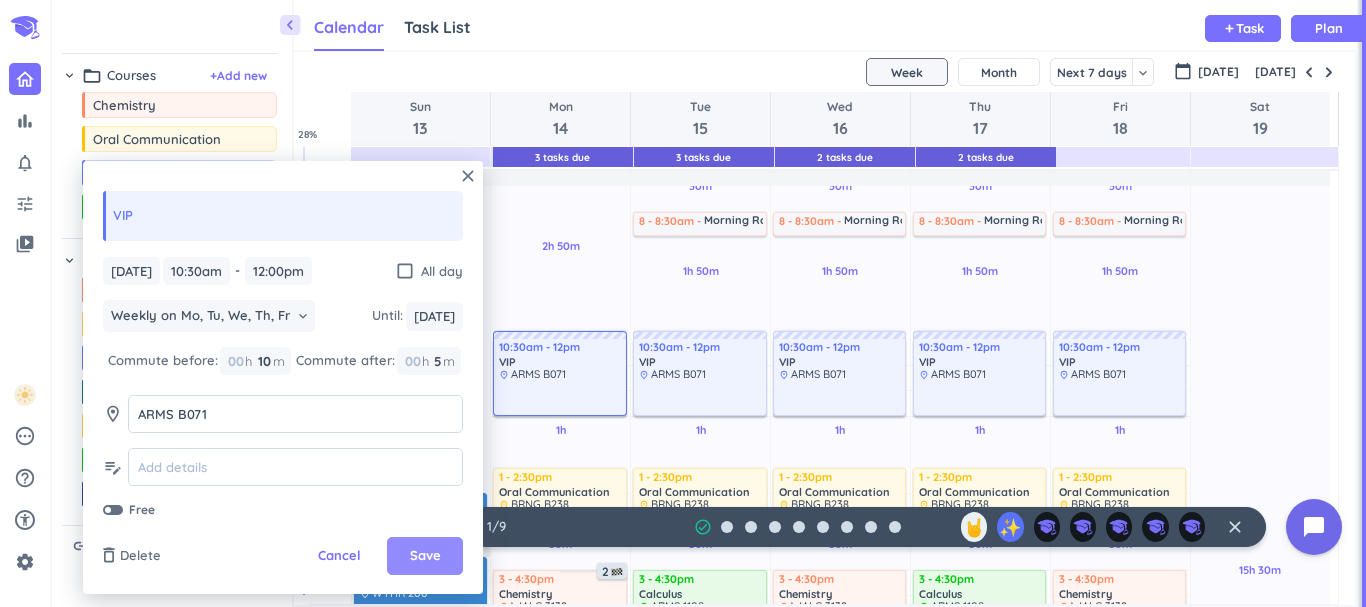 click on "Save" at bounding box center [425, 556] 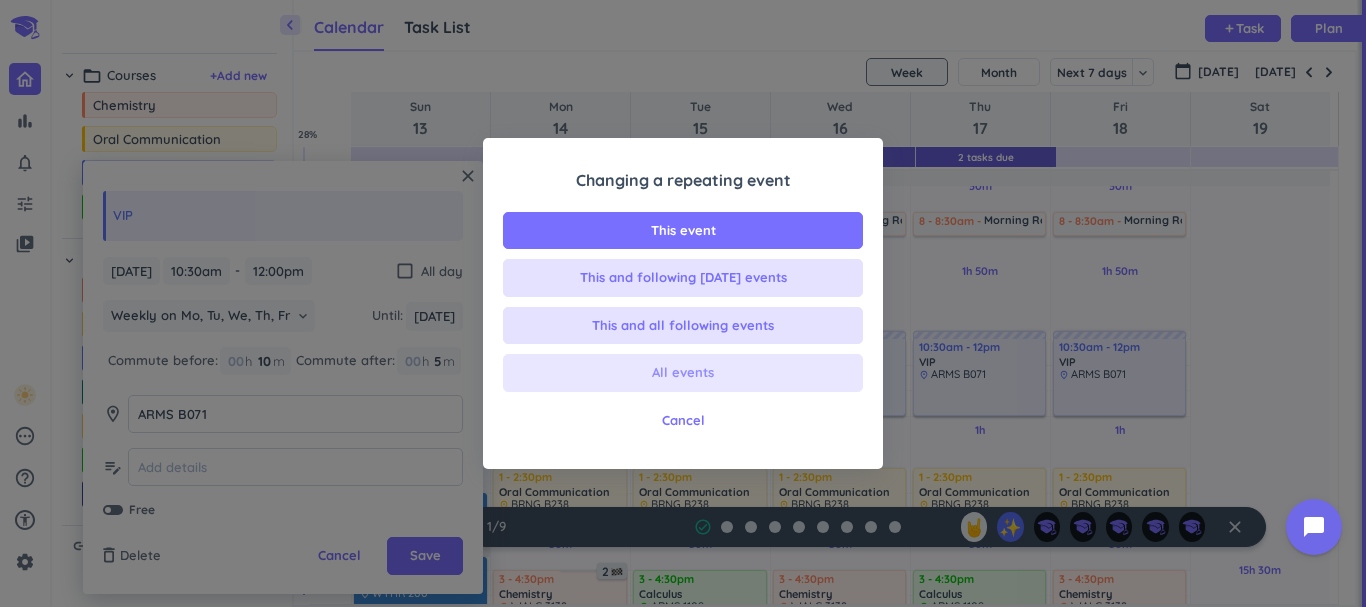 click on "All events" at bounding box center (683, 373) 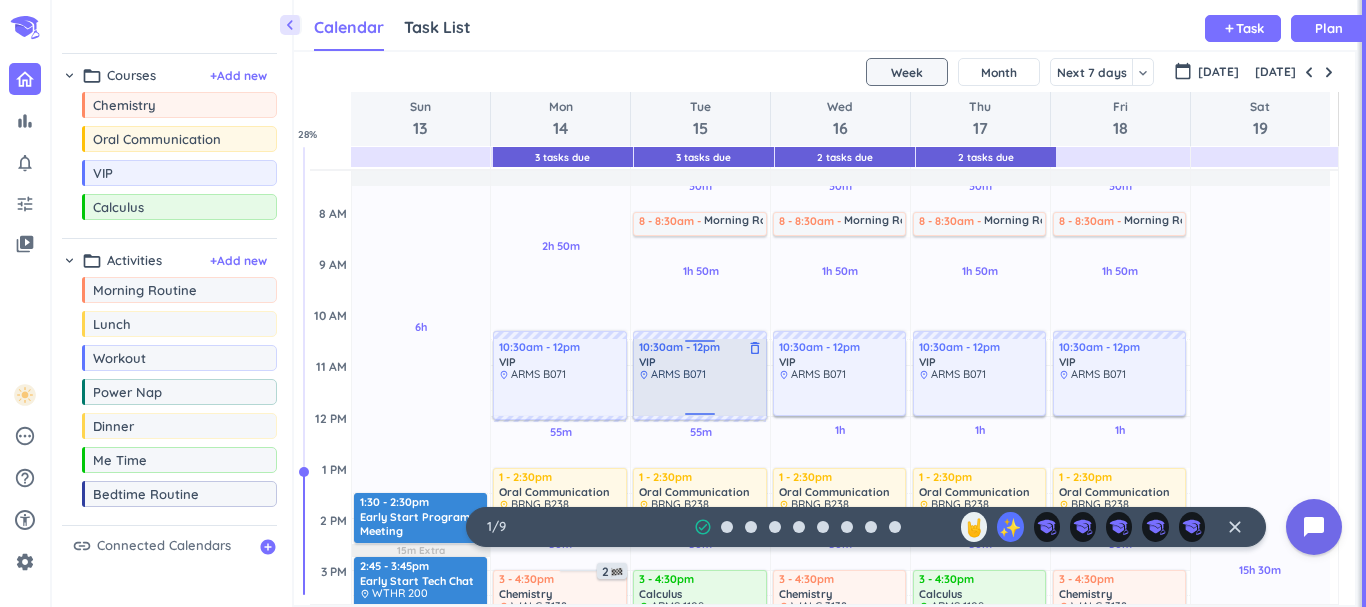 click at bounding box center (700, 397) 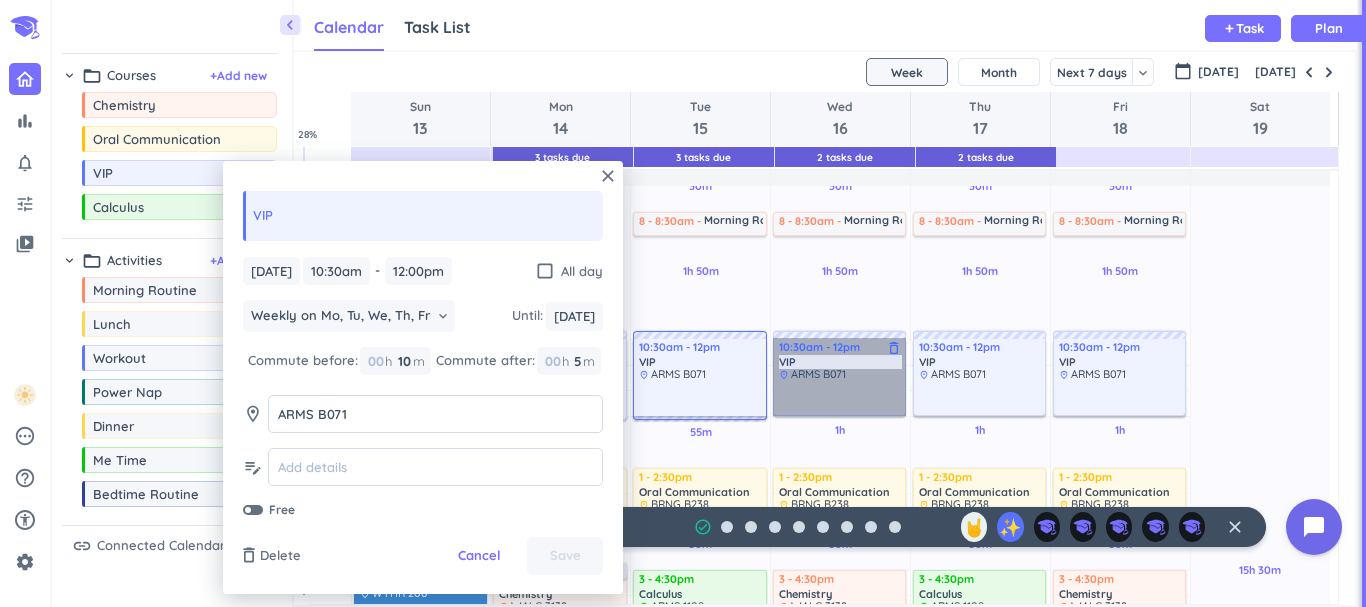click on "10:30am - 12pm VIP delete_outline place ARMS B071" at bounding box center [839, 377] 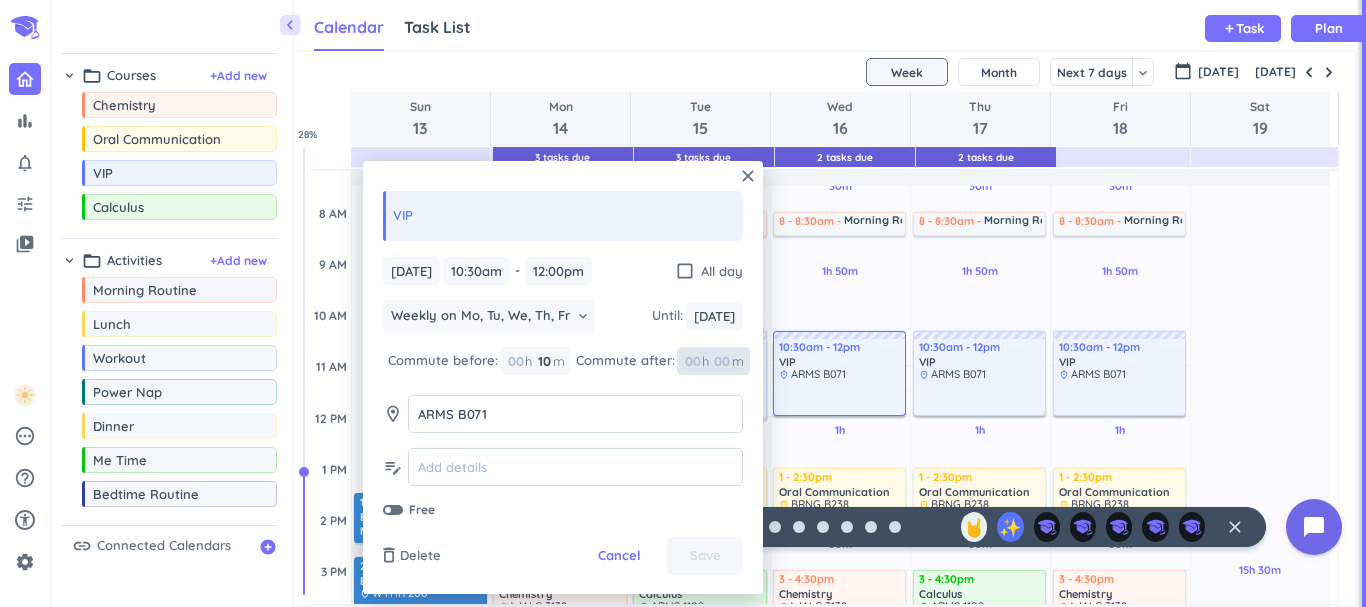 click at bounding box center [721, 361] 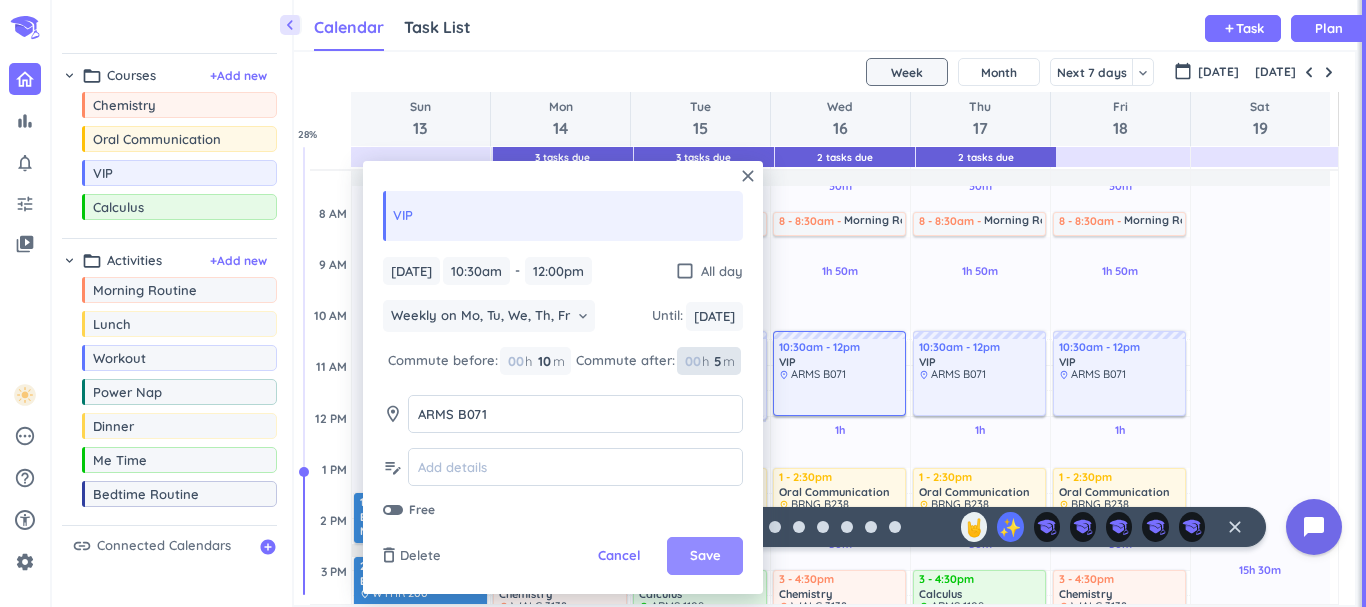 type on "5" 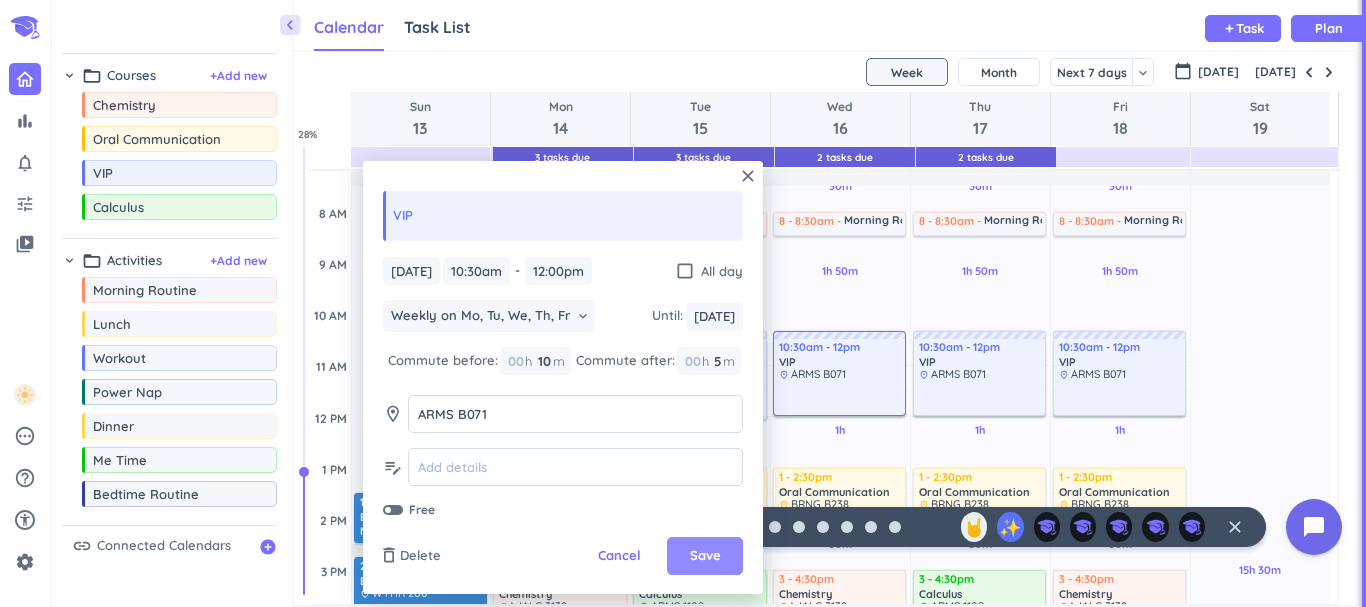 click on "Save" at bounding box center (705, 556) 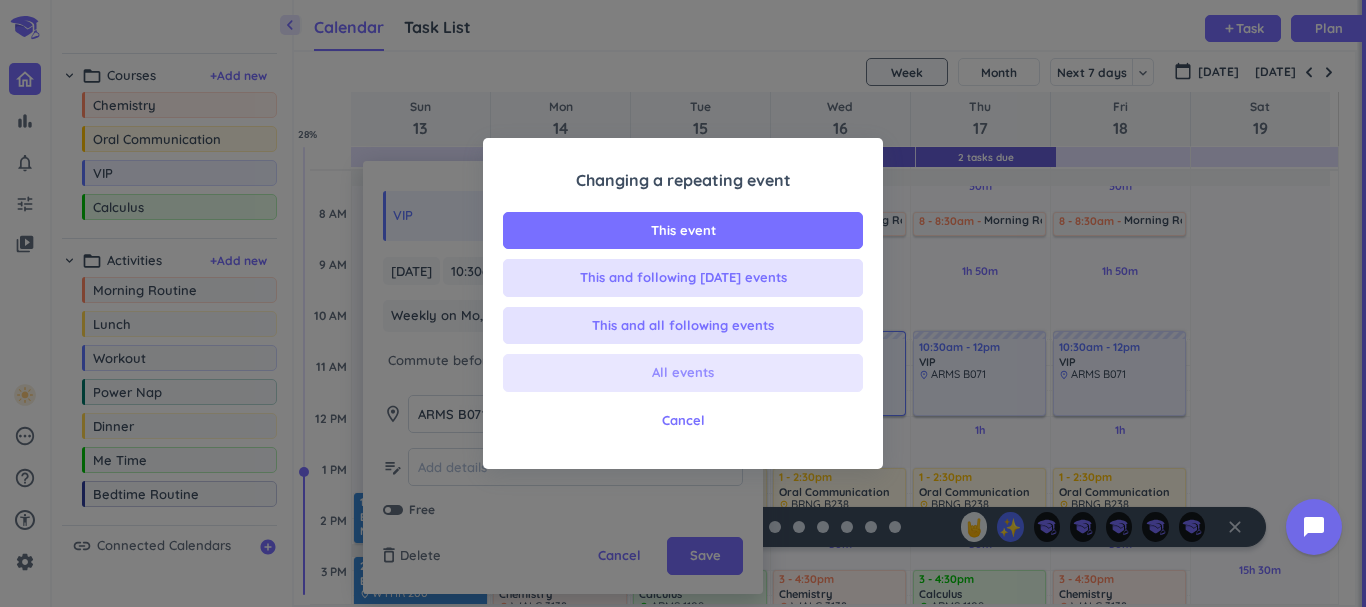 click on "All events" at bounding box center (683, 373) 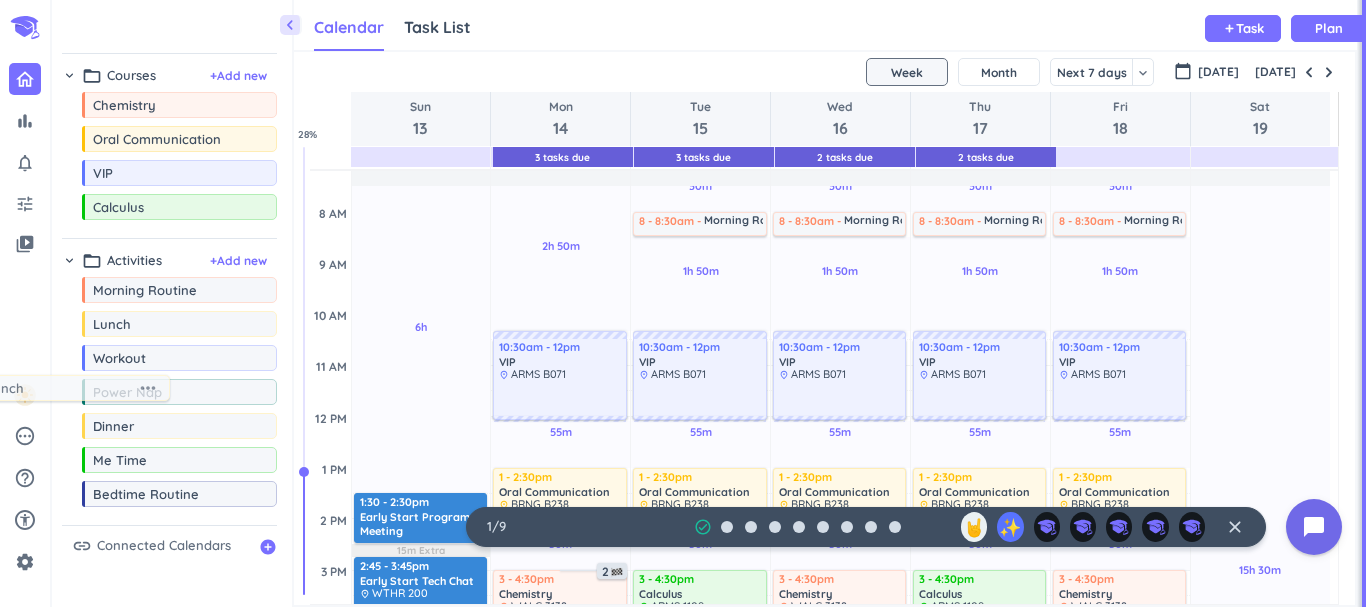 drag, startPoint x: 228, startPoint y: 335, endPoint x: 121, endPoint y: 399, distance: 124.67959 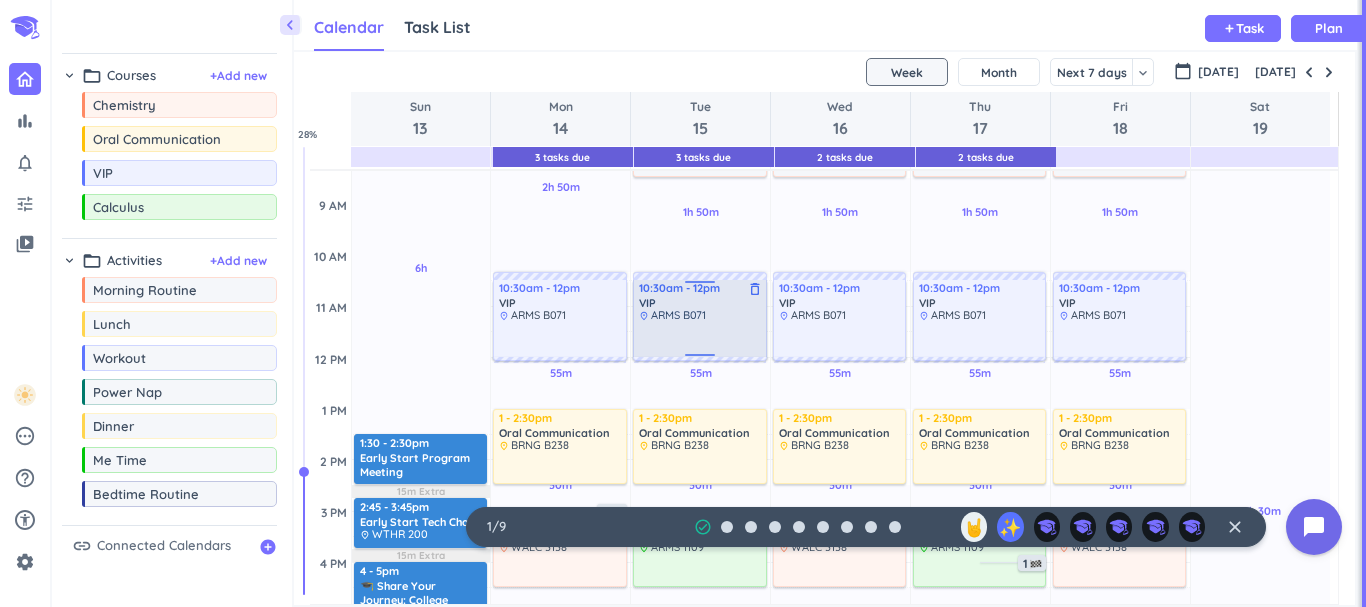 scroll, scrollTop: 246, scrollLeft: 0, axis: vertical 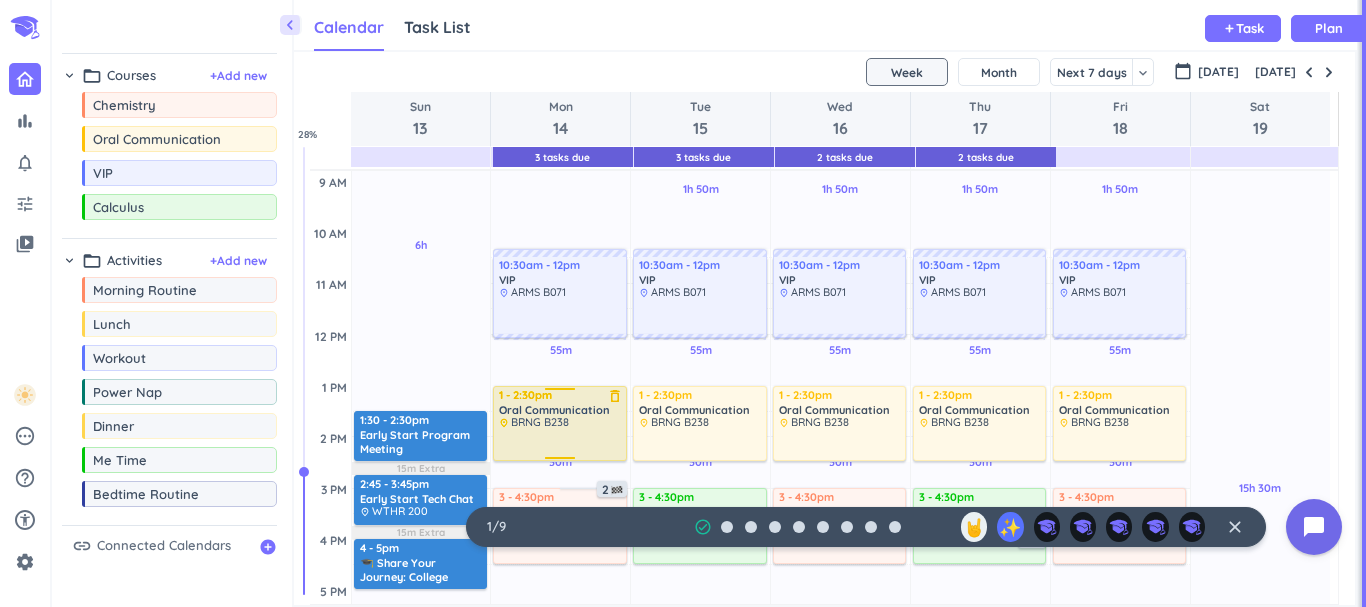 click on "place BRNG B238" at bounding box center [560, 422] 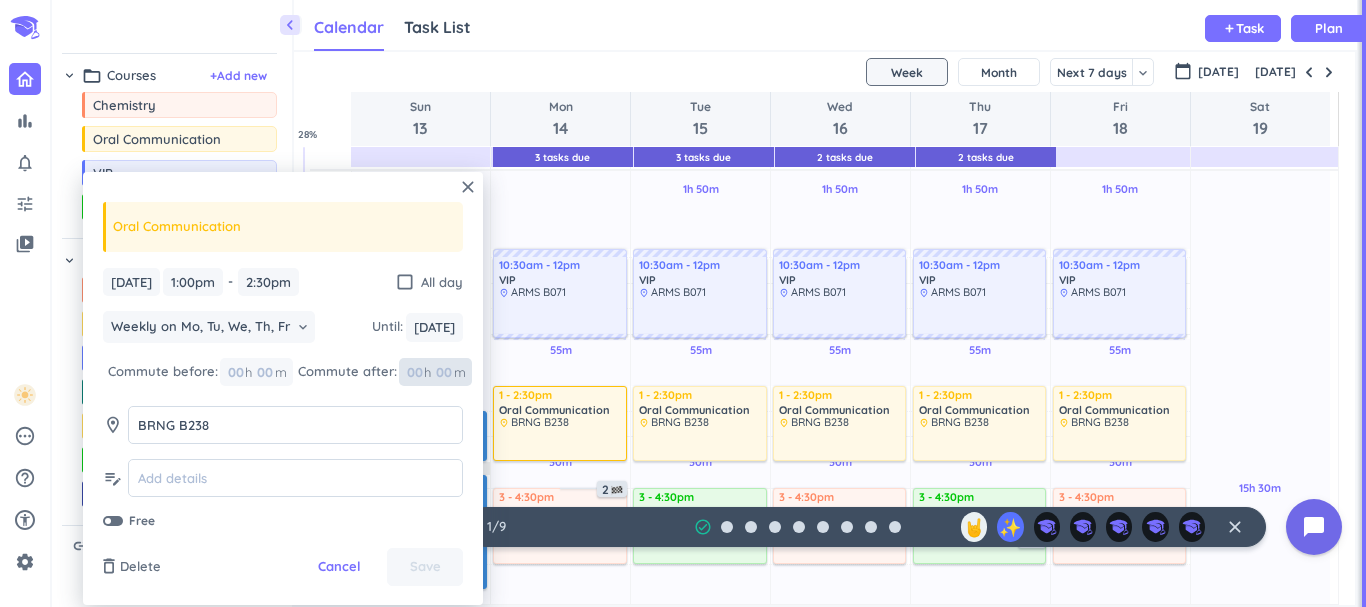 click at bounding box center [443, 372] 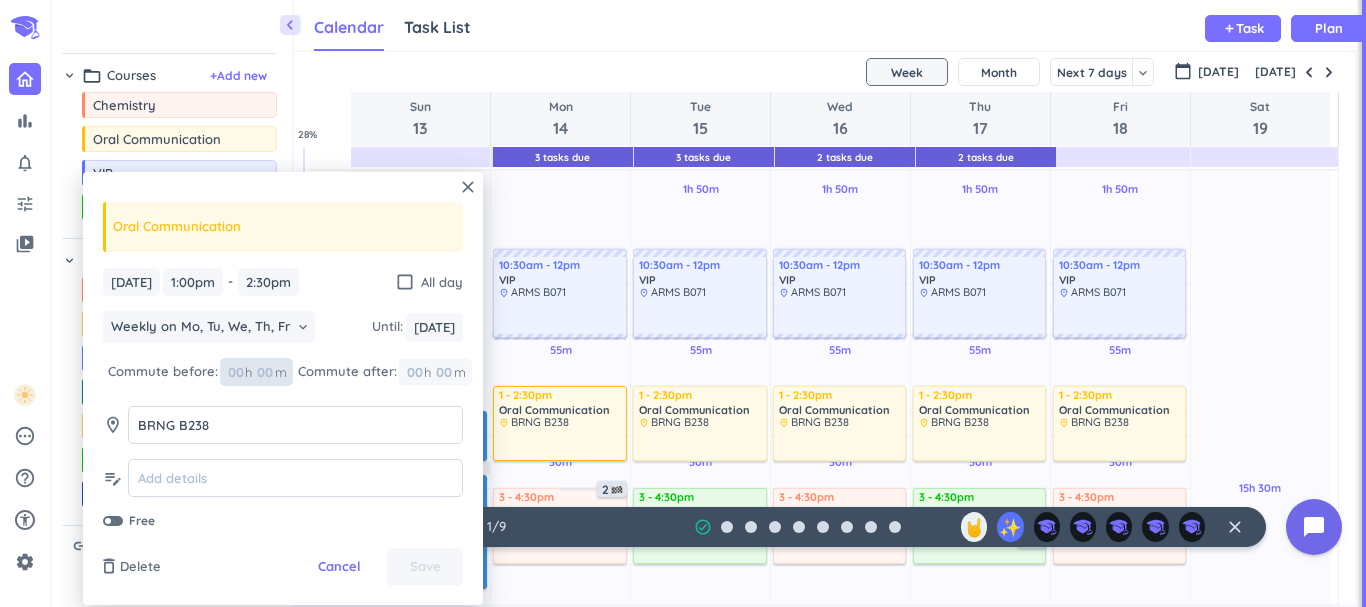 click at bounding box center [264, 372] 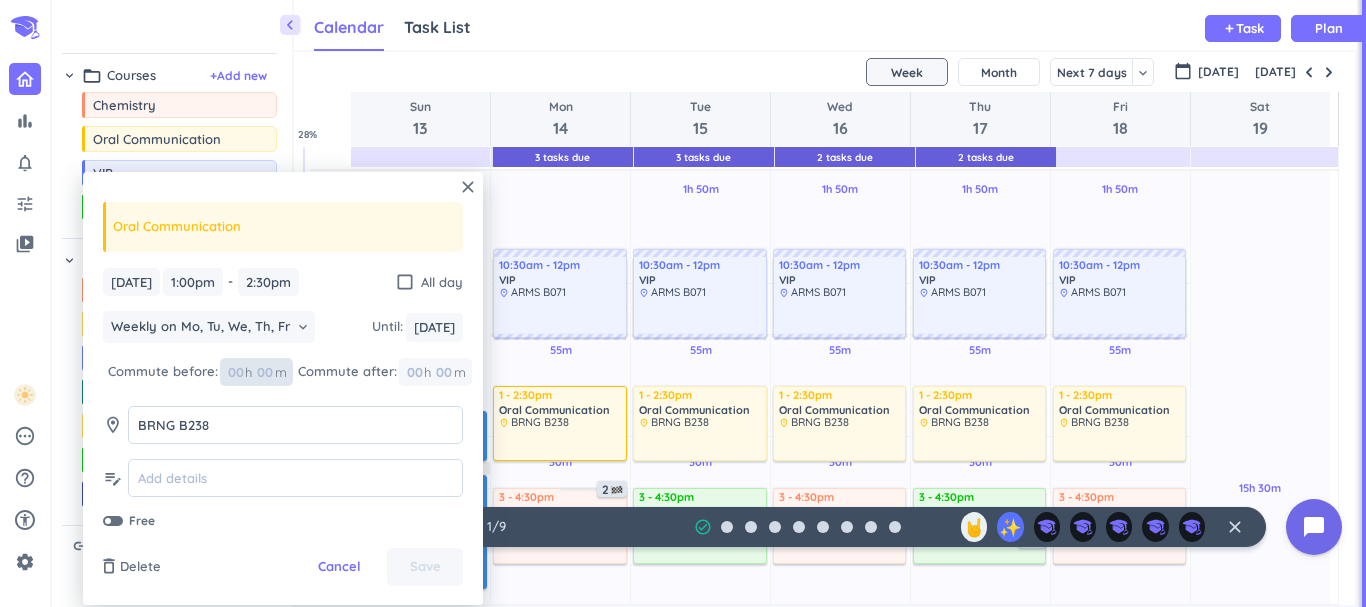 type on "5" 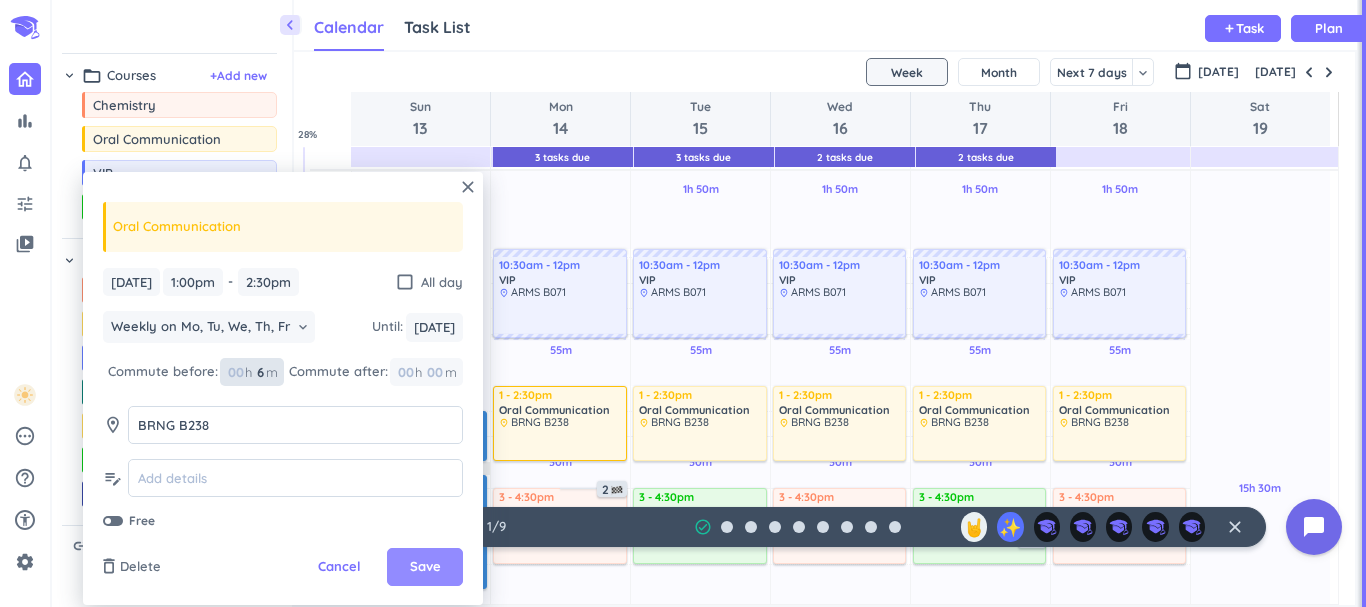 type on "6" 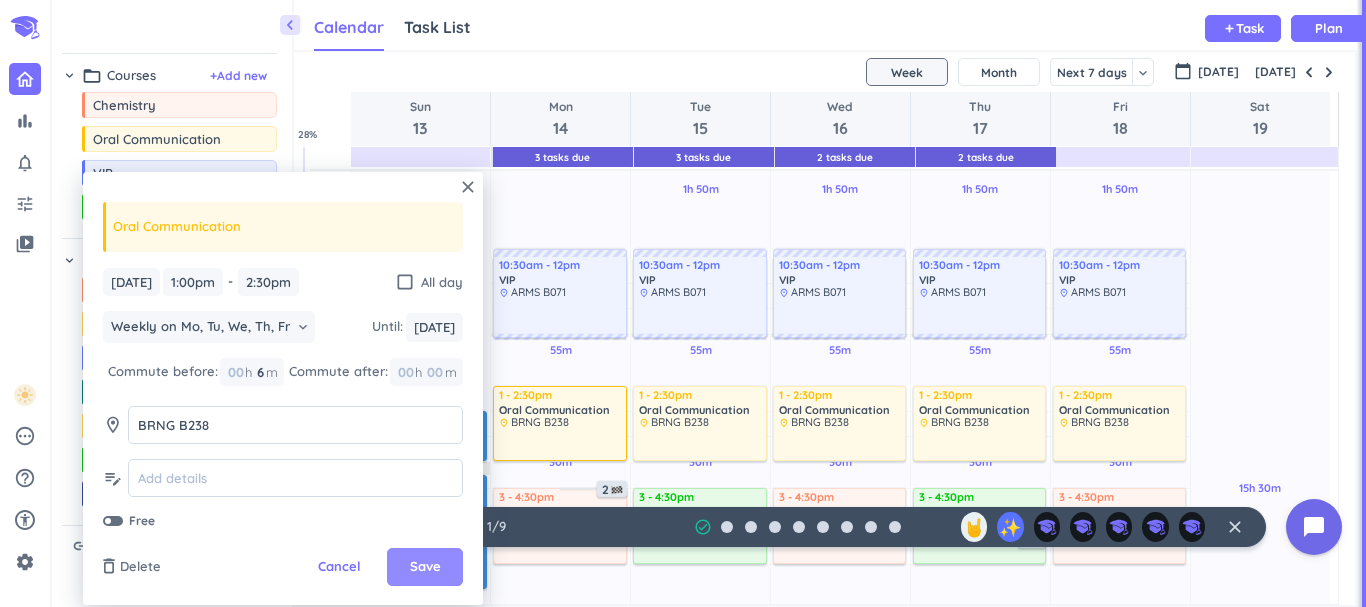 click on "Save" at bounding box center (425, 567) 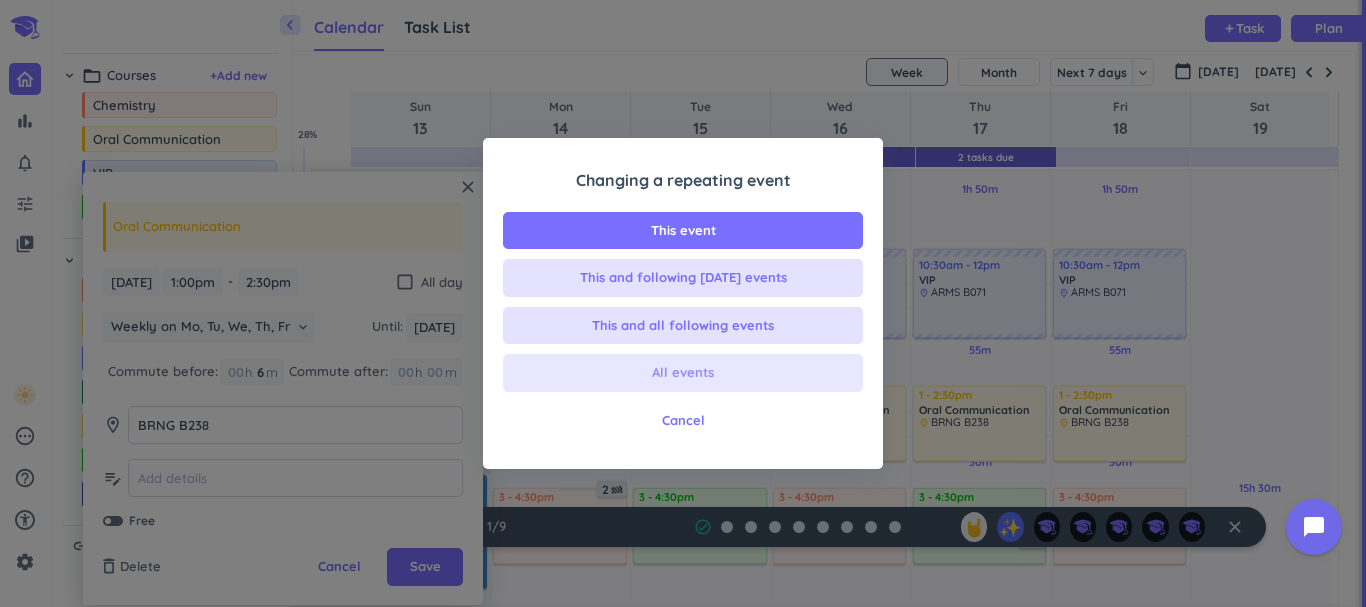 click on "All events" at bounding box center (683, 373) 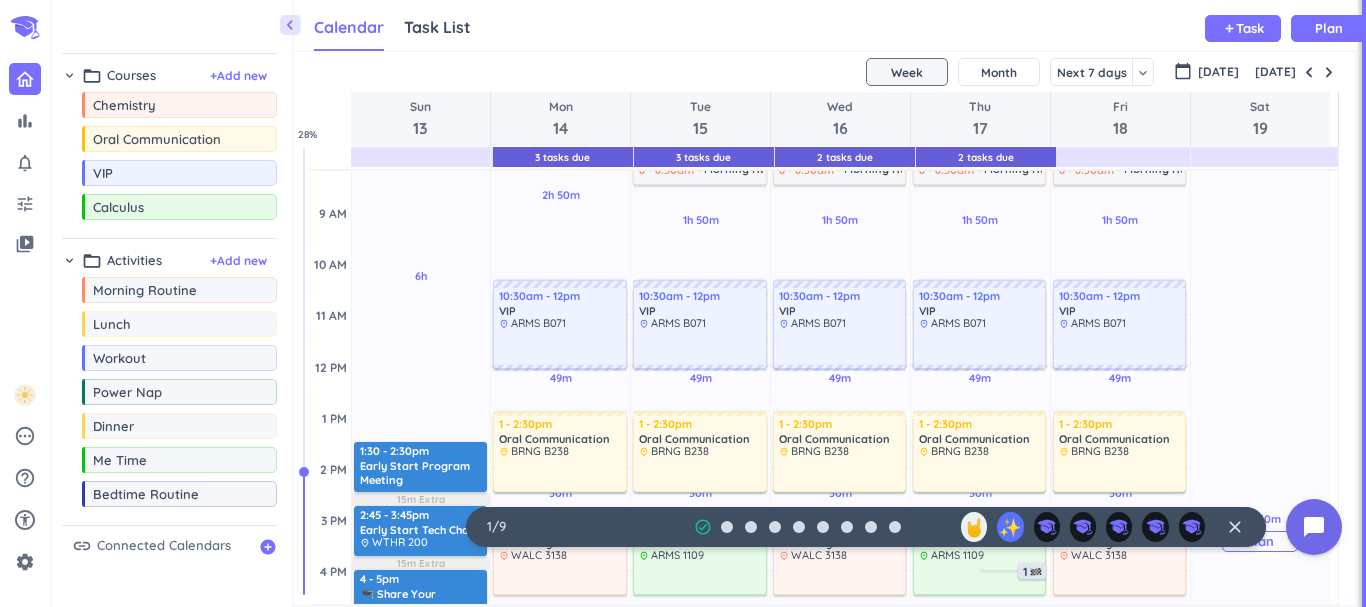 scroll, scrollTop: 213, scrollLeft: 0, axis: vertical 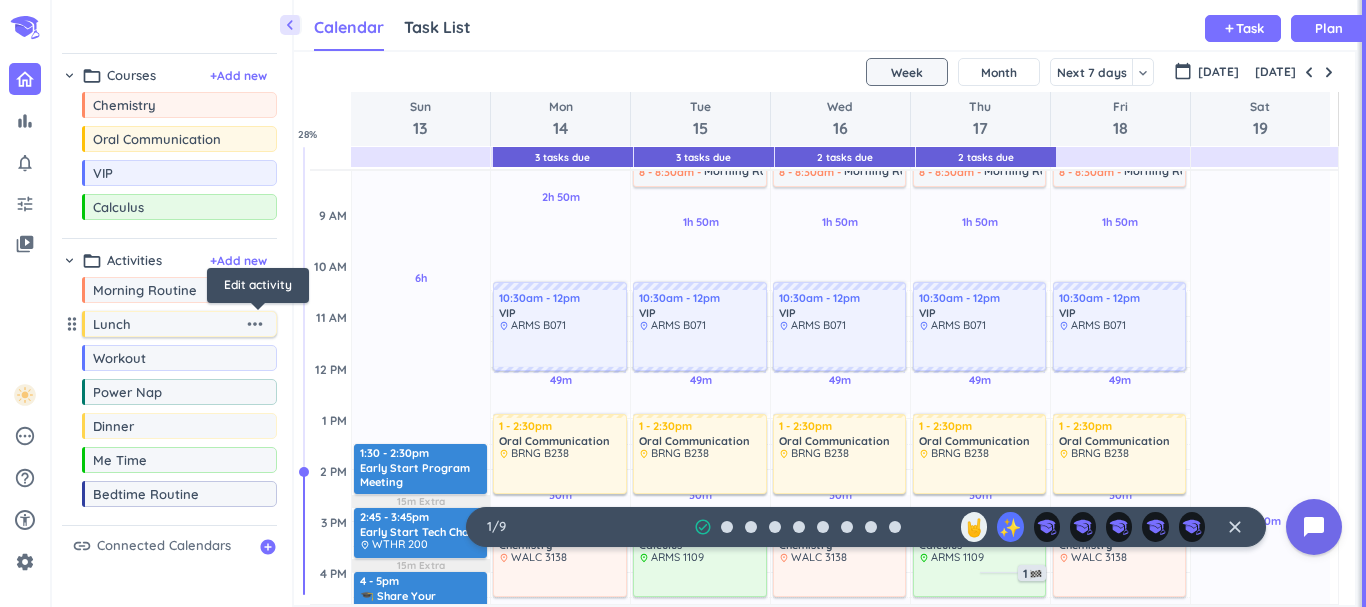 click on "more_horiz" at bounding box center (255, 324) 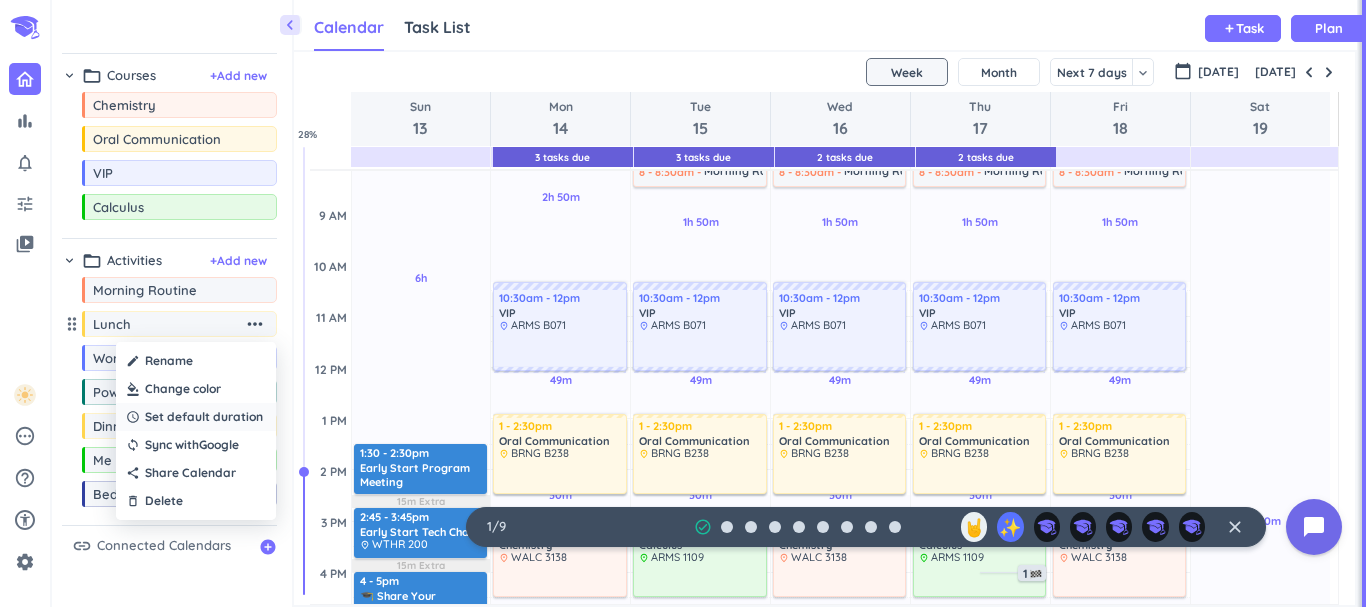 click on "Set default duration" at bounding box center (204, 417) 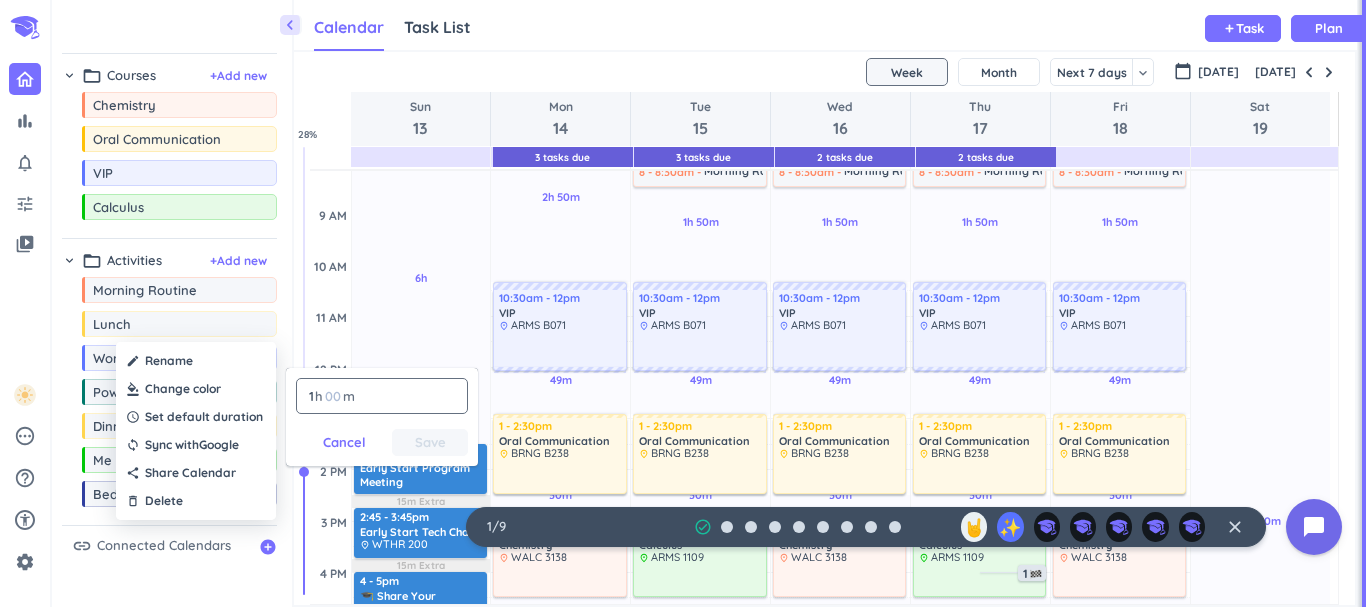click on "1 1 00" at bounding box center [315, 396] 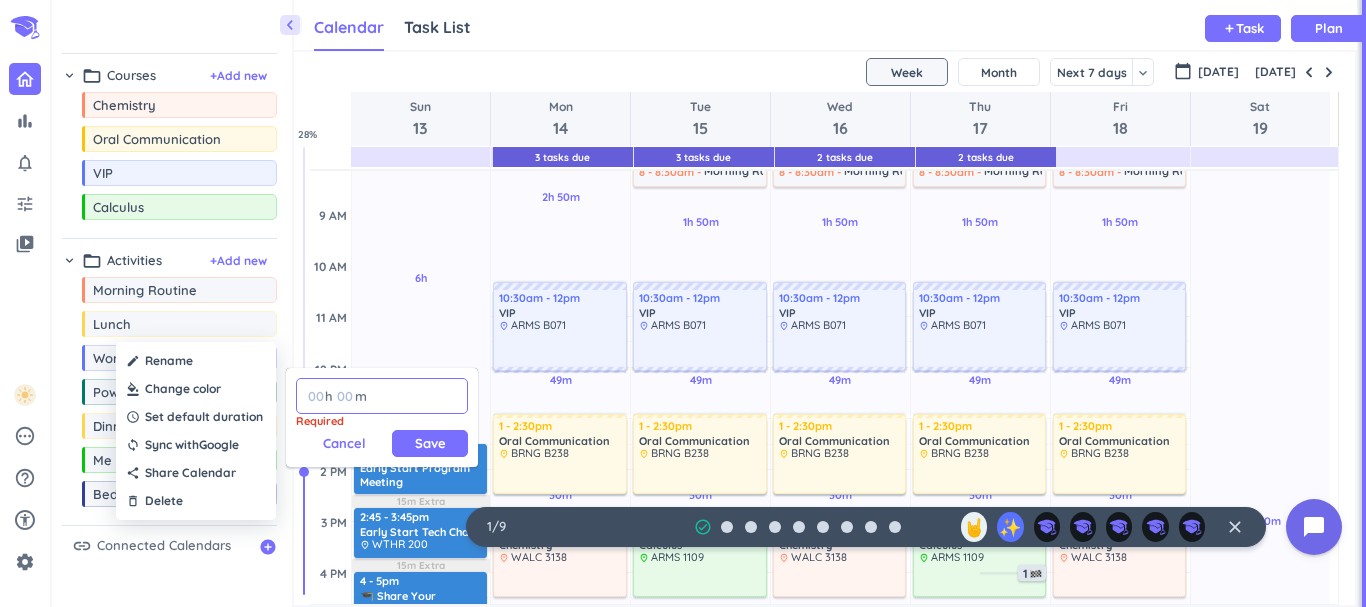 type 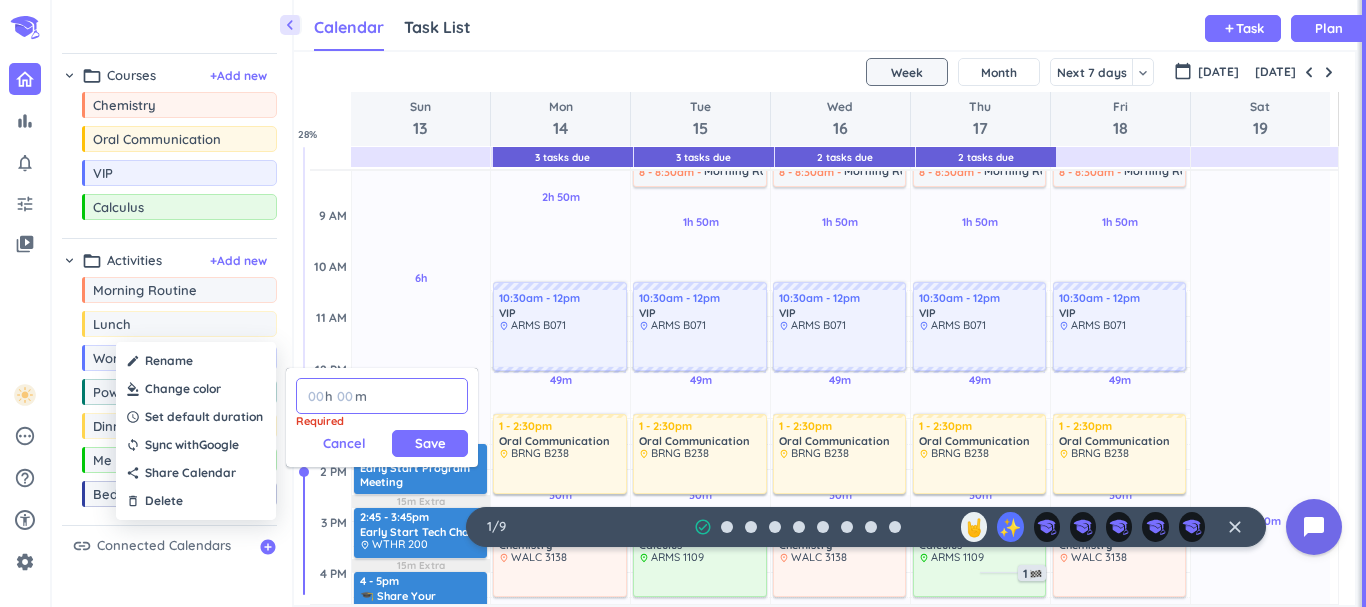 click at bounding box center [344, 396] 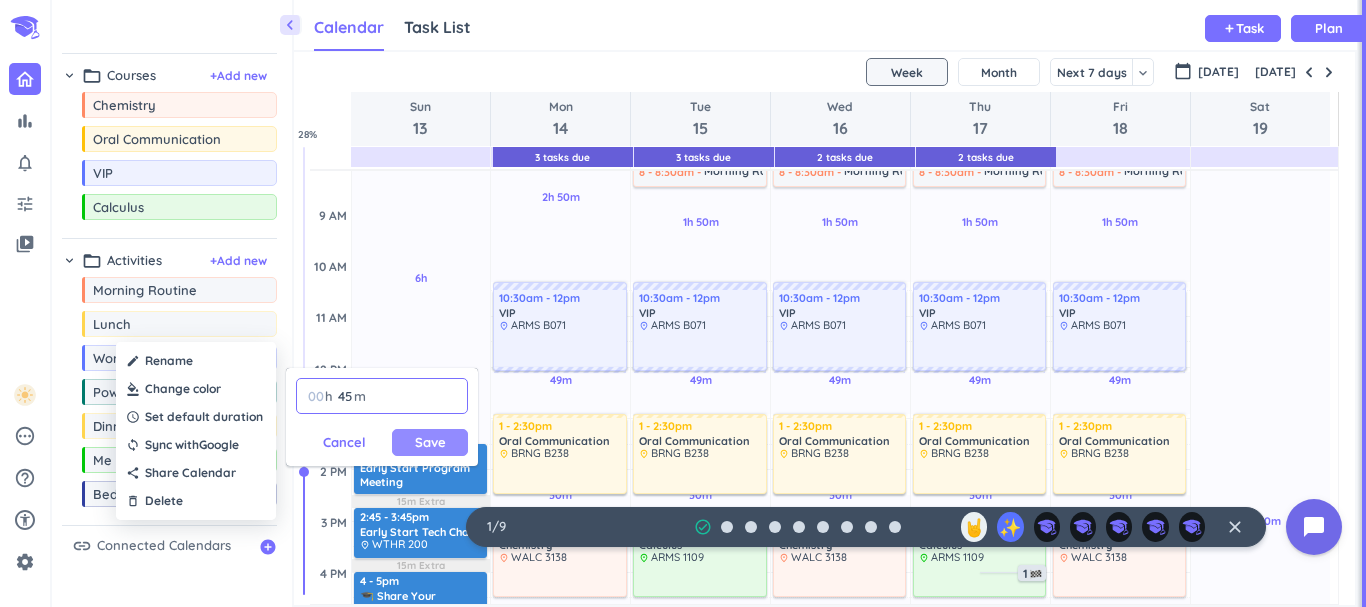 type on "45" 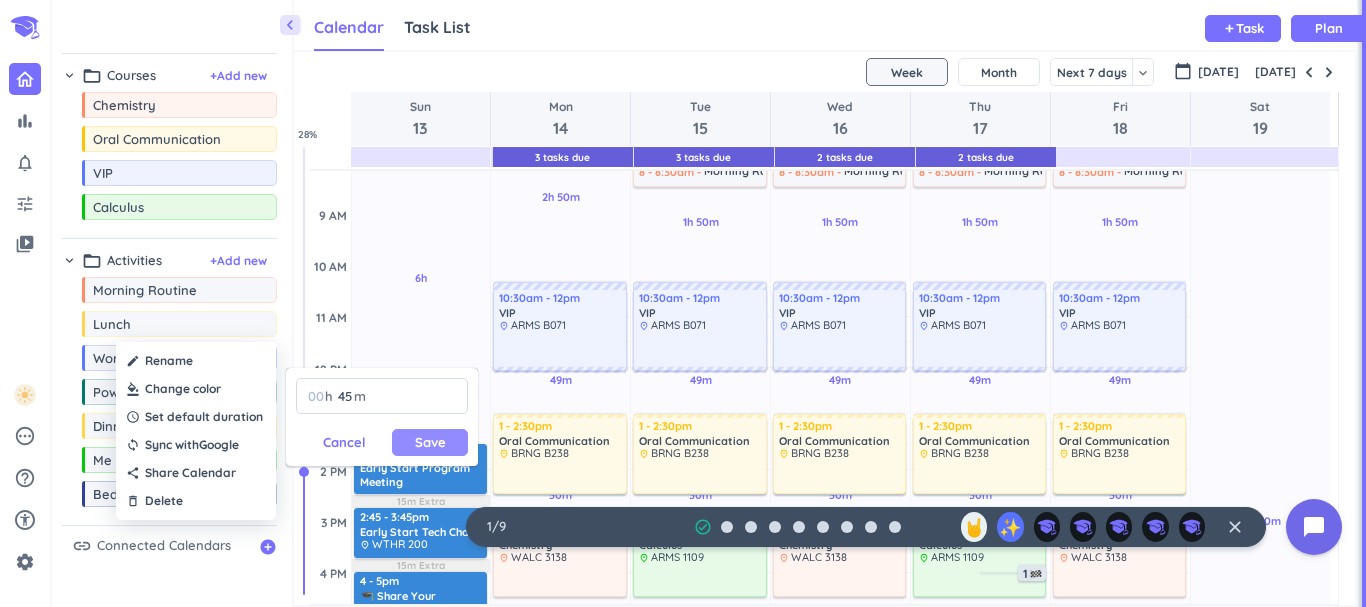 click on "Save" at bounding box center (430, 442) 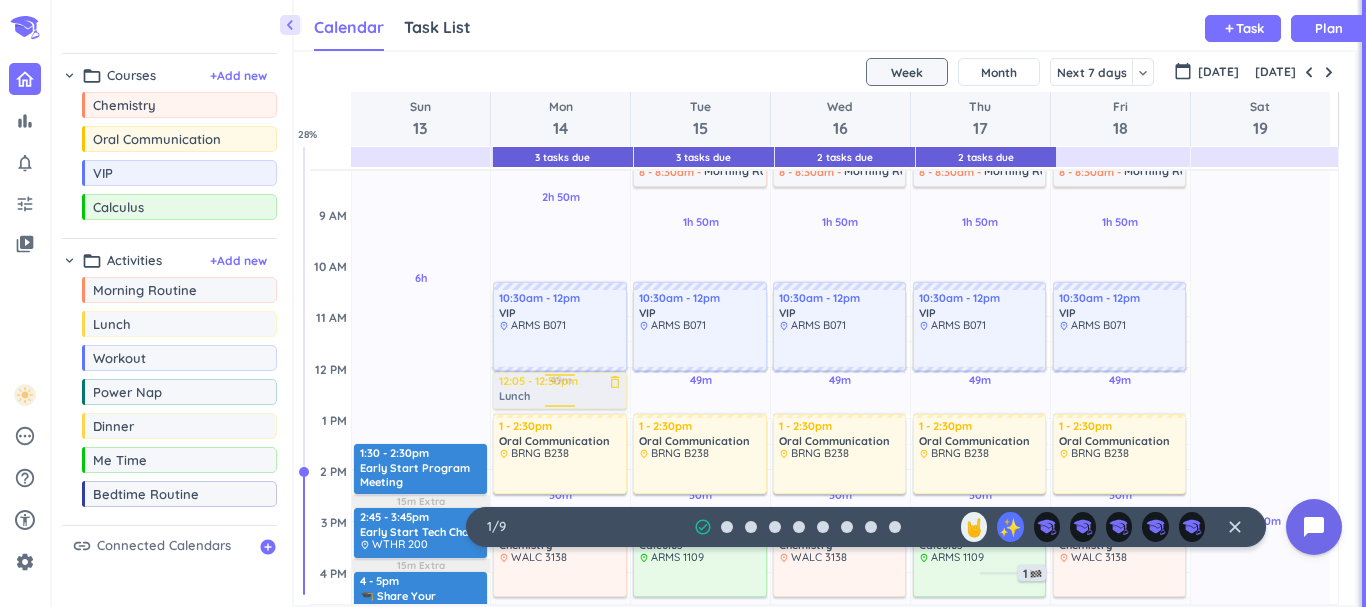 drag, startPoint x: 187, startPoint y: 325, endPoint x: 568, endPoint y: 375, distance: 384.26685 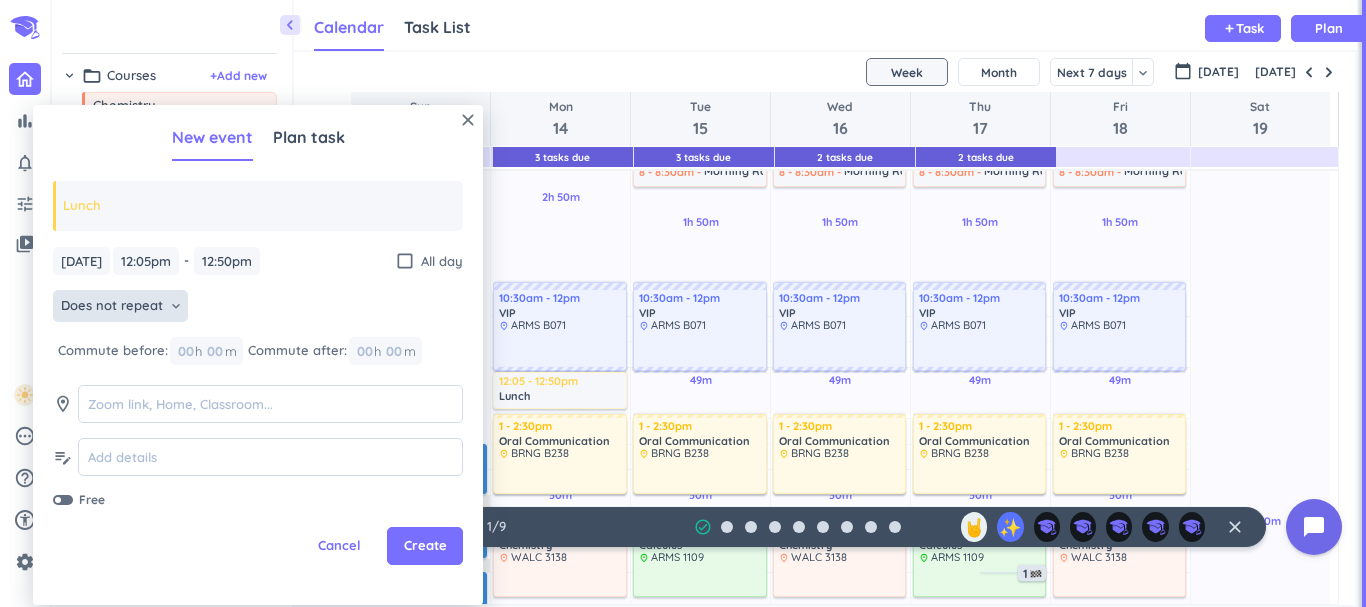 click on "Does not repeat" at bounding box center (112, 306) 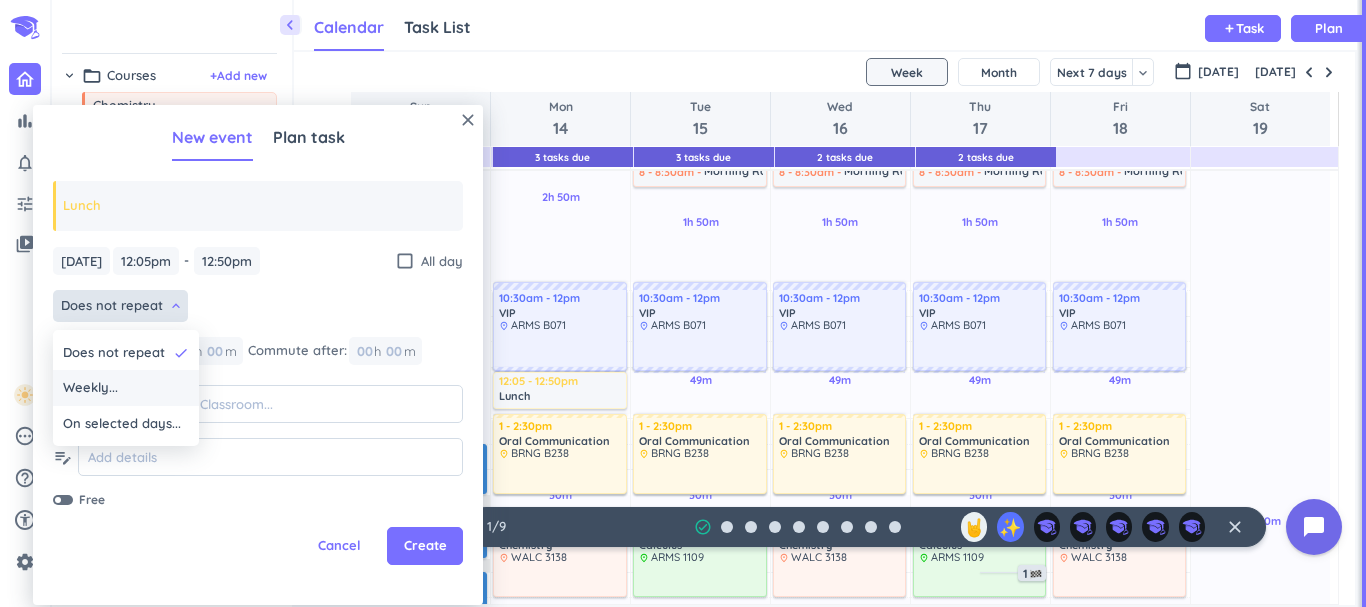 click on "Weekly..." at bounding box center [126, 388] 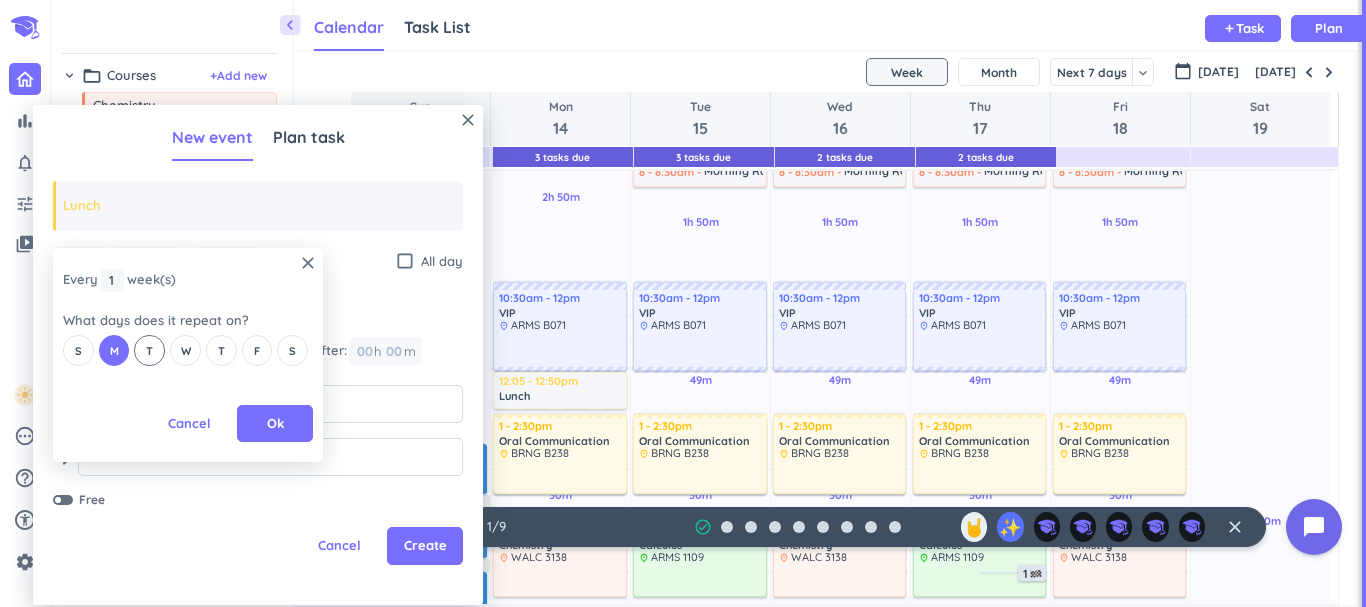 click on "T" at bounding box center (149, 351) 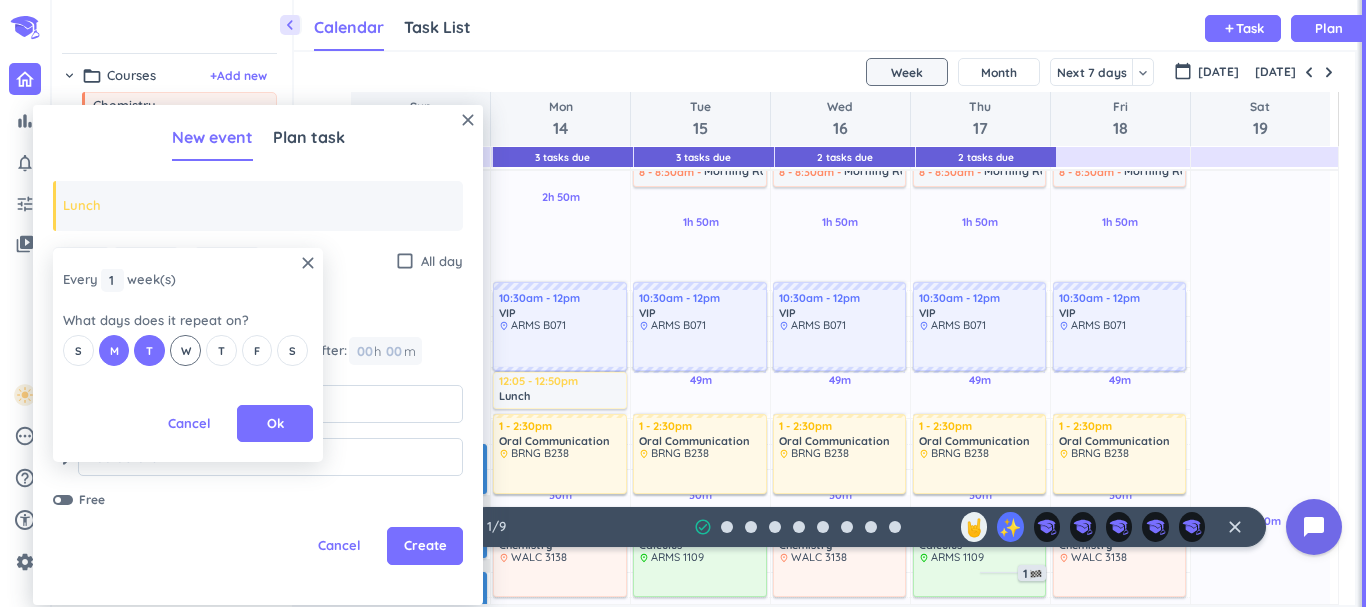 click on "W" at bounding box center [185, 350] 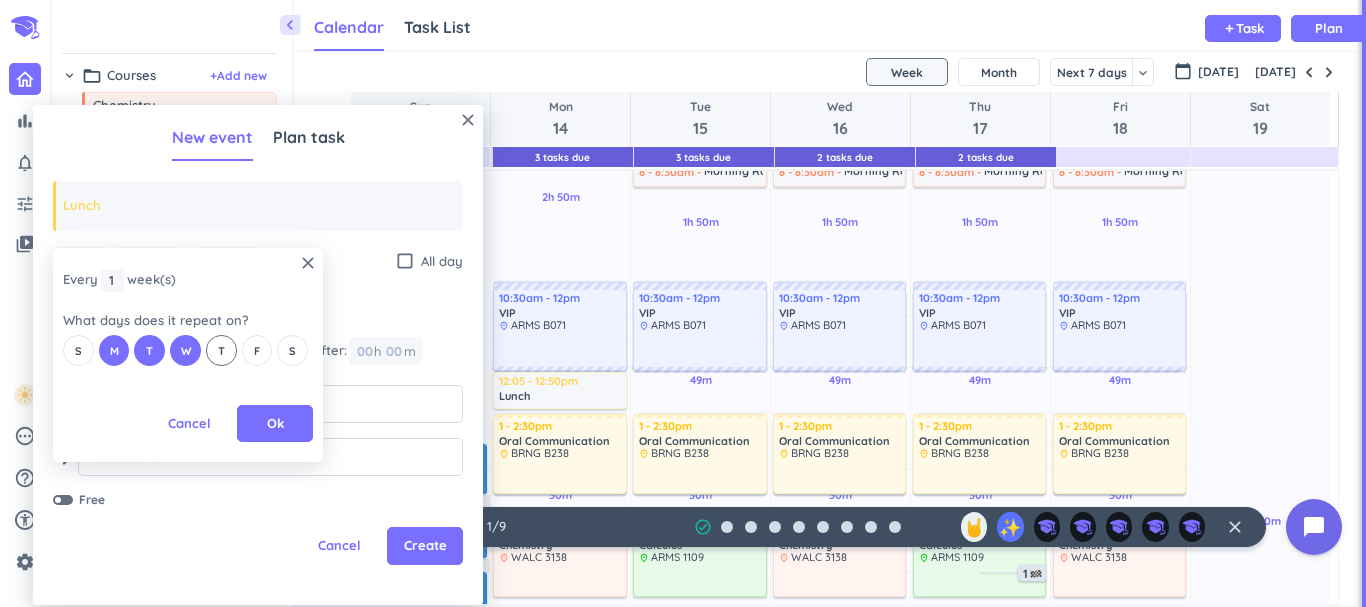 click on "T" at bounding box center (221, 350) 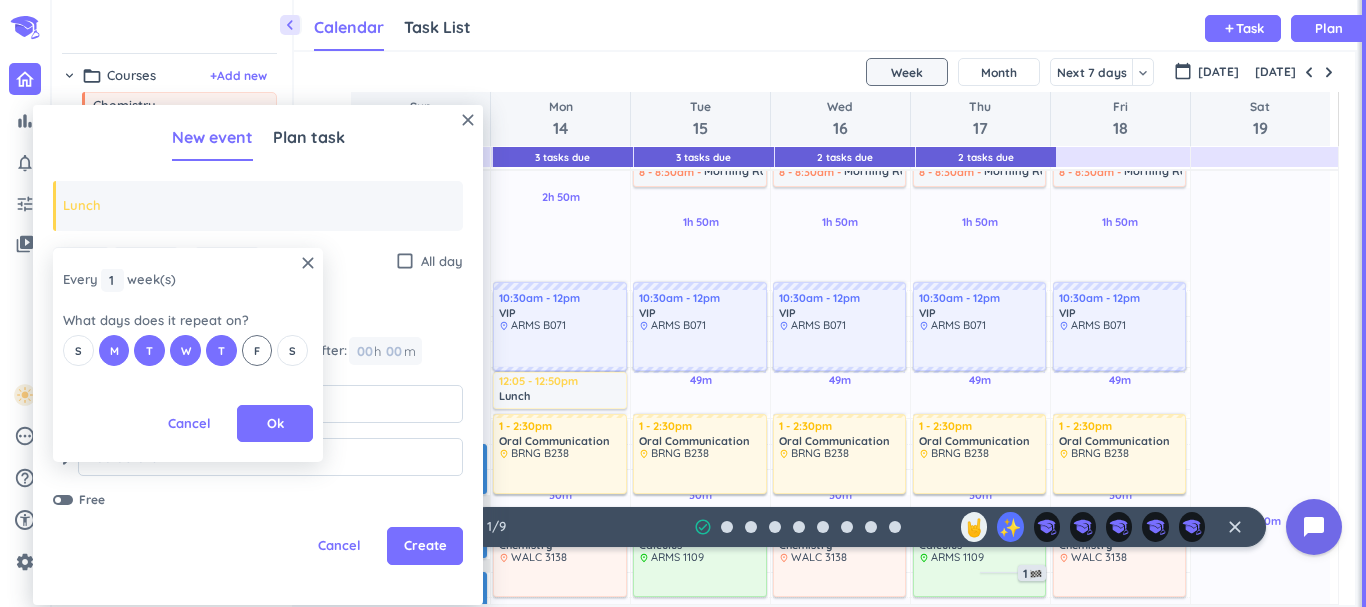 click on "F" at bounding box center (257, 350) 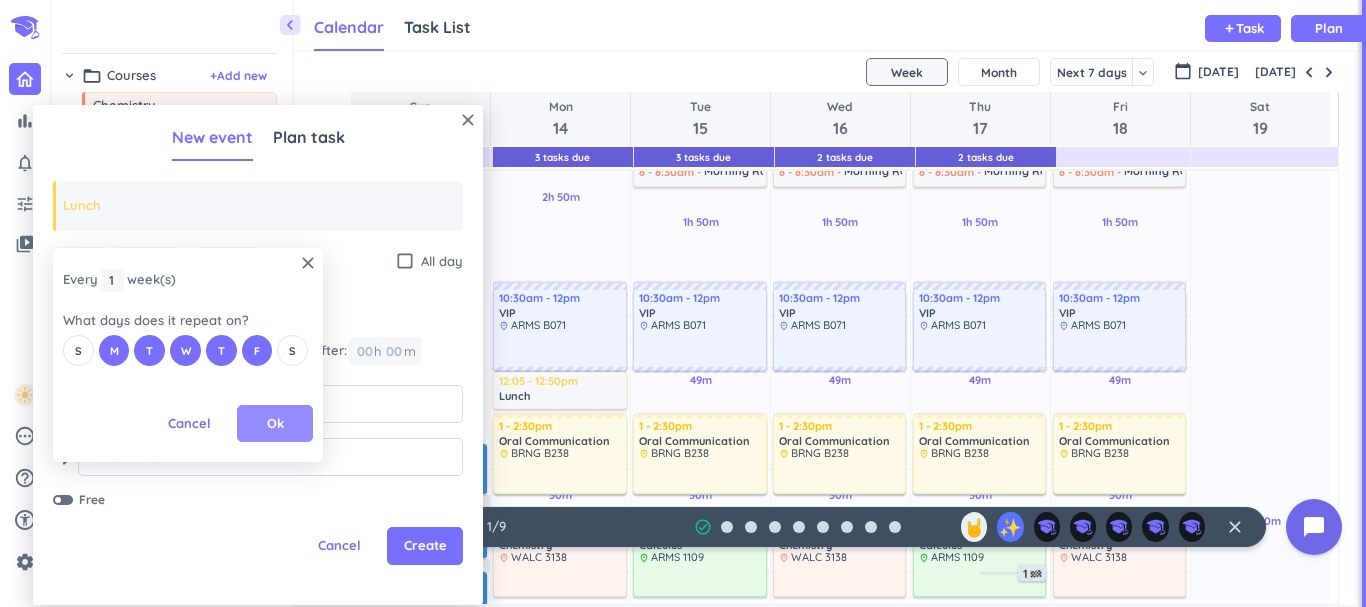 click on "Ok" at bounding box center (275, 424) 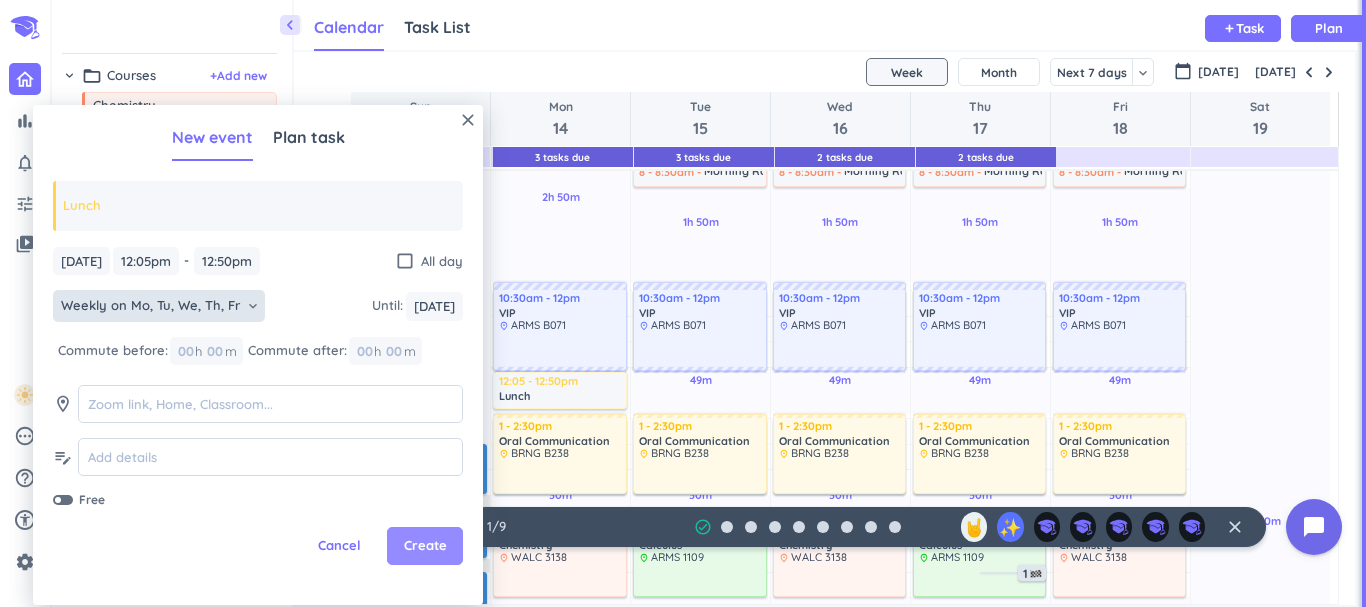 click on "Create" at bounding box center [425, 546] 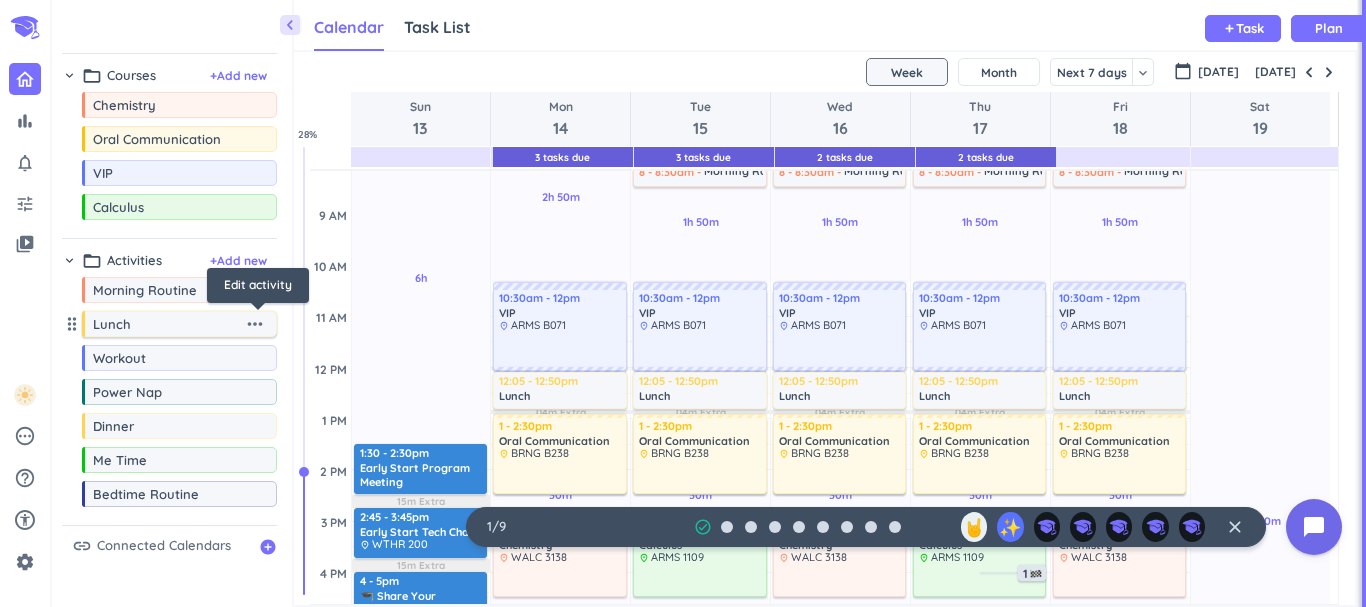 click on "more_horiz" at bounding box center (255, 324) 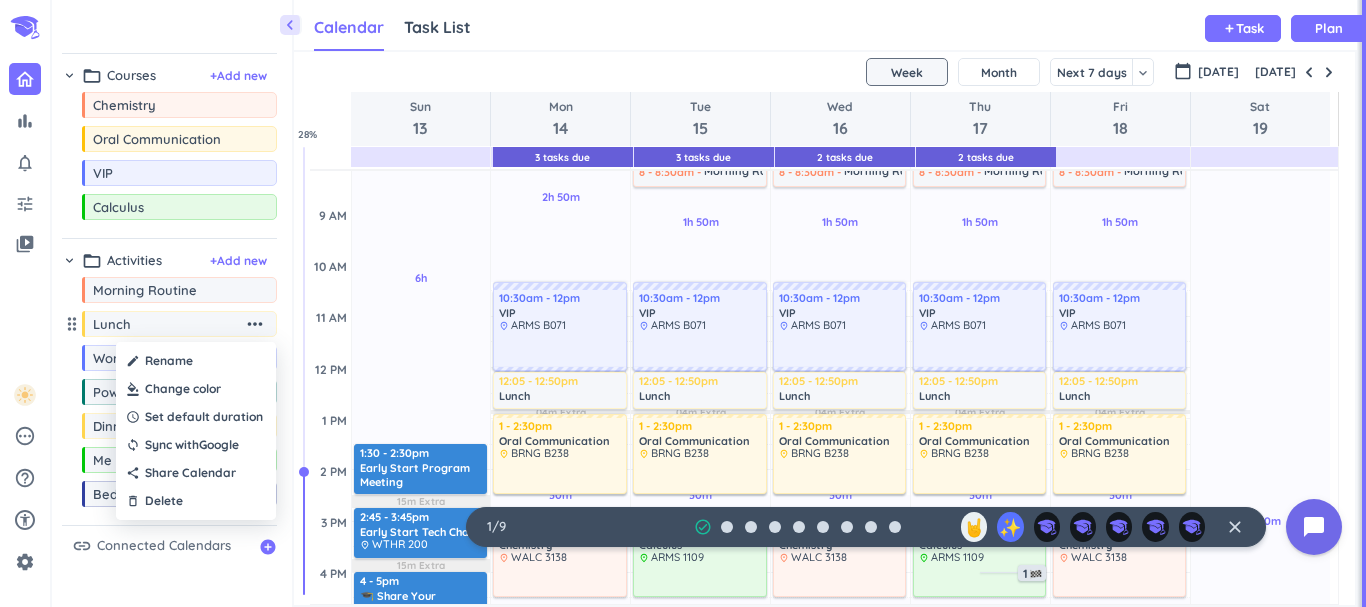 click at bounding box center [196, 389] 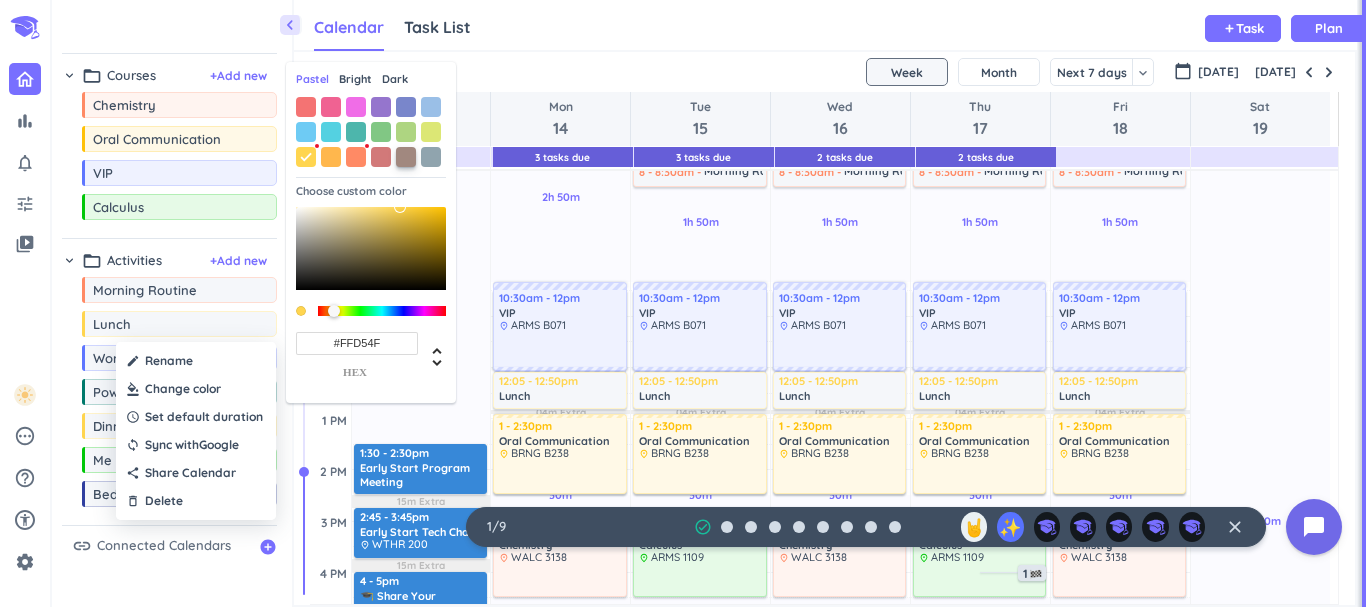 click at bounding box center (406, 157) 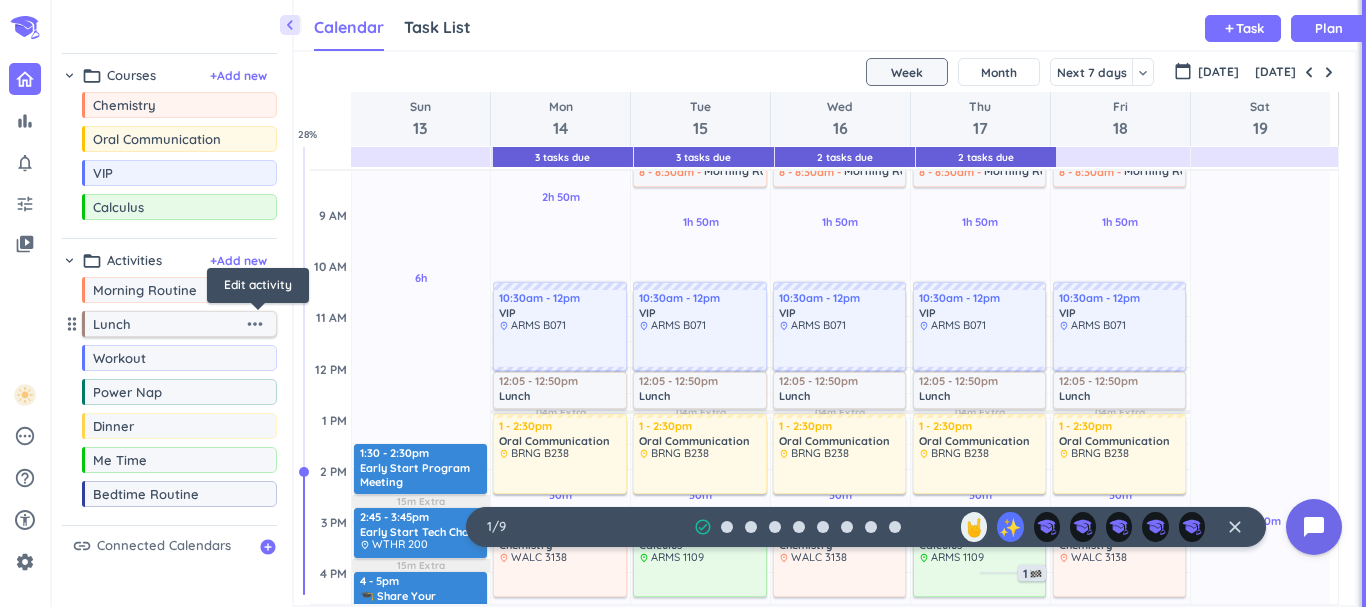 click on "more_horiz" at bounding box center [255, 324] 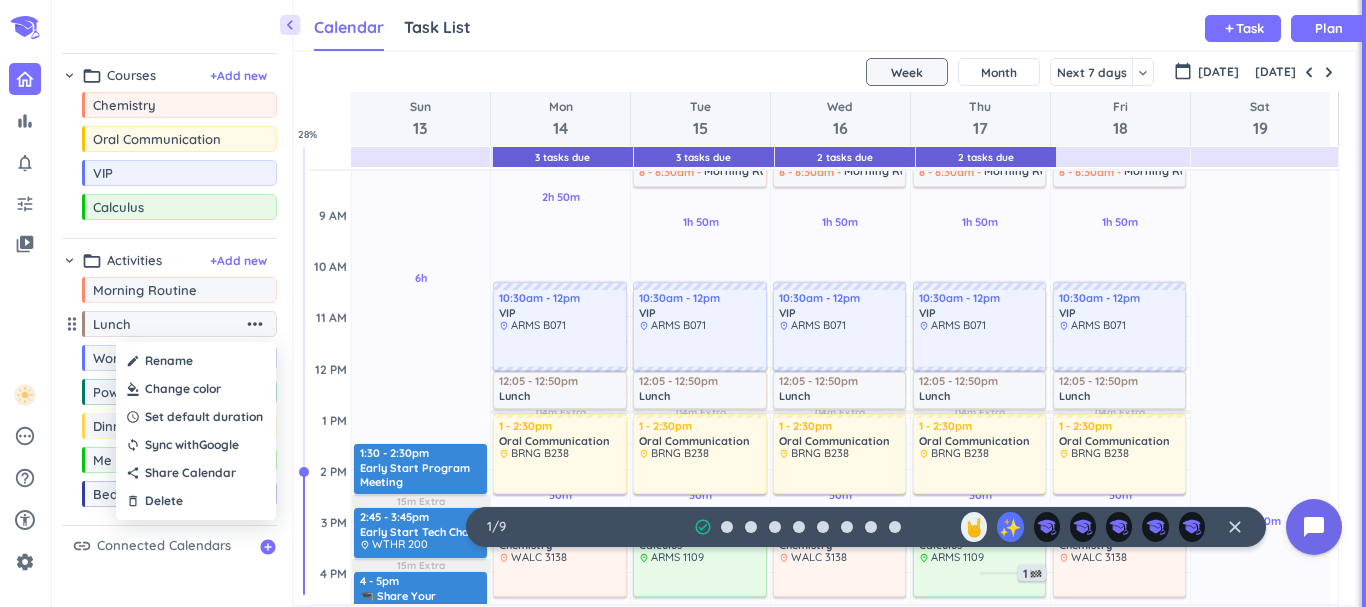 click at bounding box center [196, 389] 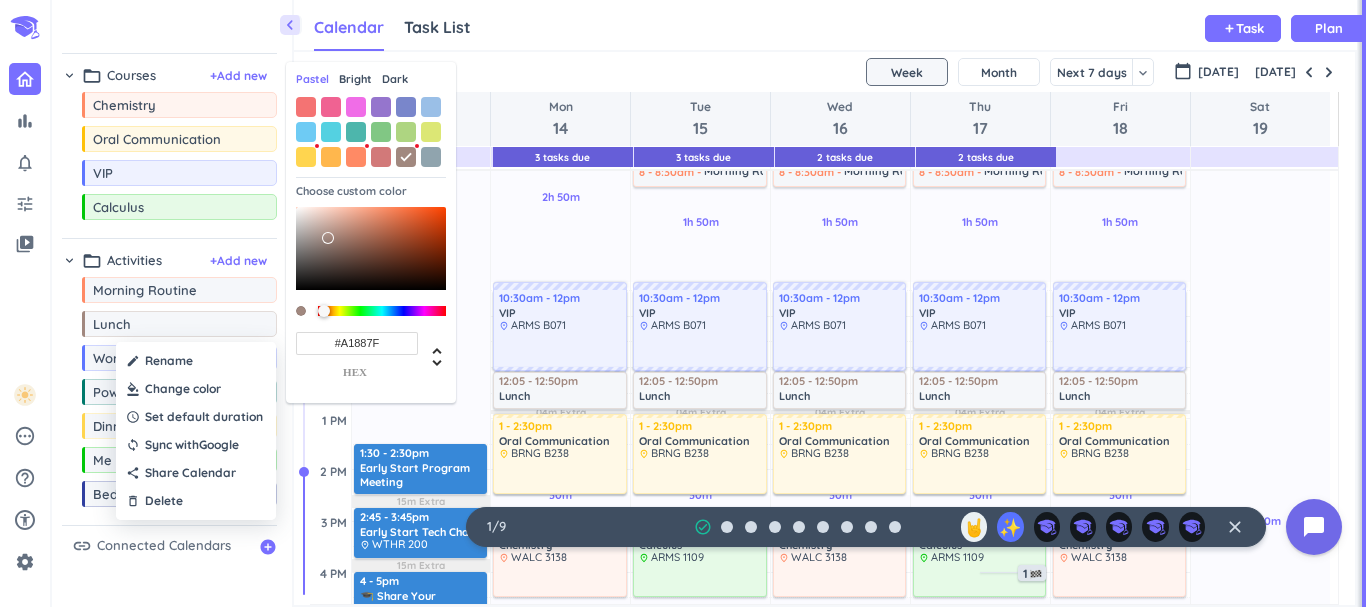 click on "Bright" at bounding box center (355, 79) 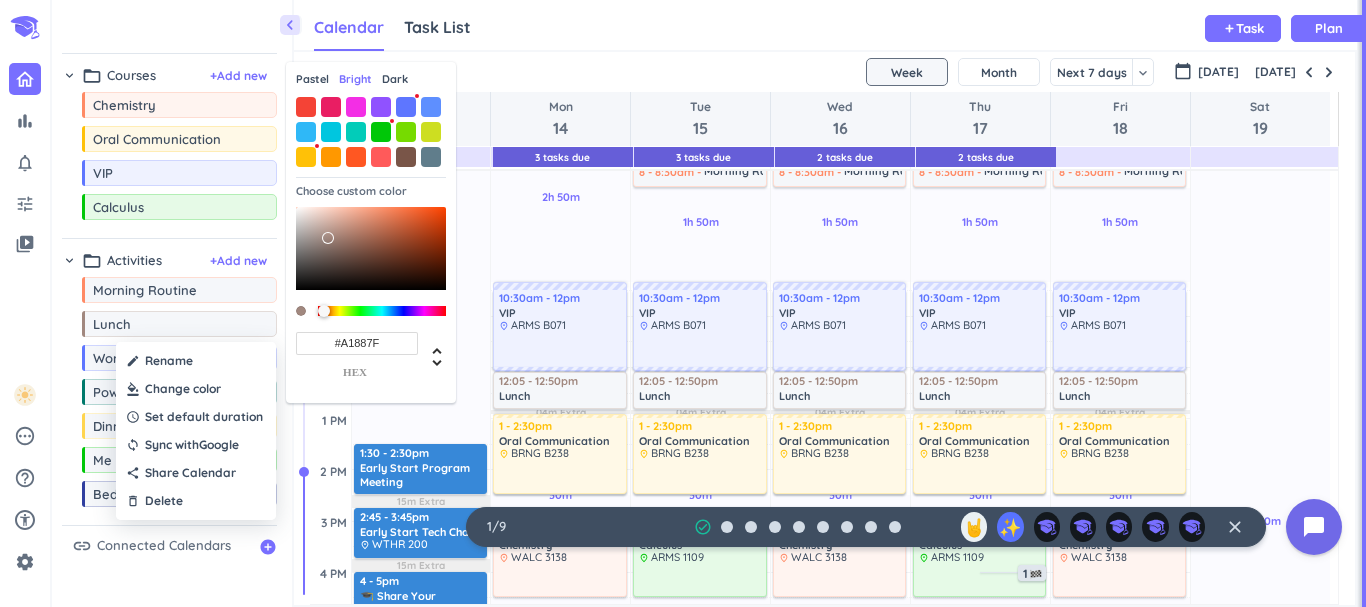 click at bounding box center [406, 157] 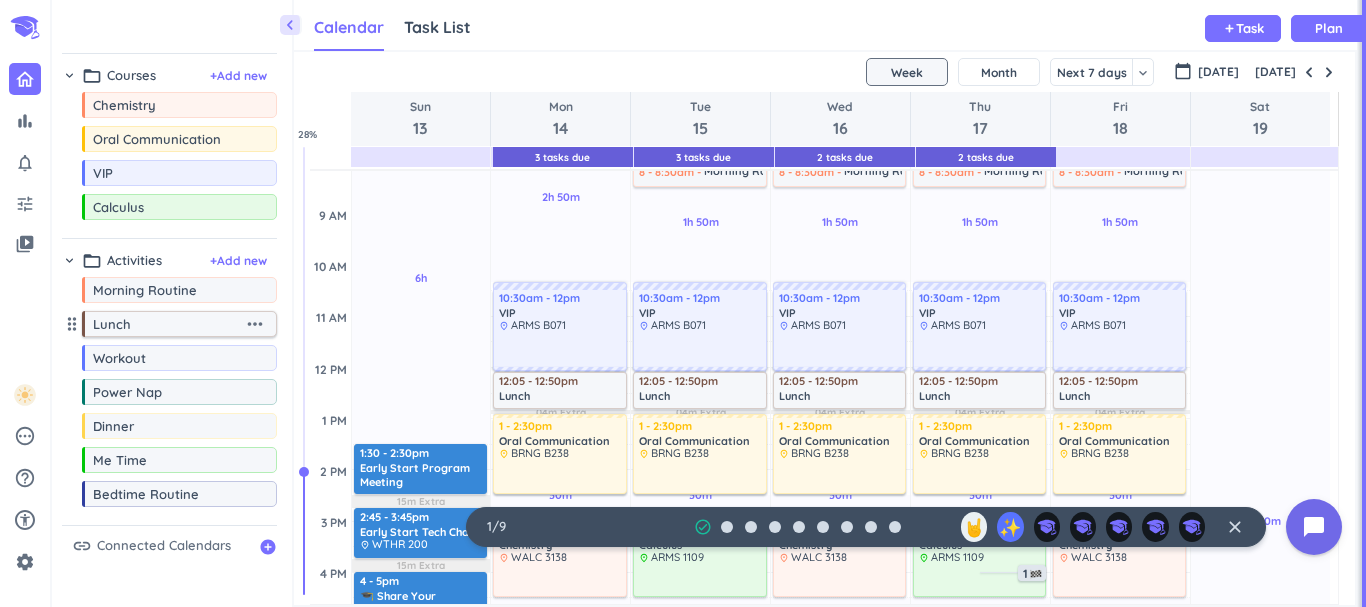 click on "more_horiz" at bounding box center [255, 324] 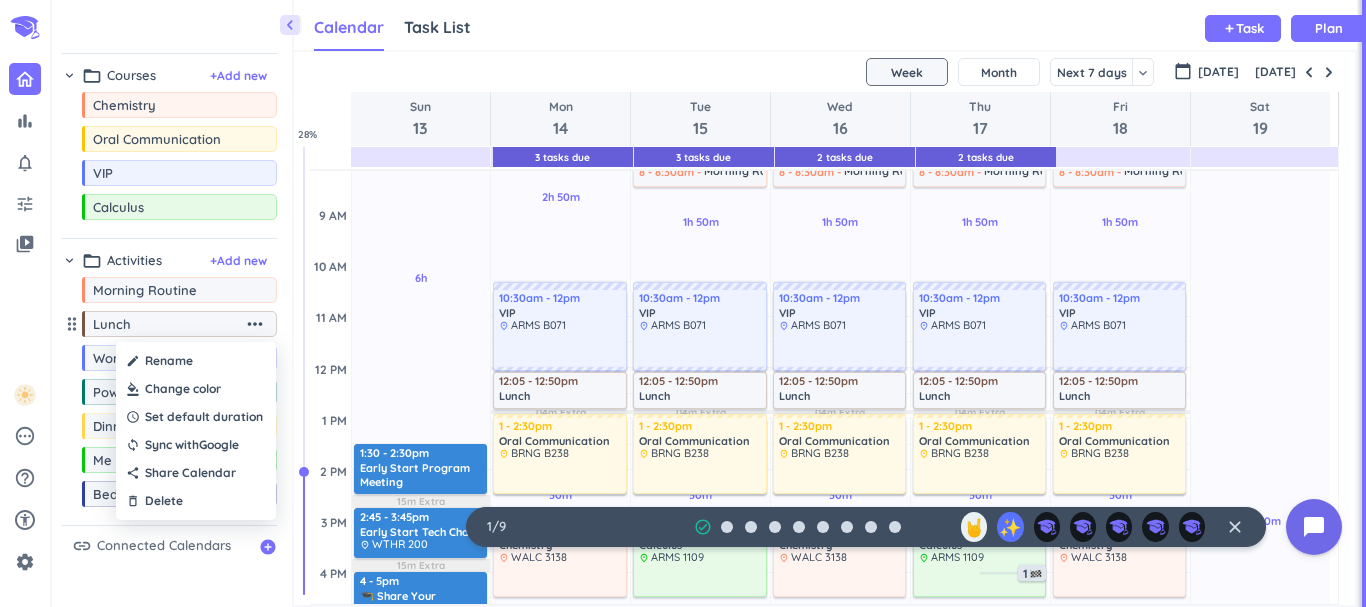 click at bounding box center (196, 389) 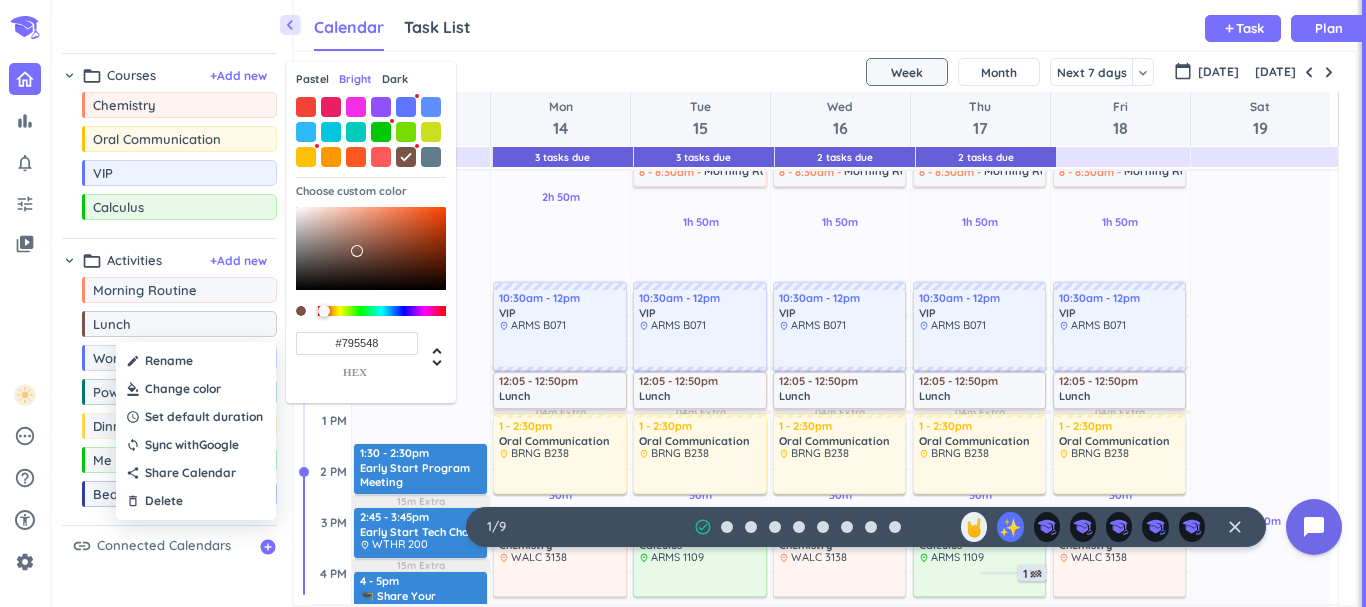 click on "Dark" at bounding box center (395, 79) 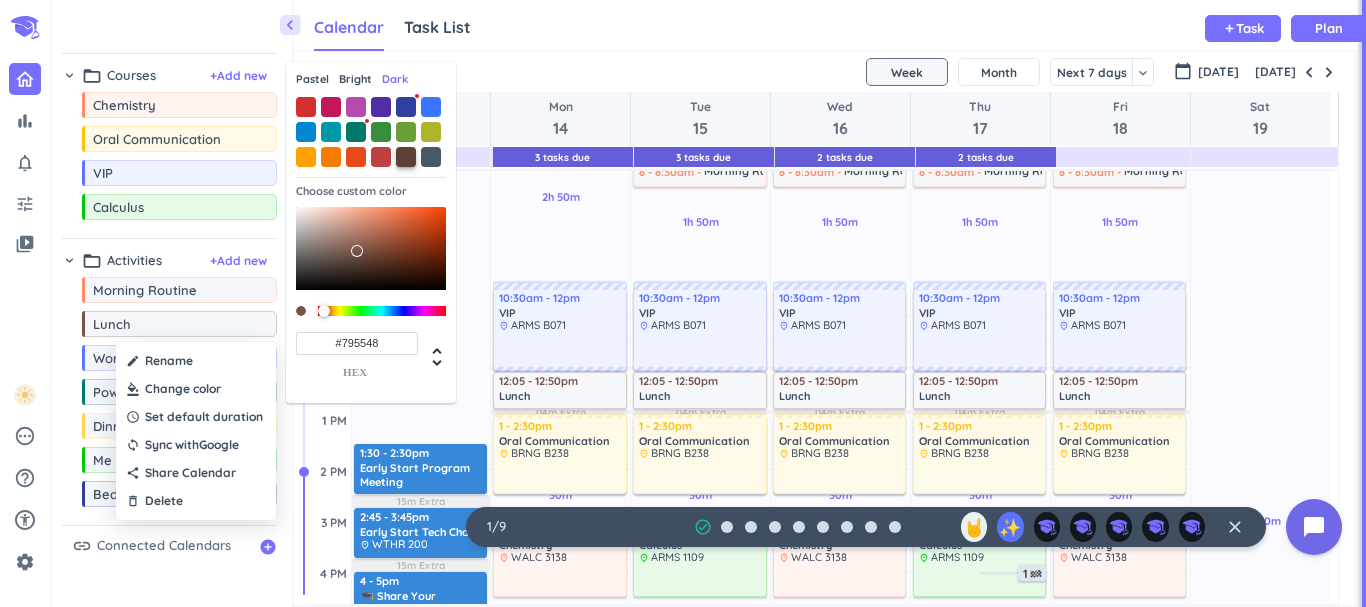 click at bounding box center (406, 157) 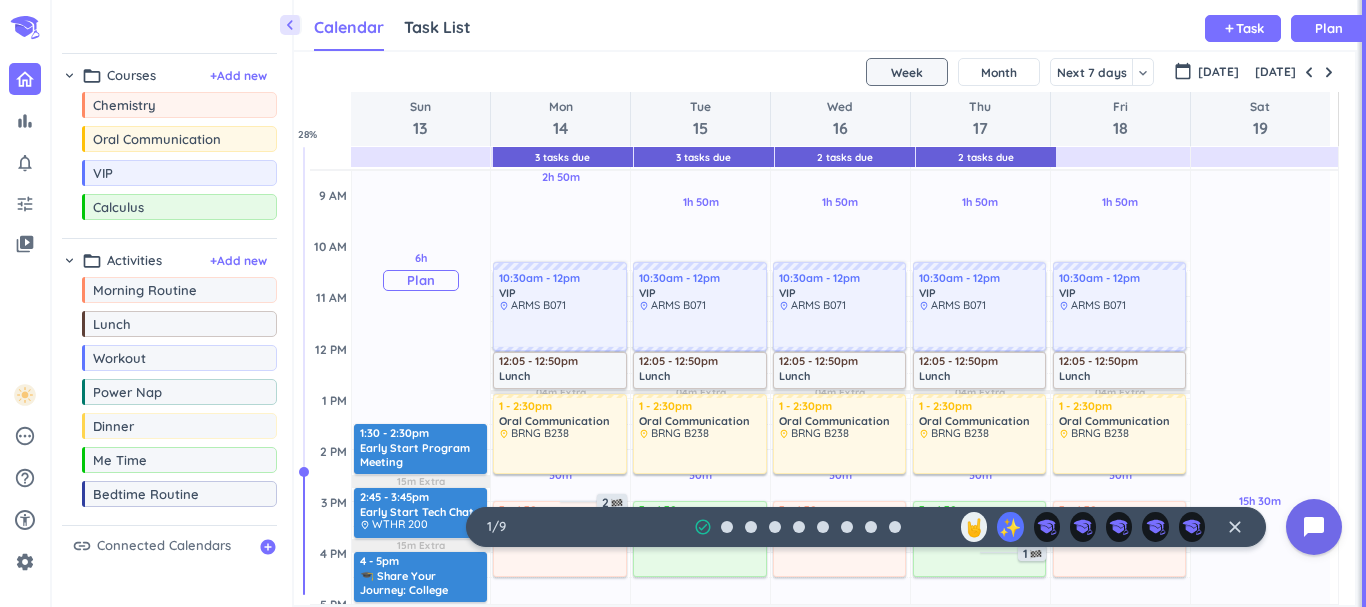 scroll, scrollTop: 298, scrollLeft: 0, axis: vertical 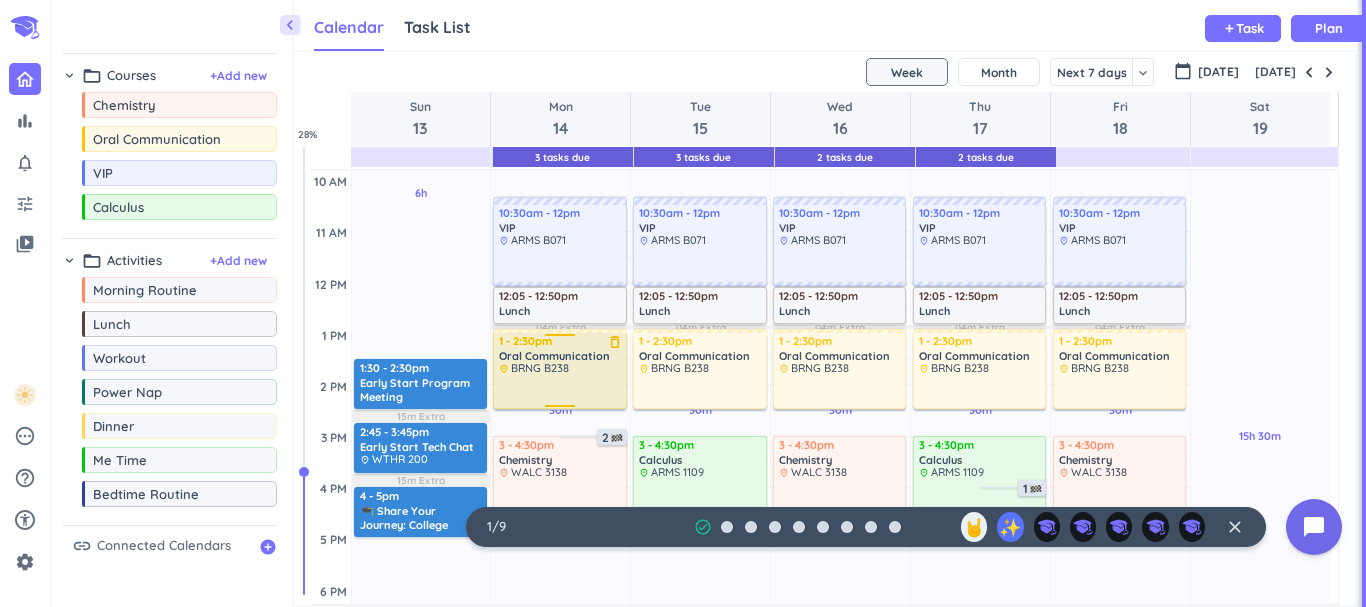 click at bounding box center (560, 390) 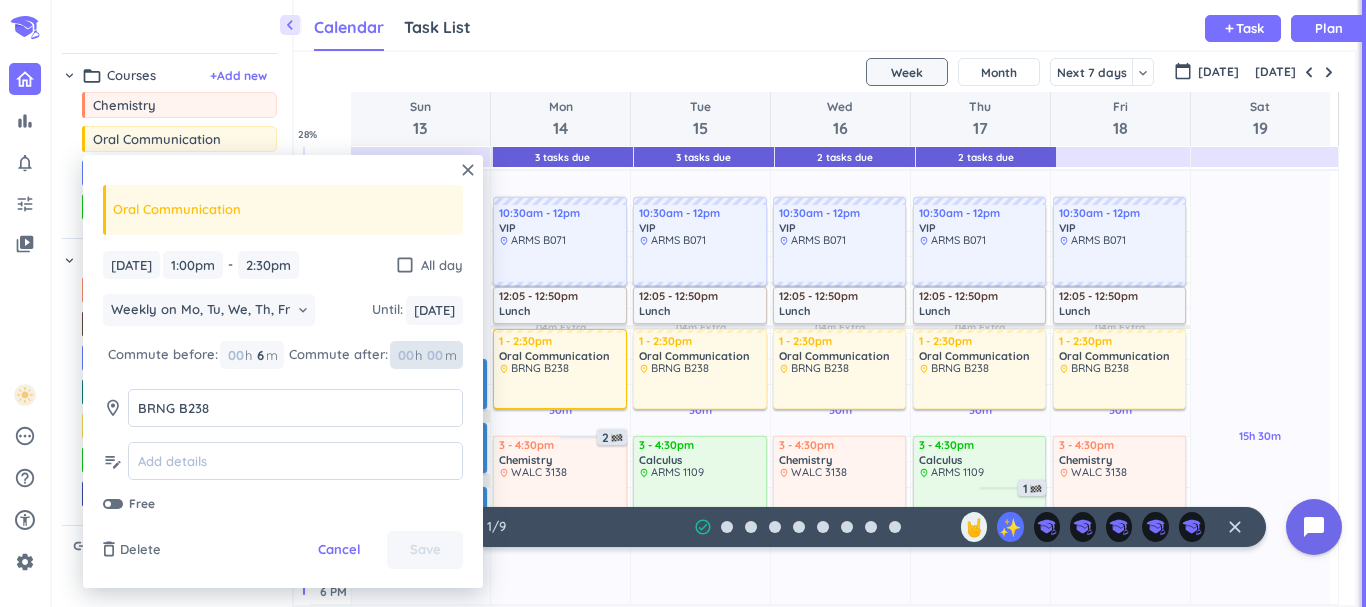 click at bounding box center [434, 355] 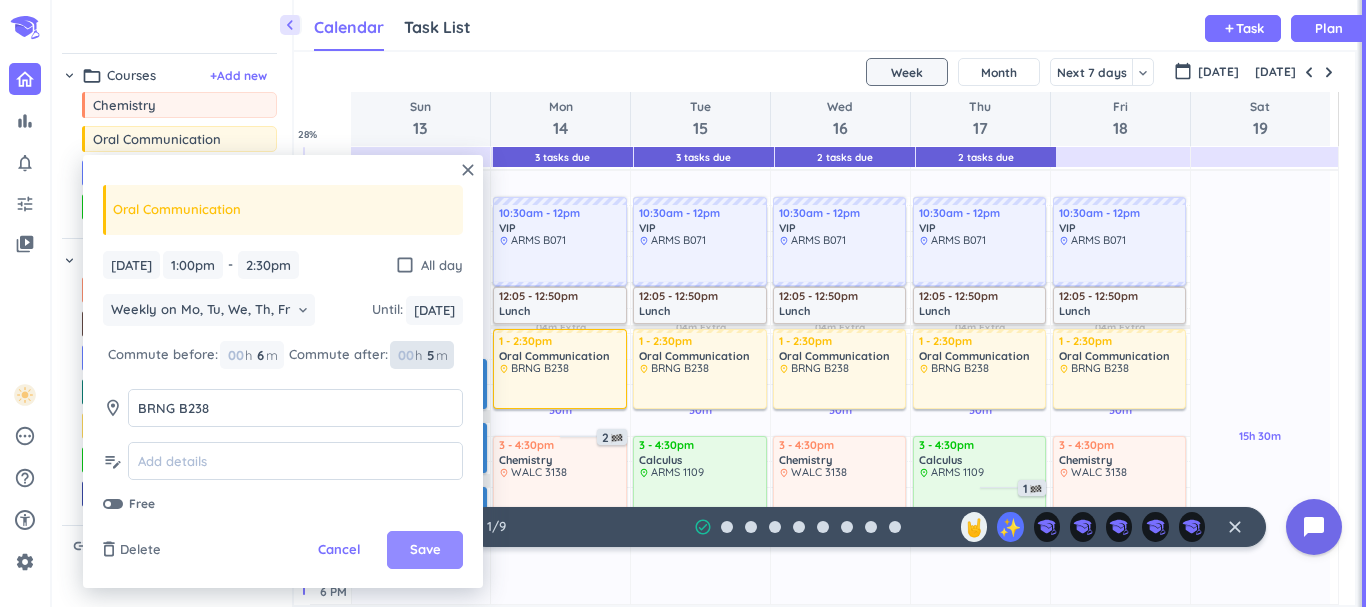 type on "5" 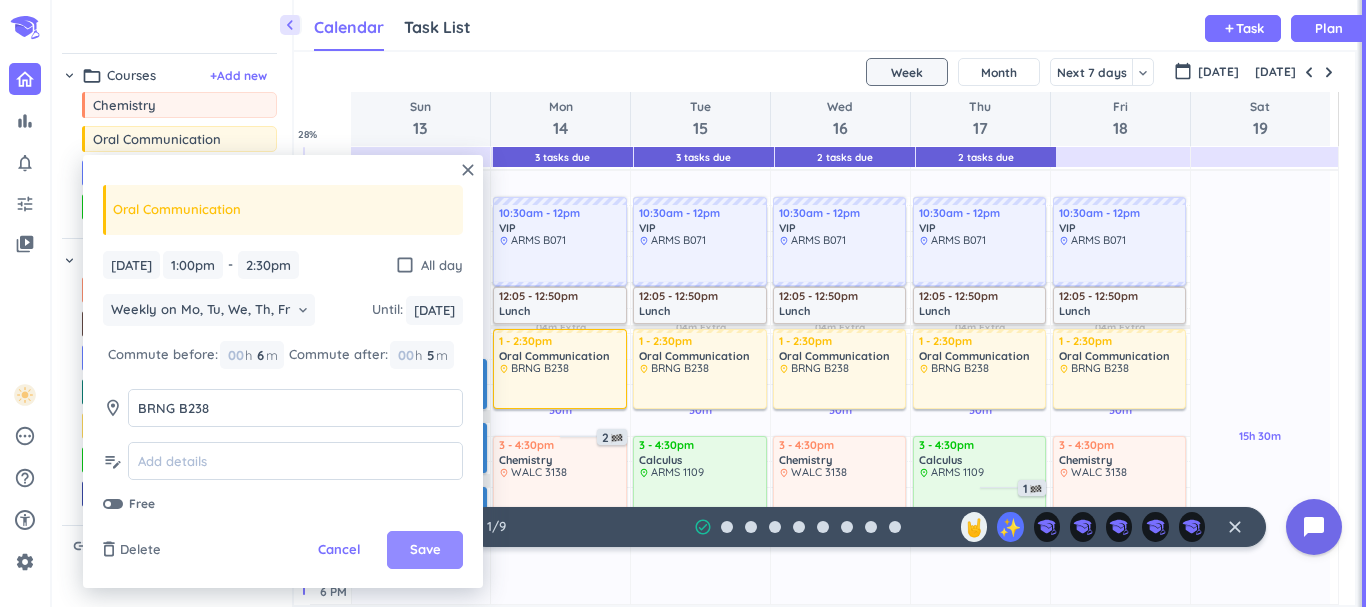 click on "Save" at bounding box center [425, 550] 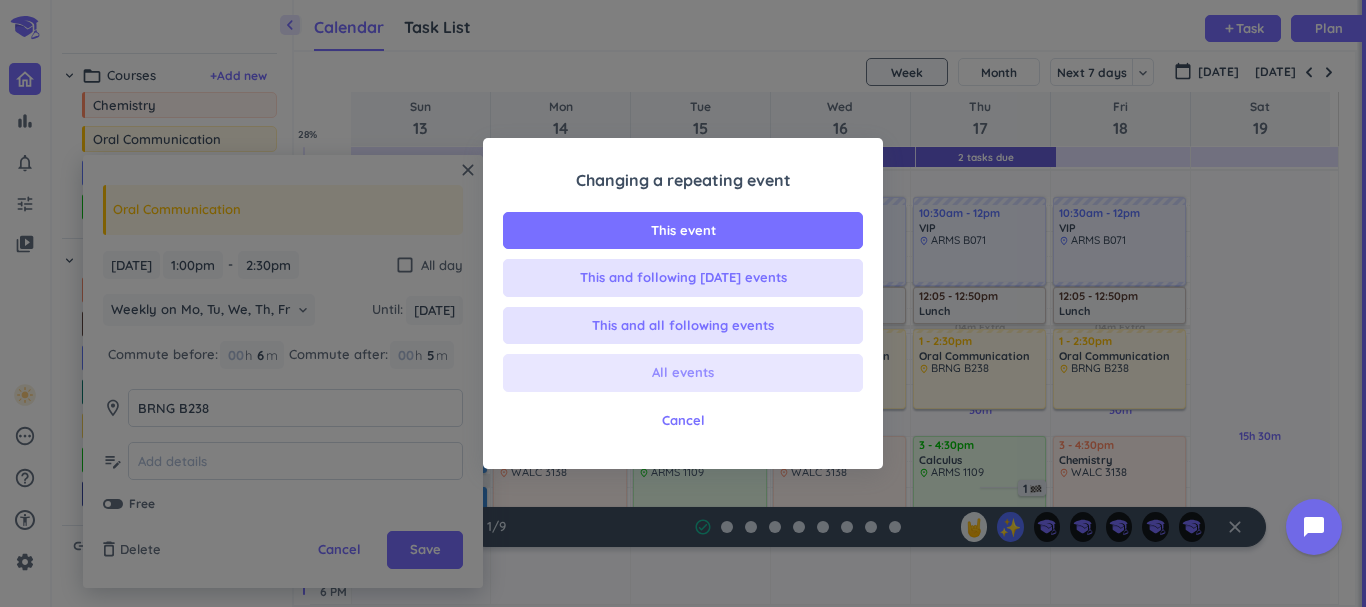 click on "All events" at bounding box center [683, 373] 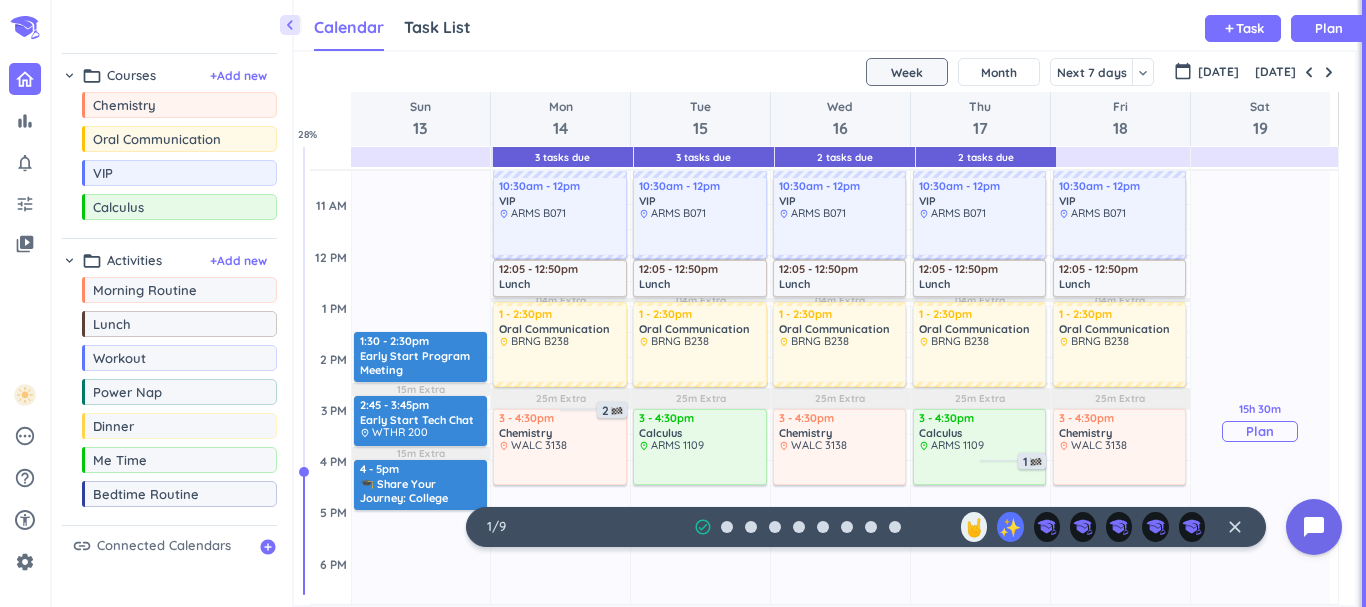 scroll, scrollTop: 323, scrollLeft: 0, axis: vertical 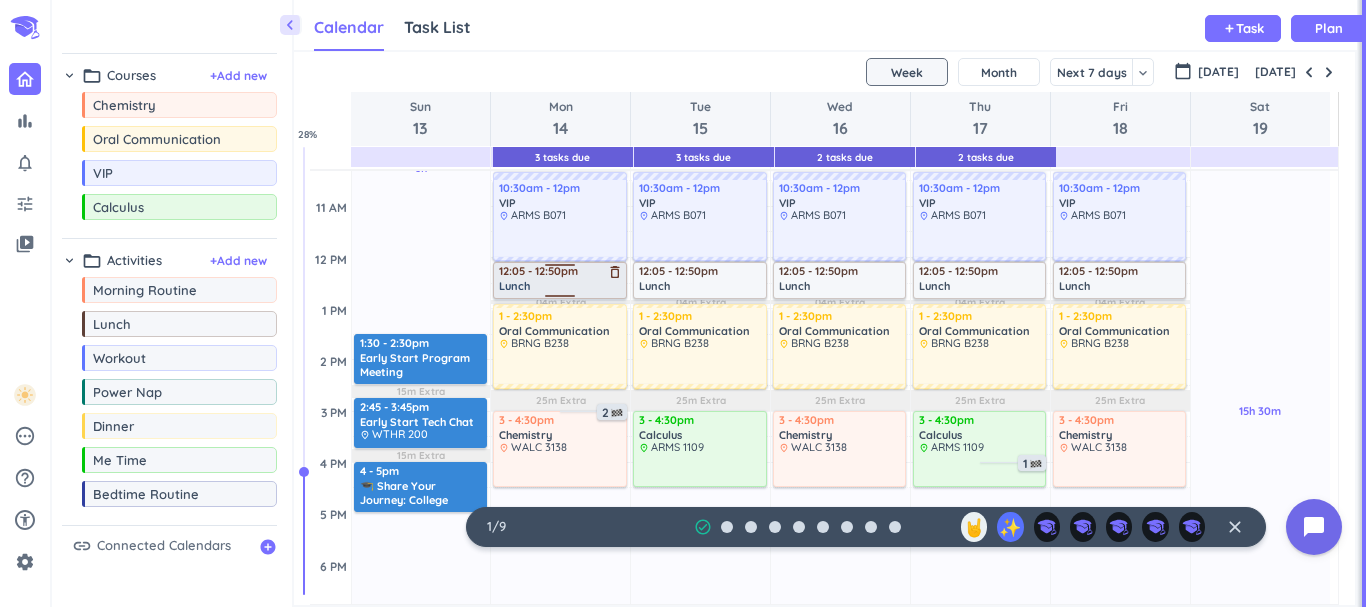 click on "2h 50m Past due Plan 6h 30m Past due Plan 04m Extra 25m Extra Adjust Awake Time Adjust Awake Time 3 - 4:30pm Chemistry delete_outline place WALC 3138 2  10:30am - 12pm VIP delete_outline place ARMS B071 12:05 - 12:50pm Lunch delete_outline 1 - 2:30pm Oral Communication delete_outline place BRNG B238 1  12:05 - 12:50pm Lunch delete_outline" at bounding box center (560, 462) 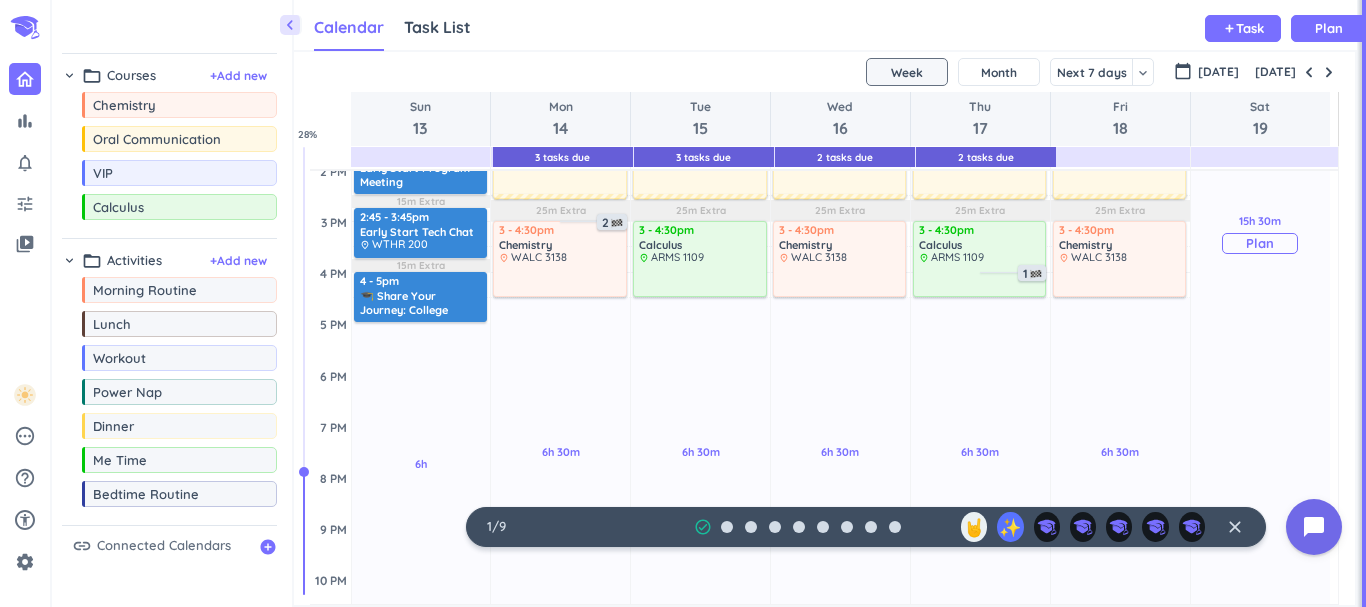 scroll, scrollTop: 477, scrollLeft: 0, axis: vertical 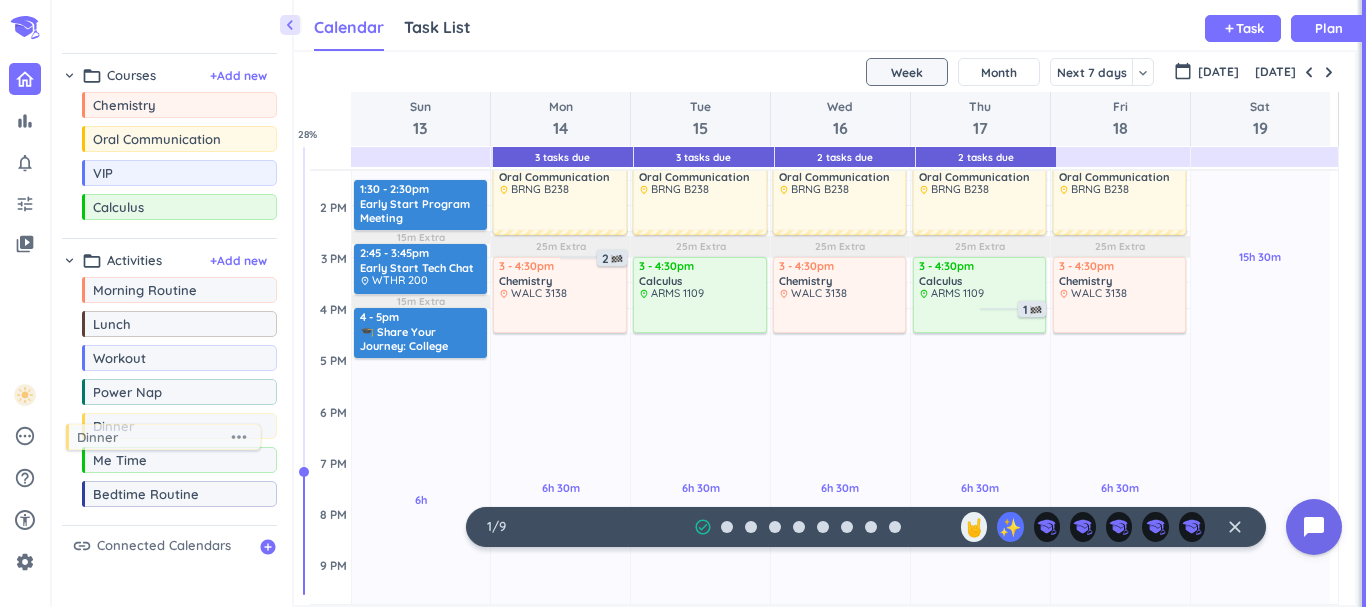 drag, startPoint x: 207, startPoint y: 432, endPoint x: 191, endPoint y: 443, distance: 19.416489 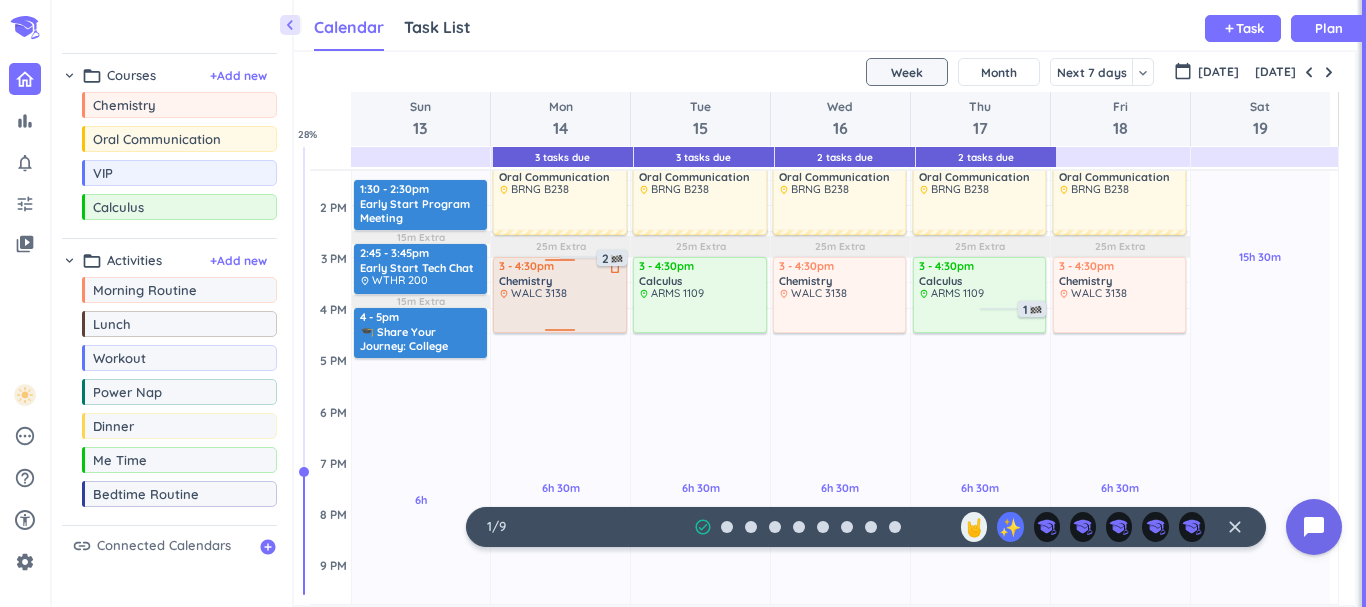 click on "place WALC 3138" at bounding box center [560, 293] 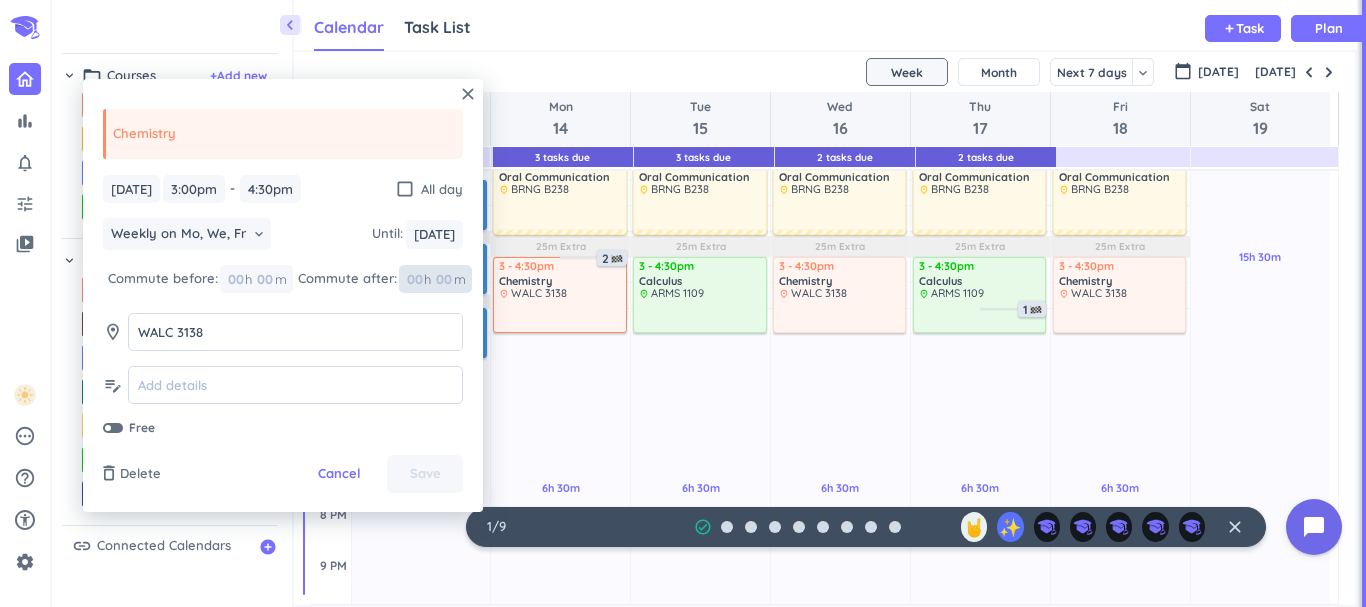 click at bounding box center (443, 279) 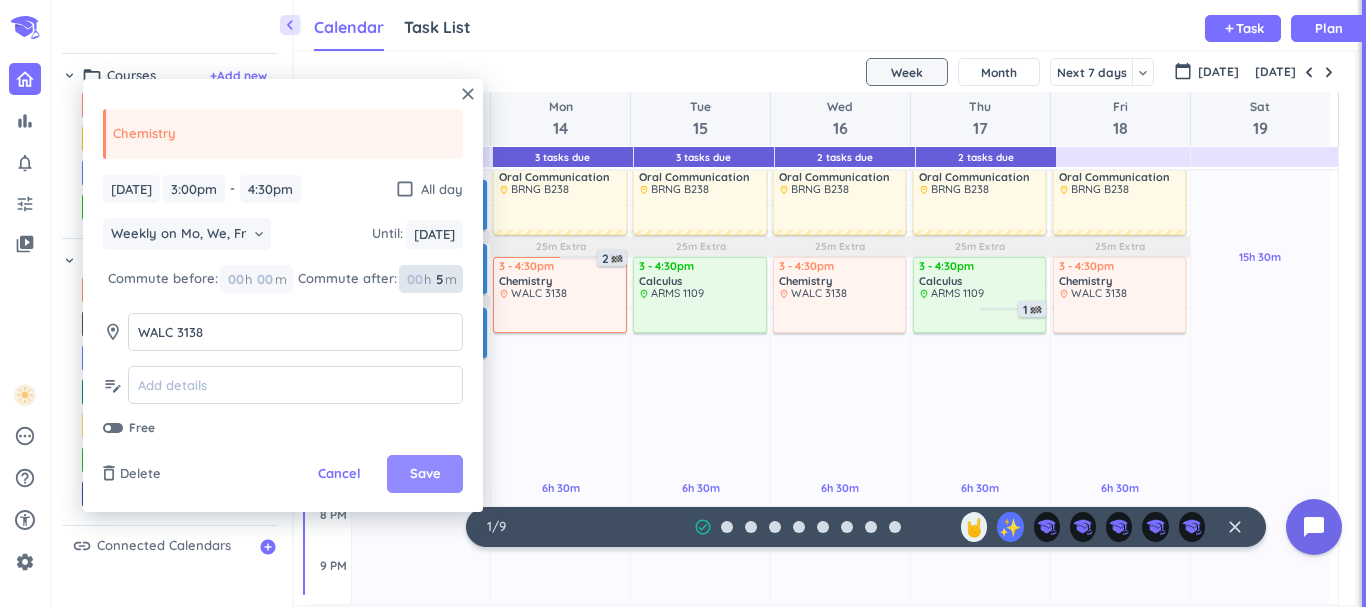 type on "5" 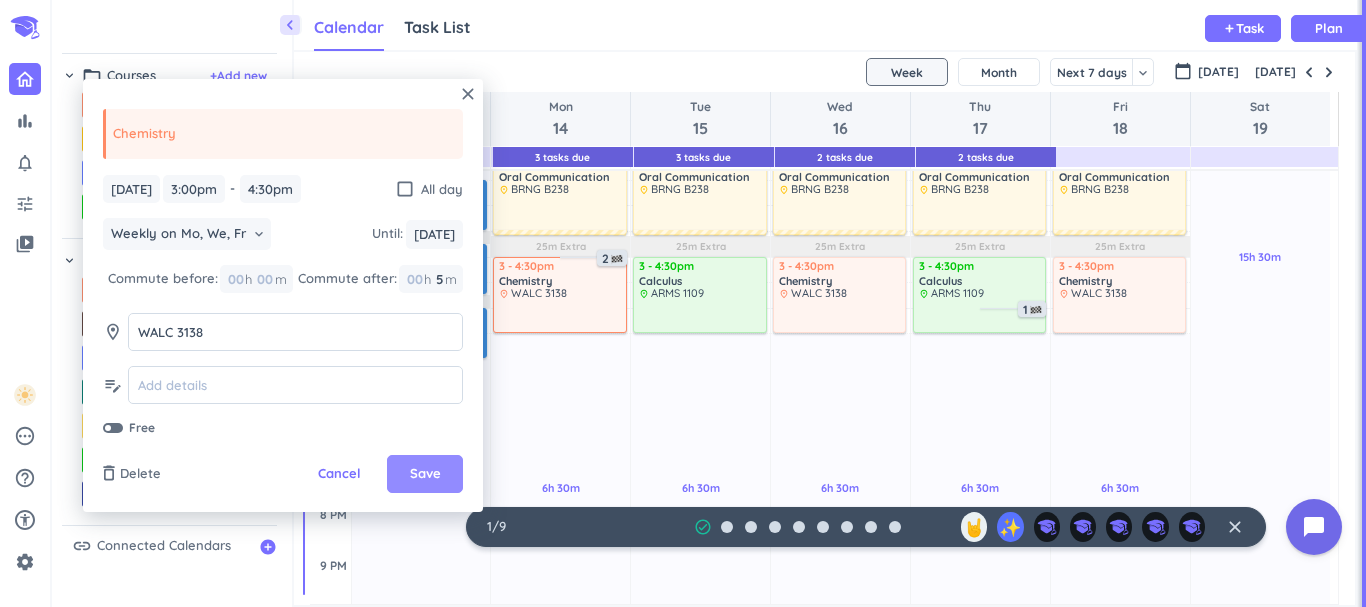 click on "Save" at bounding box center [425, 474] 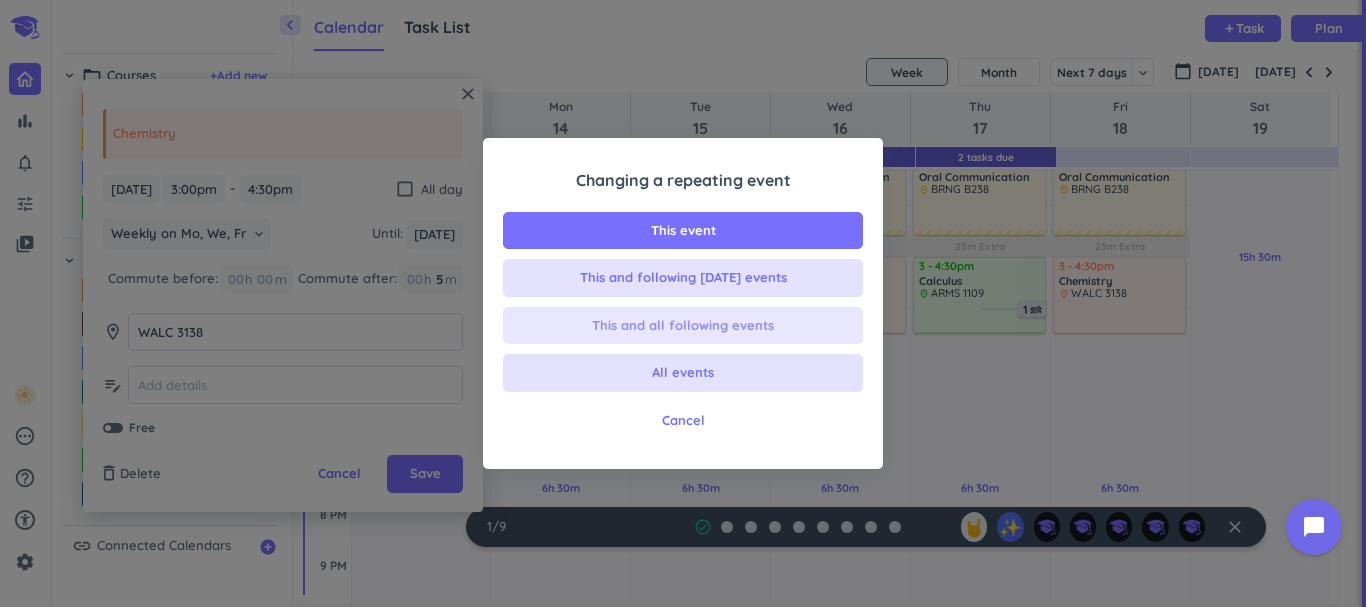 click on "This and all following events" at bounding box center [683, 326] 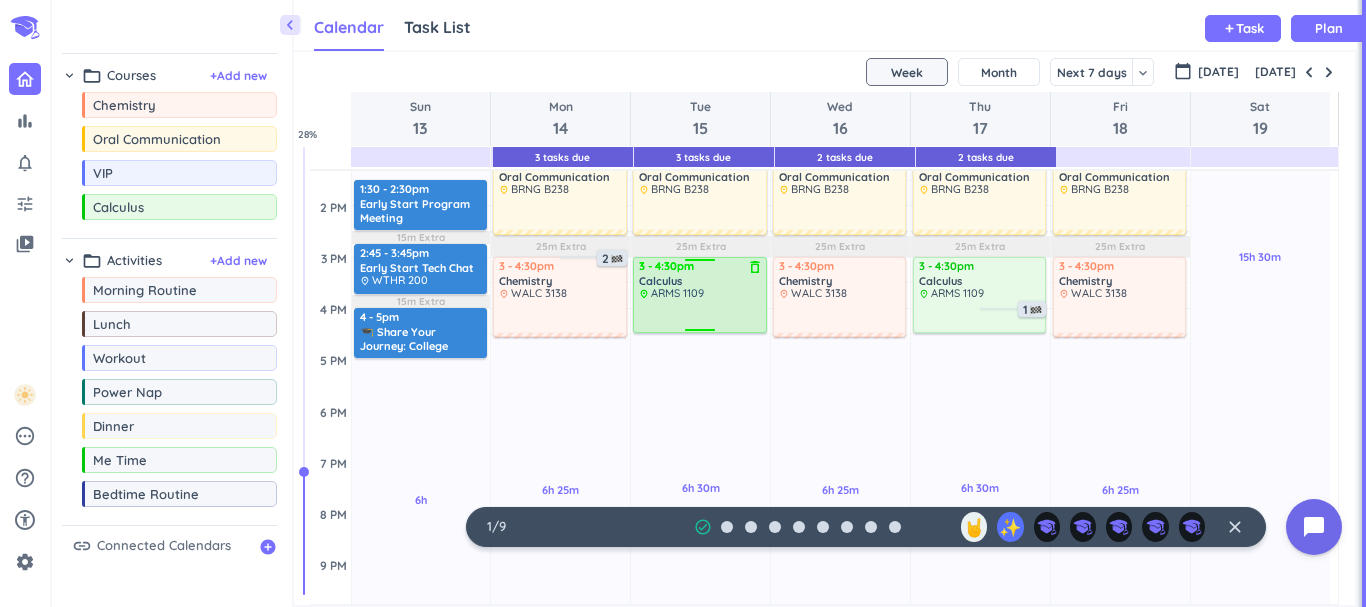 click at bounding box center [700, 315] 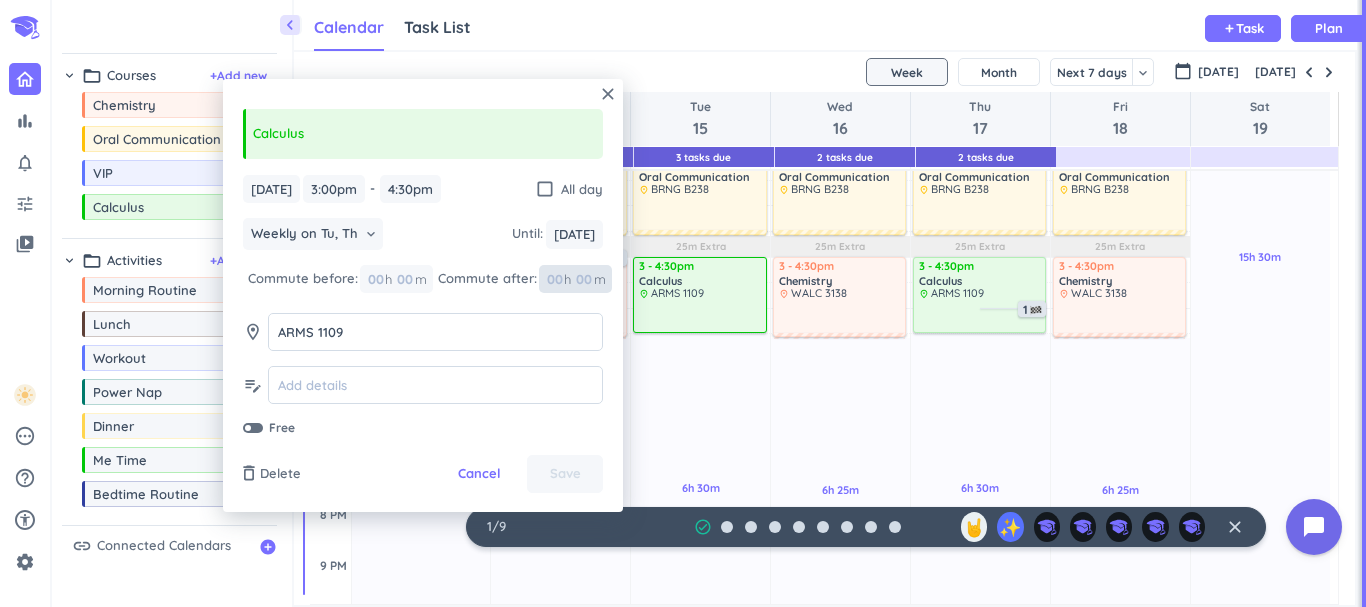 click at bounding box center [583, 279] 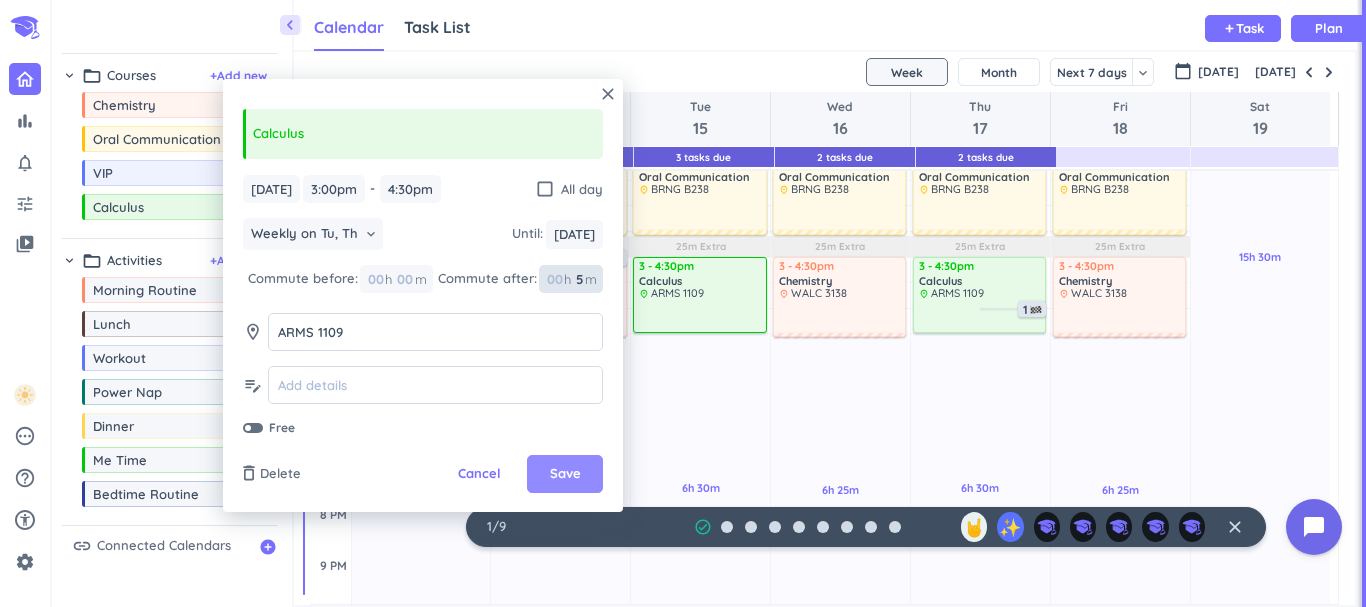 type on "5" 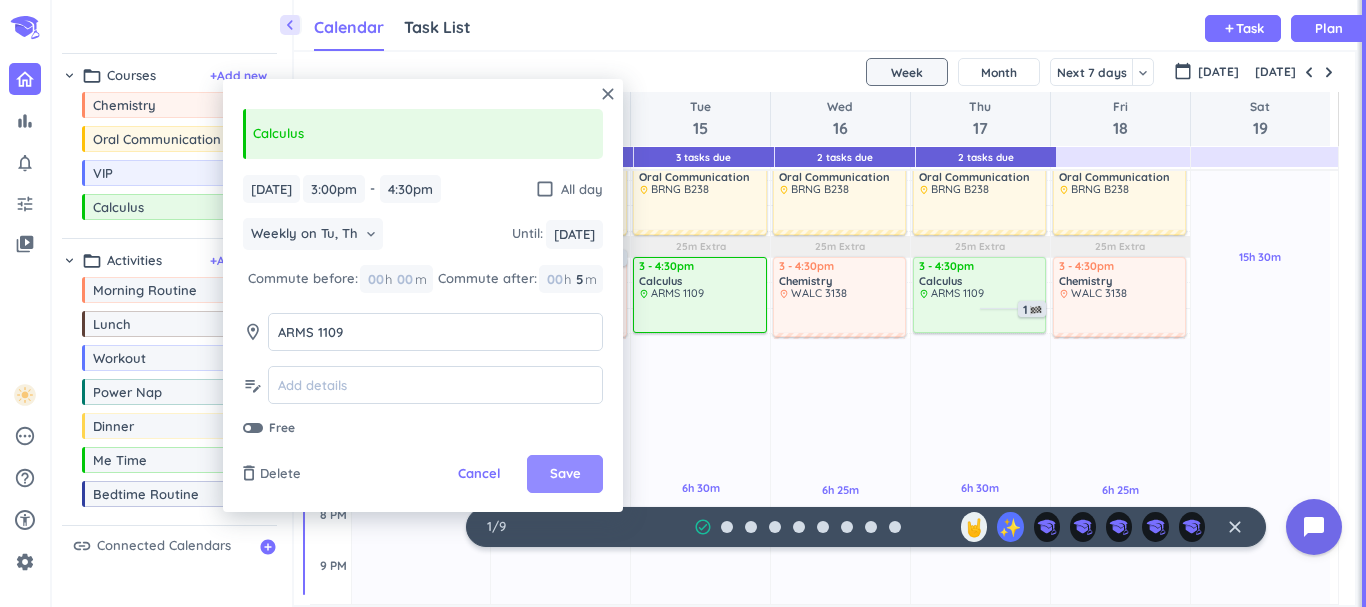 click on "Save" at bounding box center [565, 474] 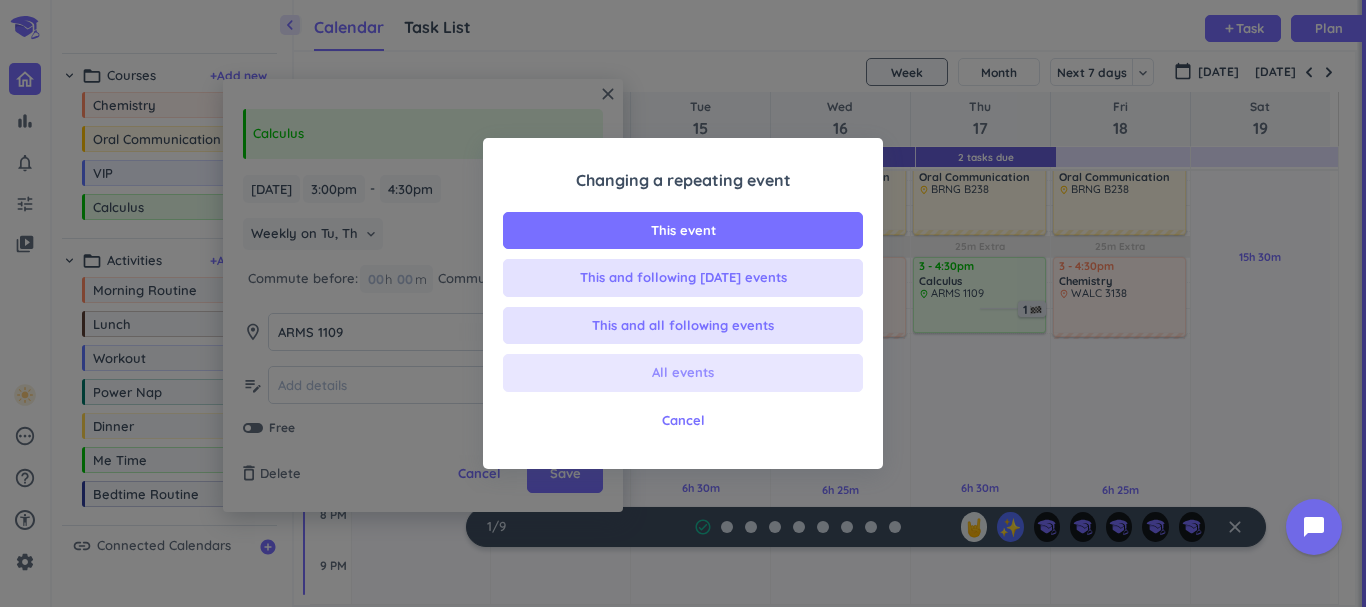 click on "All events" at bounding box center [683, 373] 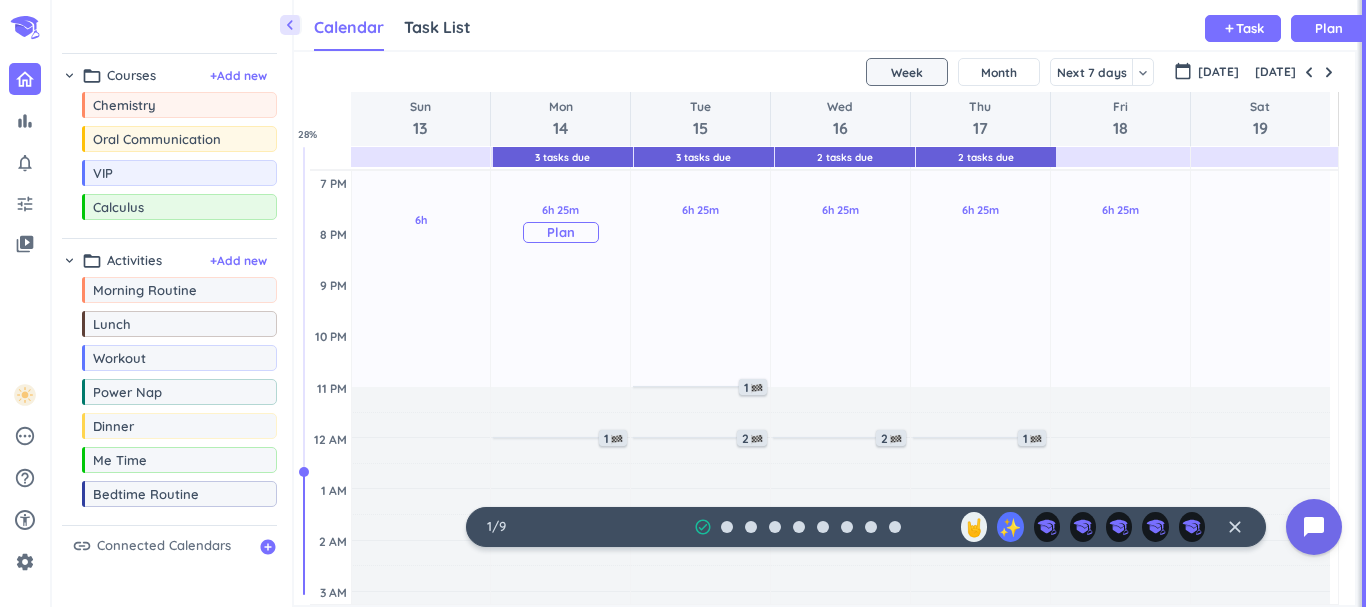 scroll, scrollTop: 757, scrollLeft: 0, axis: vertical 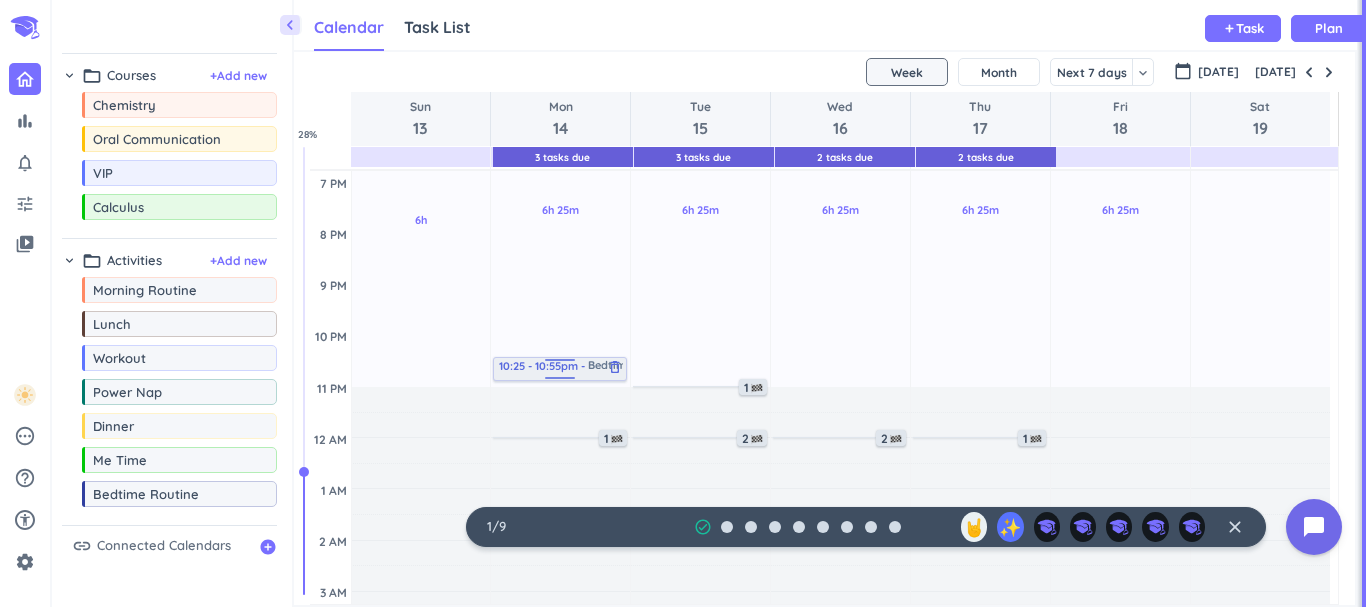 drag, startPoint x: 208, startPoint y: 499, endPoint x: 565, endPoint y: 360, distance: 383.10574 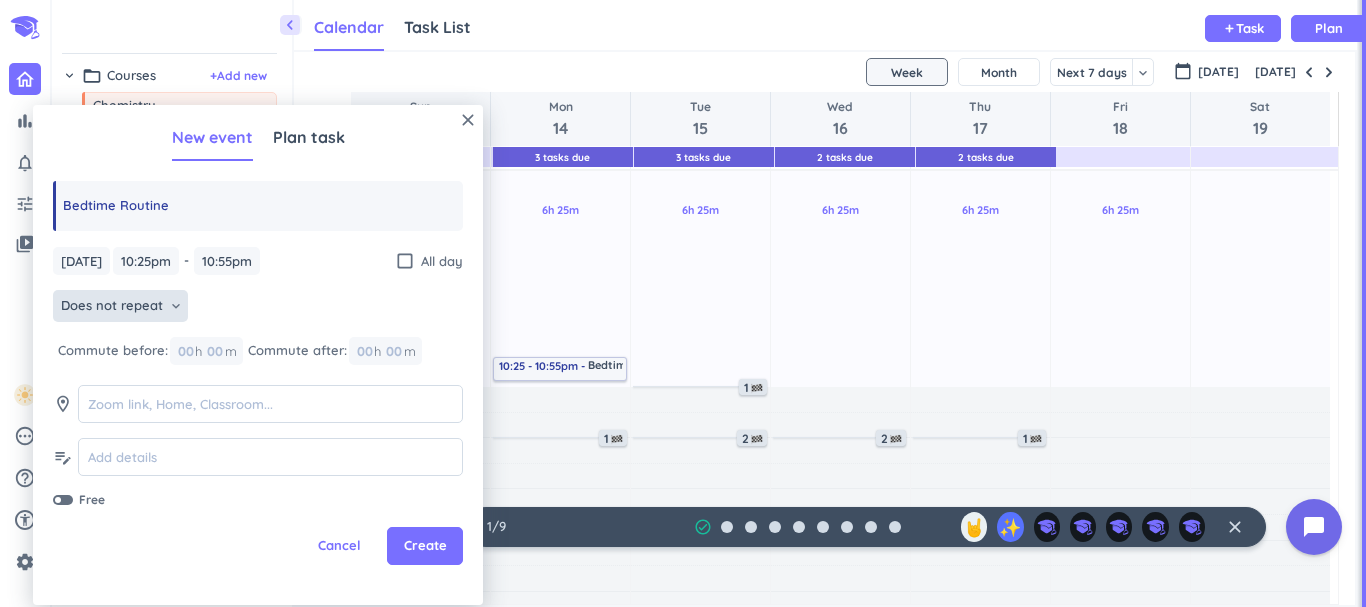 click on "Does not repeat" at bounding box center (112, 306) 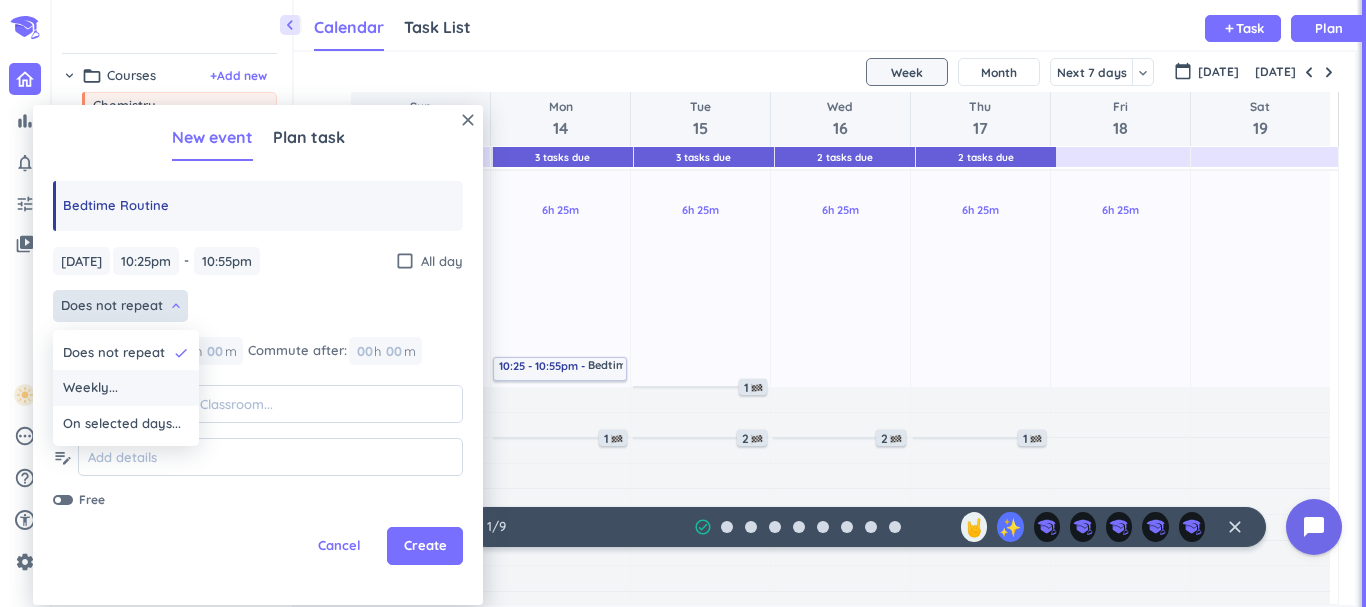 click on "Weekly..." at bounding box center (126, 388) 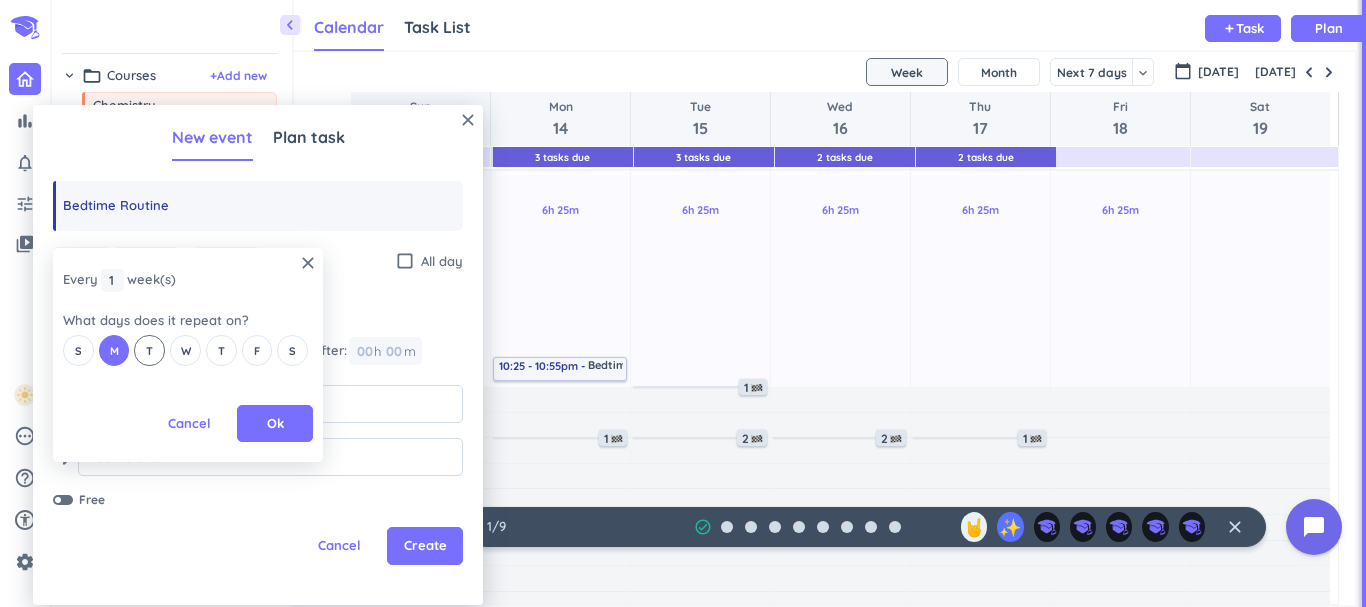 click on "T" at bounding box center [149, 351] 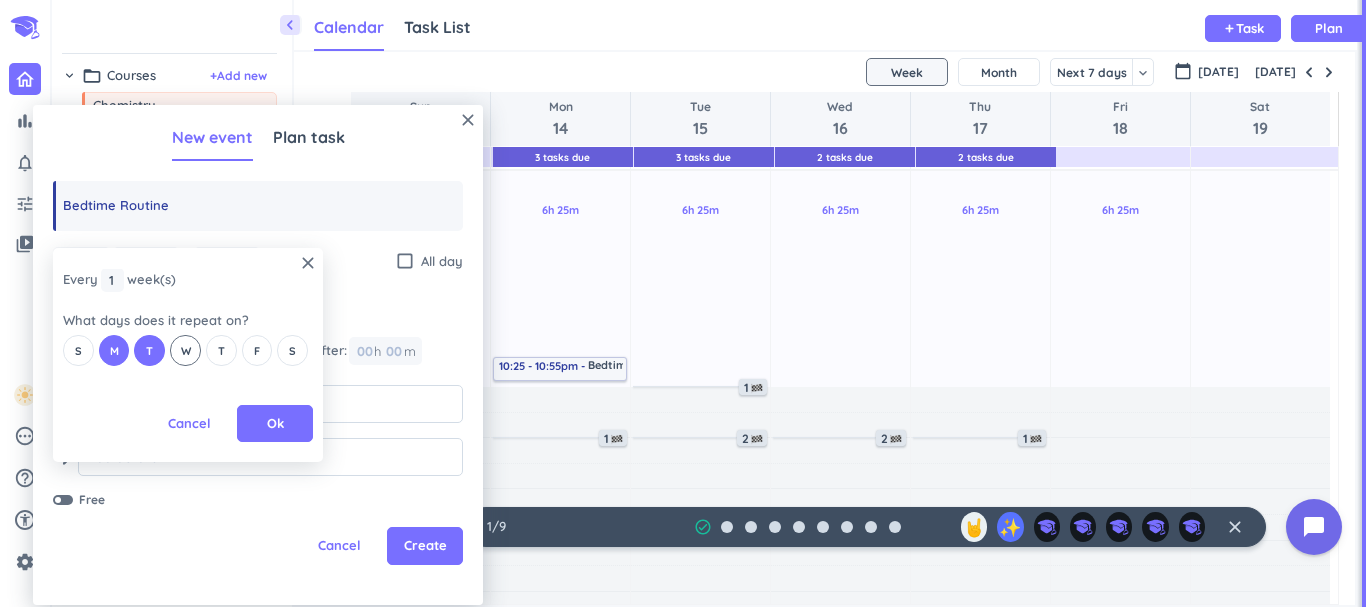 click on "W" at bounding box center (185, 350) 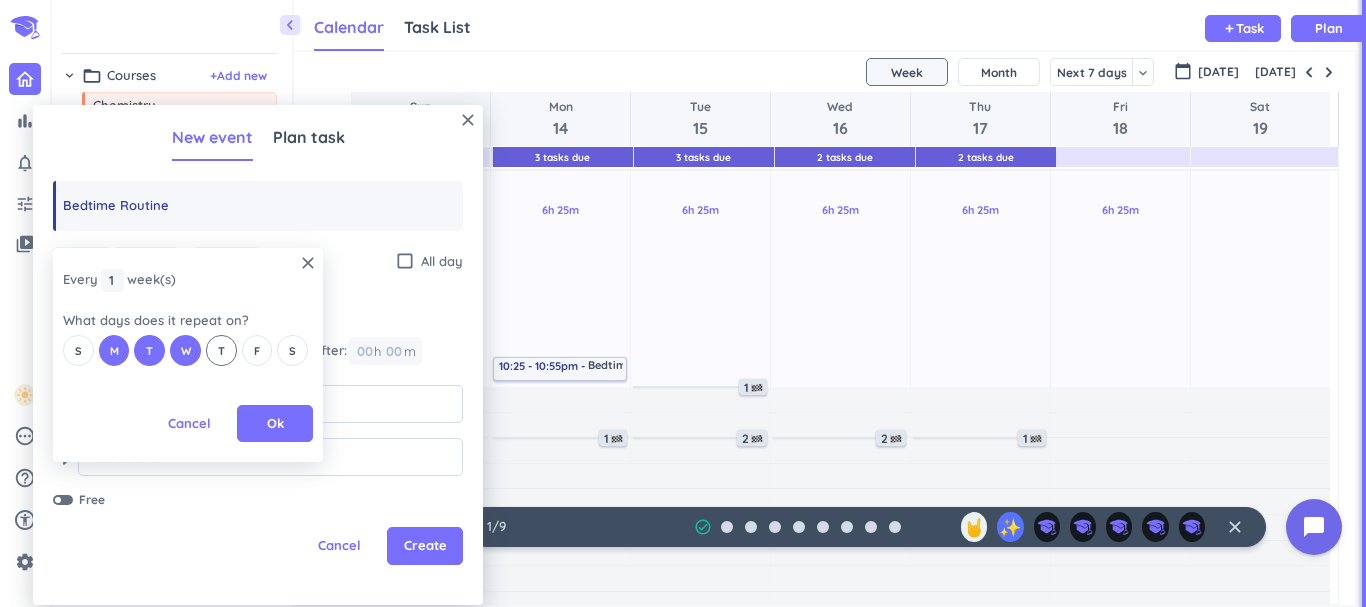 click on "T" at bounding box center [221, 350] 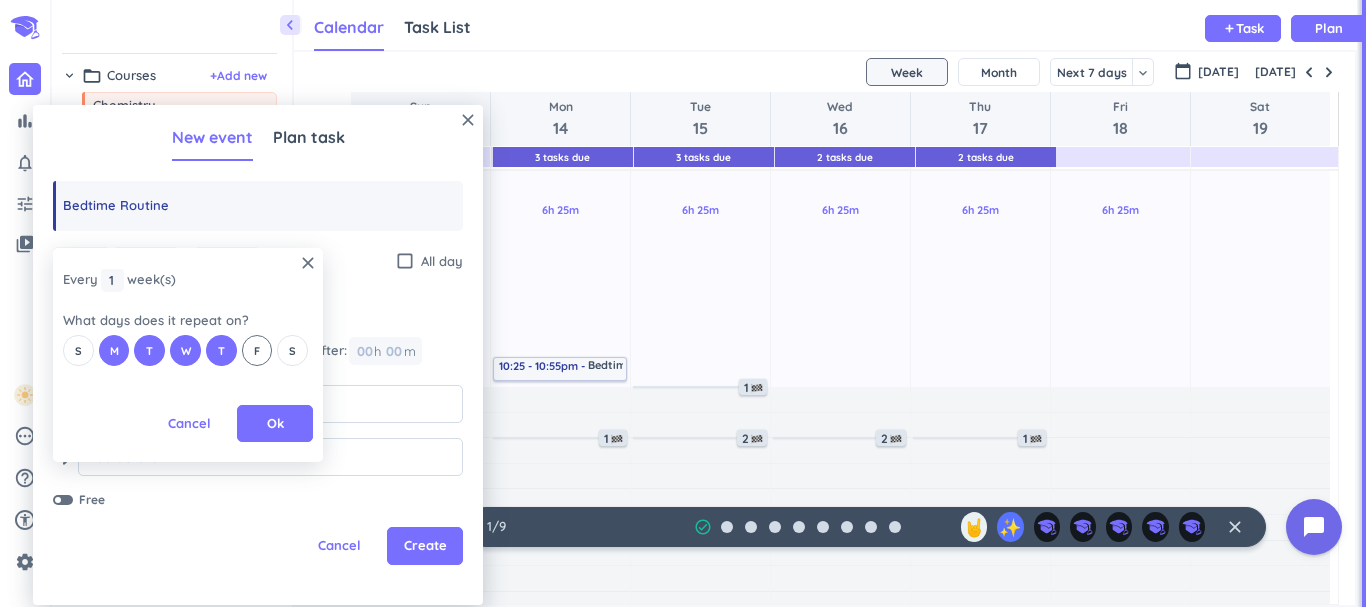 click on "F" at bounding box center [257, 350] 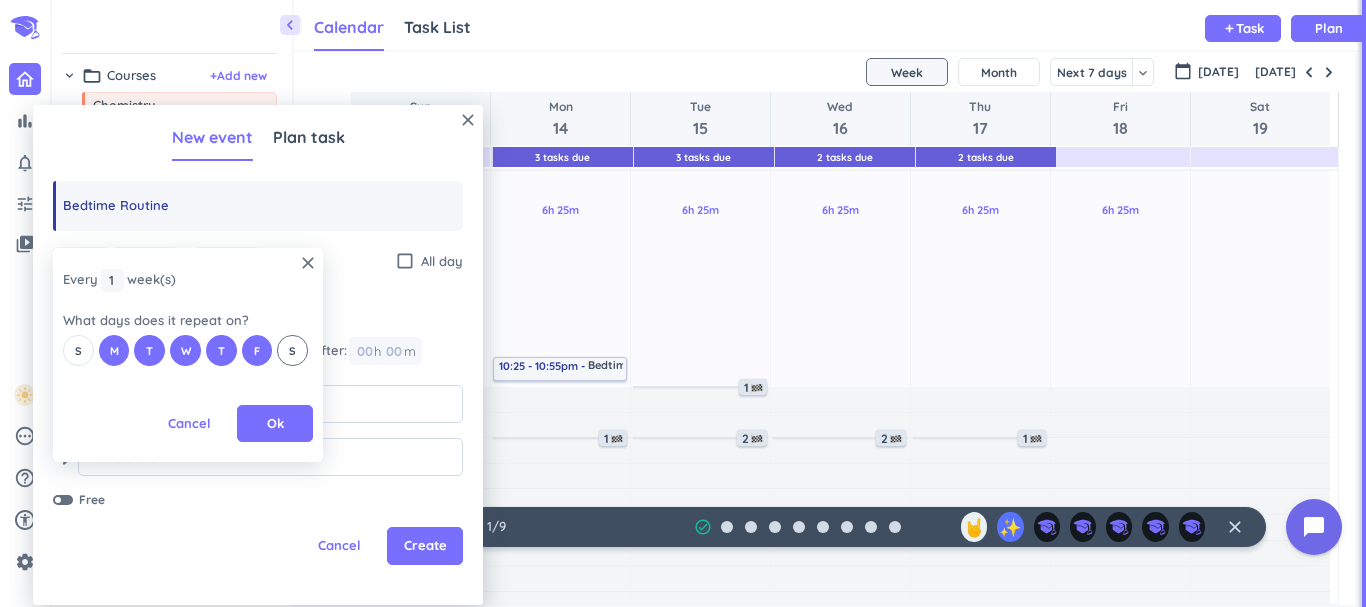 click on "S" at bounding box center (292, 350) 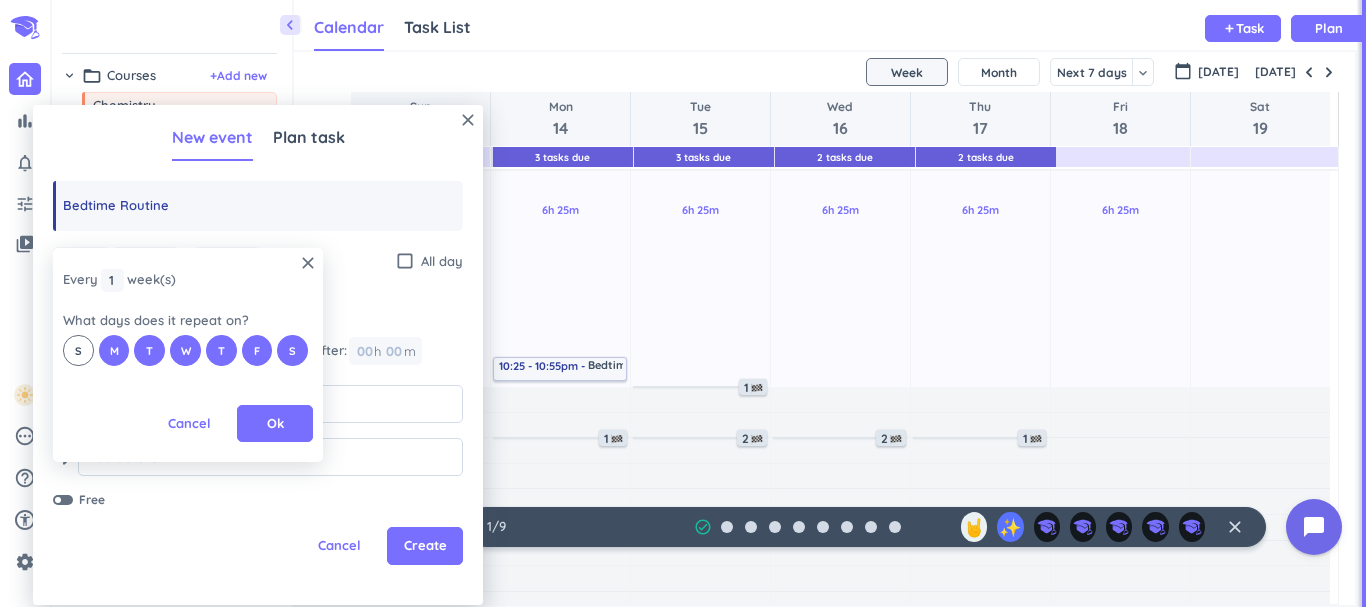 click on "S" at bounding box center (78, 350) 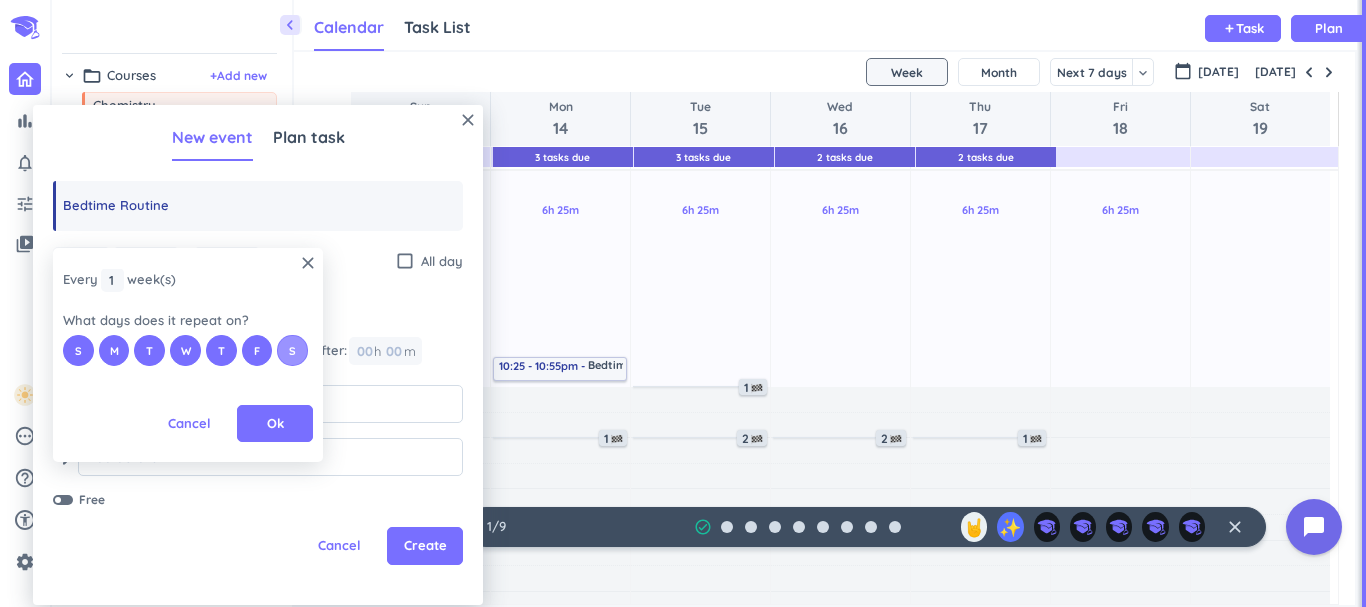 click on "S" at bounding box center [292, 350] 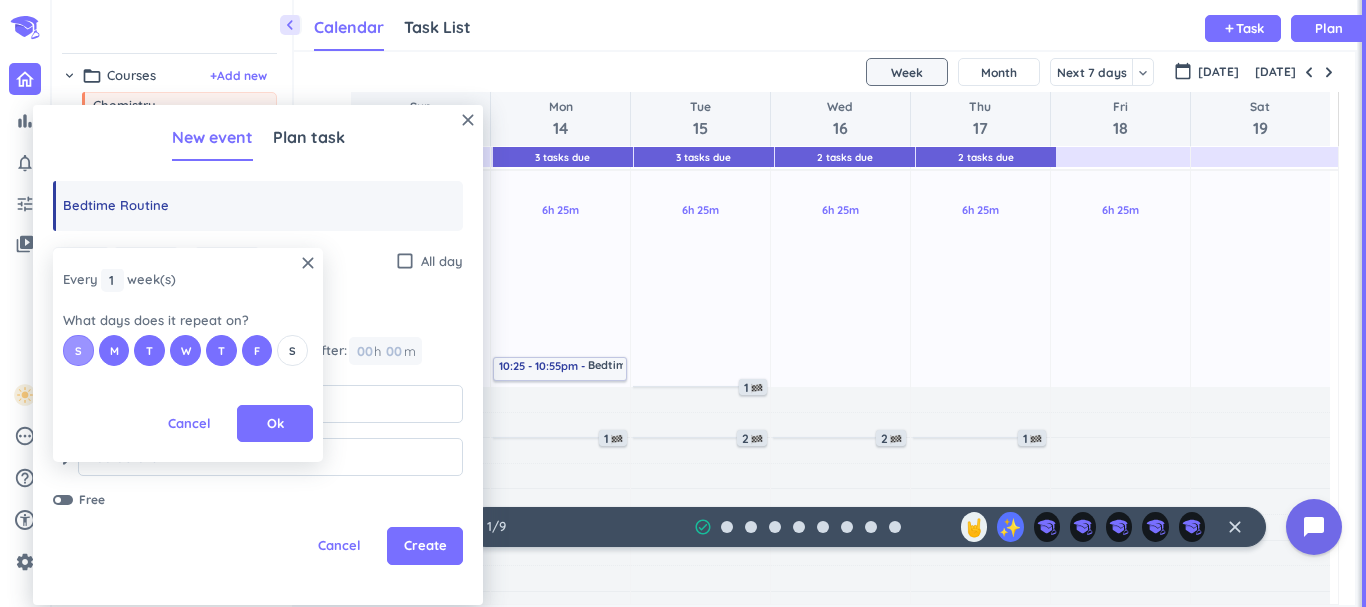 click on "S" at bounding box center (78, 350) 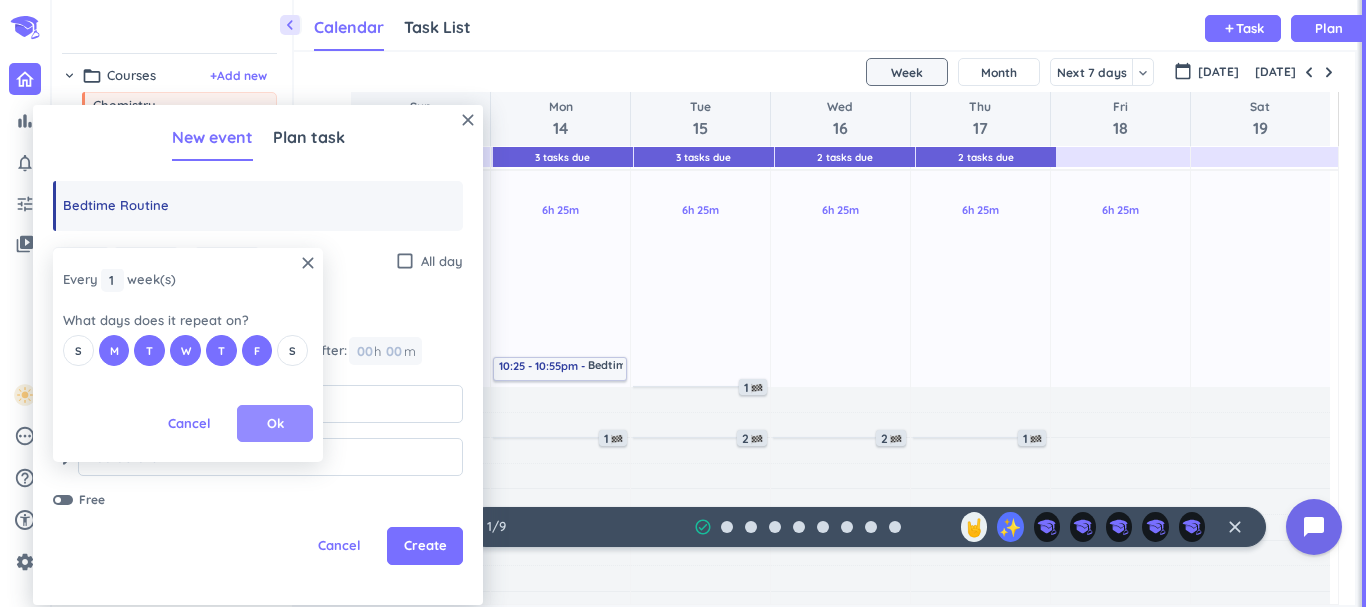 click on "Ok" at bounding box center (275, 424) 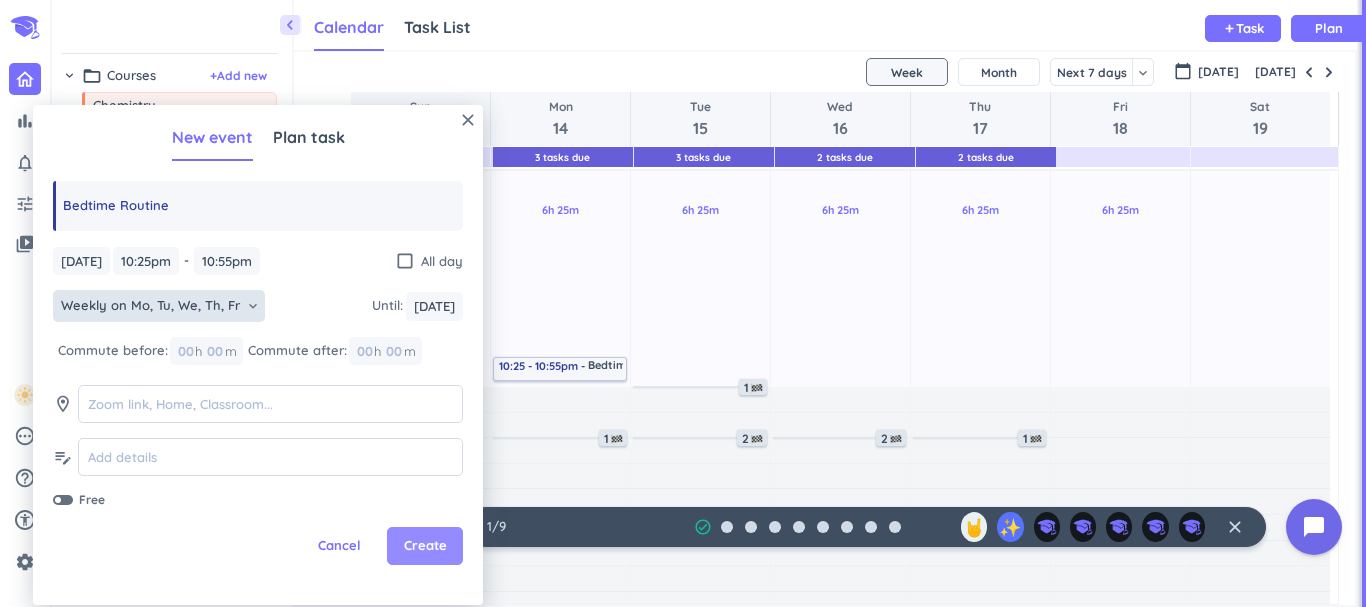 click on "Create" at bounding box center (425, 546) 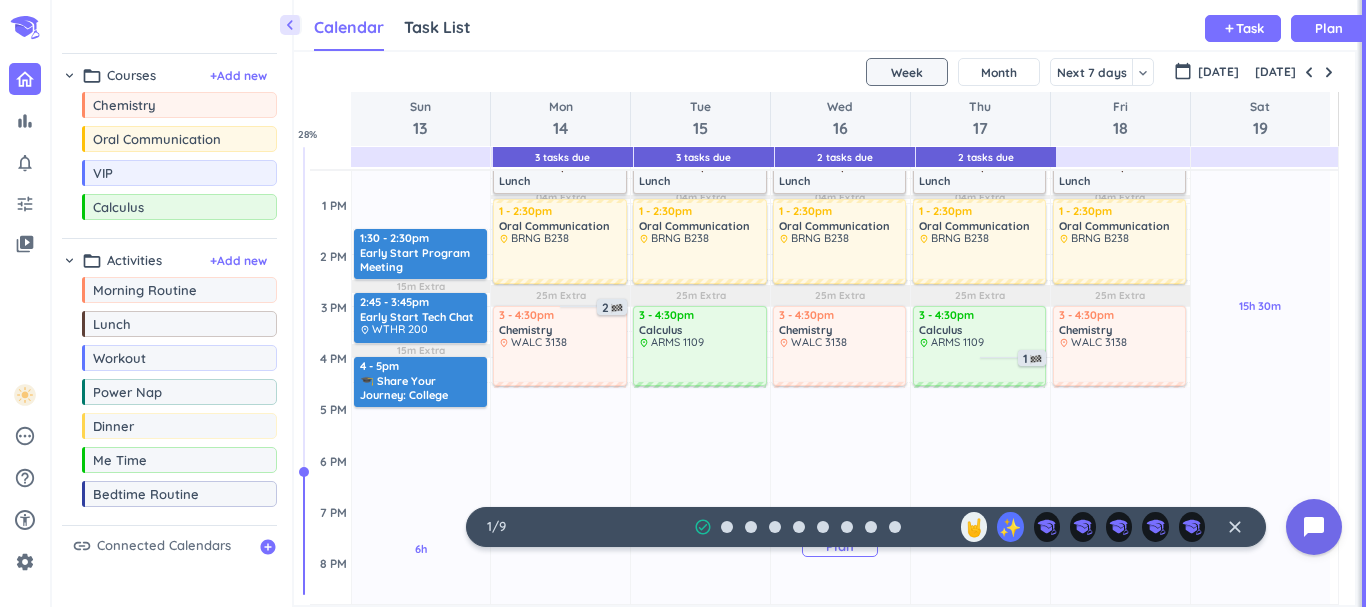 scroll, scrollTop: 432, scrollLeft: 0, axis: vertical 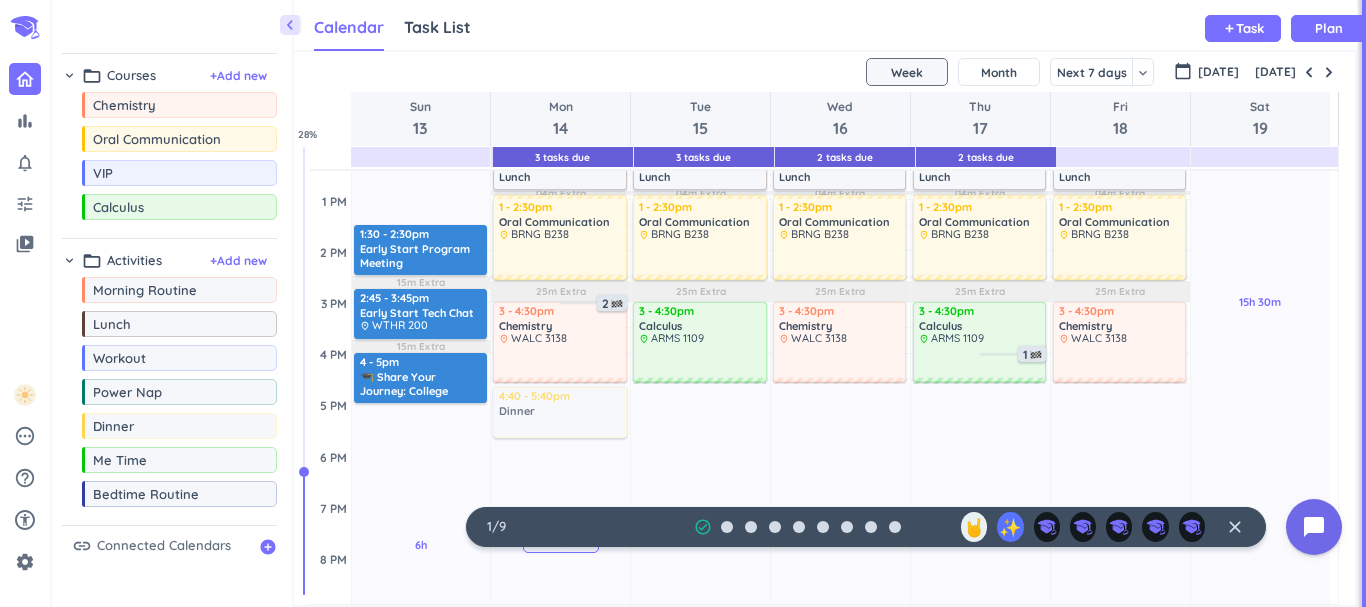 drag, startPoint x: 178, startPoint y: 434, endPoint x: 542, endPoint y: 391, distance: 366.53104 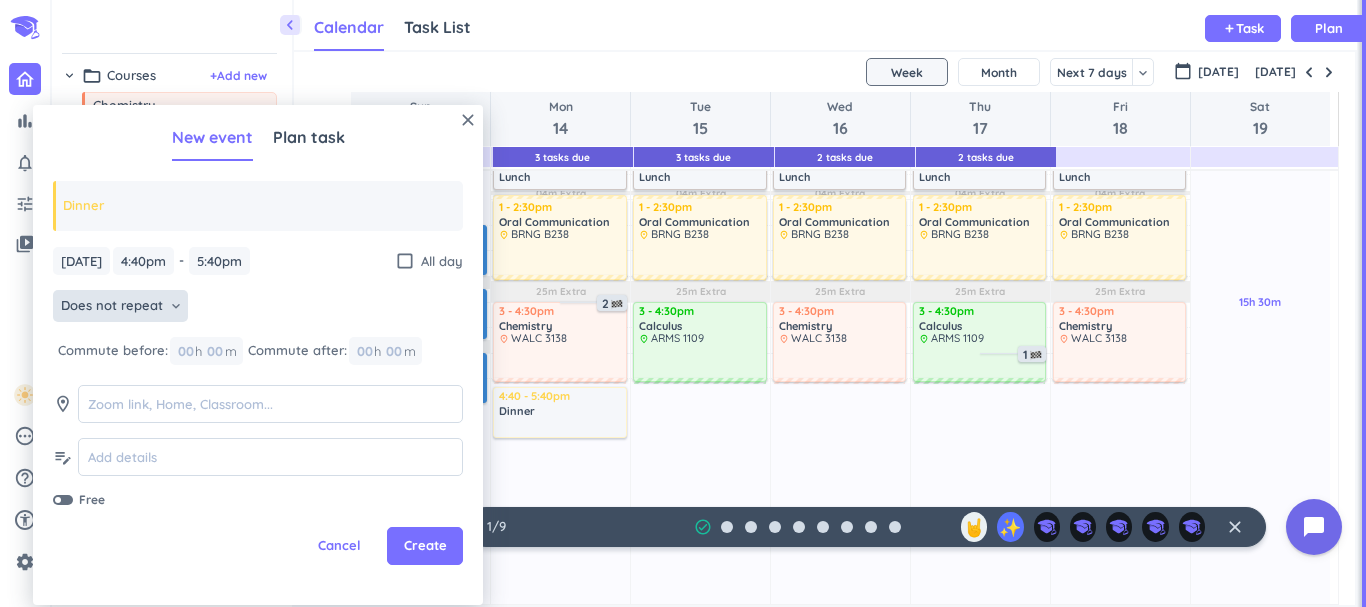 click on "Does not repeat" at bounding box center [112, 306] 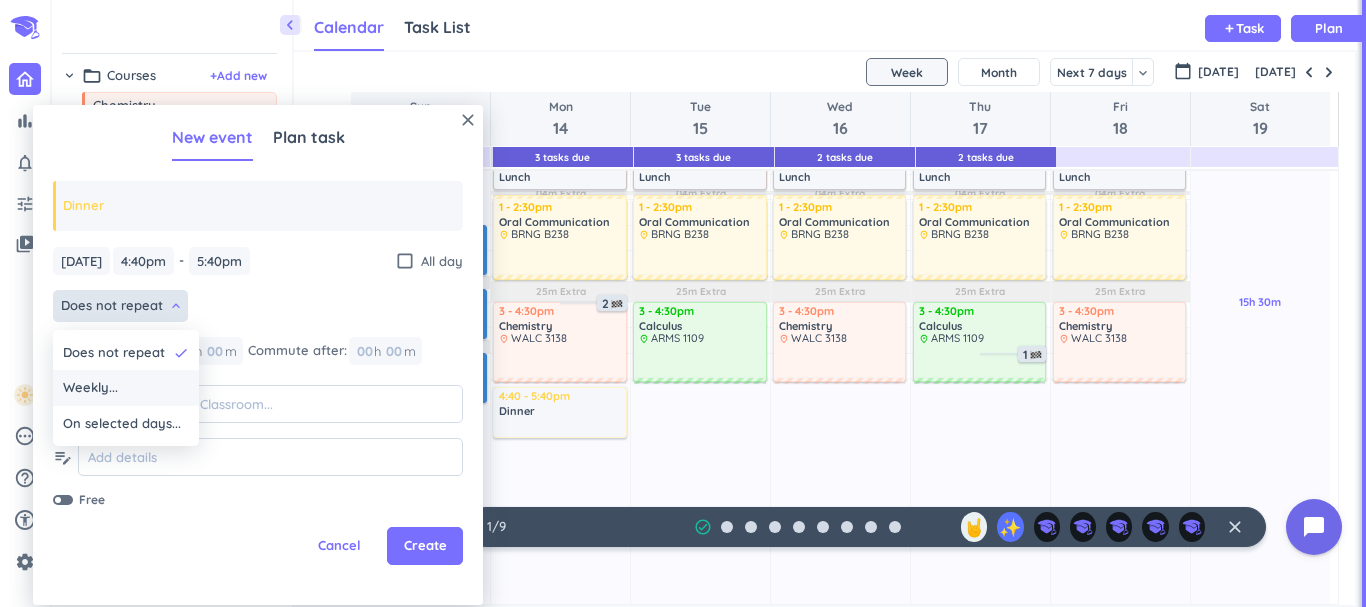 click on "Weekly..." at bounding box center [126, 388] 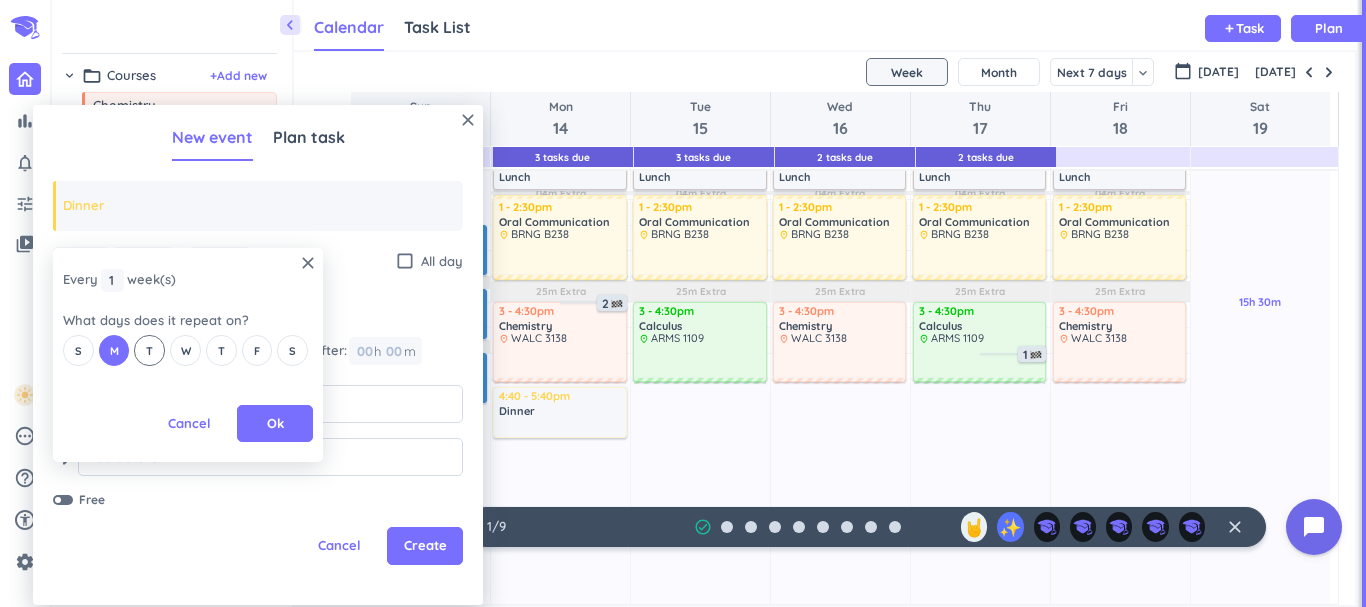 click on "T" at bounding box center (149, 351) 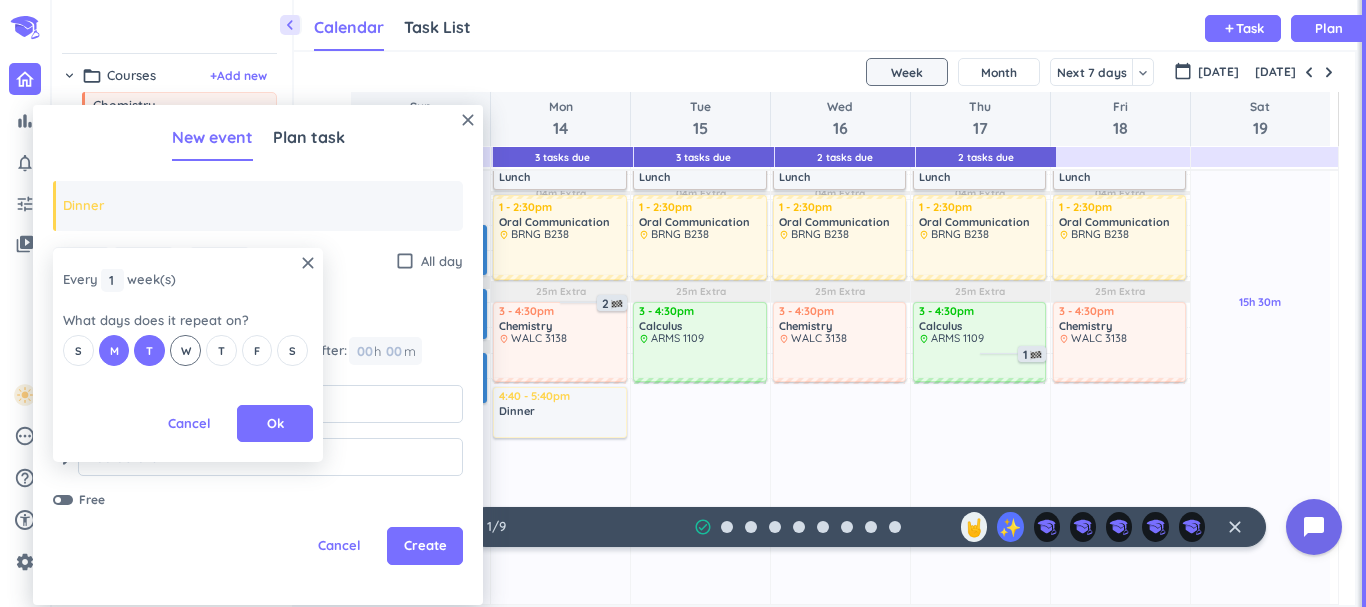 click on "W" at bounding box center (186, 351) 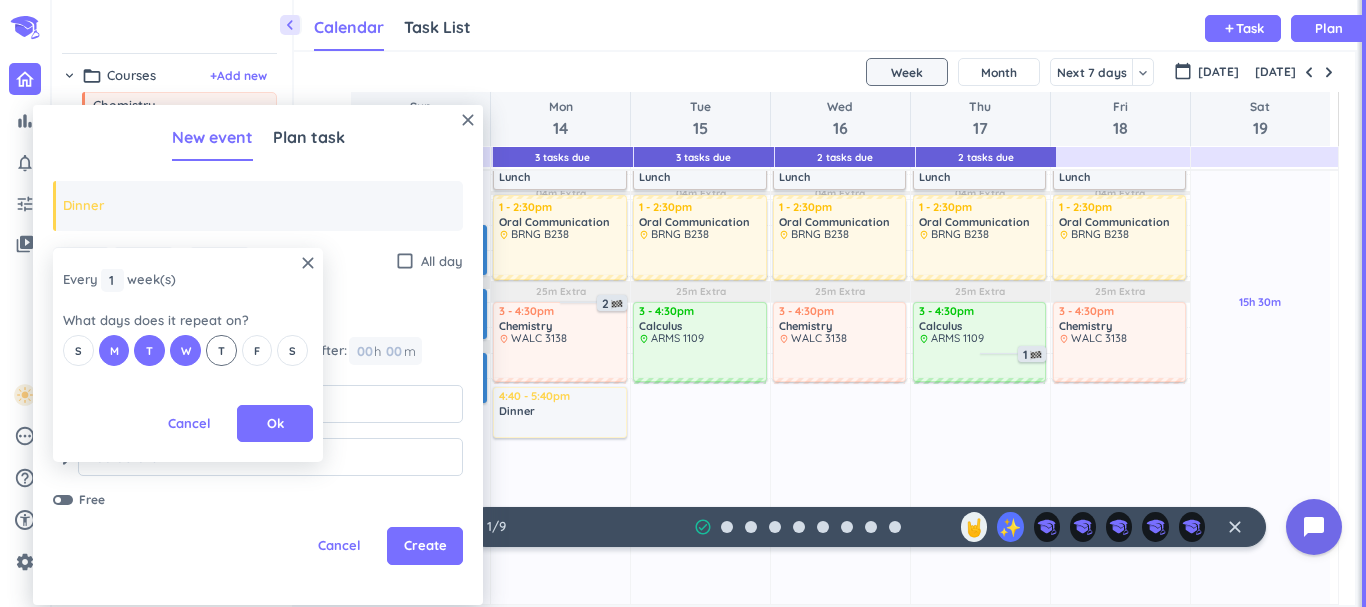 click on "T" at bounding box center [221, 351] 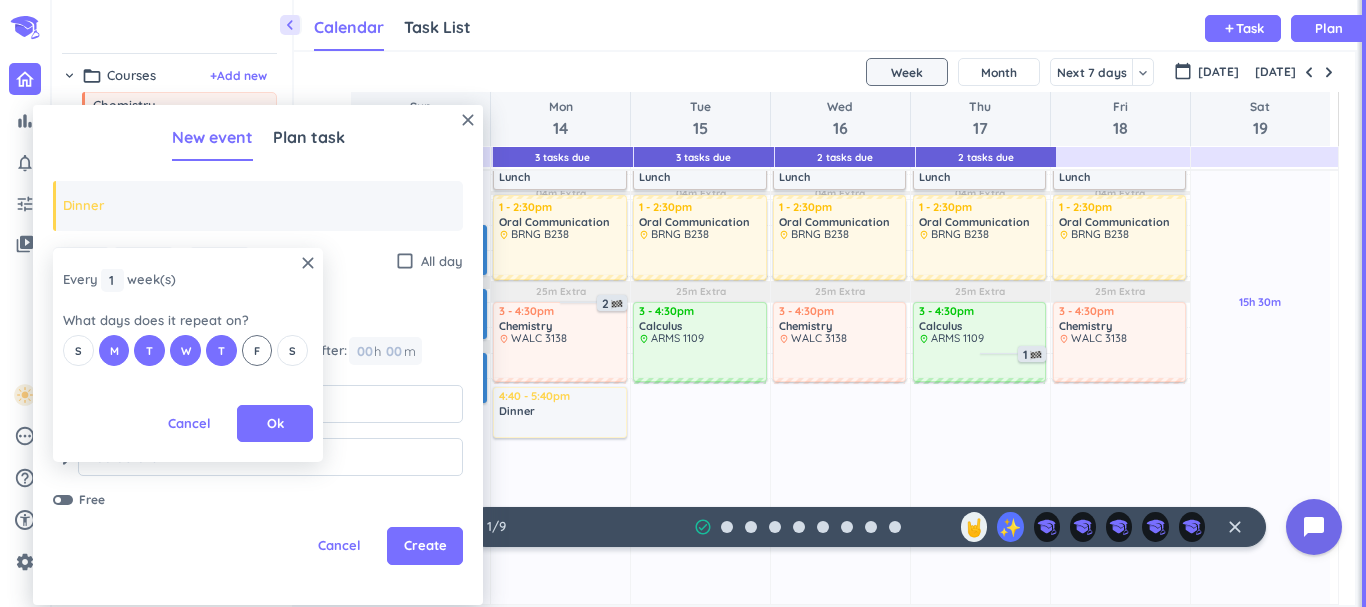 click on "F" at bounding box center (257, 350) 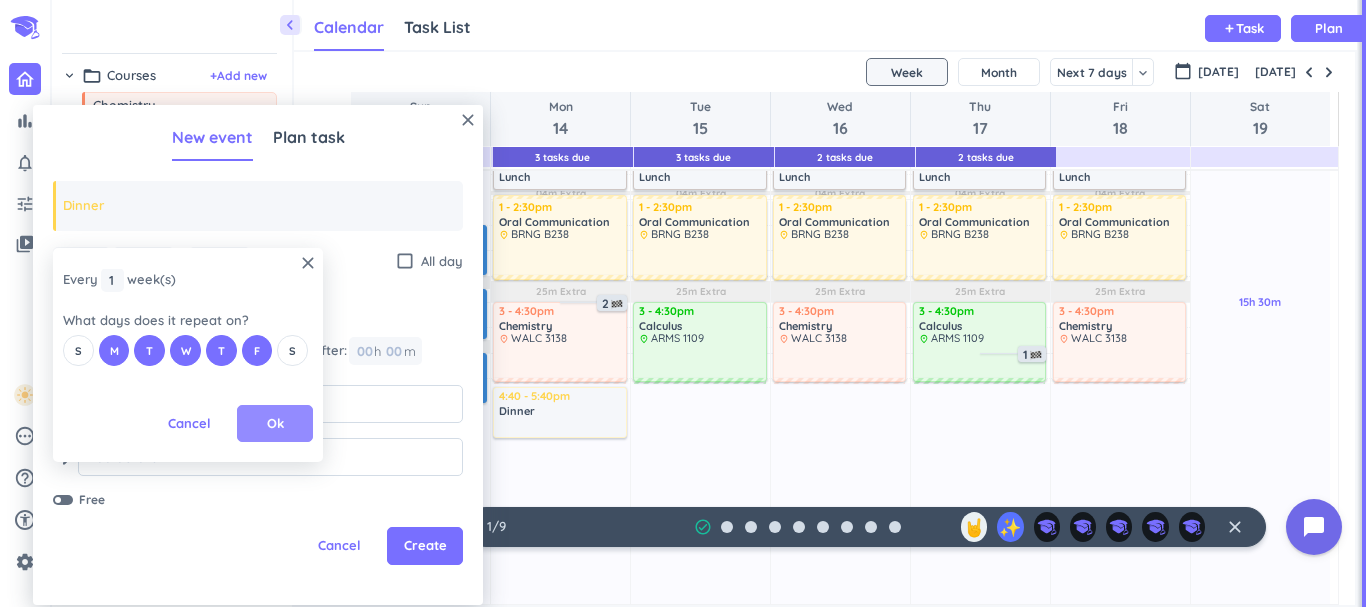 click on "Ok" at bounding box center [275, 424] 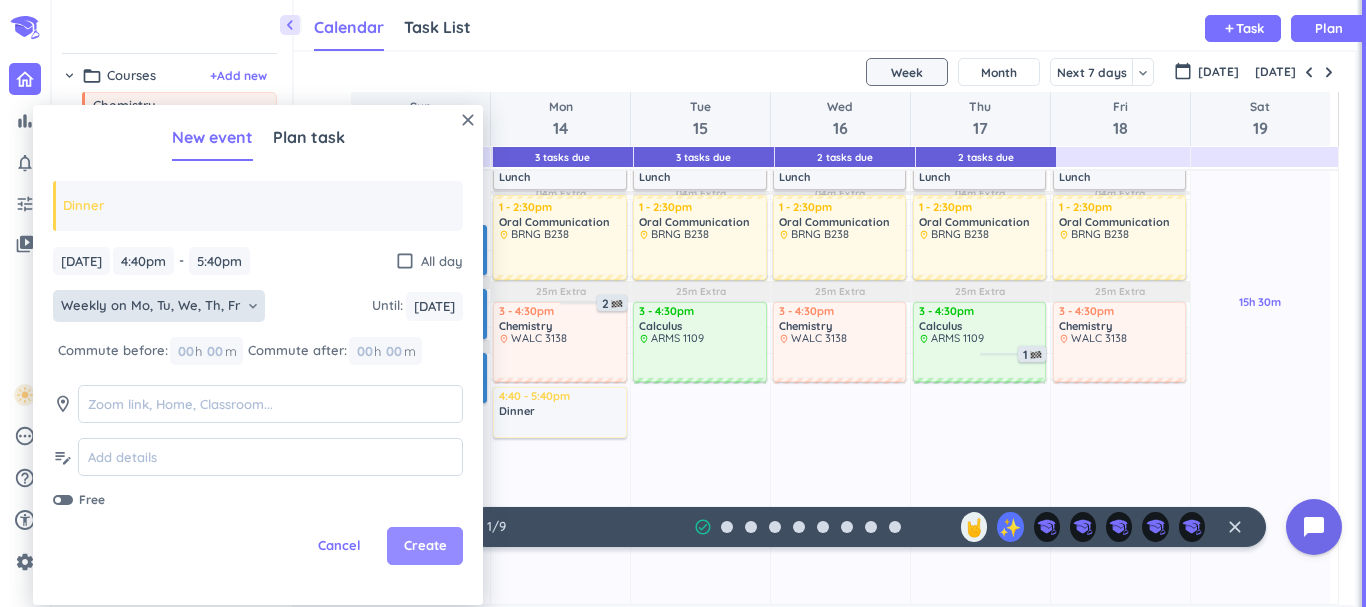 click on "Create" at bounding box center [425, 546] 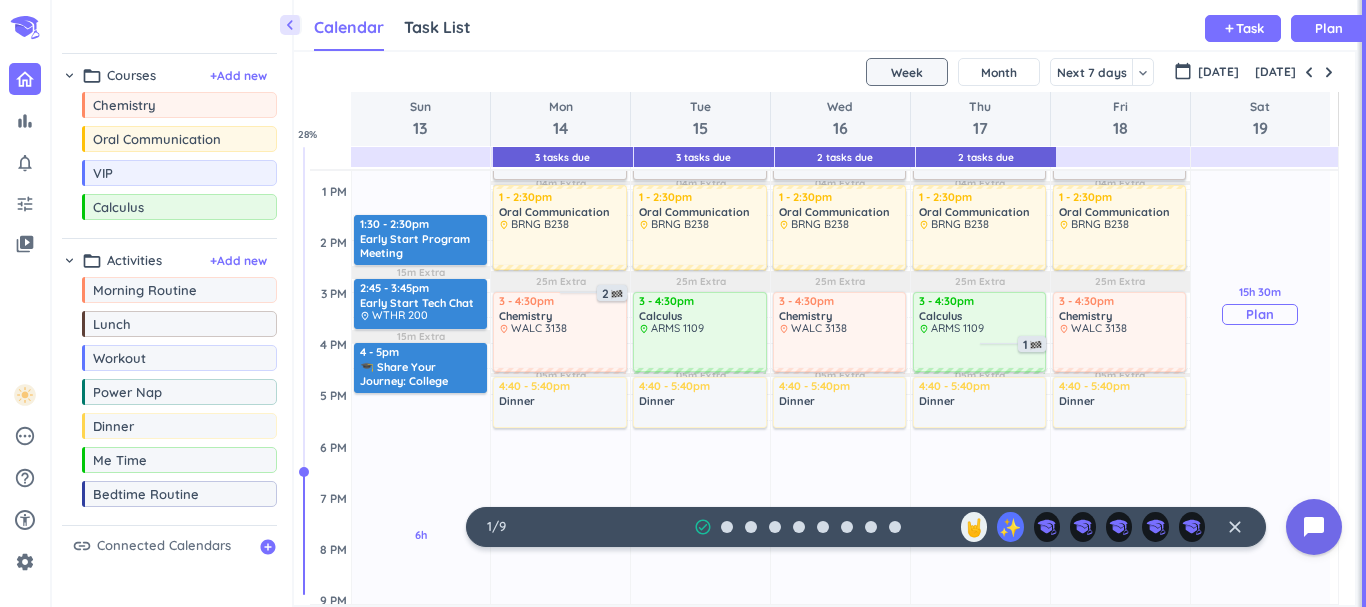 scroll, scrollTop: 565, scrollLeft: 0, axis: vertical 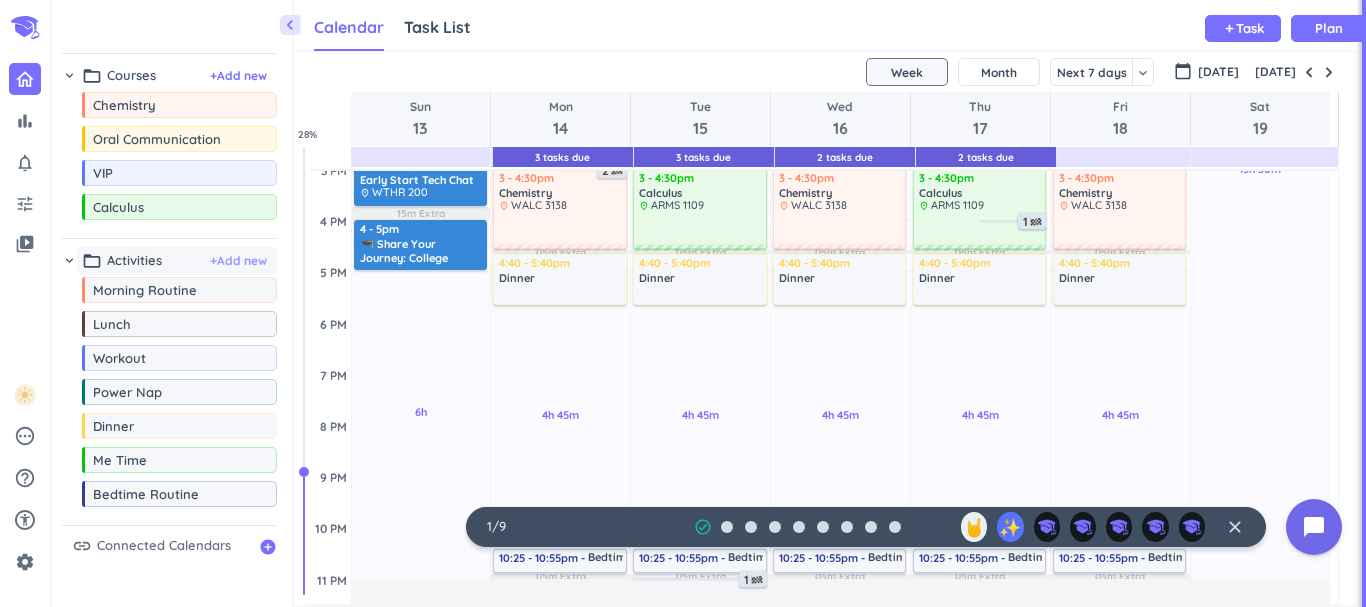 click on "+  Add new" at bounding box center (238, 261) 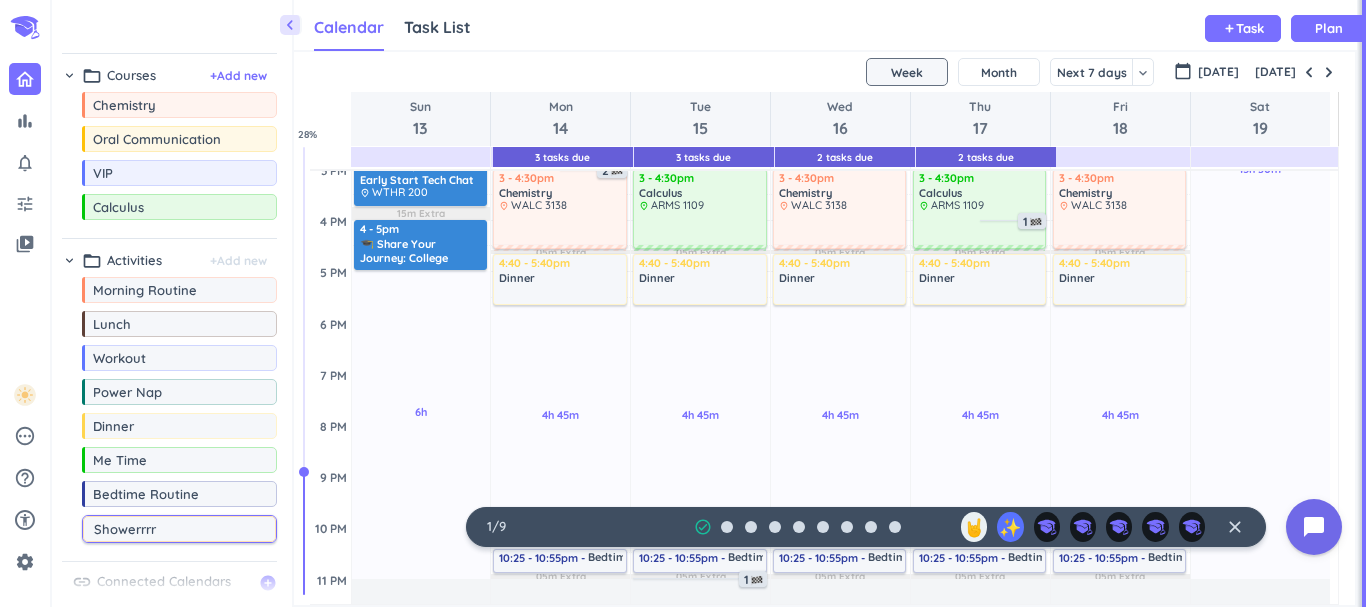 type on "Showerrrr" 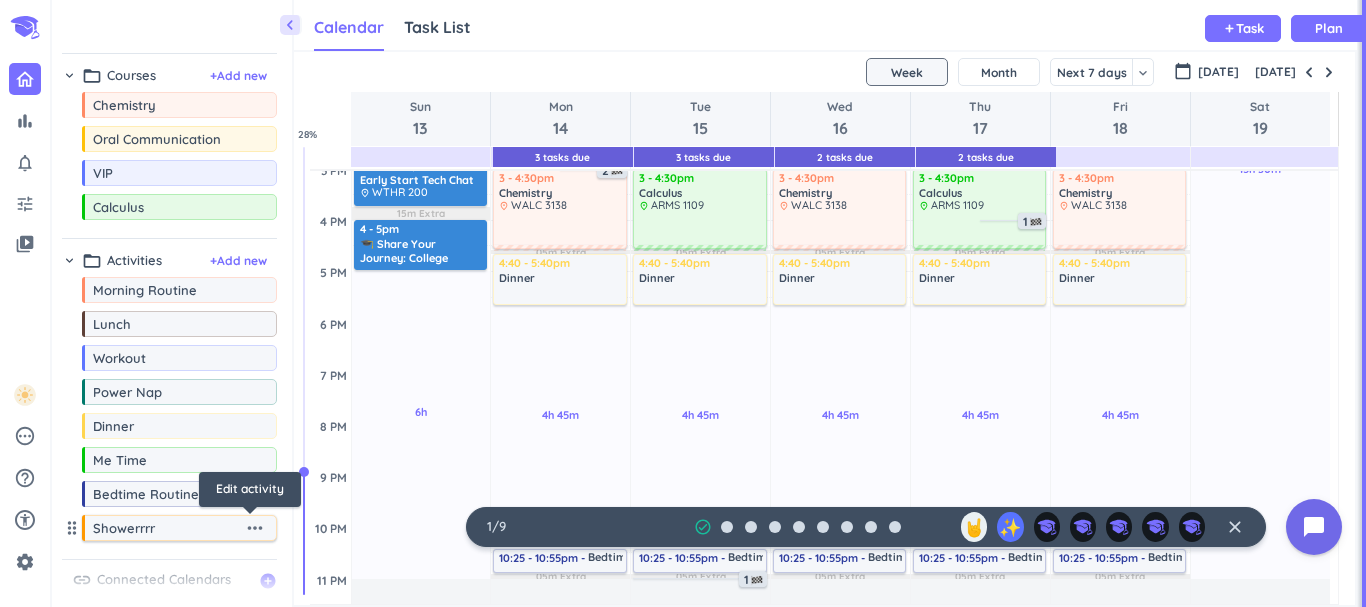 click on "more_horiz" at bounding box center [255, 528] 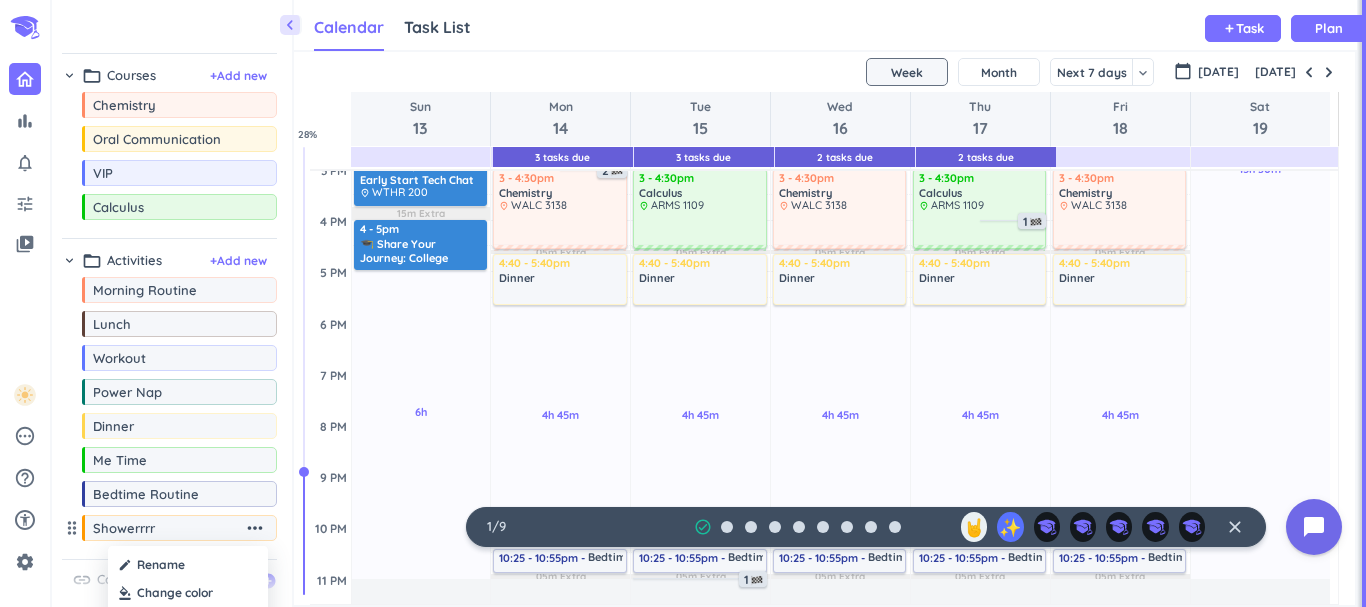 click at bounding box center [188, 593] 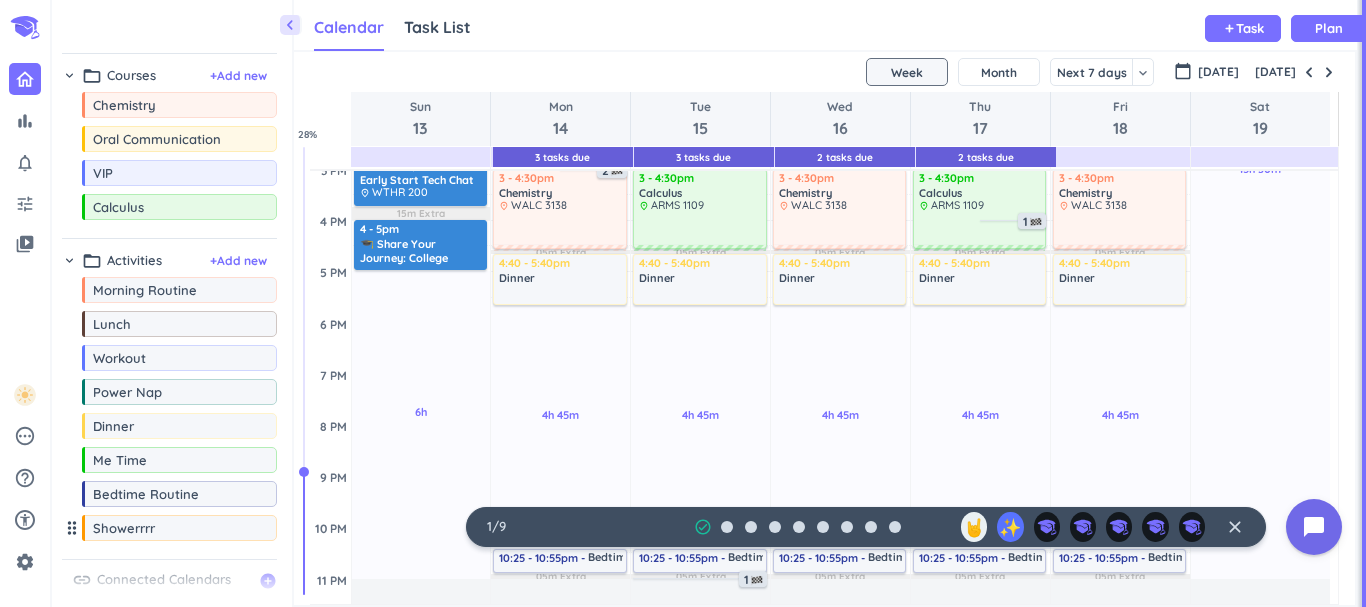 click on "drag_indicator" at bounding box center [72, 528] 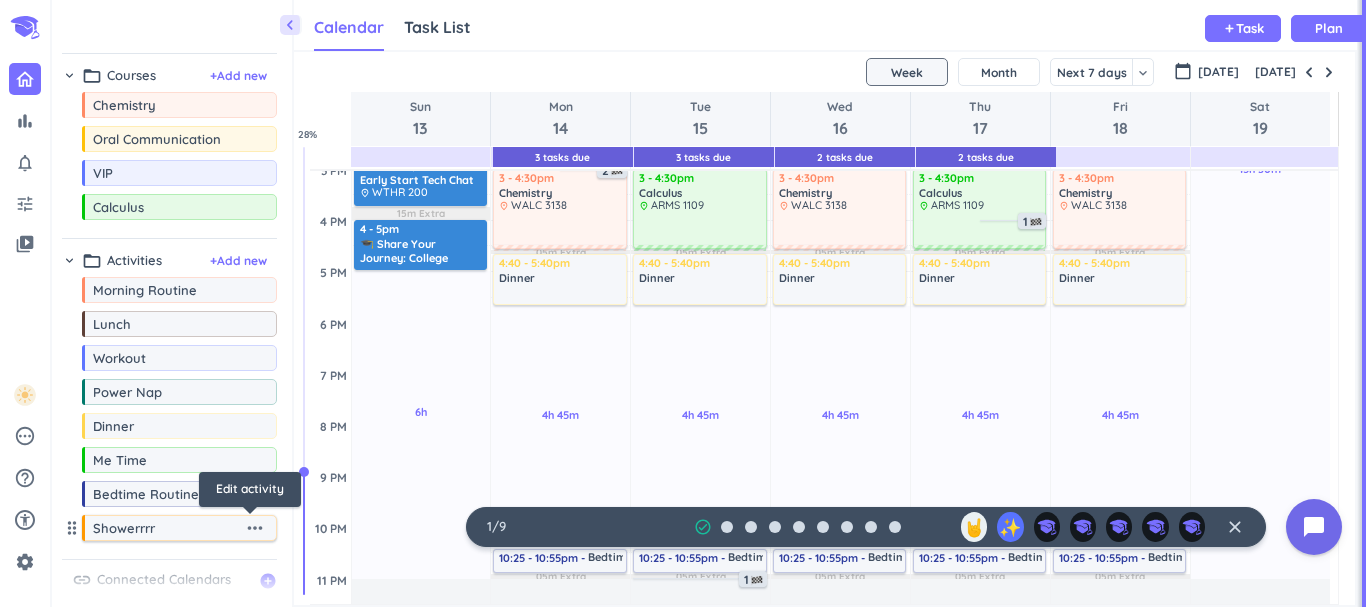 click on "more_horiz" at bounding box center (255, 528) 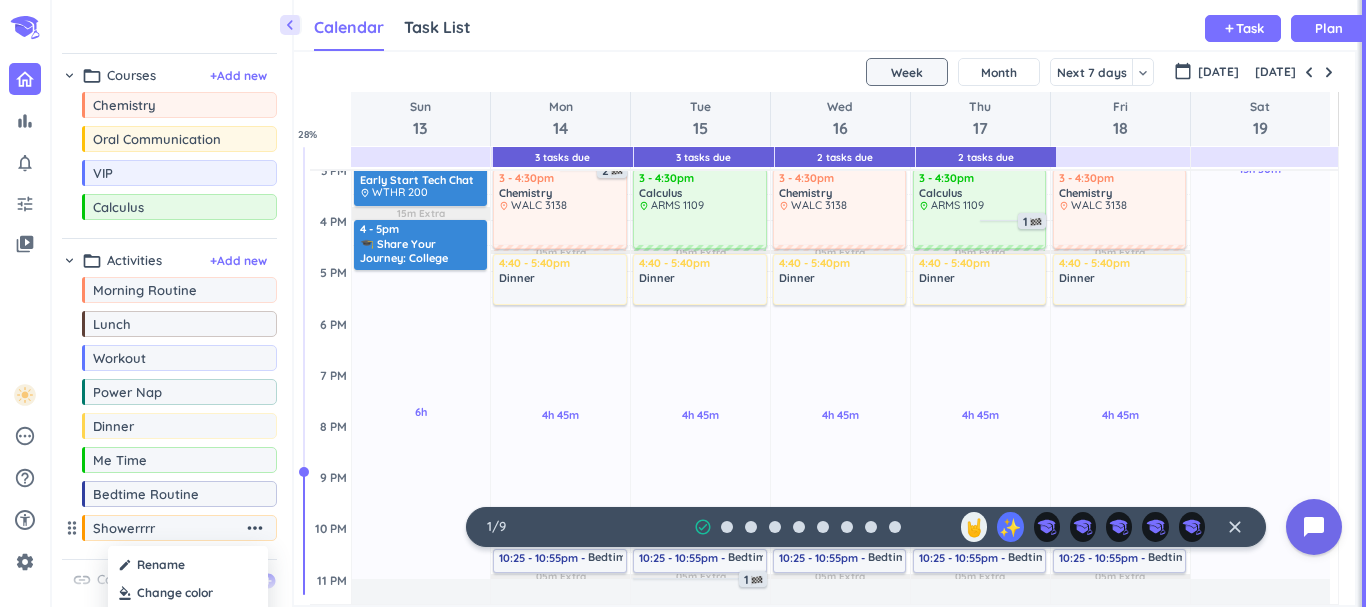 click at bounding box center [188, 593] 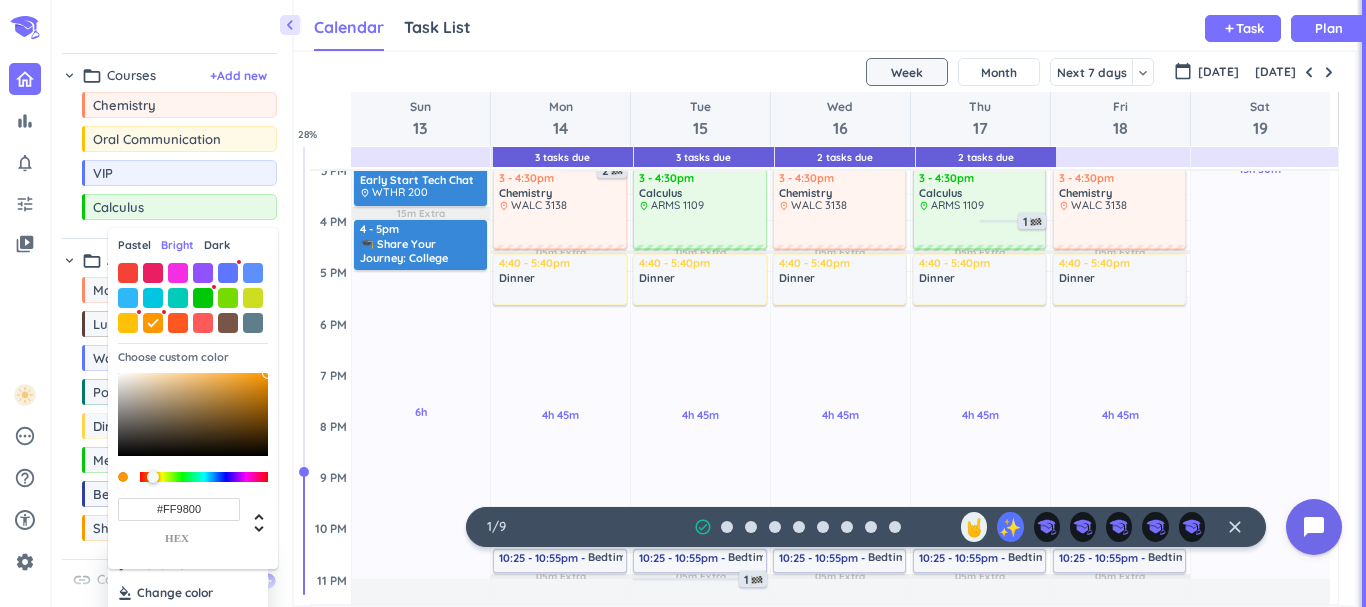 click on "Dark" at bounding box center [217, 245] 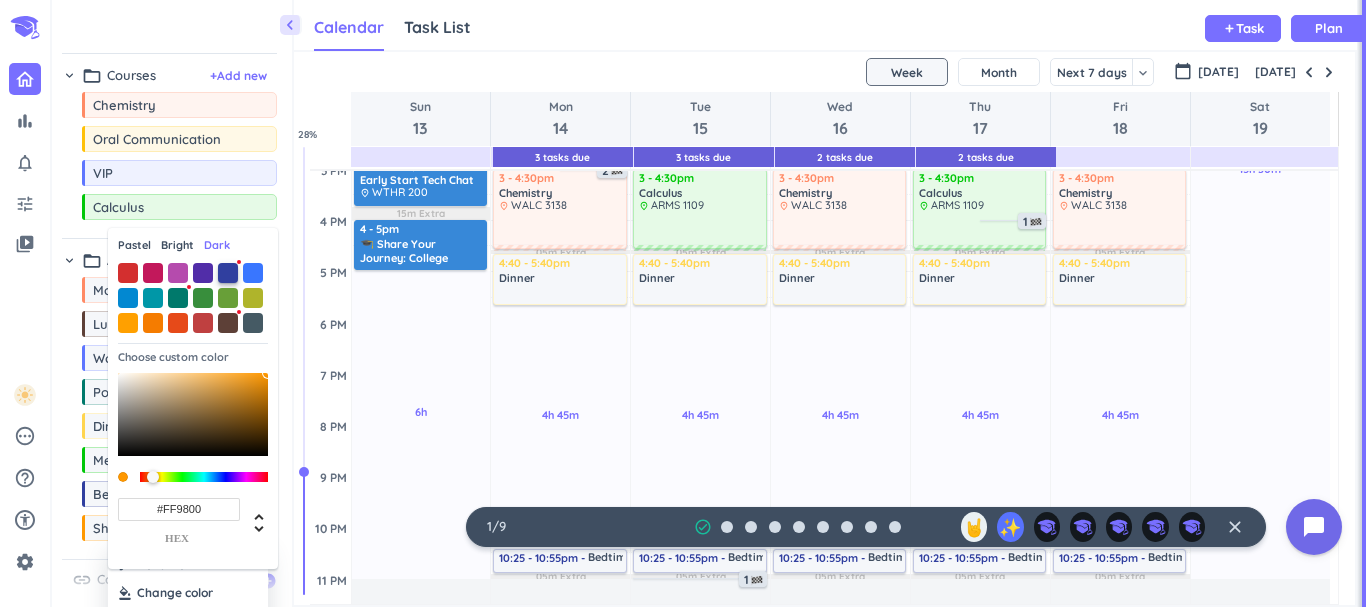 click at bounding box center (228, 273) 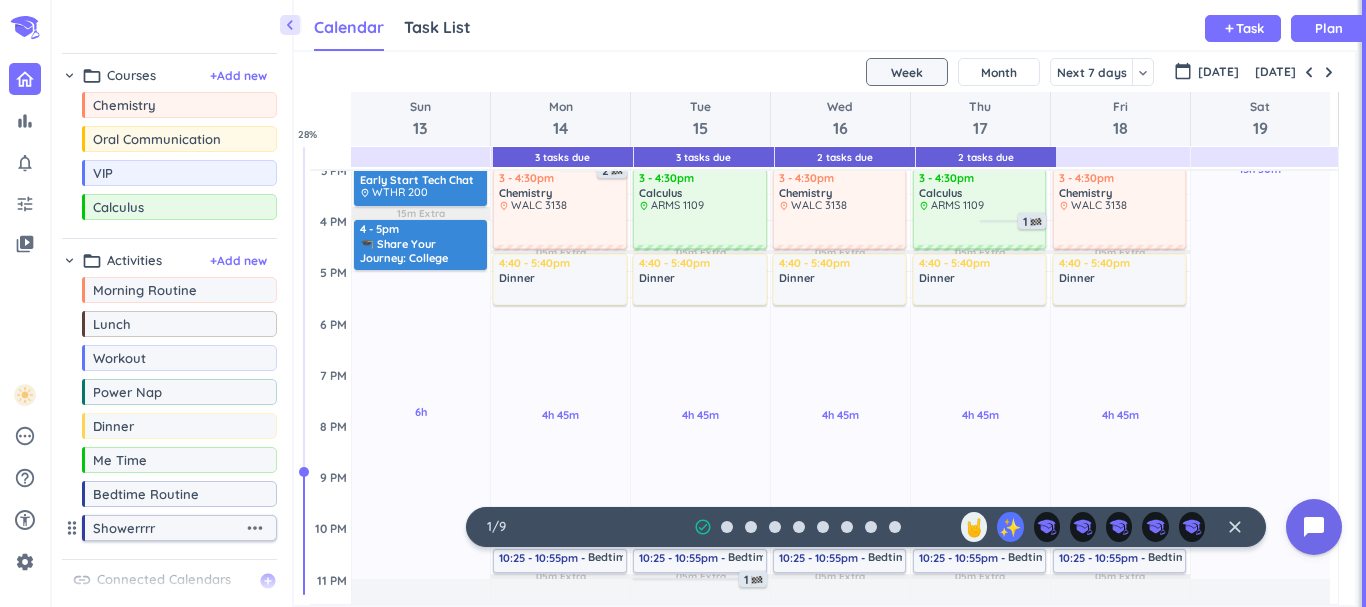 click on "Showerrrr" at bounding box center (168, 528) 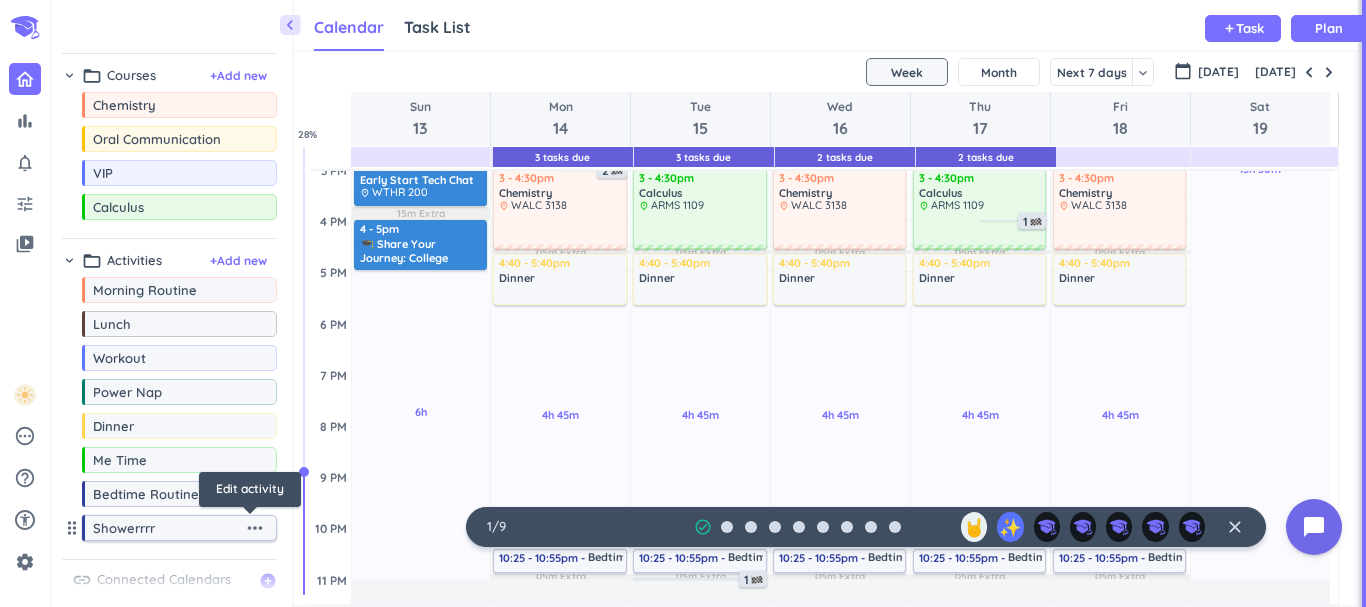 click on "more_horiz" at bounding box center (255, 528) 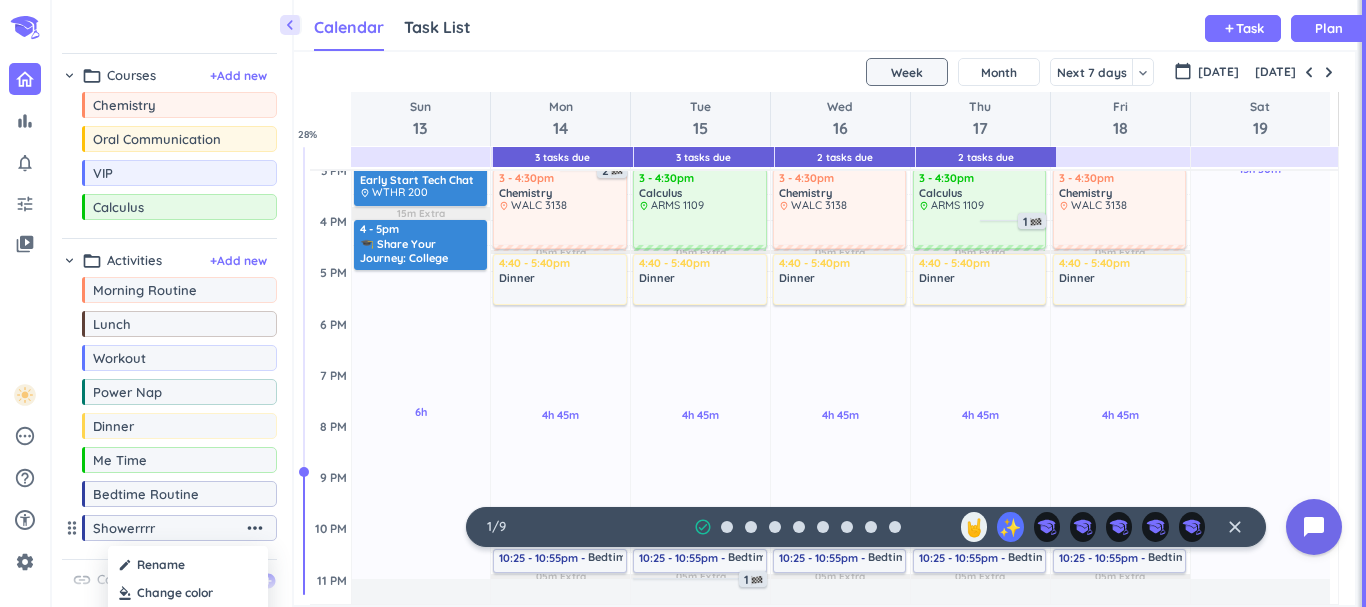 click at bounding box center (188, 593) 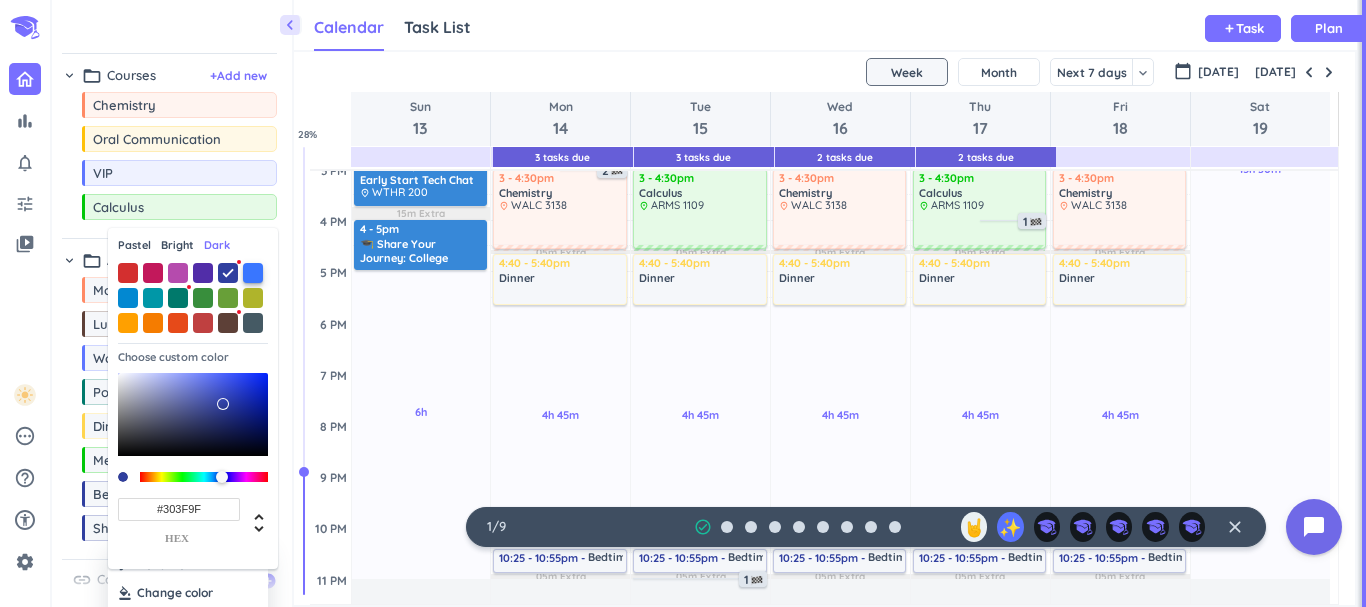 click at bounding box center (253, 273) 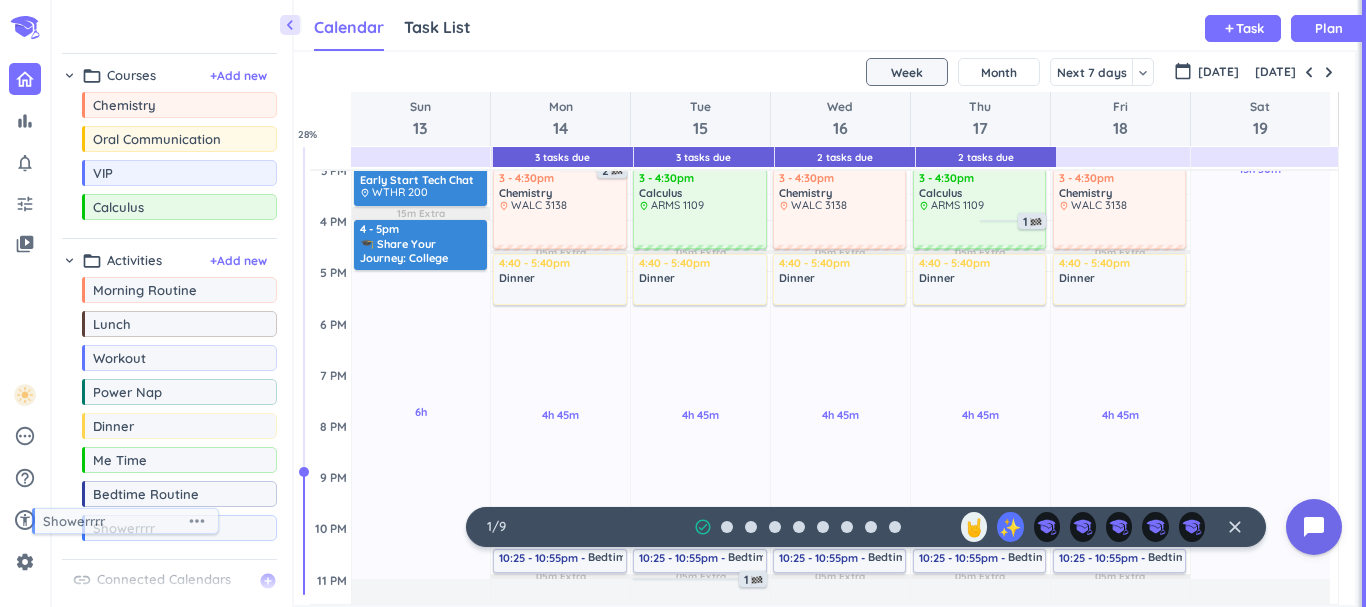 drag, startPoint x: 185, startPoint y: 517, endPoint x: 135, endPoint y: 510, distance: 50.48762 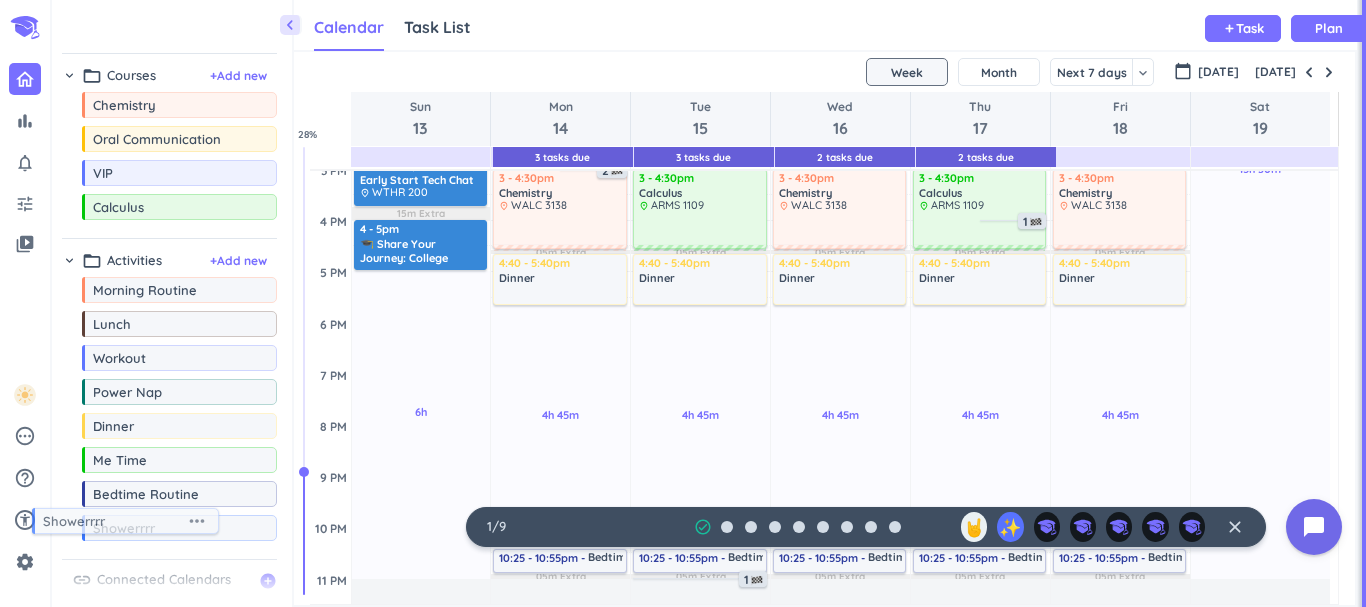 click on "bar_chart notifications_none tune video_library pending help_outline settings 1 / 9 check_circle_outline 🤘 ✨ close 👋 chevron_left Drag a custom event format_color_fill chevron_right folder_open Courses   +  Add new drag_indicator Chemistry more_horiz drag_indicator Oral Communication more_horiz drag_indicator VIP more_horiz drag_indicator Calculus more_horiz chevron_right folder_open Activities   +  Add new drag_indicator Morning Routine more_horiz drag_indicator Lunch more_horiz drag_indicator Workout more_horiz drag_indicator Power Nap more_horiz drag_indicator Dinner more_horiz drag_indicator Me Time more_horiz drag_indicator Bedtime Routine more_horiz drag_indicator Showerrrr more_horiz link Connected Calendars add_circle Calendar Task List Calendar keyboard_arrow_down add Task Plan 3   Tasks   Due 3   Tasks   Due 2   Tasks   Due 2   Tasks   Due SHOVEL [DATE] - [DATE] Week Month Next 7 days keyboard_arrow_down Week keyboard_arrow_down calendar_today [DATE] [DATE] Sun 13 Mon 14 Tue 15 Wed 16" at bounding box center (683, 303) 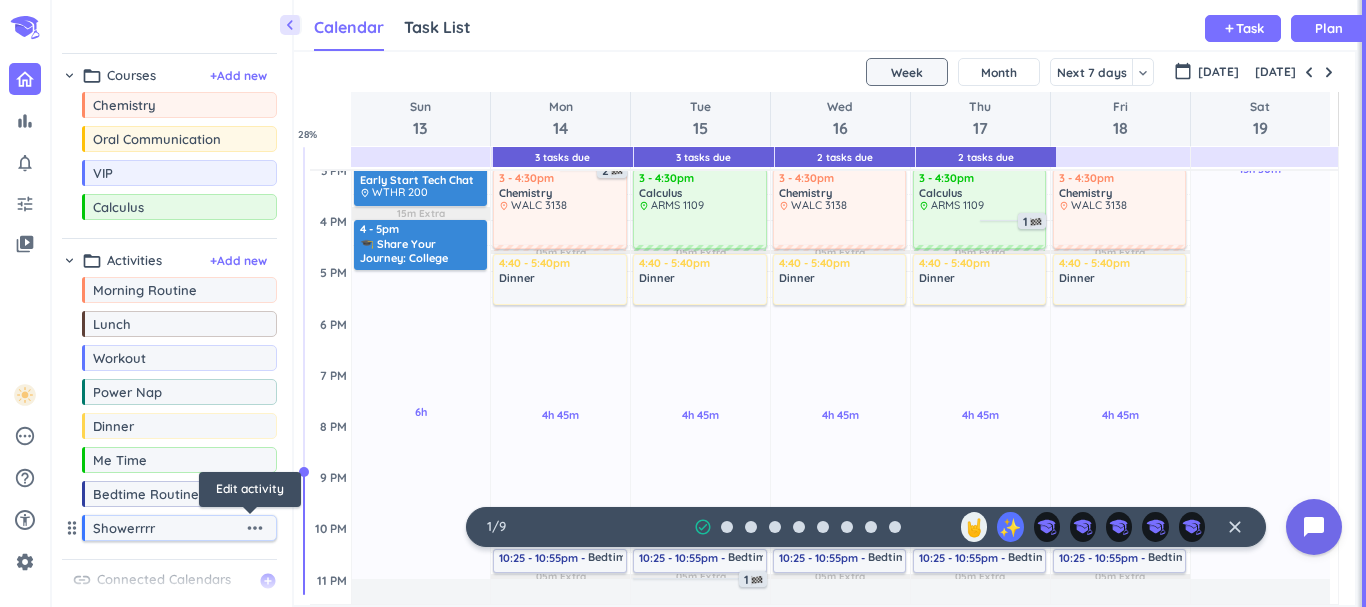 click on "more_horiz" at bounding box center (255, 528) 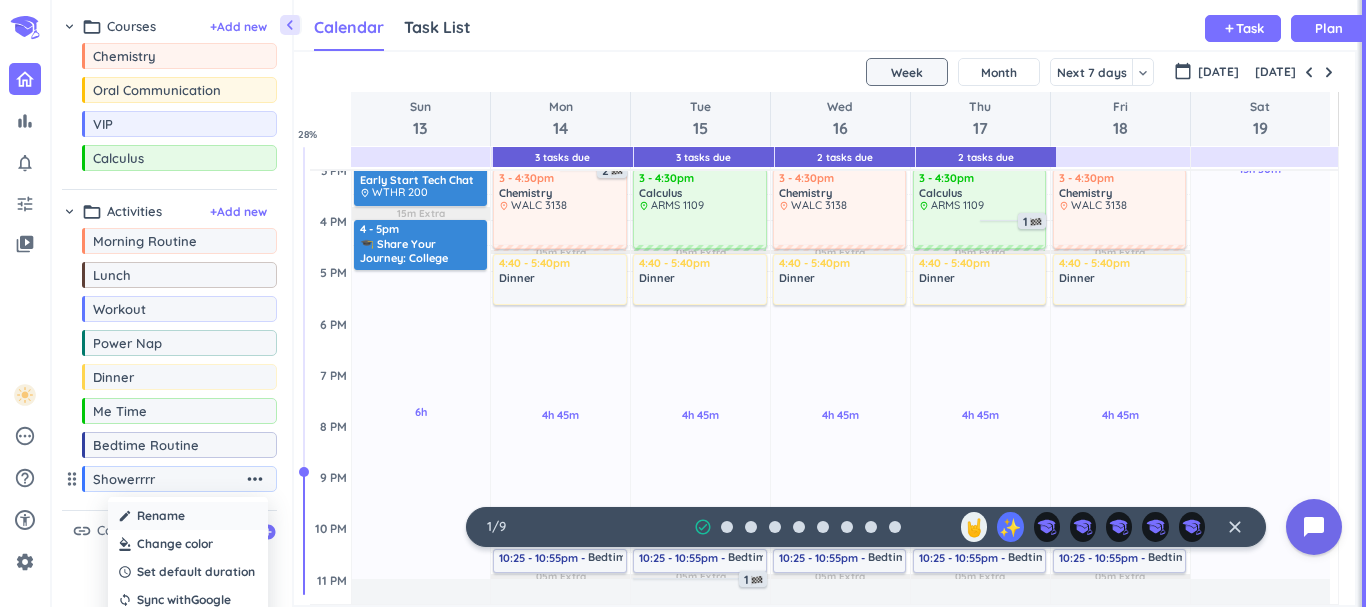 scroll, scrollTop: 117, scrollLeft: 0, axis: vertical 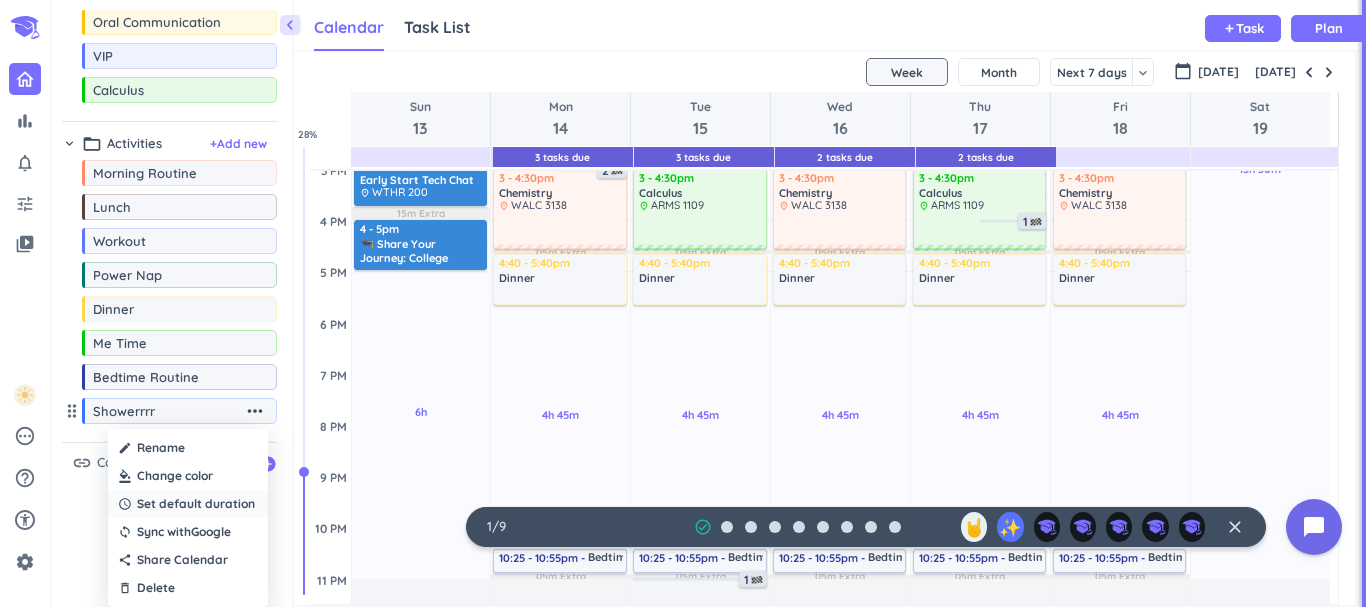 click on "Set default duration" at bounding box center [196, 504] 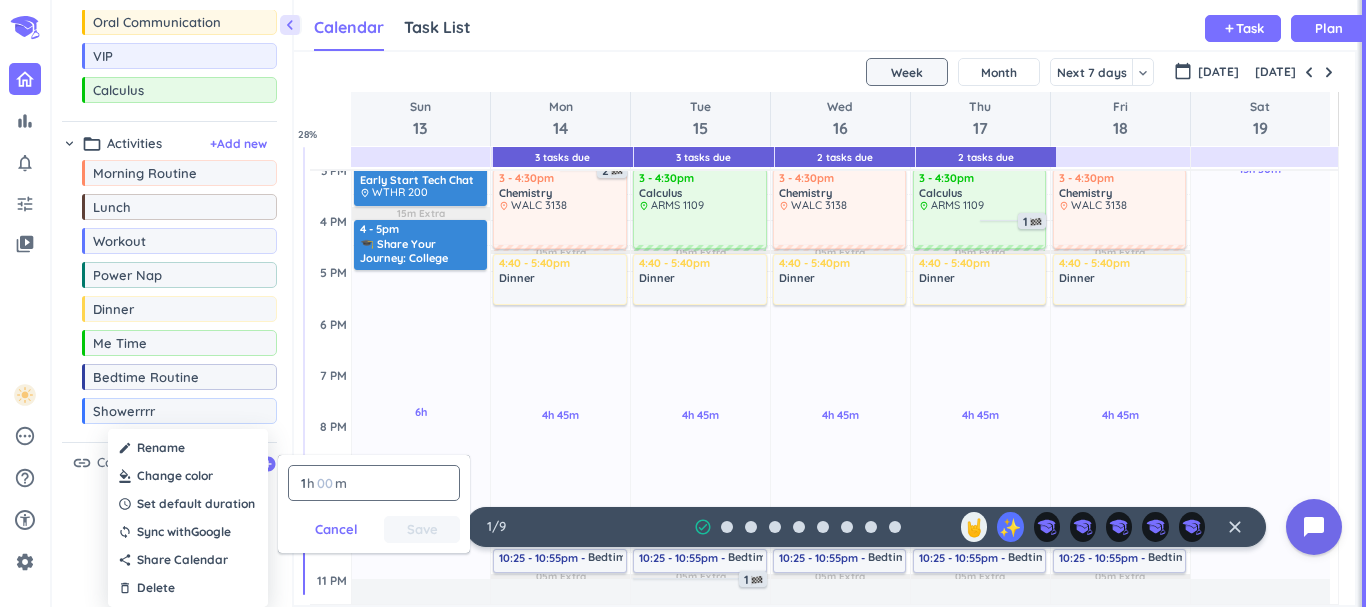 click on "1 1 00" at bounding box center (307, 483) 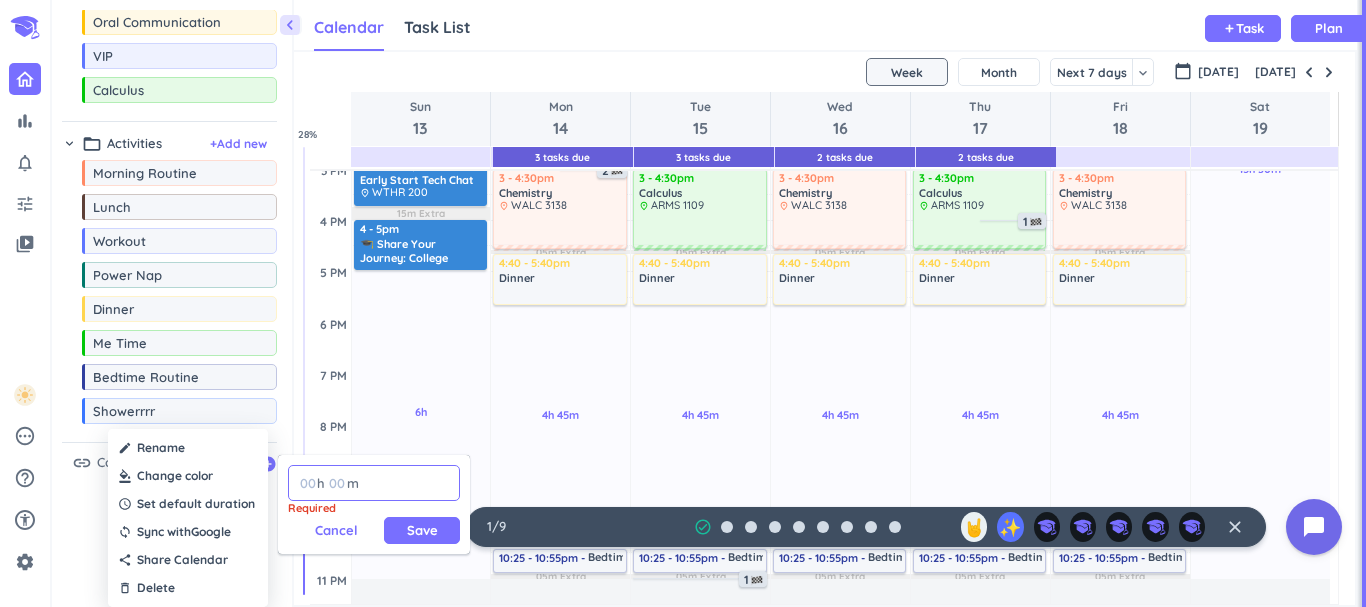 type 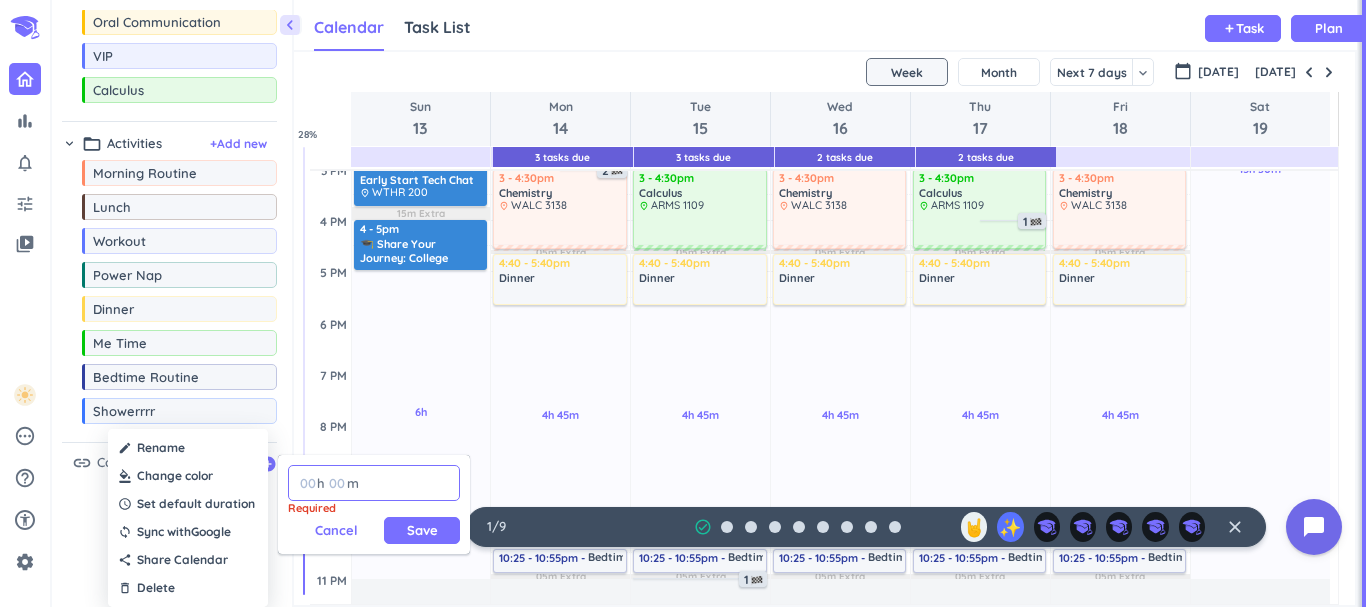 click at bounding box center [336, 483] 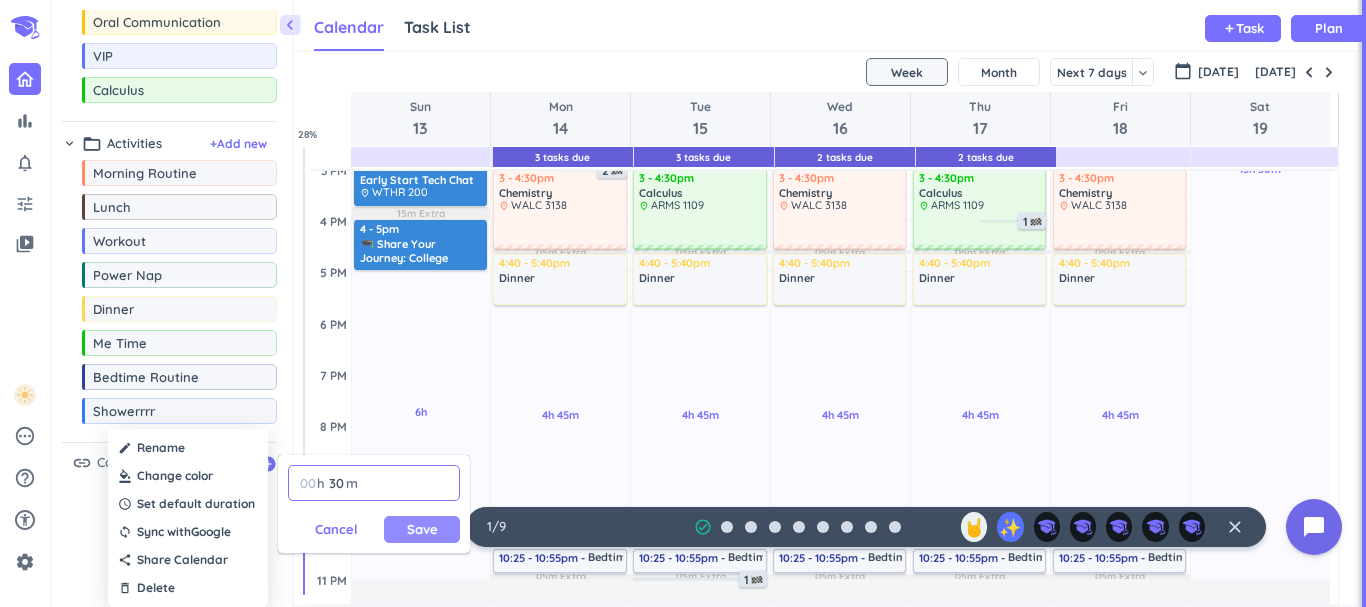 type on "30" 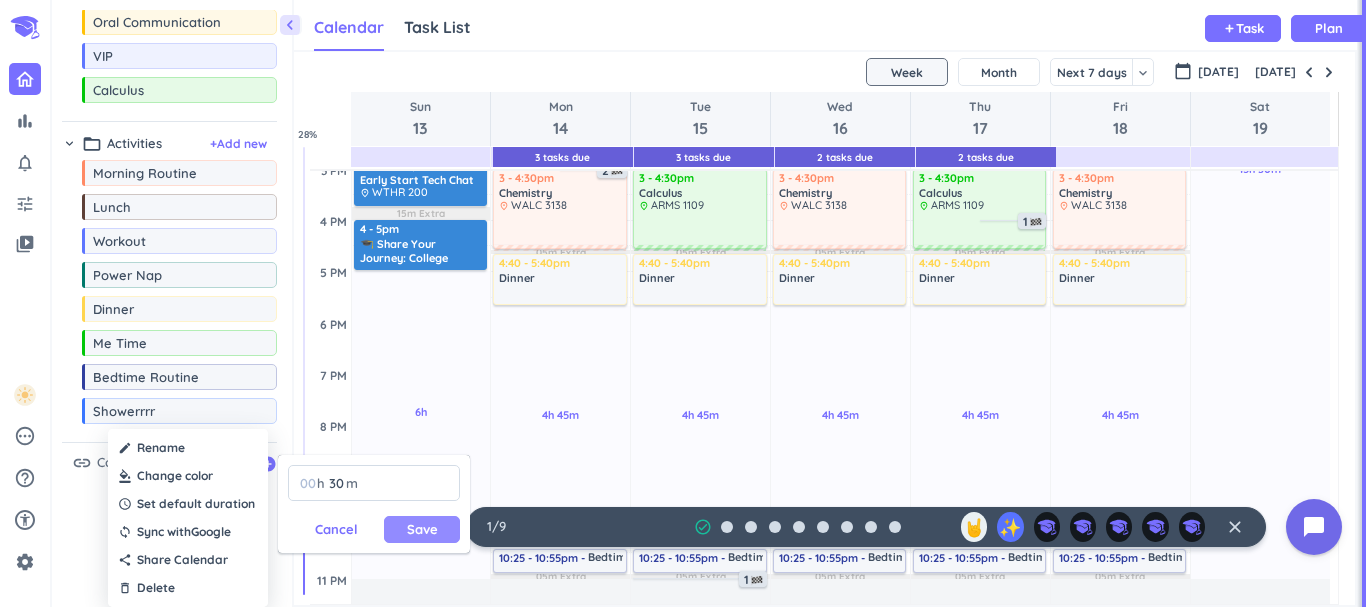 click on "Save" at bounding box center (422, 529) 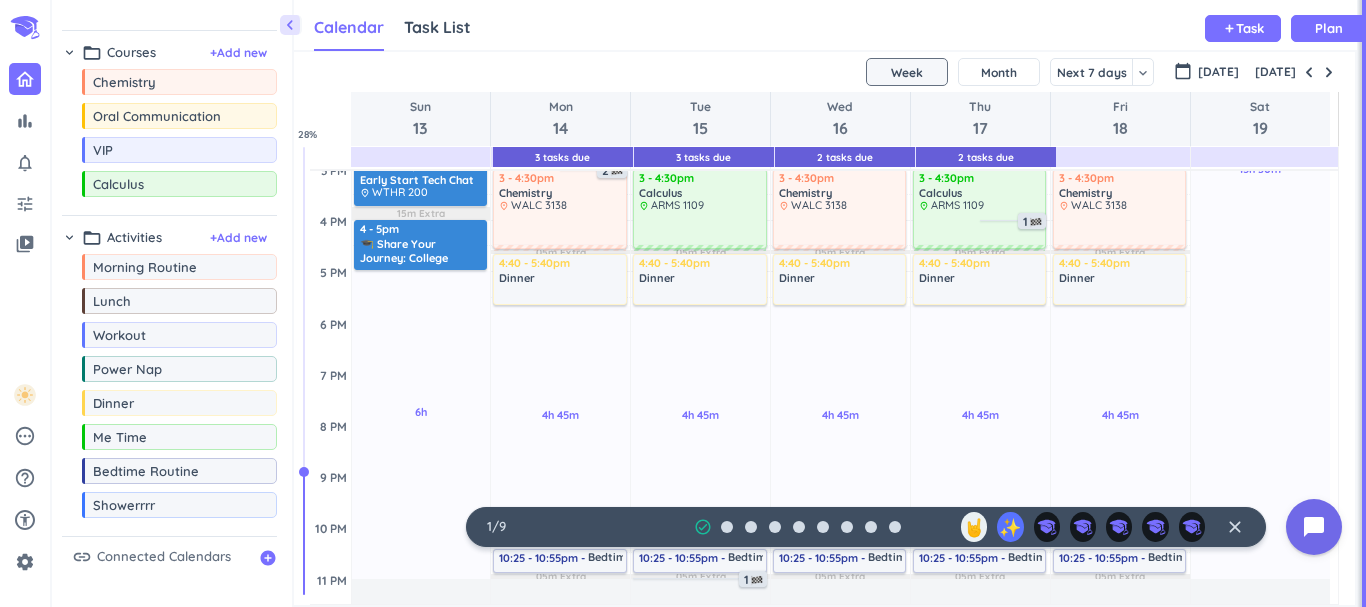 scroll, scrollTop: 23, scrollLeft: 0, axis: vertical 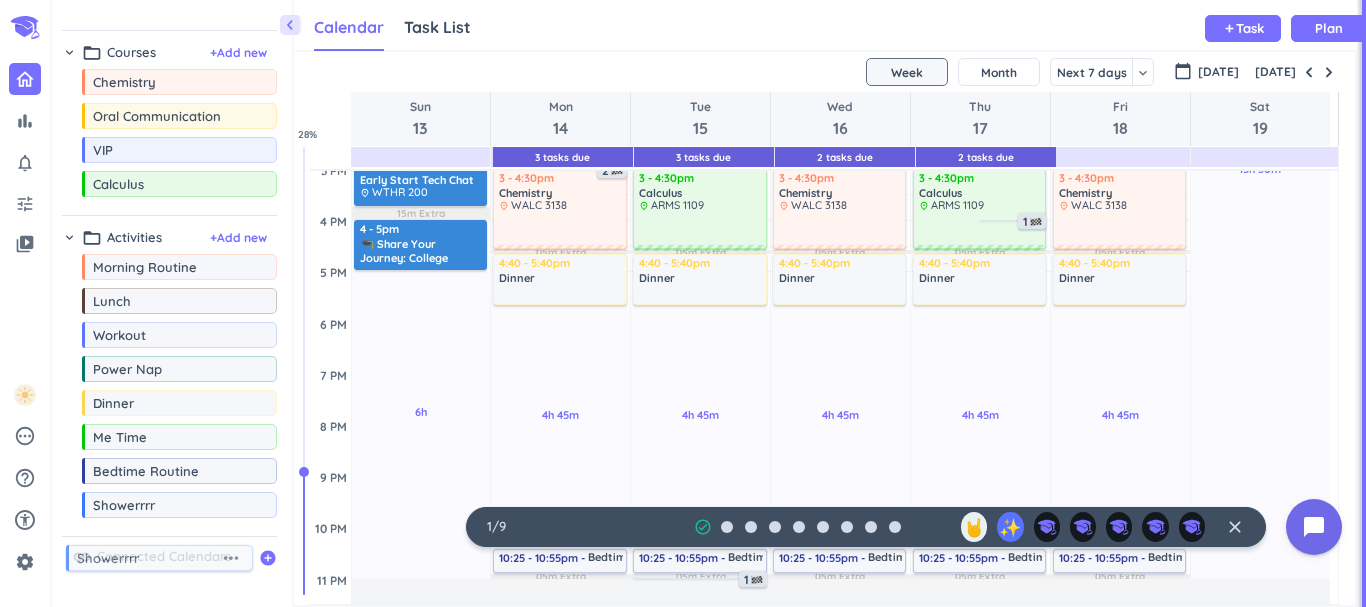 drag, startPoint x: 171, startPoint y: 511, endPoint x: 155, endPoint y: 564, distance: 55.362442 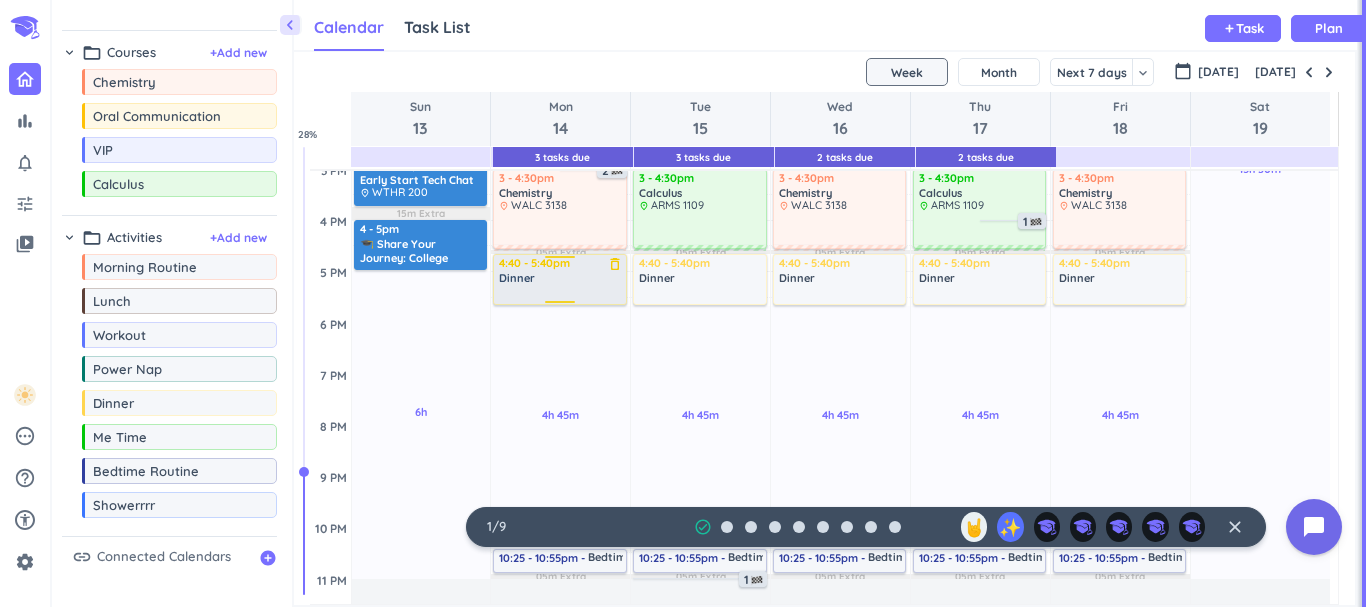 click on "Dinner" at bounding box center (560, 278) 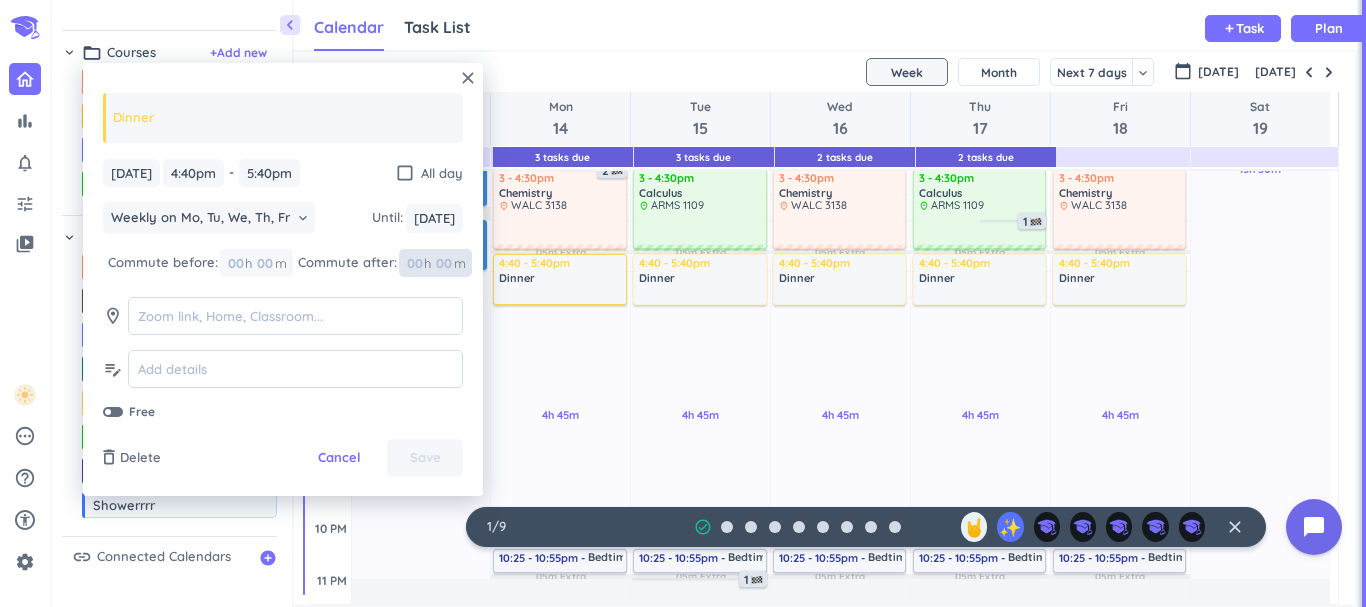 click at bounding box center (443, 263) 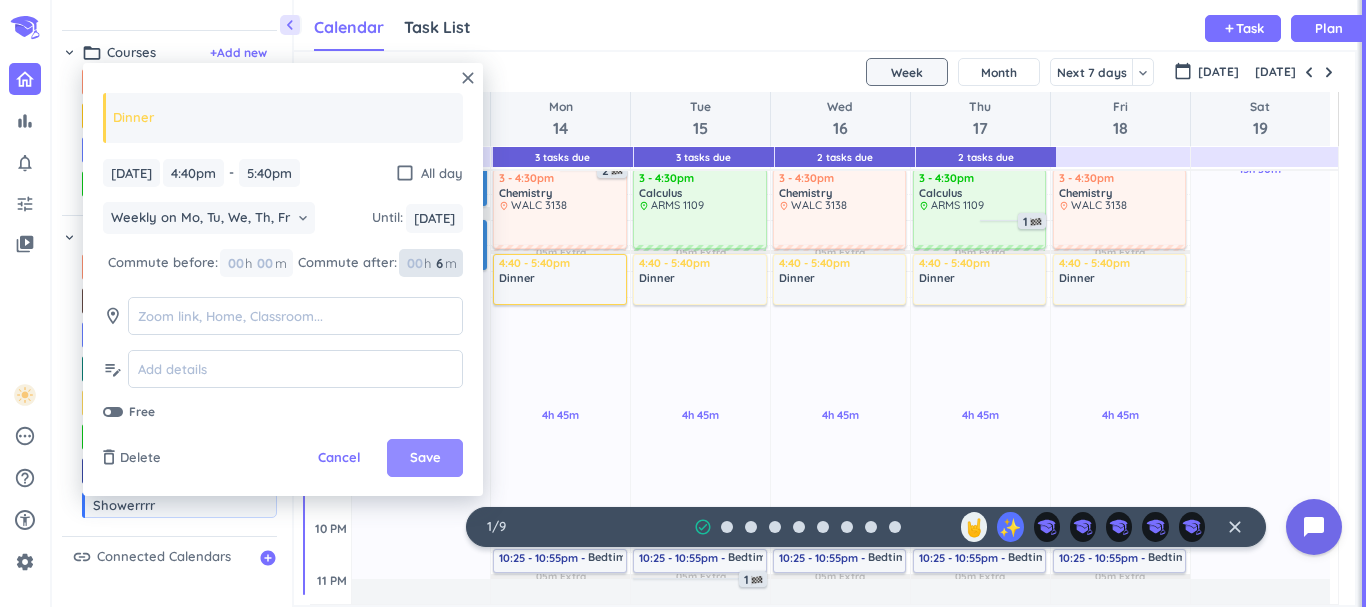type on "6" 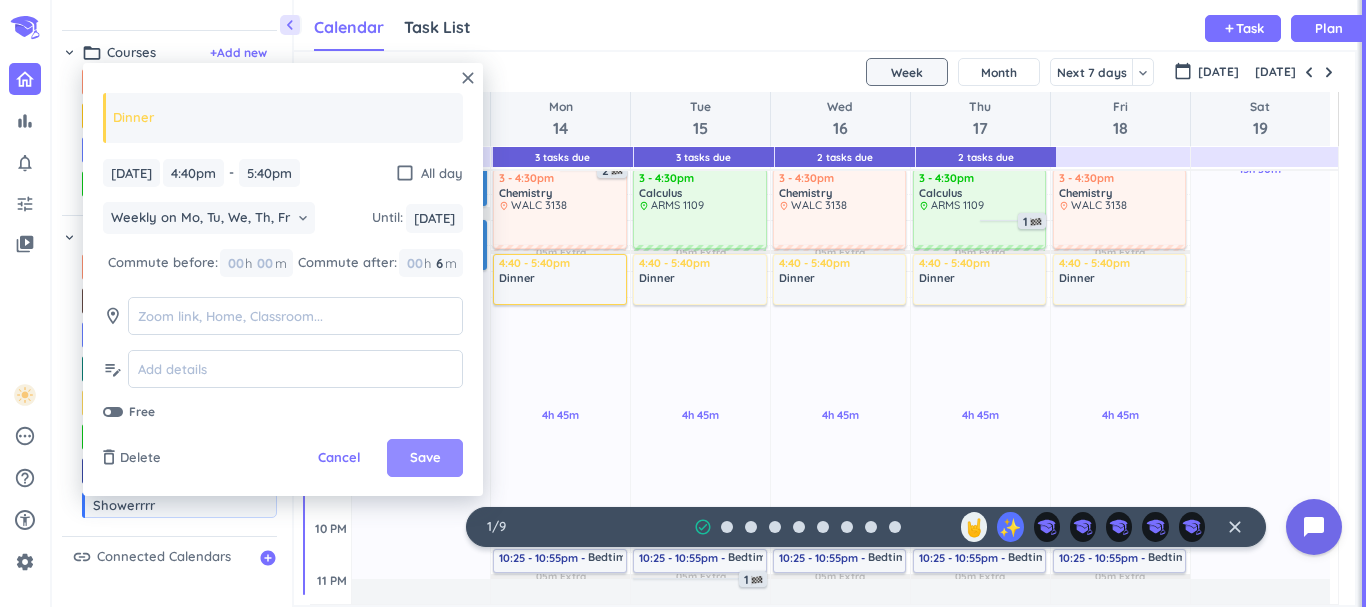 click on "Save" at bounding box center (425, 458) 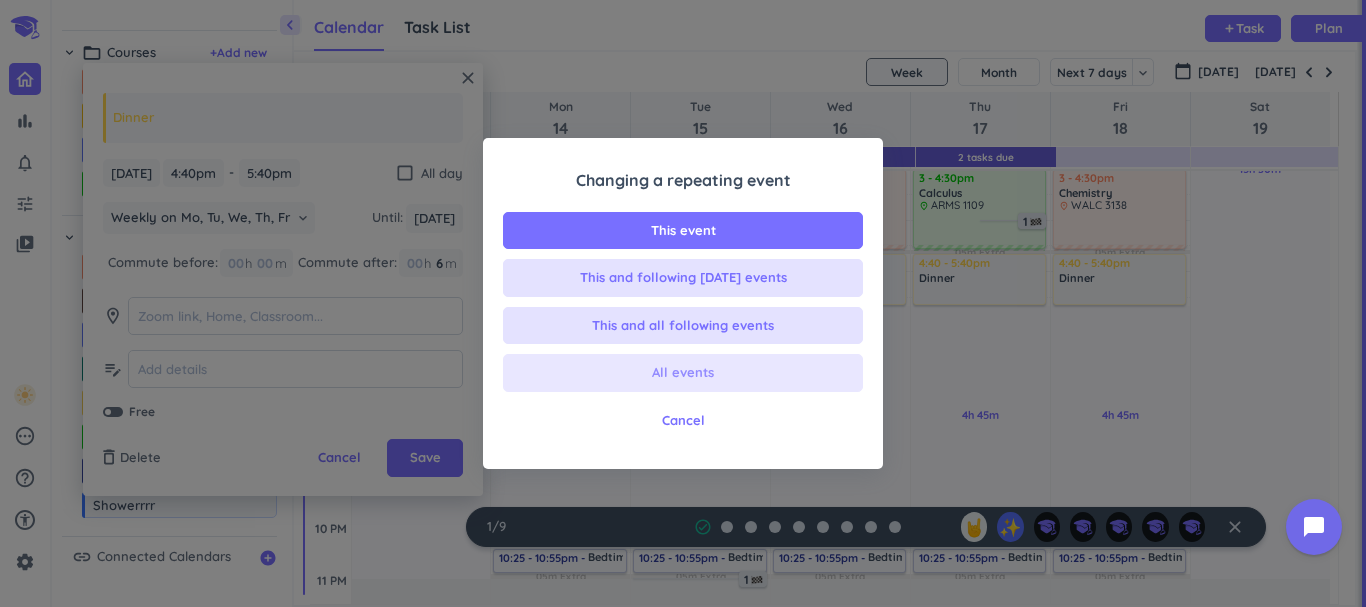 click on "All events" at bounding box center (683, 373) 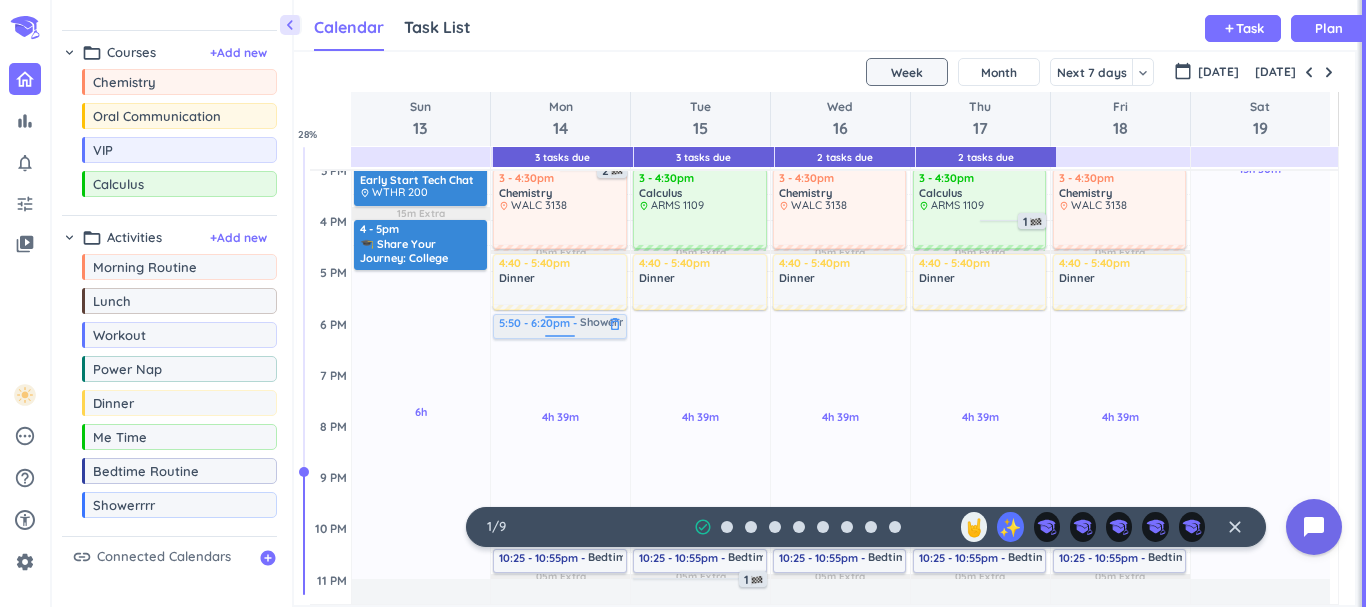 drag, startPoint x: 186, startPoint y: 507, endPoint x: 551, endPoint y: 316, distance: 411.9539 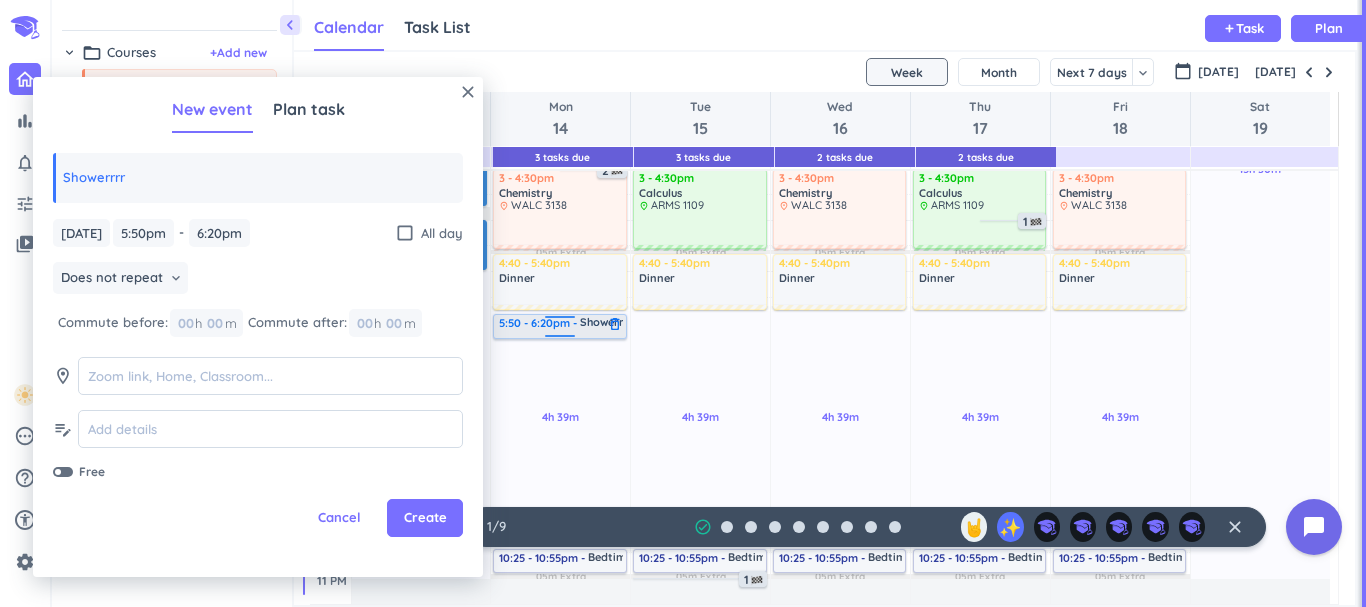 click on "5:50 - 6:20pm Showerrrr delete_outline" at bounding box center (559, 326) 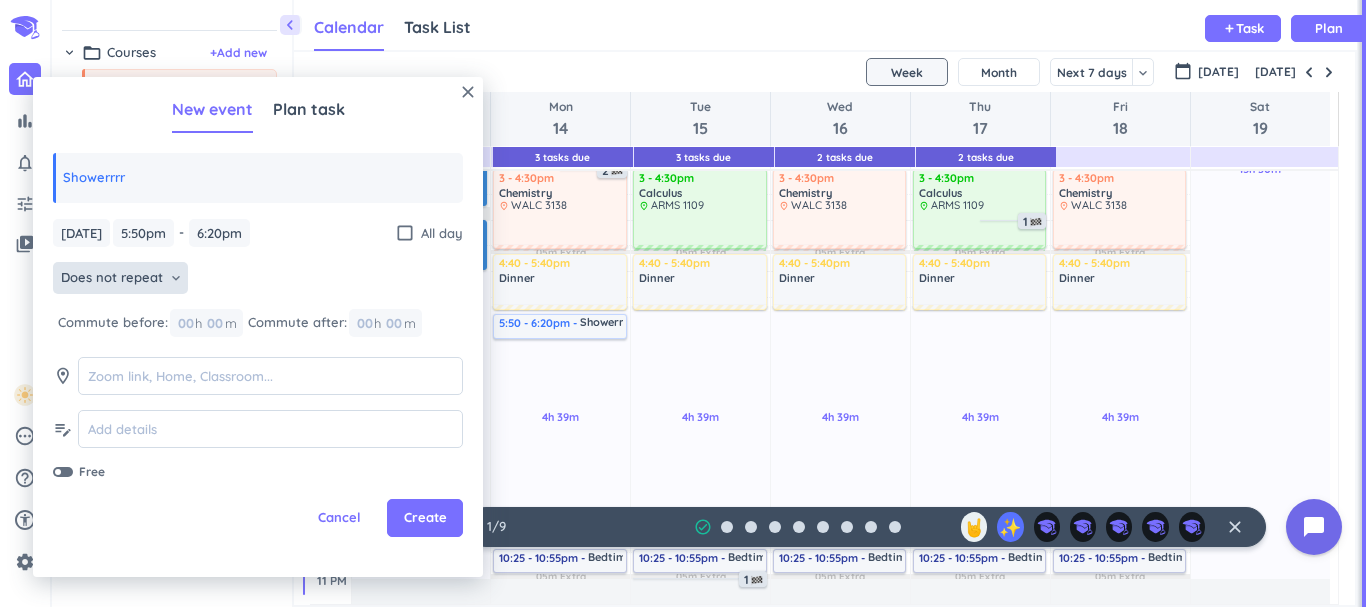 click on "Does not repeat keyboard_arrow_down" at bounding box center [120, 278] 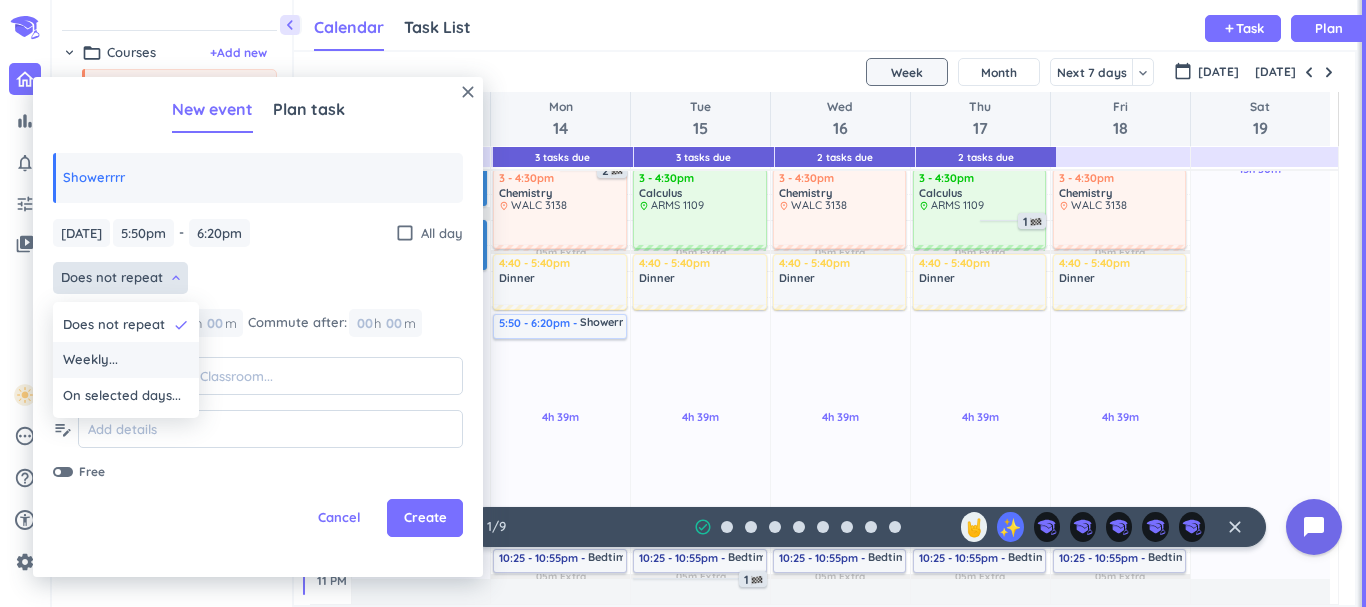 click on "Weekly..." at bounding box center (126, 360) 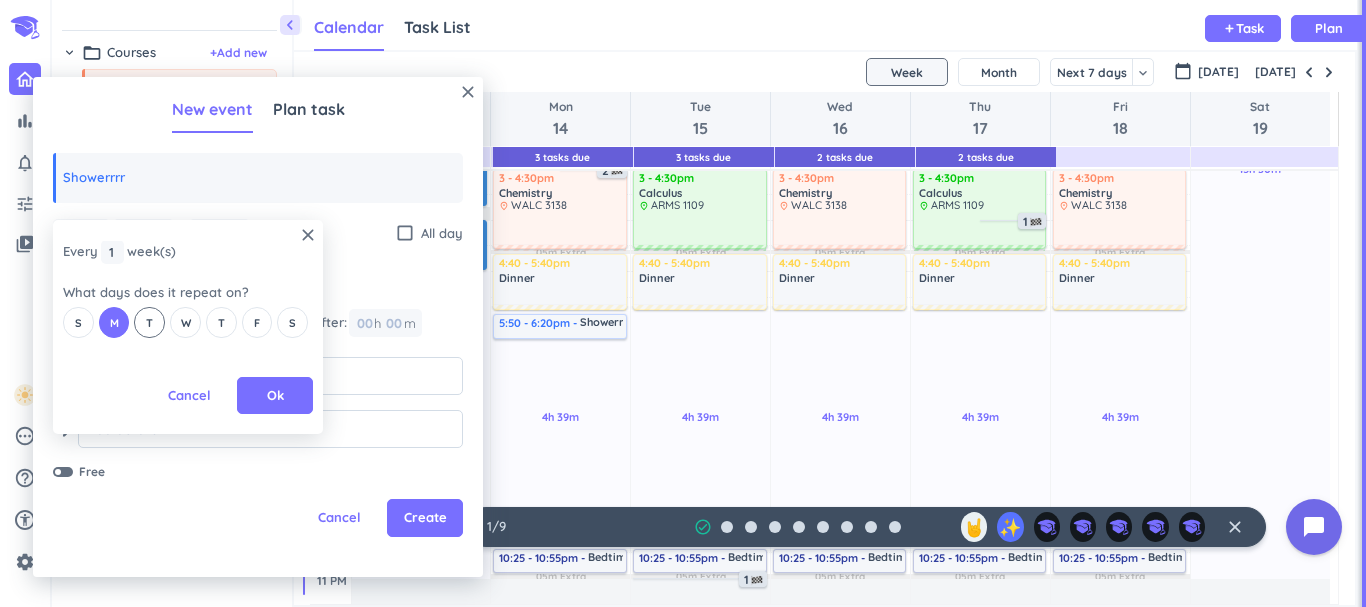 click on "T" at bounding box center (149, 322) 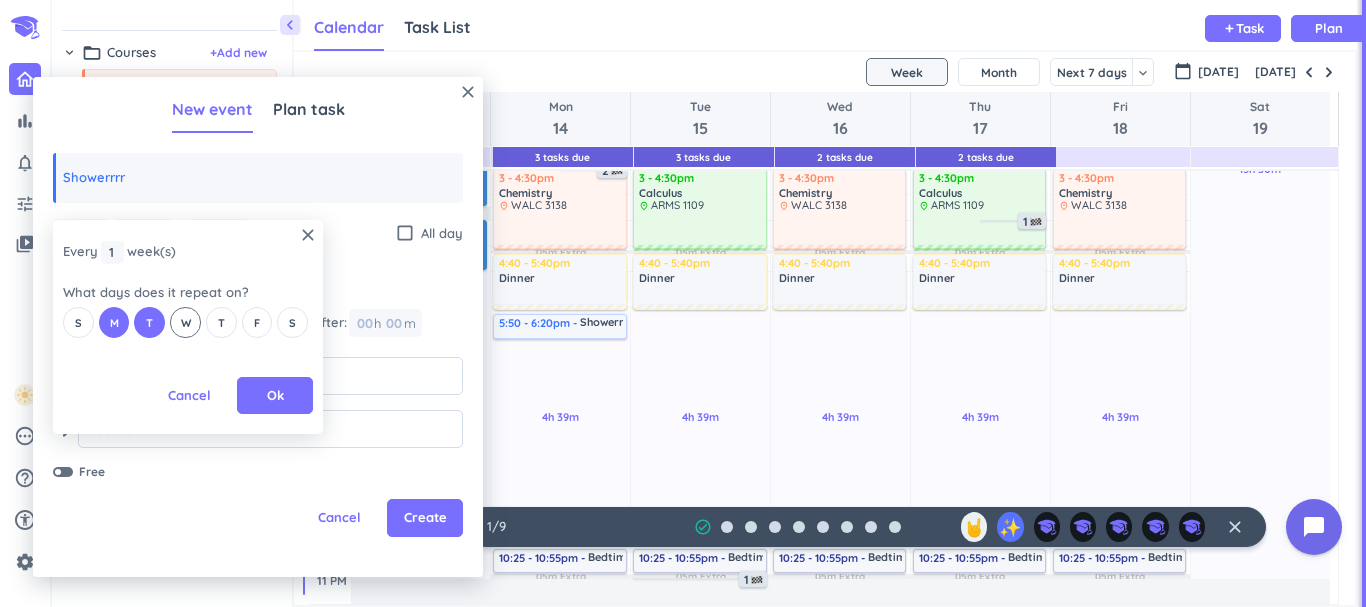 click on "W" at bounding box center (186, 323) 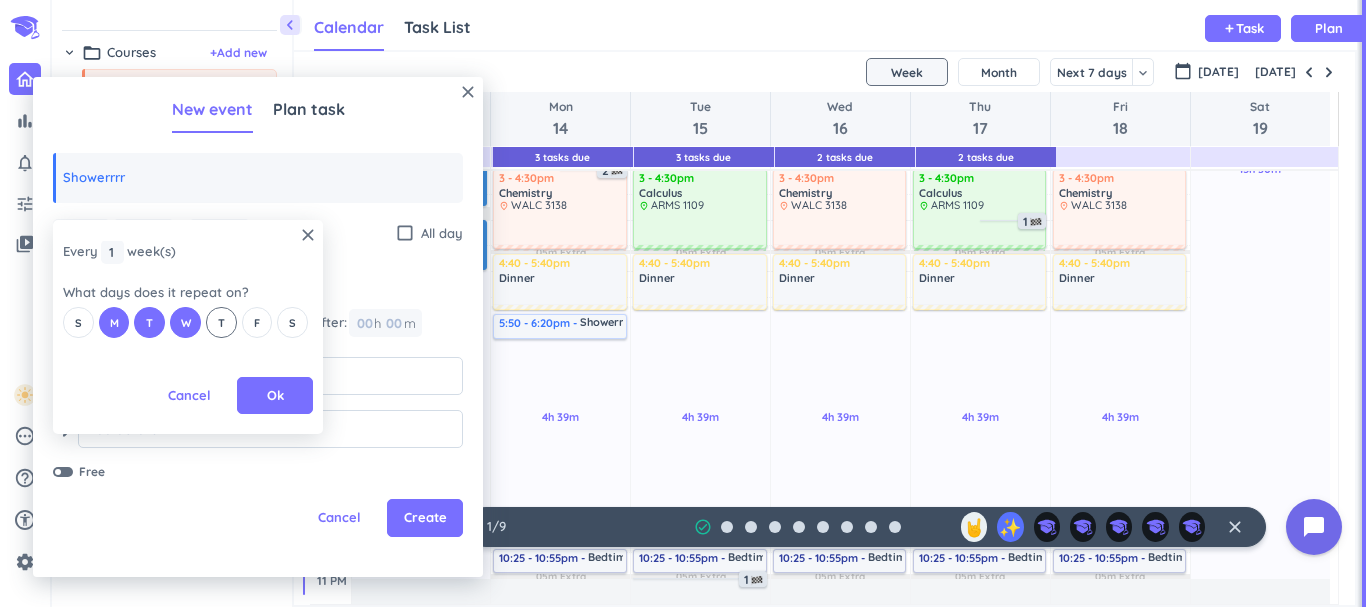click on "T" at bounding box center [221, 323] 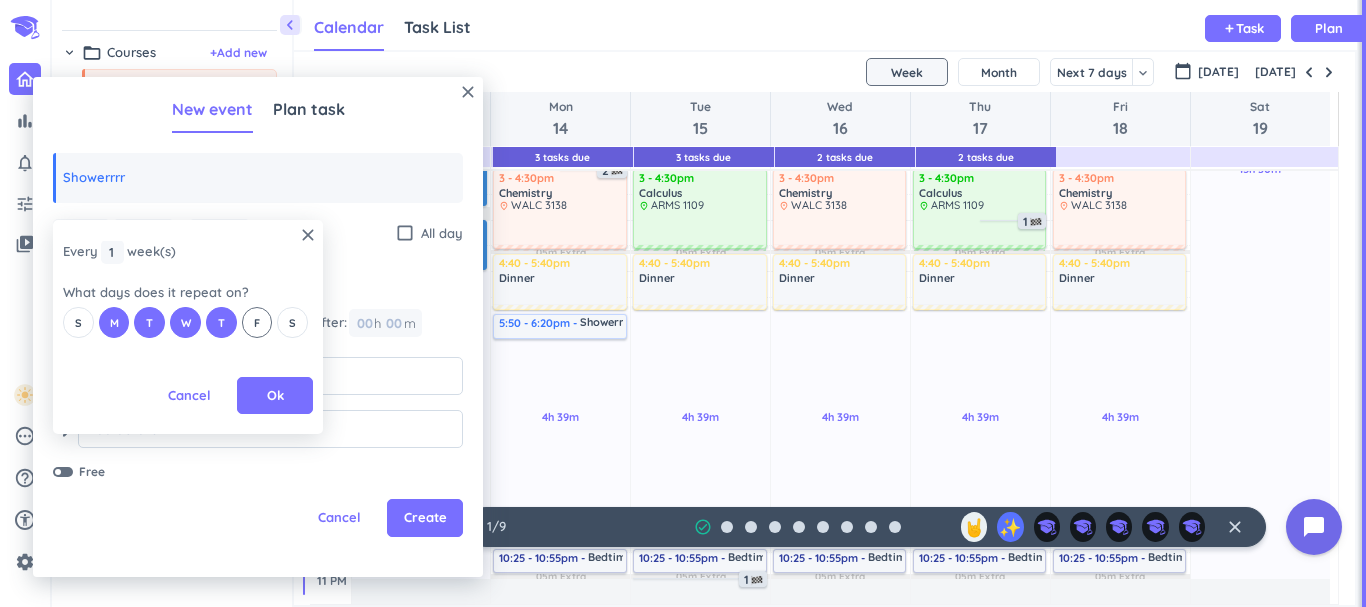 click on "F" at bounding box center (257, 322) 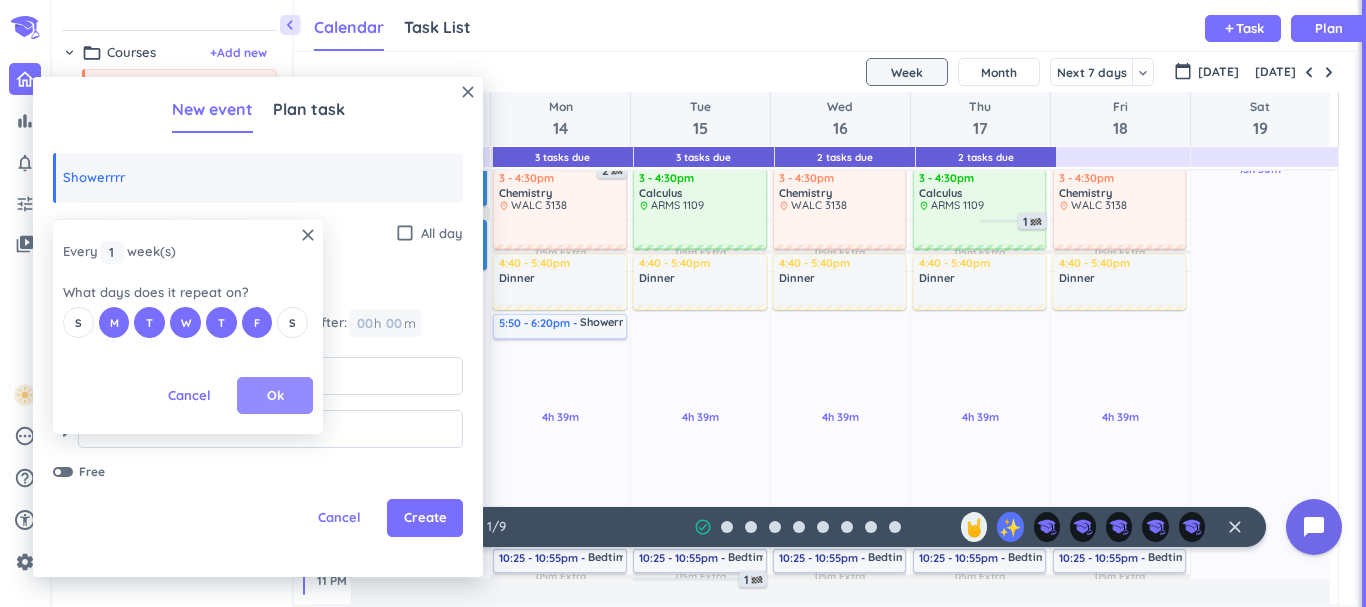 click on "Ok" at bounding box center [275, 396] 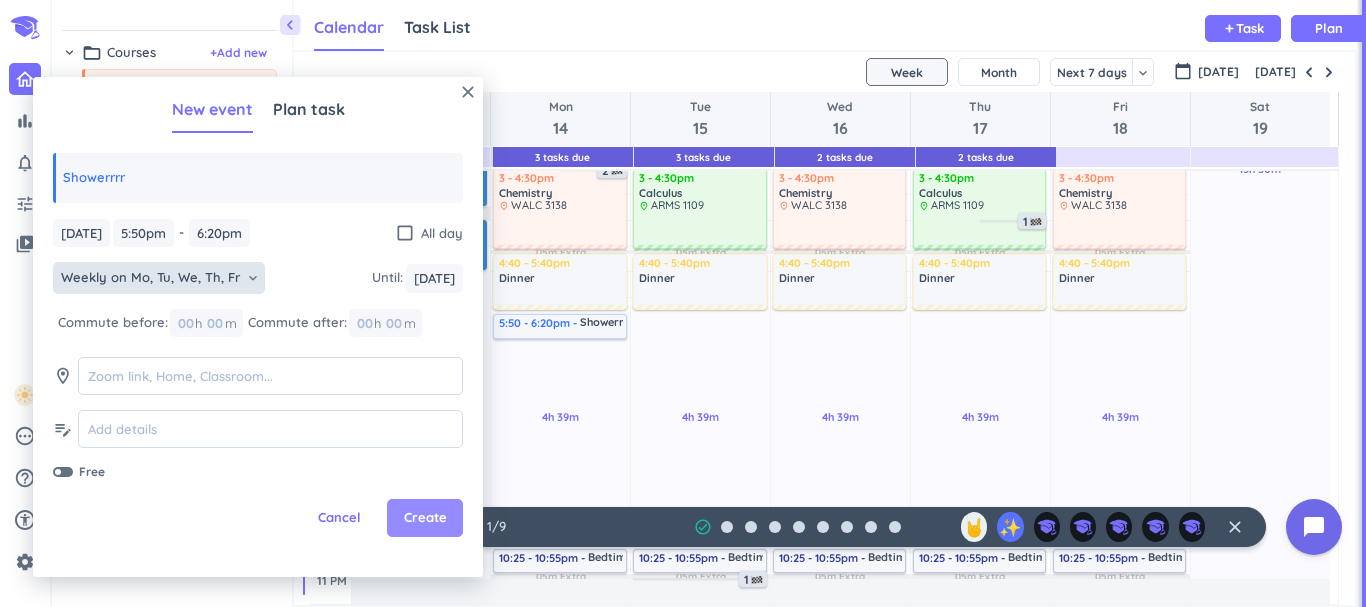 click on "Create" at bounding box center (425, 518) 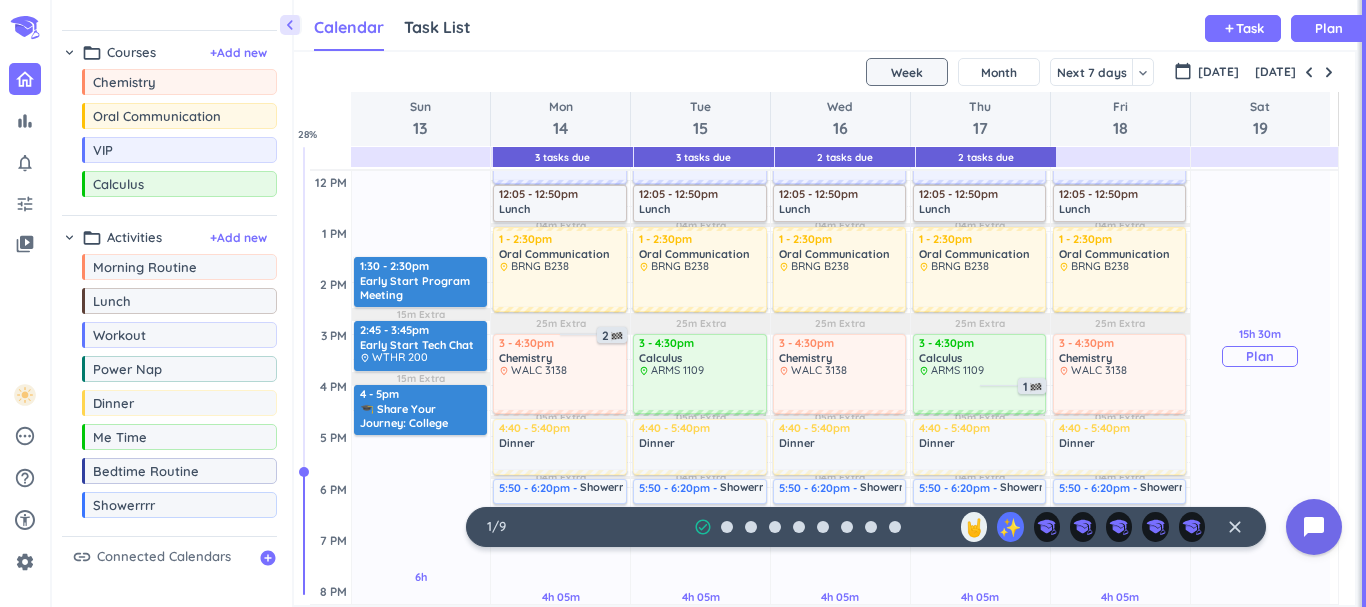 scroll, scrollTop: 402, scrollLeft: 0, axis: vertical 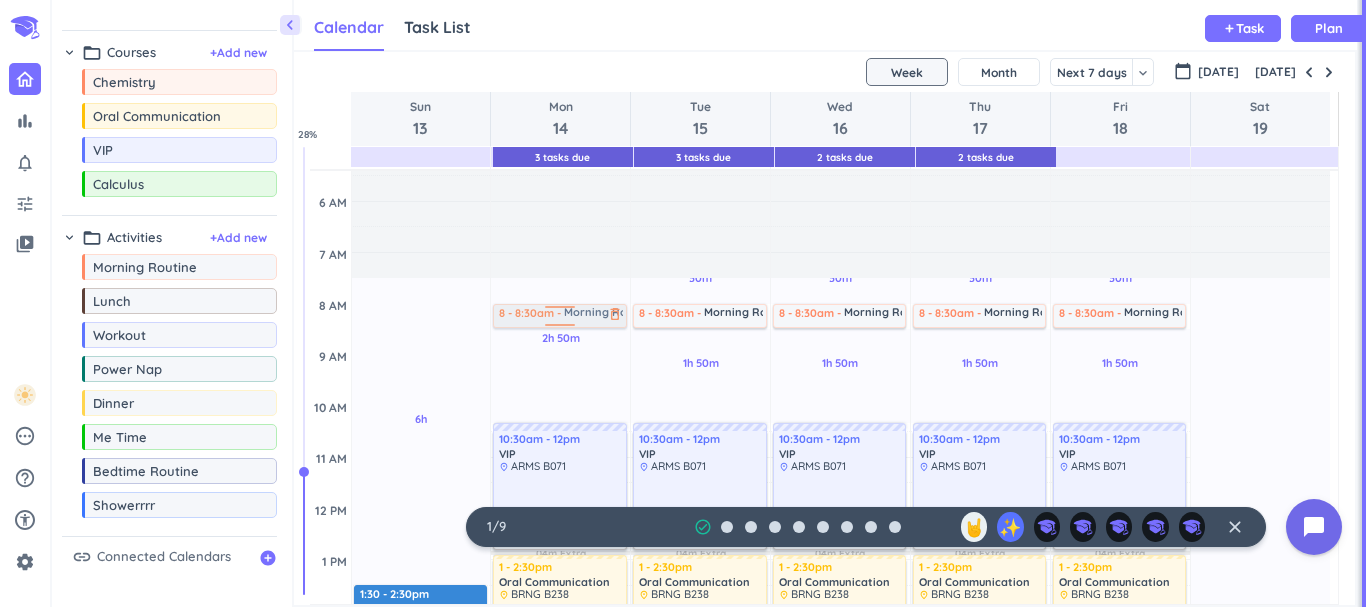 drag, startPoint x: 195, startPoint y: 267, endPoint x: 572, endPoint y: 308, distance: 379.2229 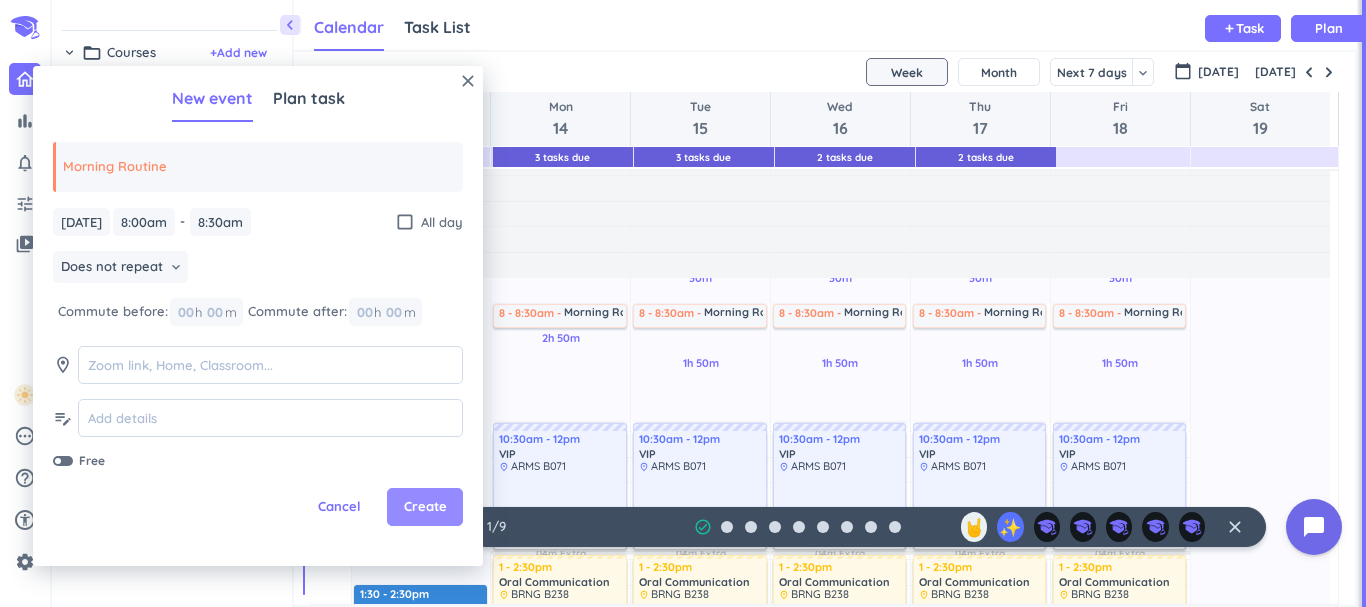click on "Create" at bounding box center [425, 507] 